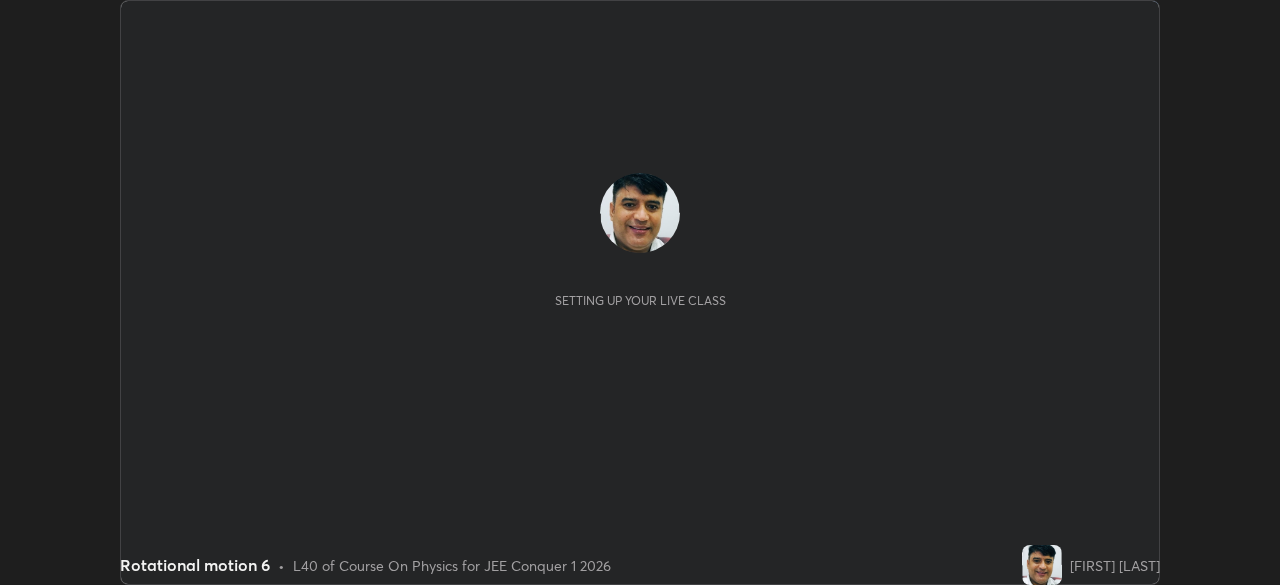 scroll, scrollTop: 0, scrollLeft: 0, axis: both 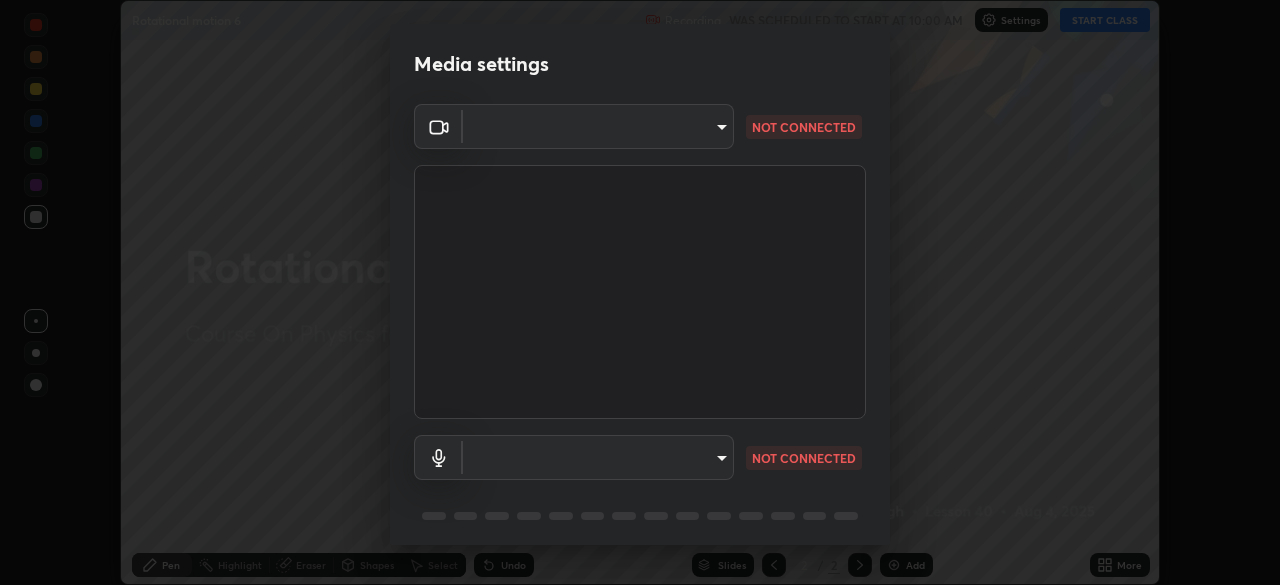 type on "14b787caa3234b54c591ffd1cb0d0a7c9d8495057a62f752d7397f13ea7eb8b5" 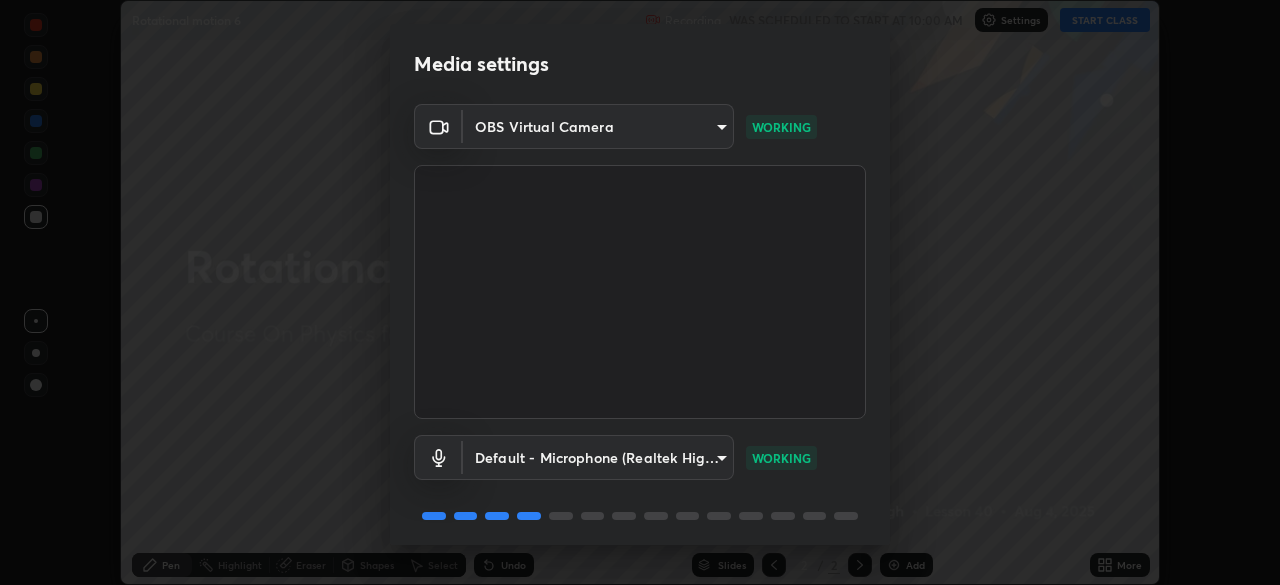 click on "Media settings OBS Virtual Camera [UUID] WORKING Default - Microphone (Realtek High Definition Audio) default WORKING 1 / 5 Next" at bounding box center (640, 292) 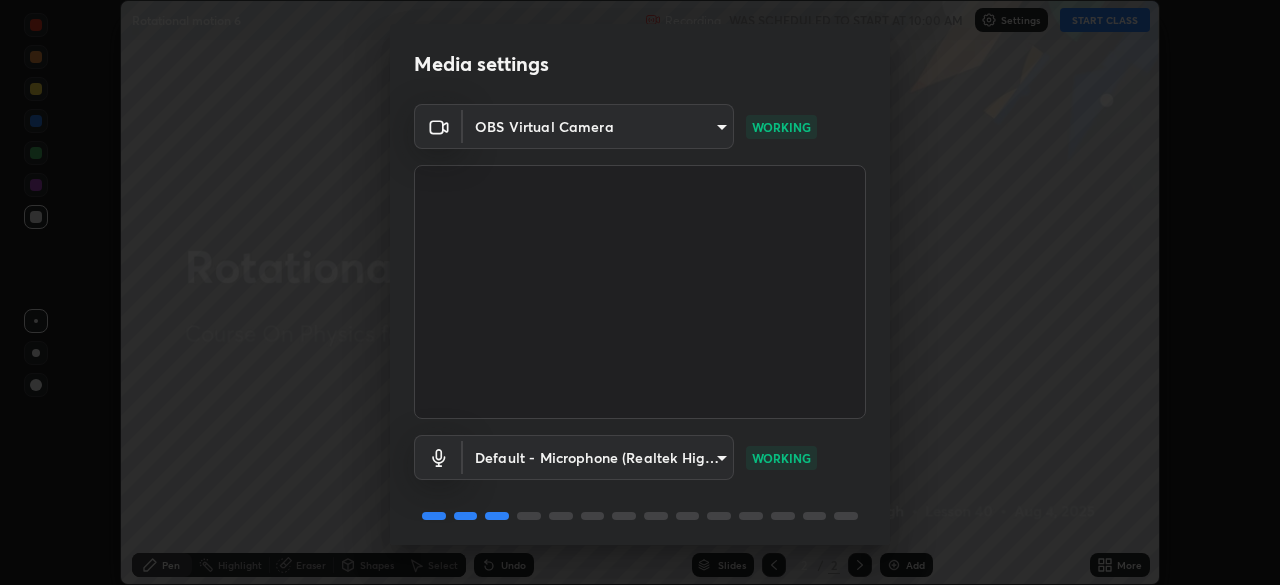 click on "Media settings OBS Virtual Camera [UUID] WORKING Default - Microphone (Realtek High Definition Audio) default WORKING 1 / 5 Next" at bounding box center [640, 292] 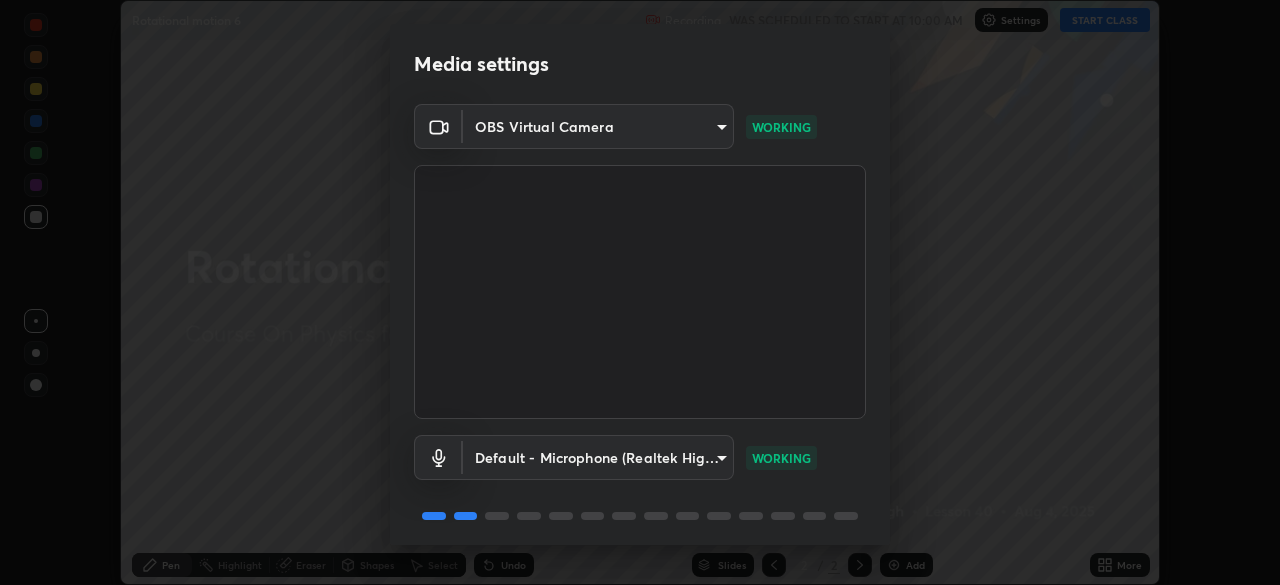 click on "Media settings OBS Virtual Camera [UUID] WORKING Default - Microphone (Realtek High Definition Audio) default WORKING 1 / 5 Next" at bounding box center [640, 292] 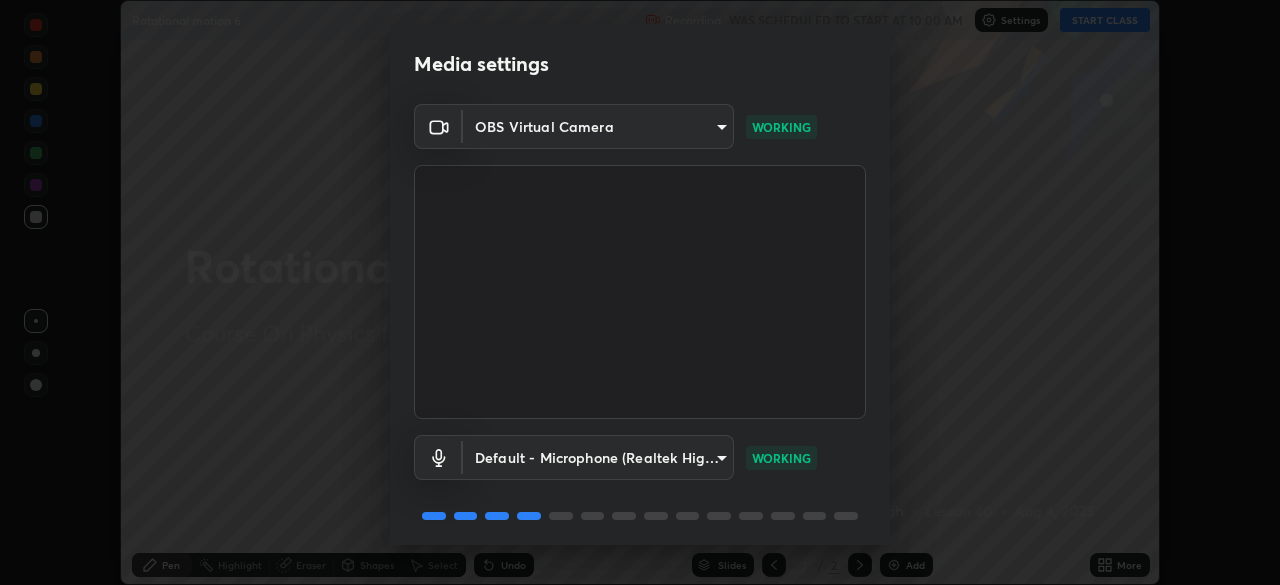 click on "Media settings OBS Virtual Camera [UUID] WORKING Default - Microphone (Realtek High Definition Audio) default WORKING 1 / 5 Next" at bounding box center [640, 292] 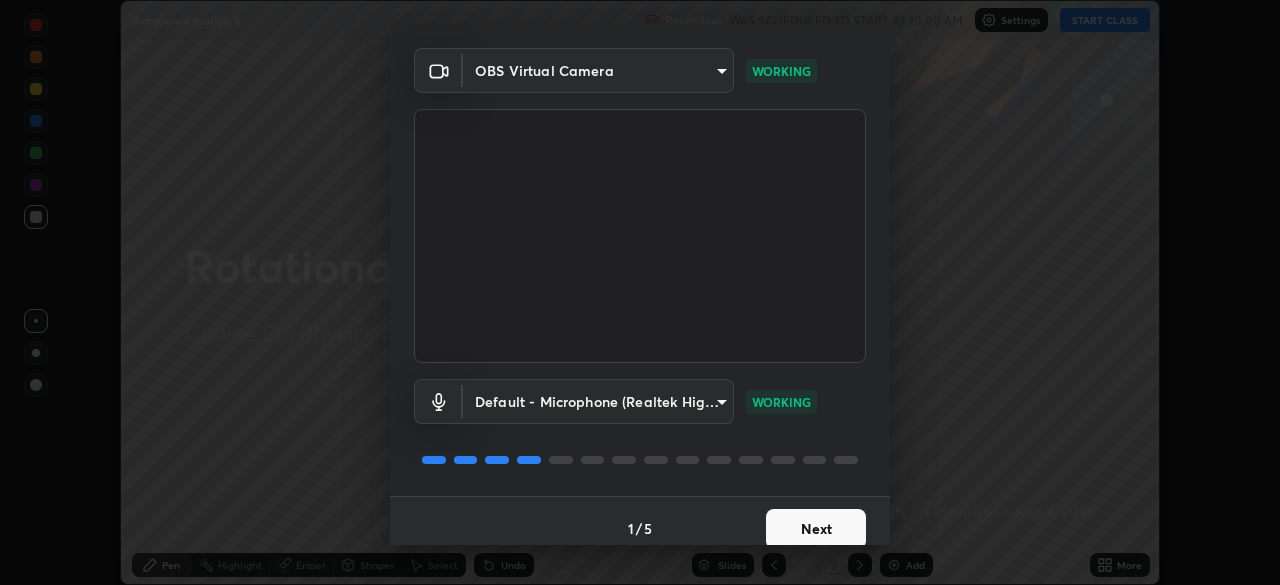 scroll, scrollTop: 71, scrollLeft: 0, axis: vertical 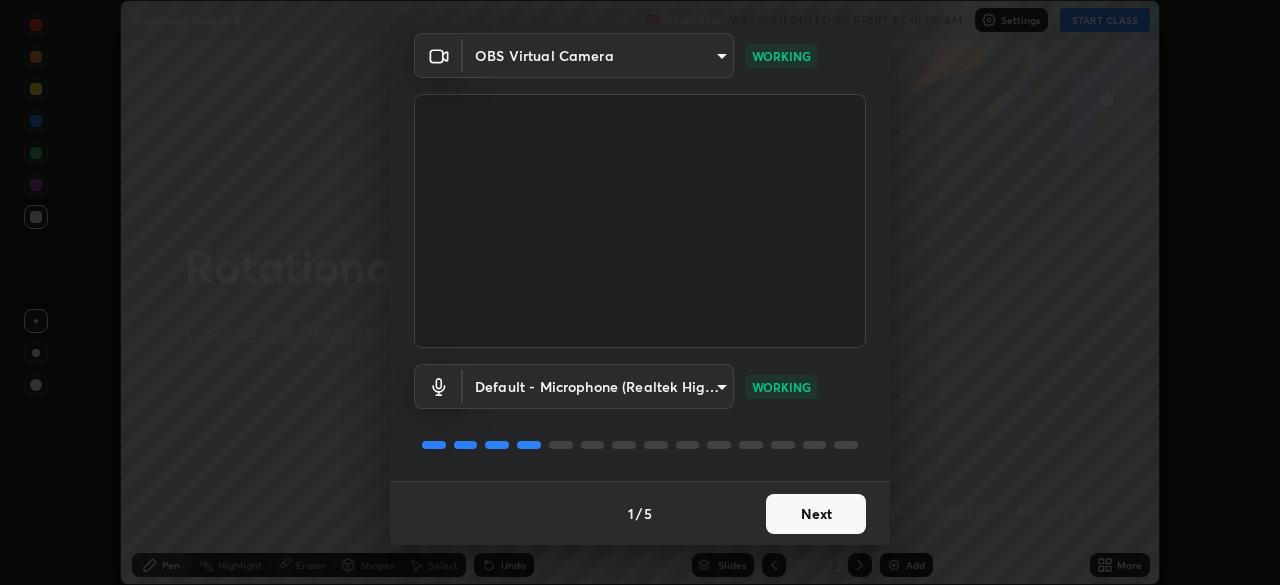 click on "Next" at bounding box center (816, 514) 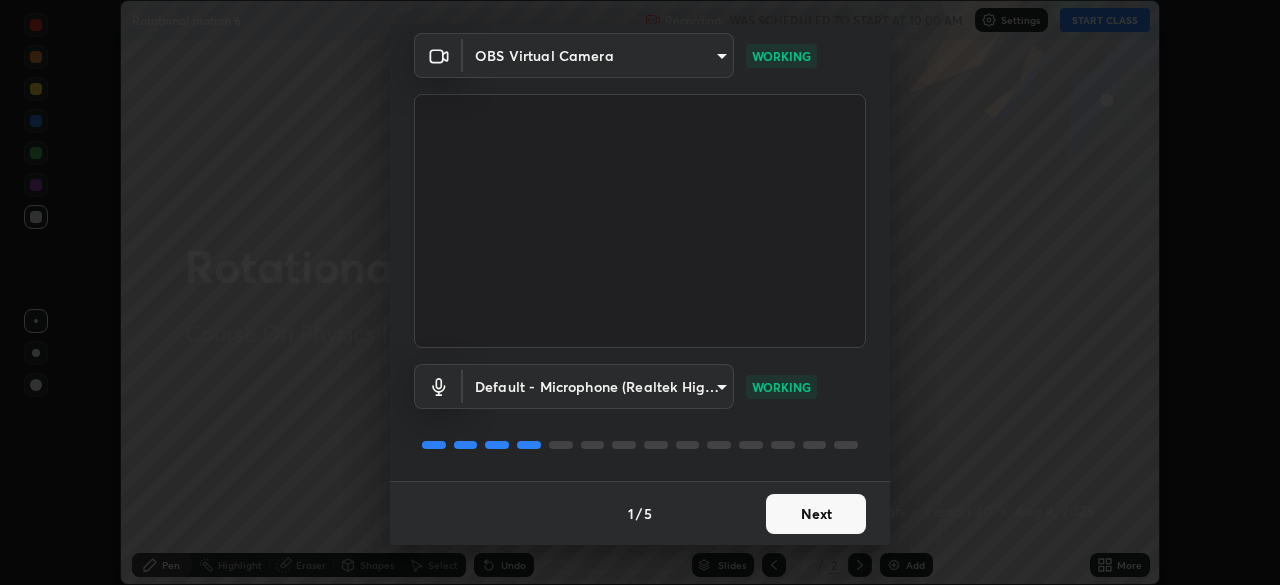 scroll, scrollTop: 0, scrollLeft: 0, axis: both 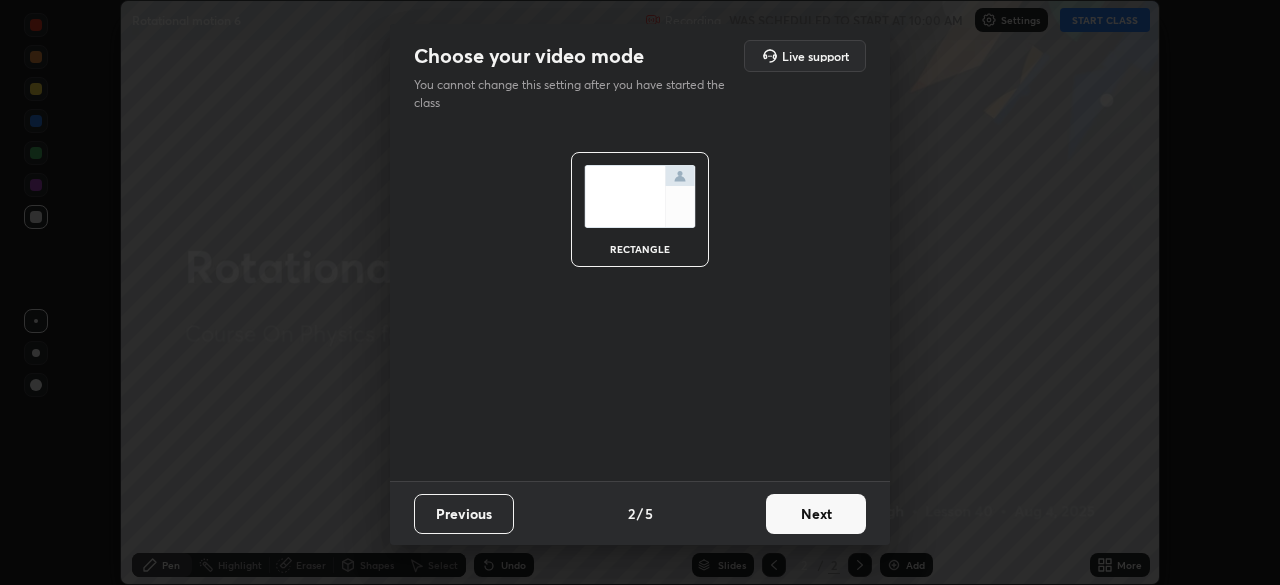 click on "Next" at bounding box center [816, 514] 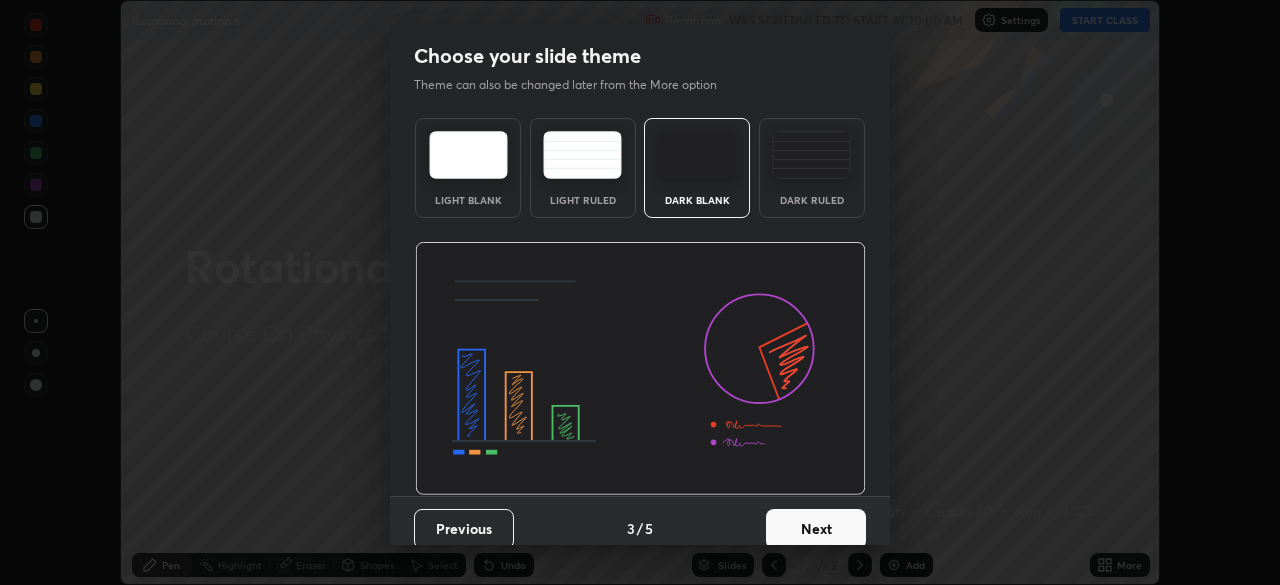 click on "Next" at bounding box center [816, 529] 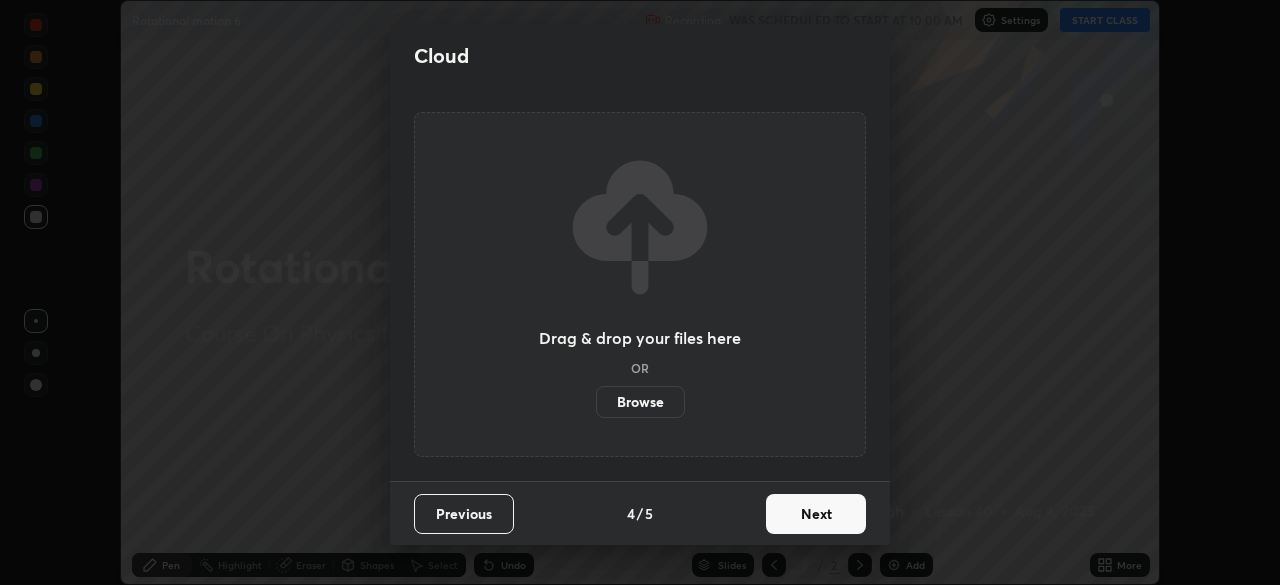 click on "Next" at bounding box center [816, 514] 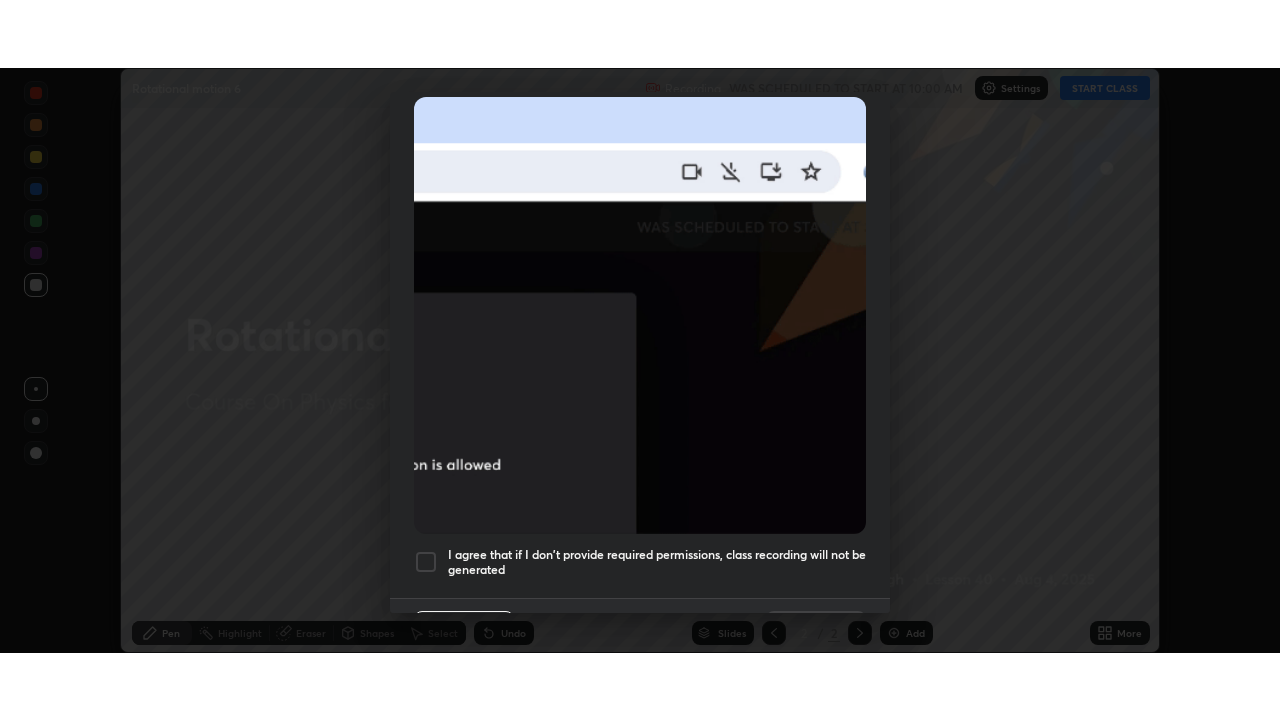 scroll, scrollTop: 479, scrollLeft: 0, axis: vertical 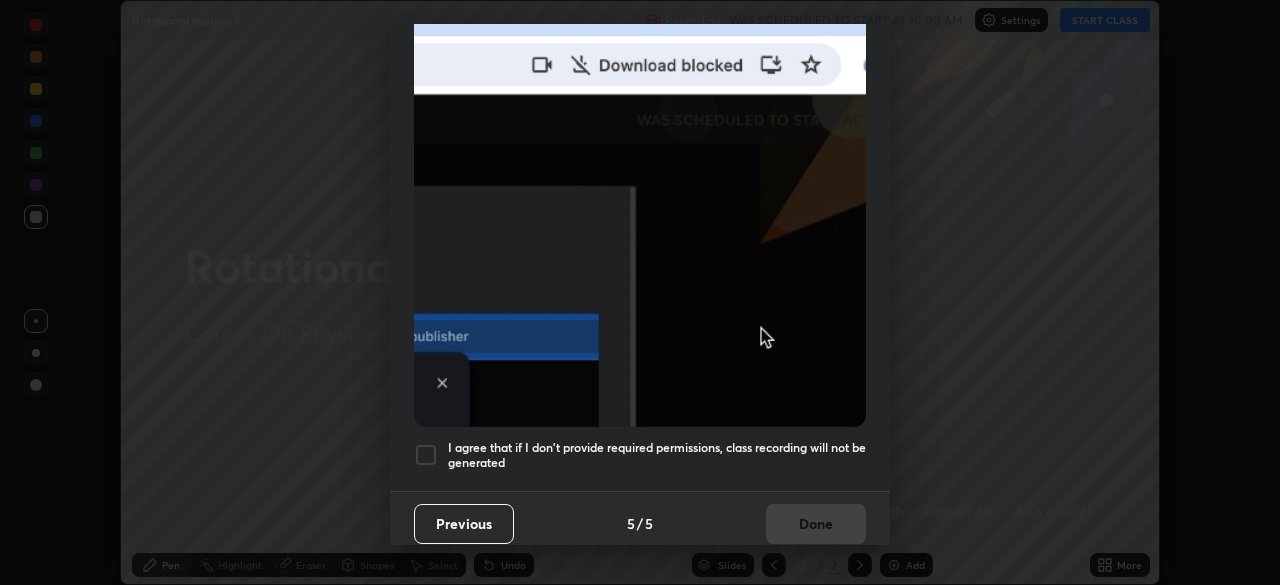 click at bounding box center [426, 455] 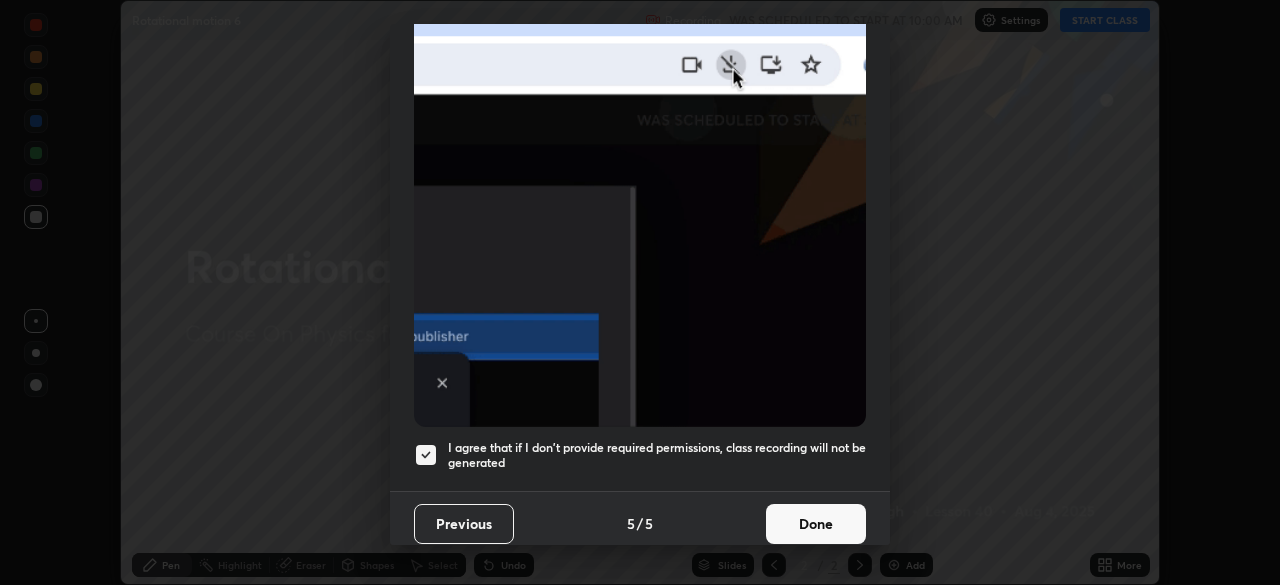 click on "Done" at bounding box center (816, 524) 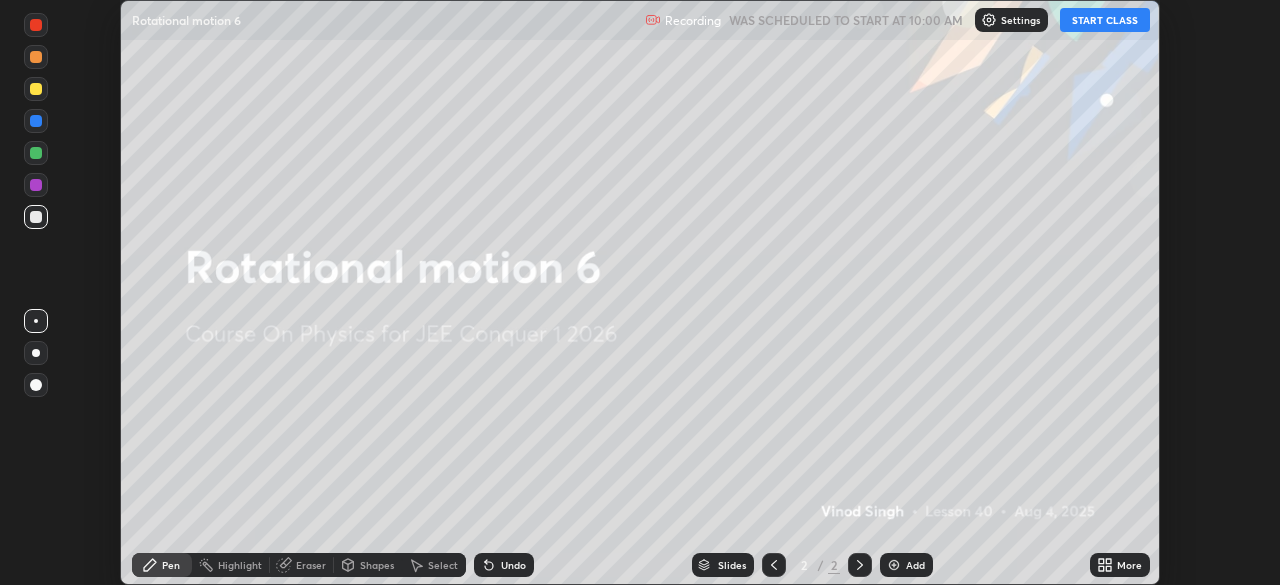 click on "START CLASS" at bounding box center (1105, 20) 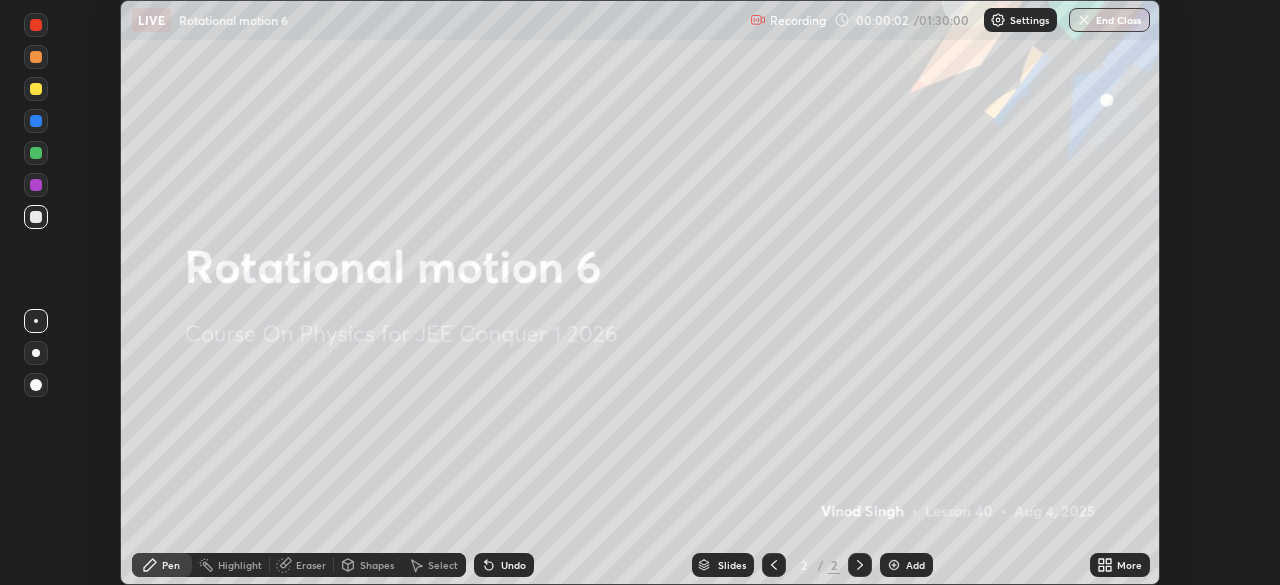 click 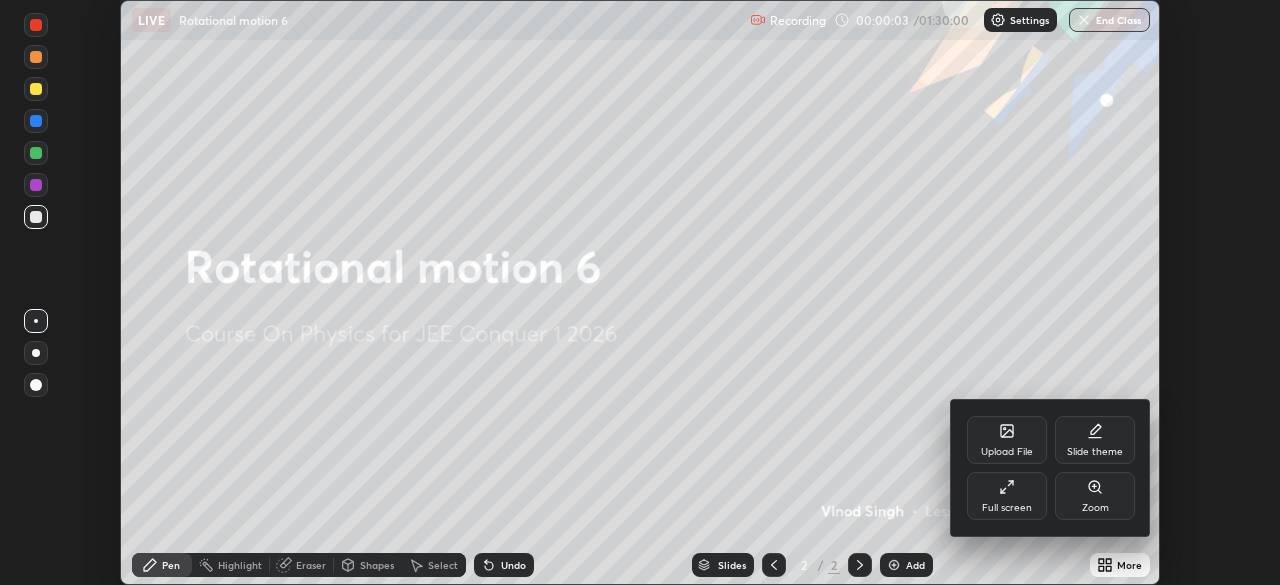 click on "Full screen" at bounding box center (1007, 508) 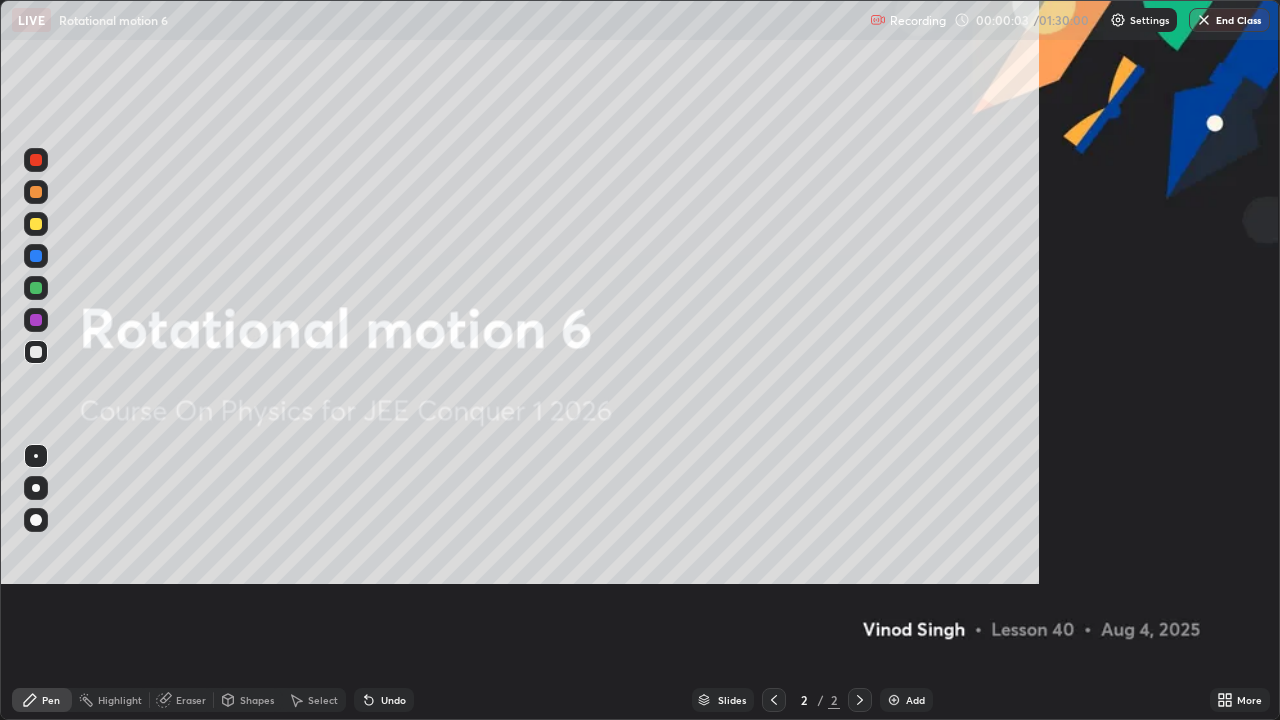 scroll, scrollTop: 99280, scrollLeft: 98720, axis: both 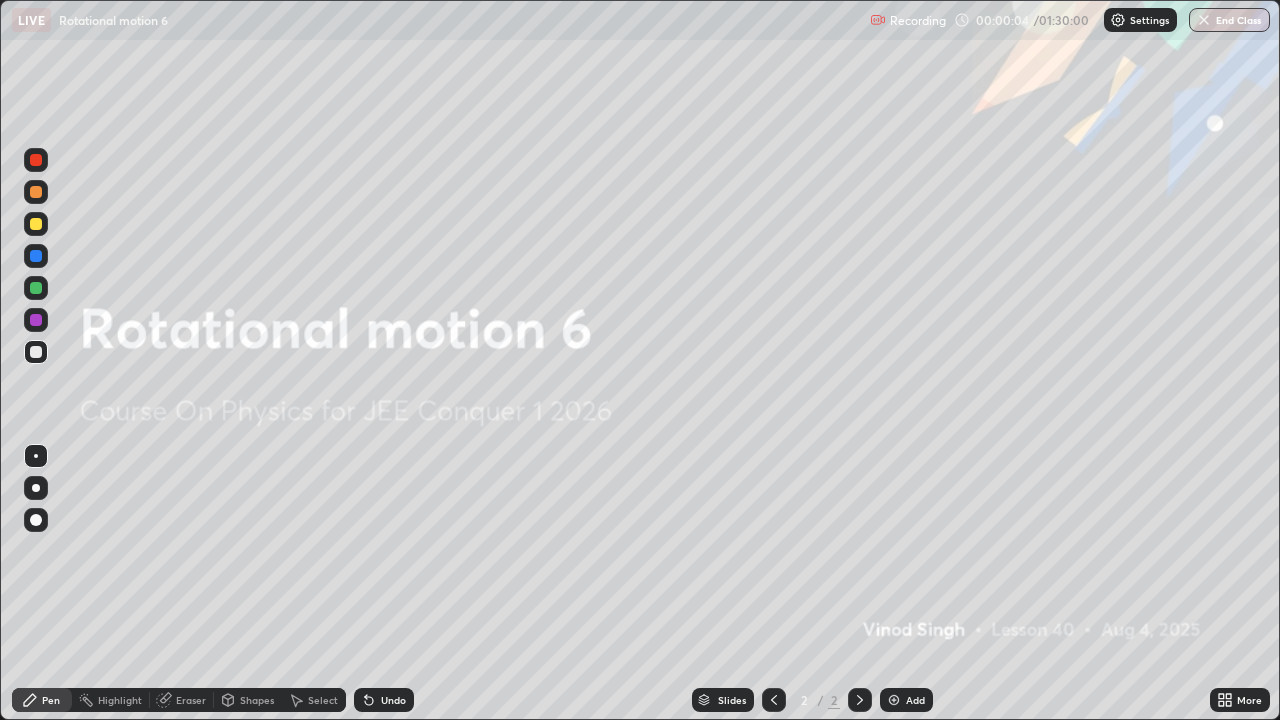 click at bounding box center (894, 700) 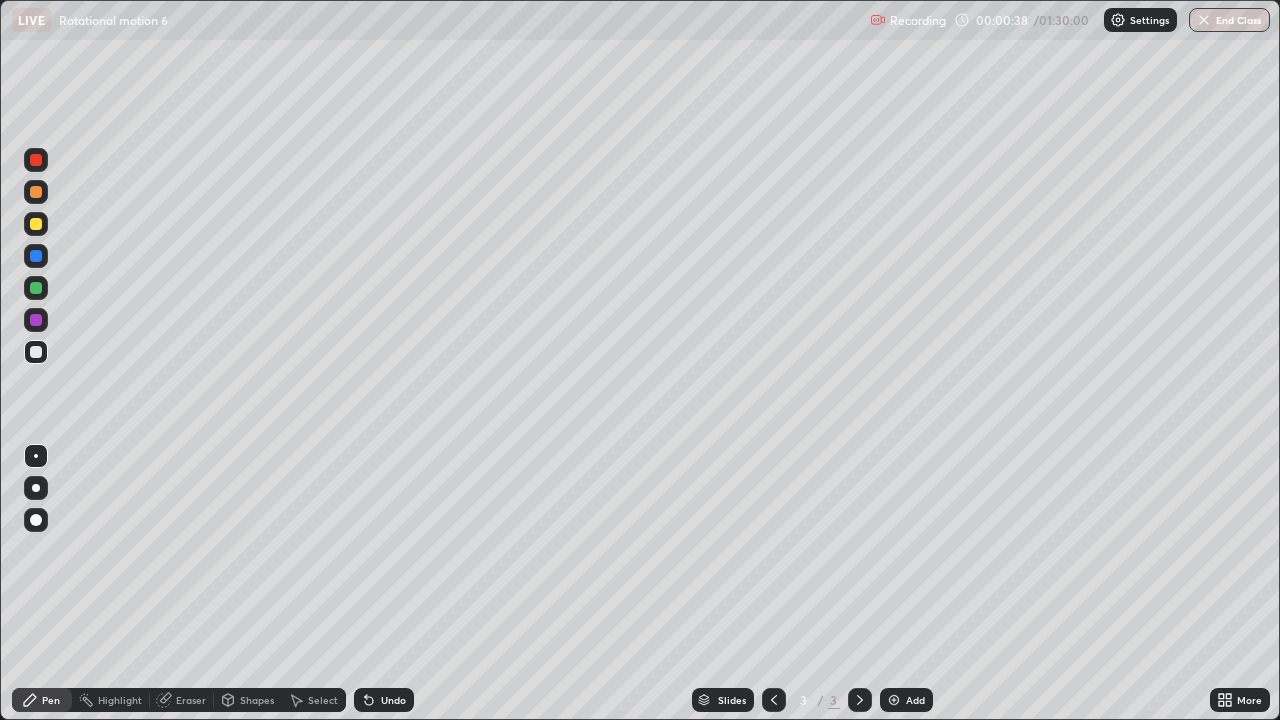 click at bounding box center [36, 224] 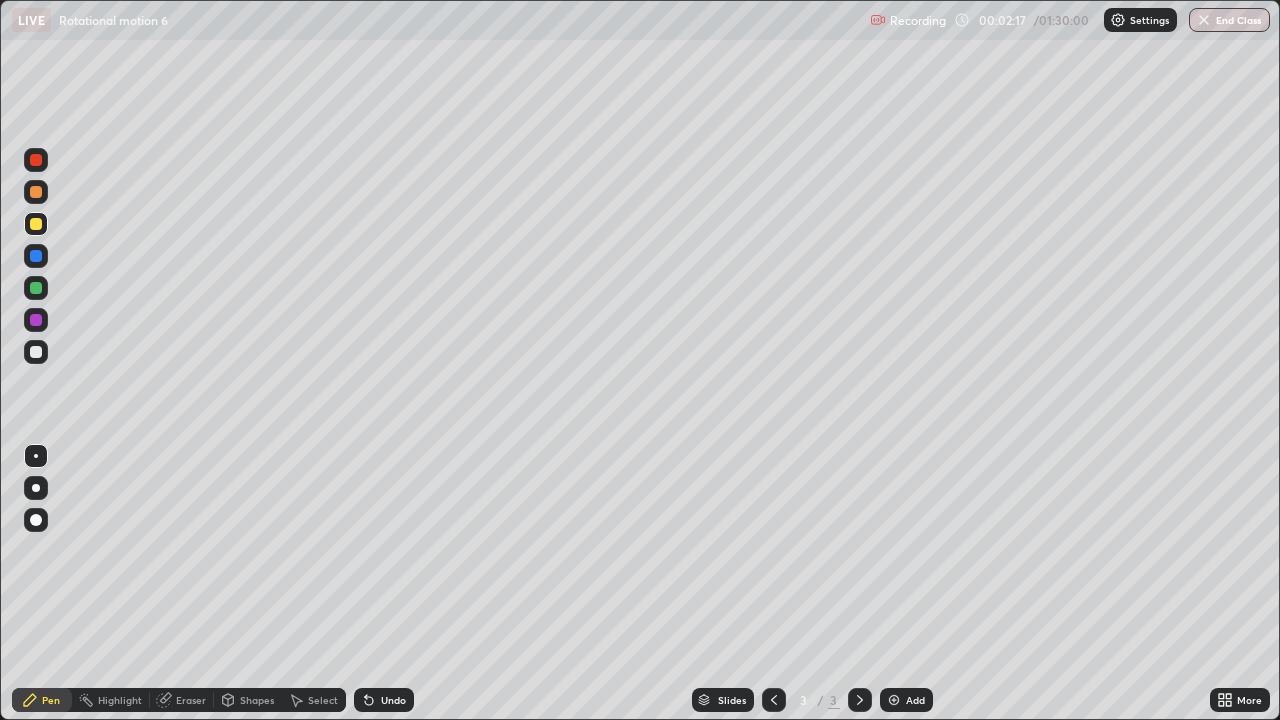 click at bounding box center (36, 352) 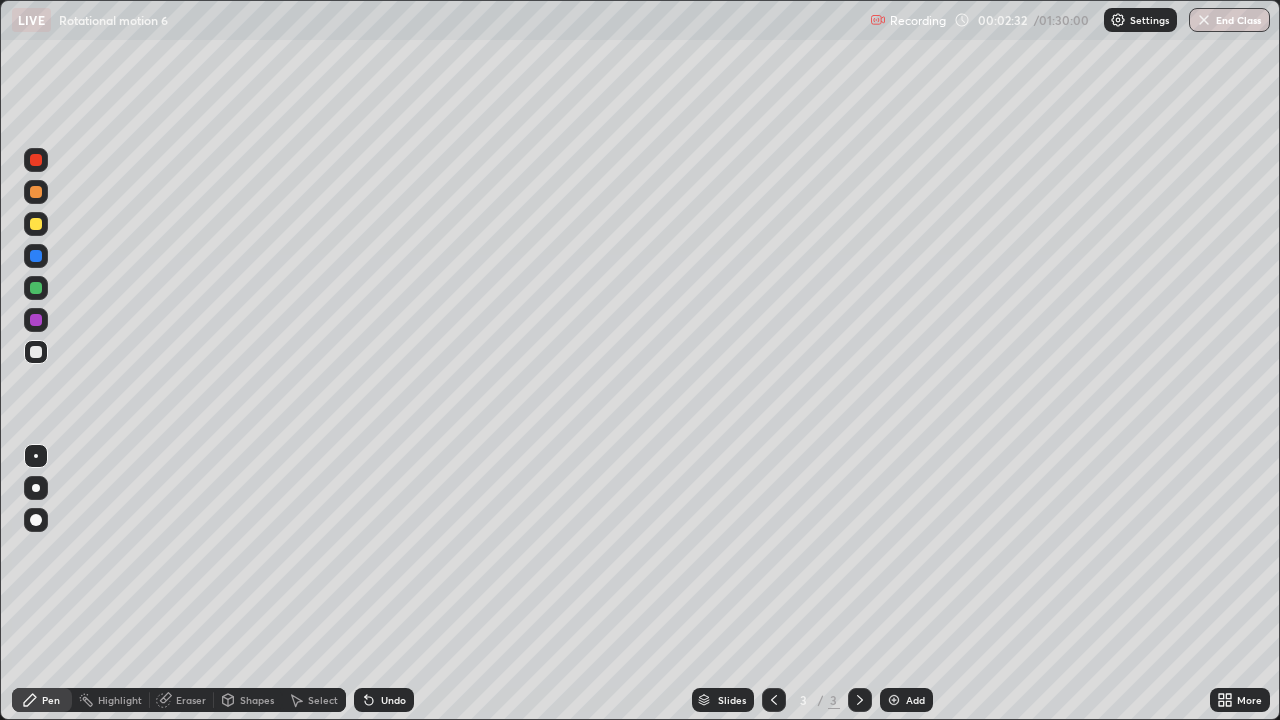 click at bounding box center [36, 224] 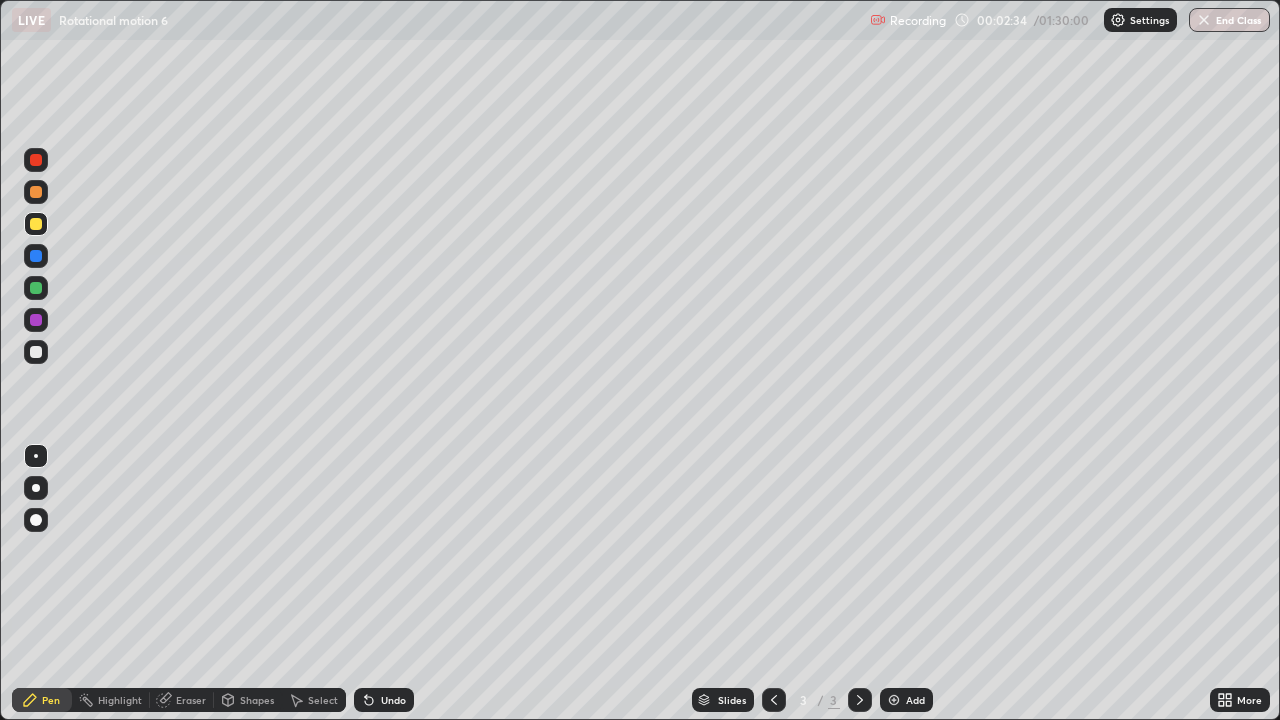 click on "Shapes" at bounding box center [257, 700] 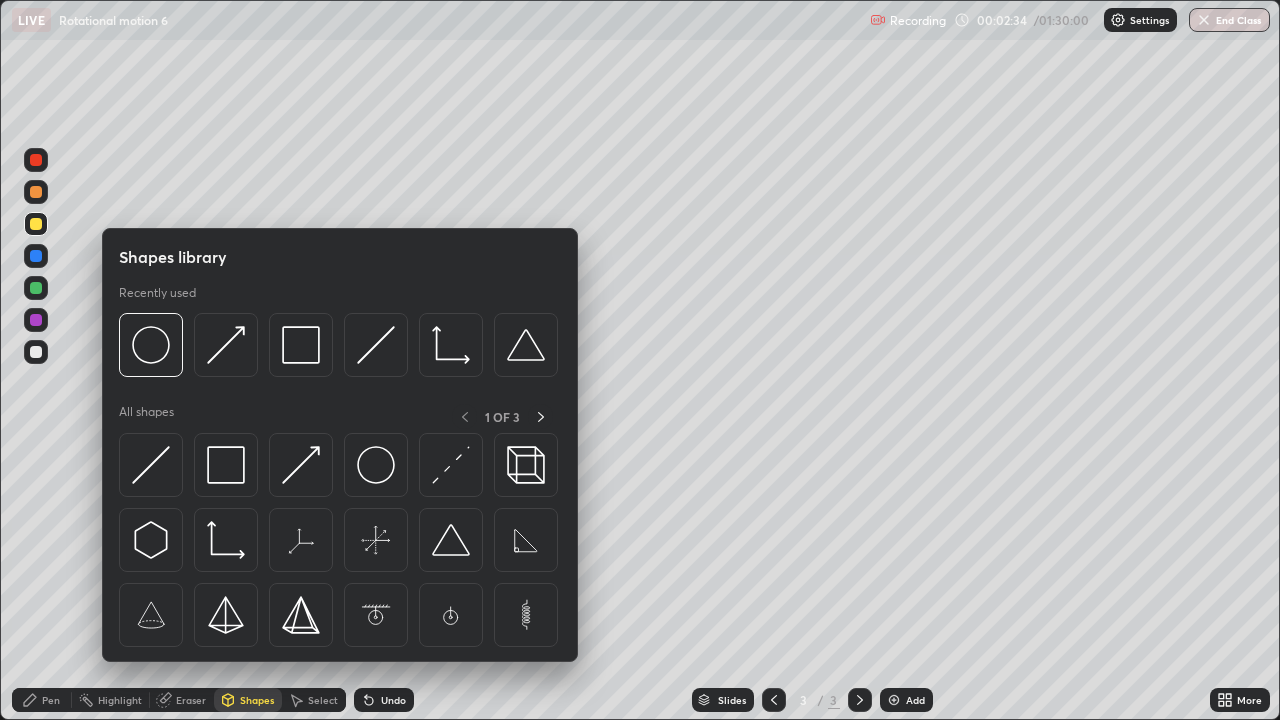 click on "Shapes" at bounding box center [257, 700] 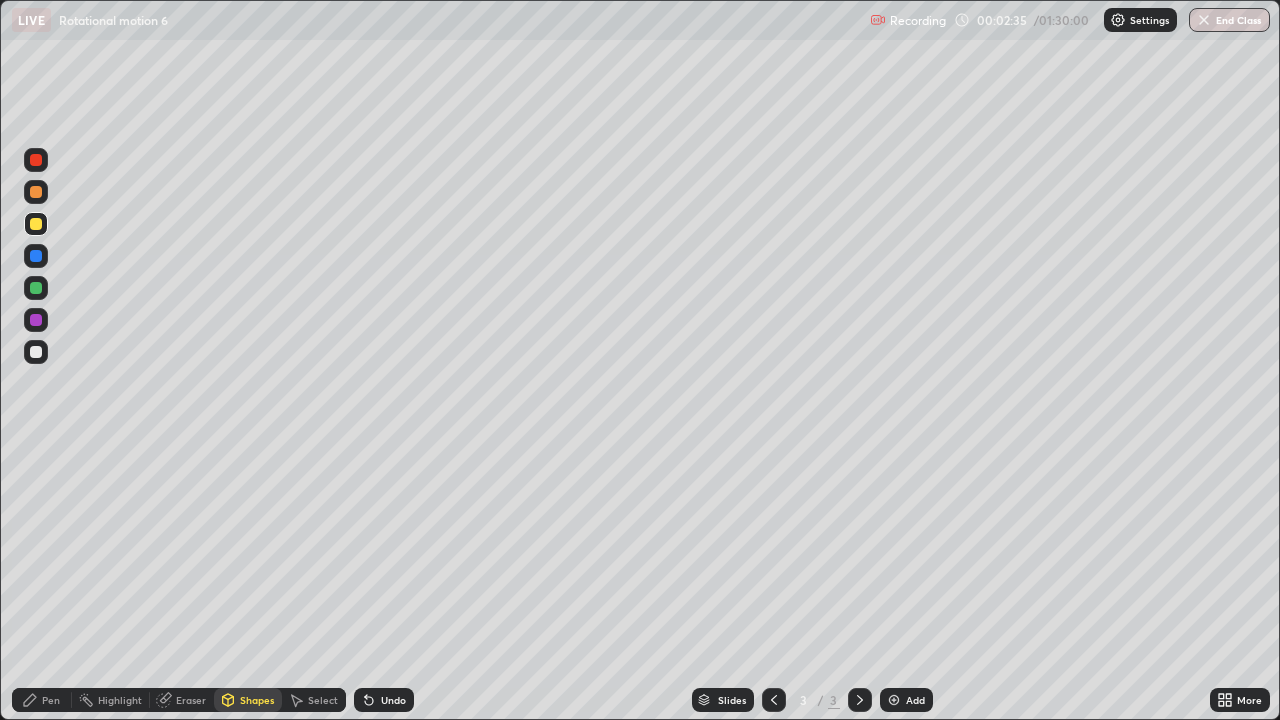 click on "Shapes" at bounding box center [257, 700] 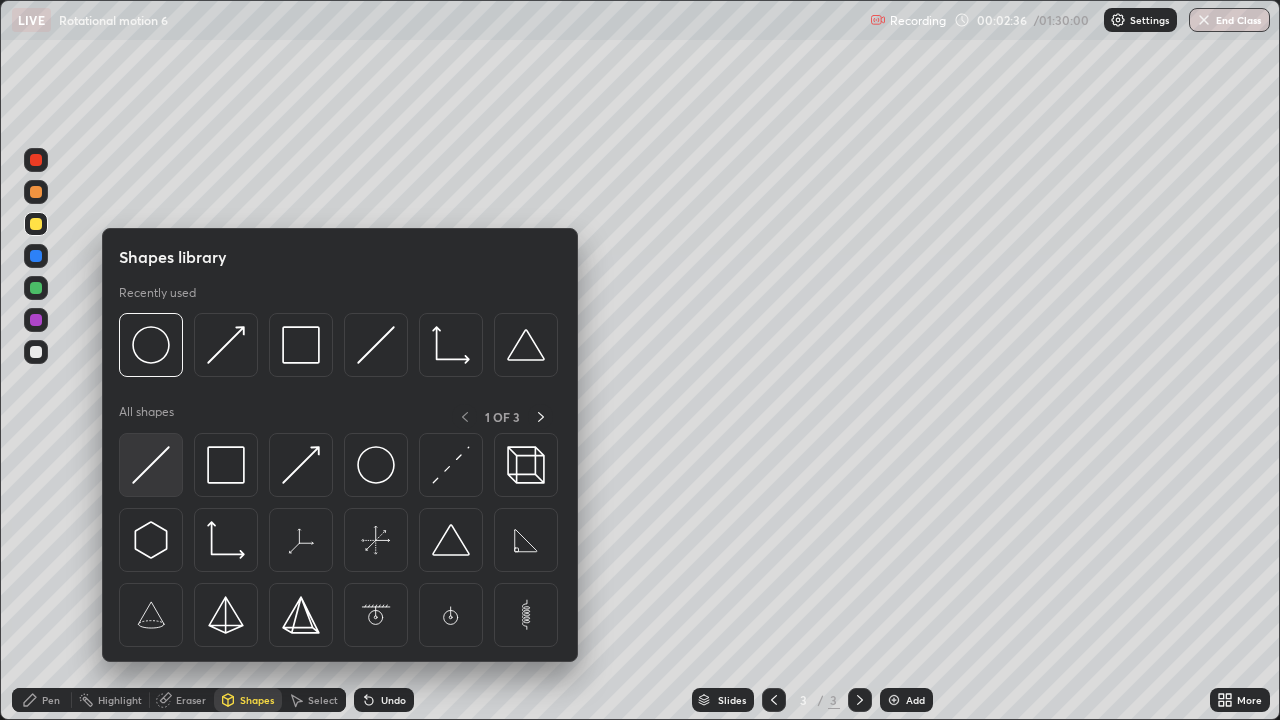 click at bounding box center [151, 465] 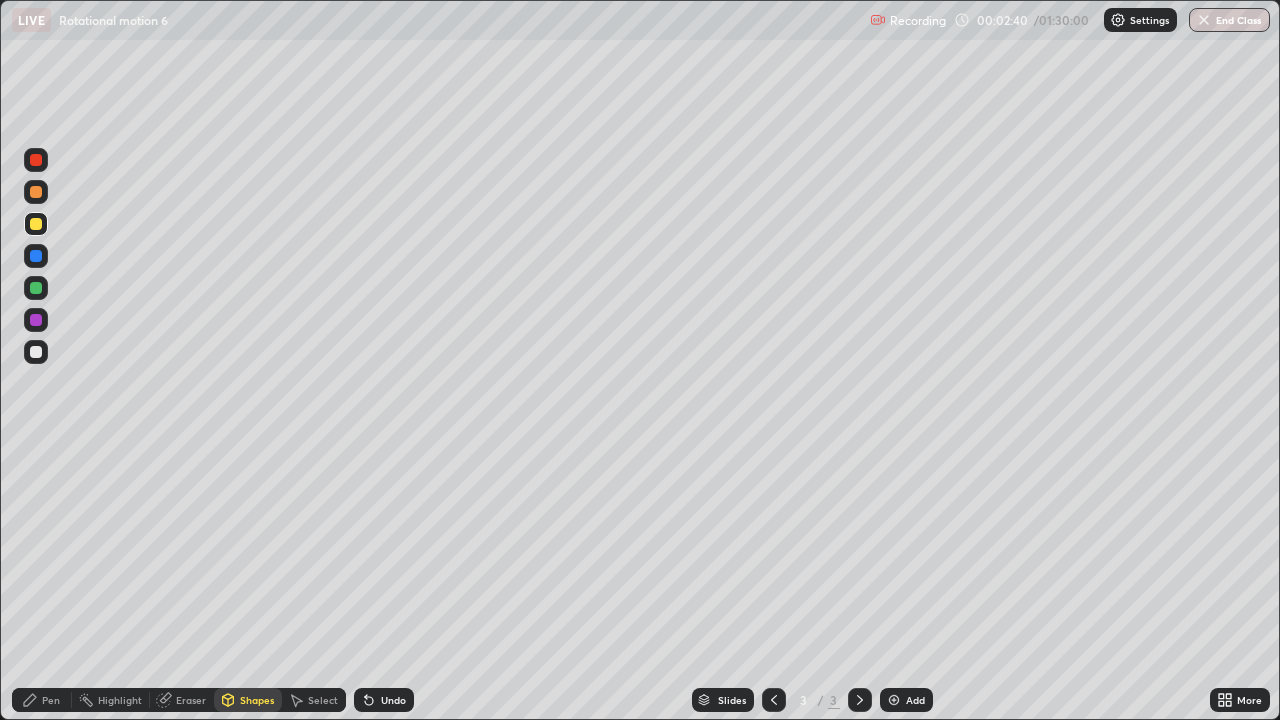 click on "Pen" at bounding box center (51, 700) 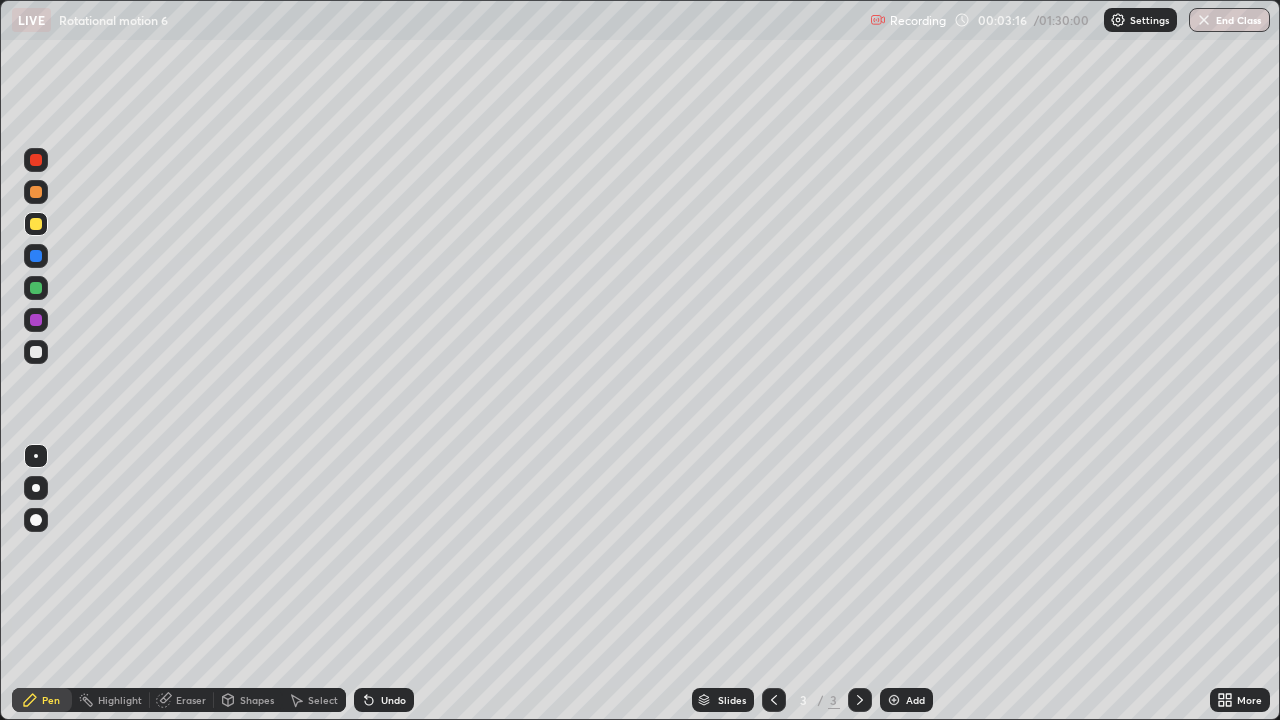click at bounding box center [36, 256] 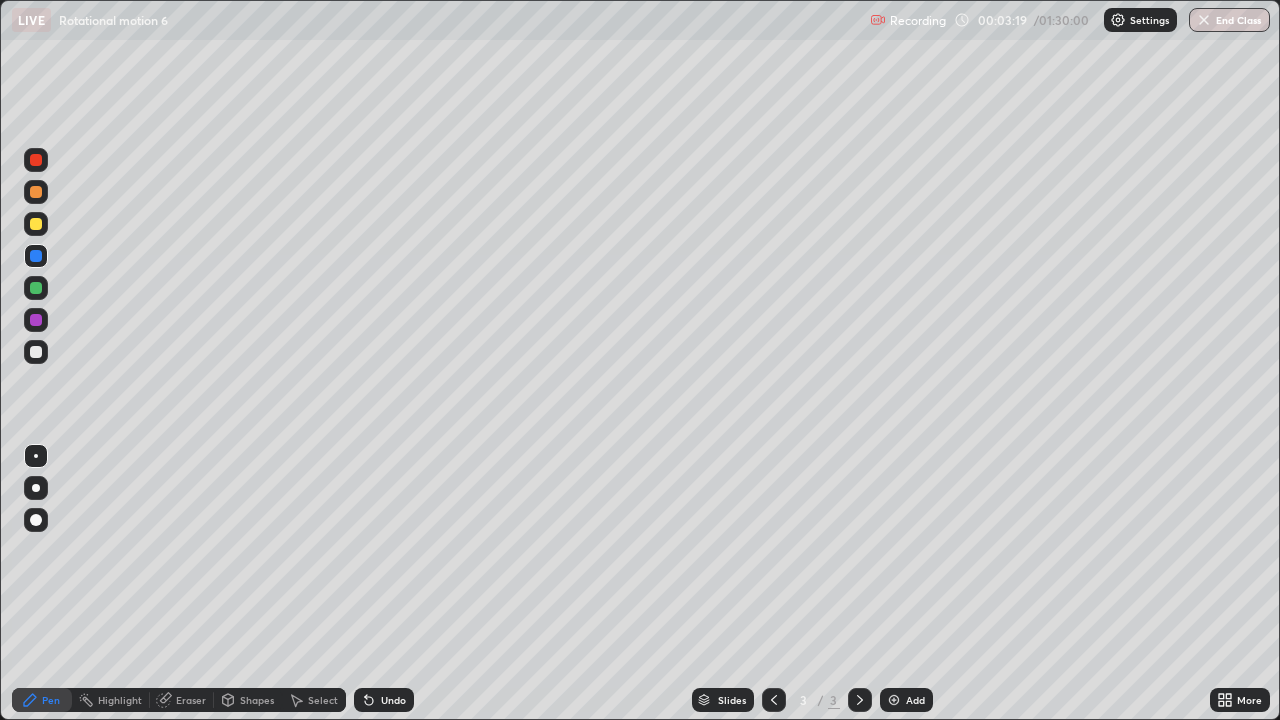 click on "Shapes" at bounding box center [257, 700] 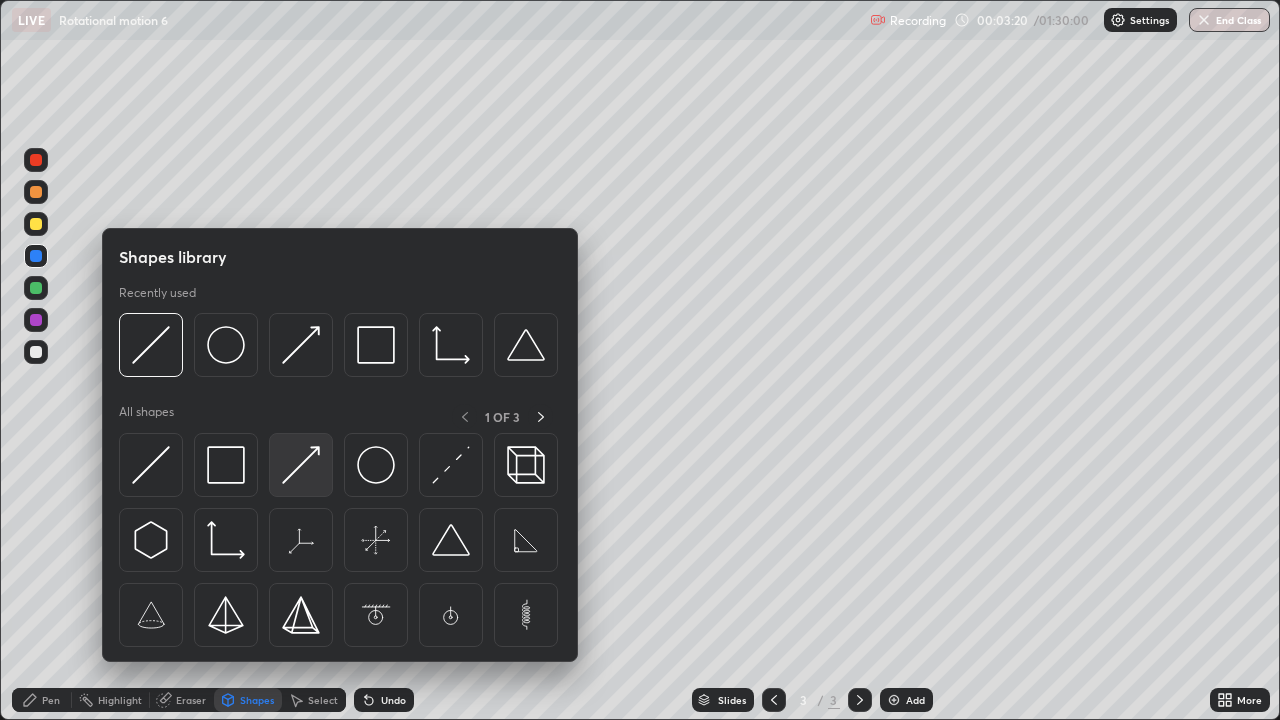 click at bounding box center [301, 465] 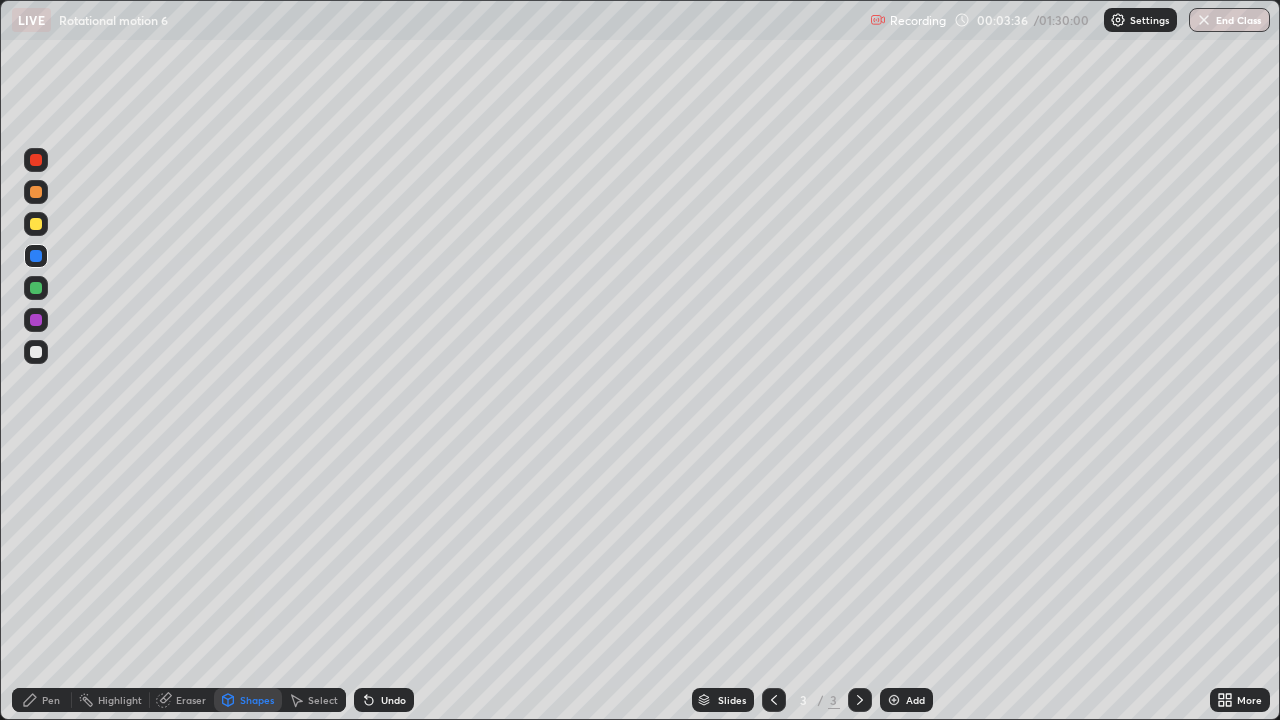 click on "Eraser" at bounding box center [191, 700] 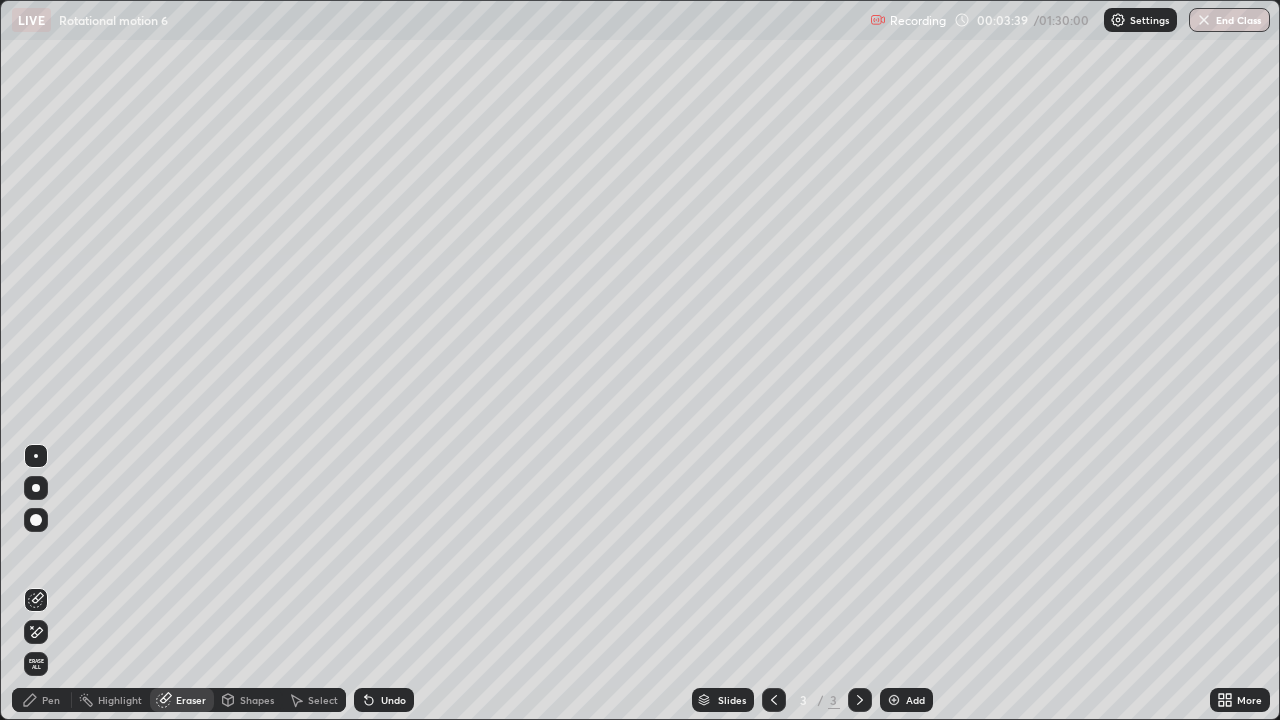 click on "Pen" at bounding box center [51, 700] 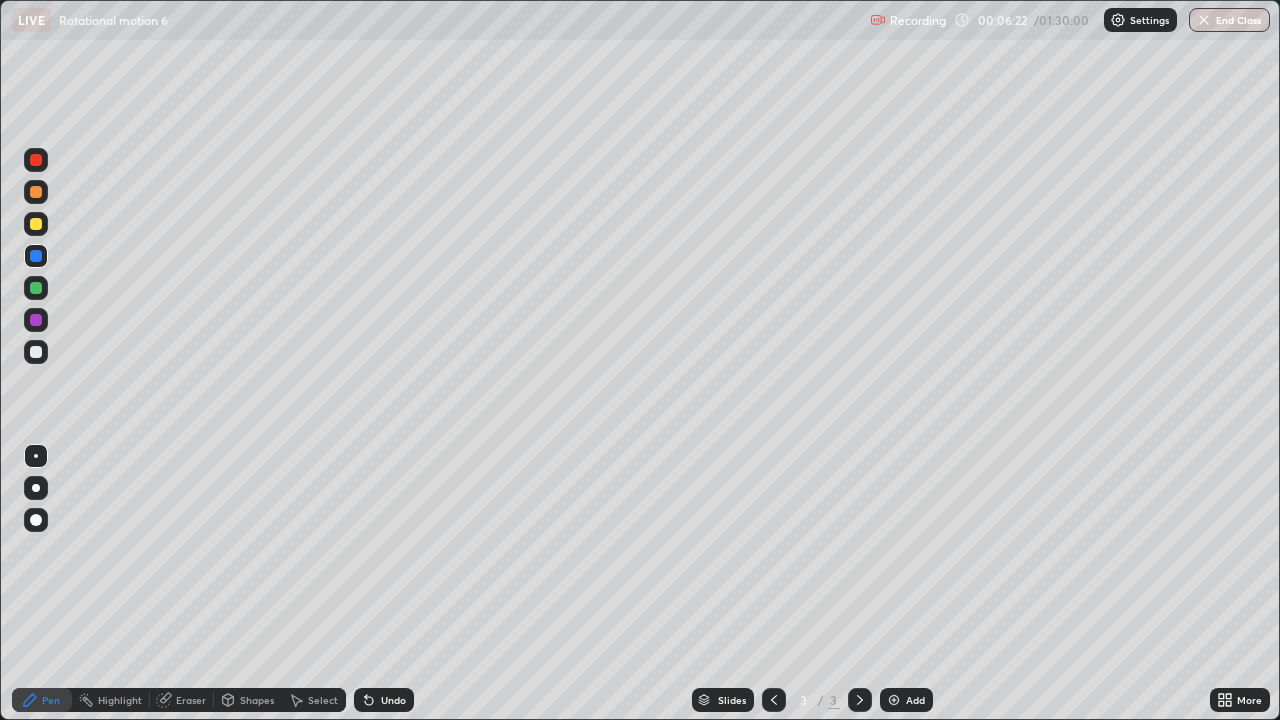 click at bounding box center (36, 224) 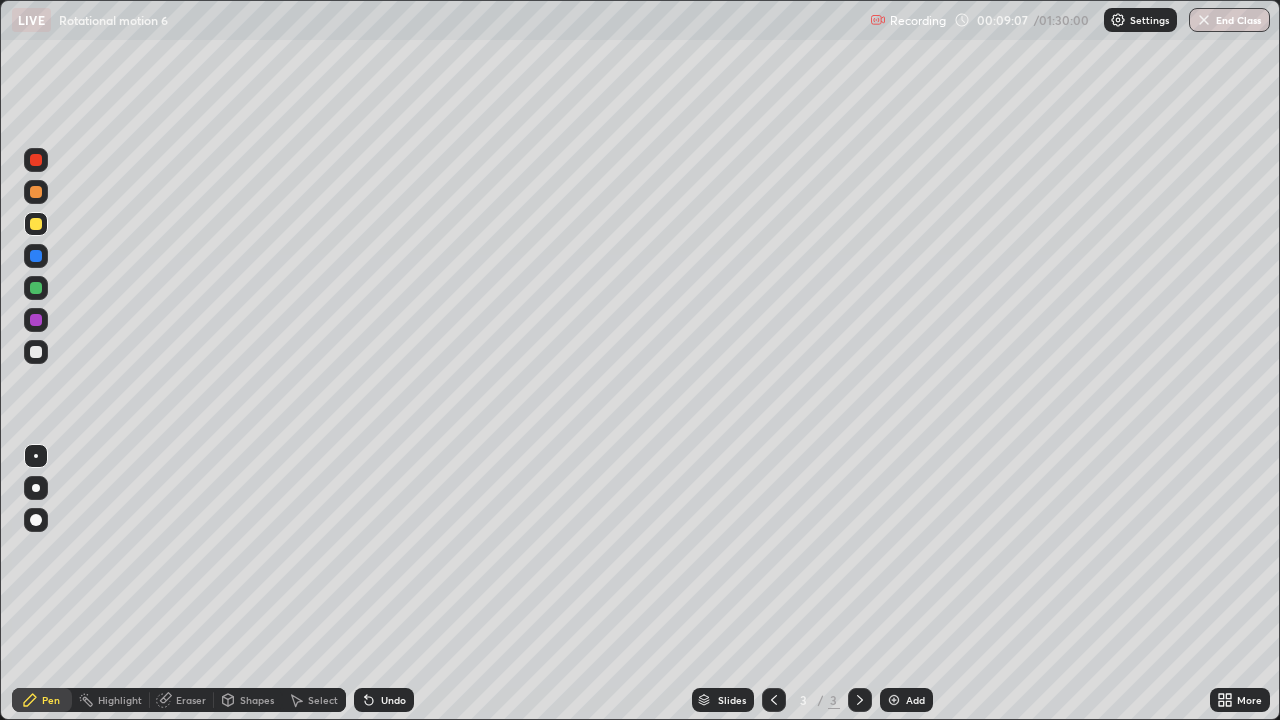 click on "Eraser" at bounding box center (182, 700) 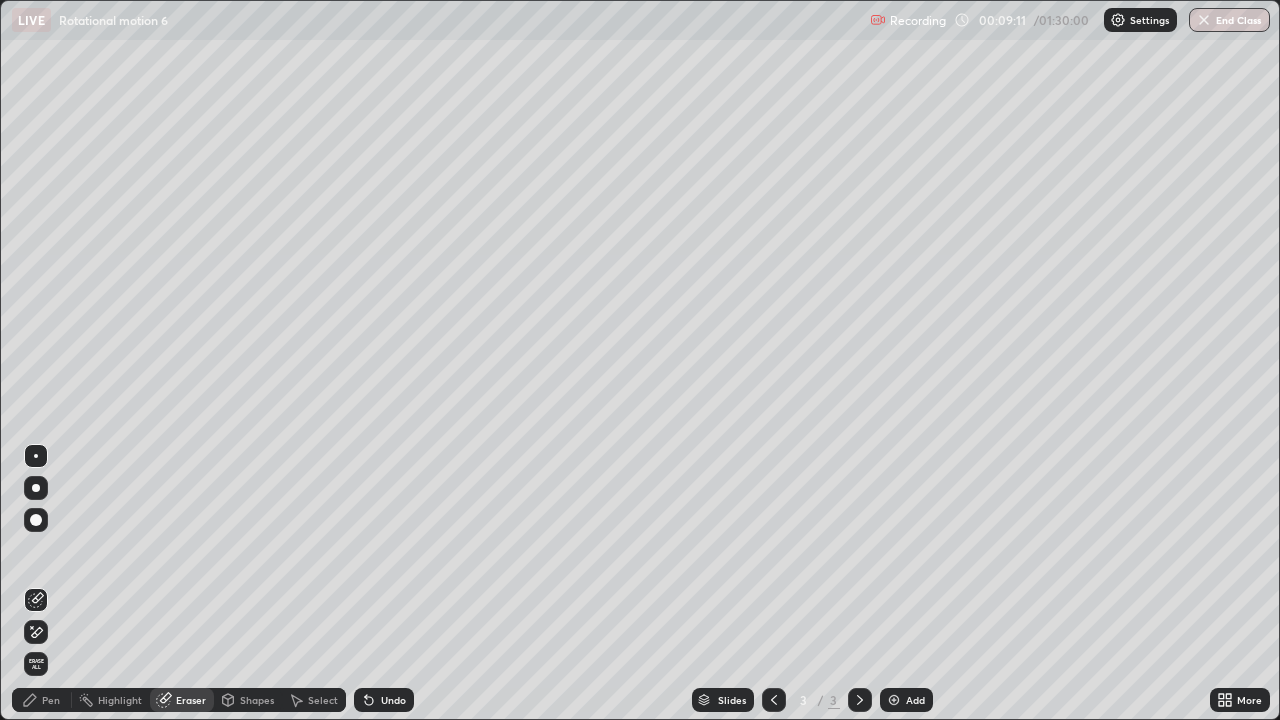 click on "Pen" at bounding box center [51, 700] 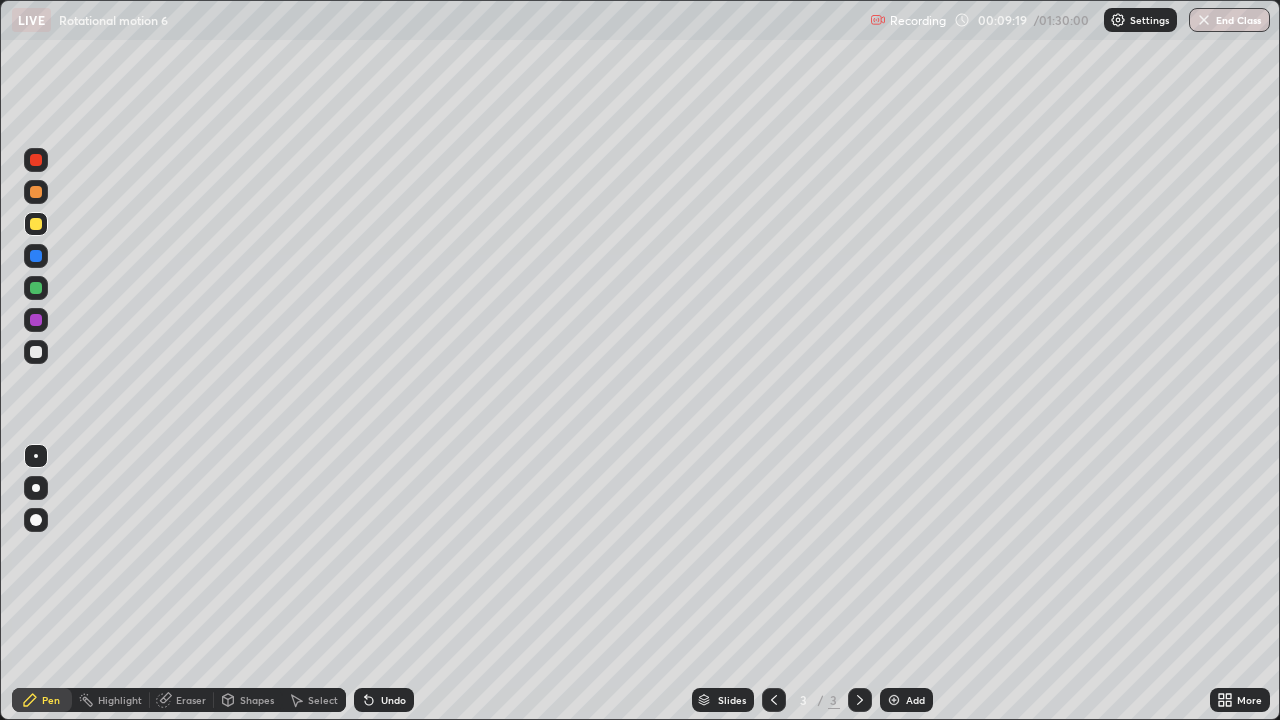click on "Eraser" at bounding box center [191, 700] 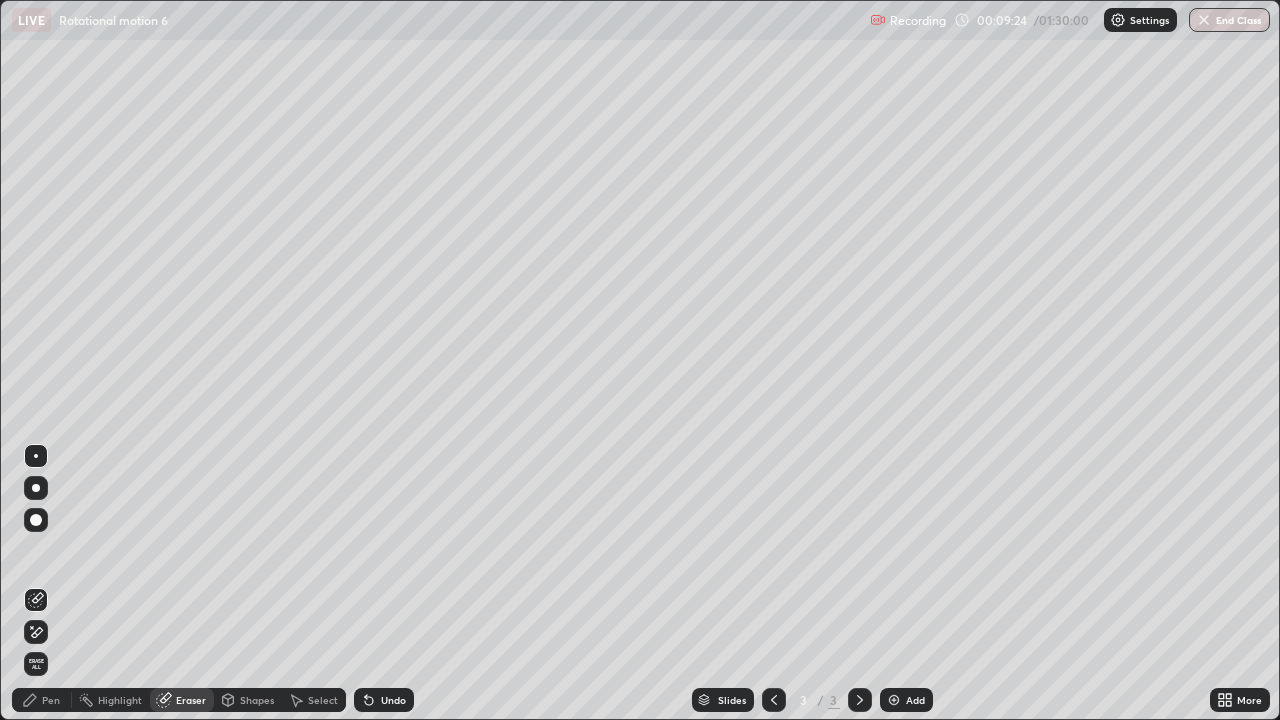 click on "Pen" at bounding box center (51, 700) 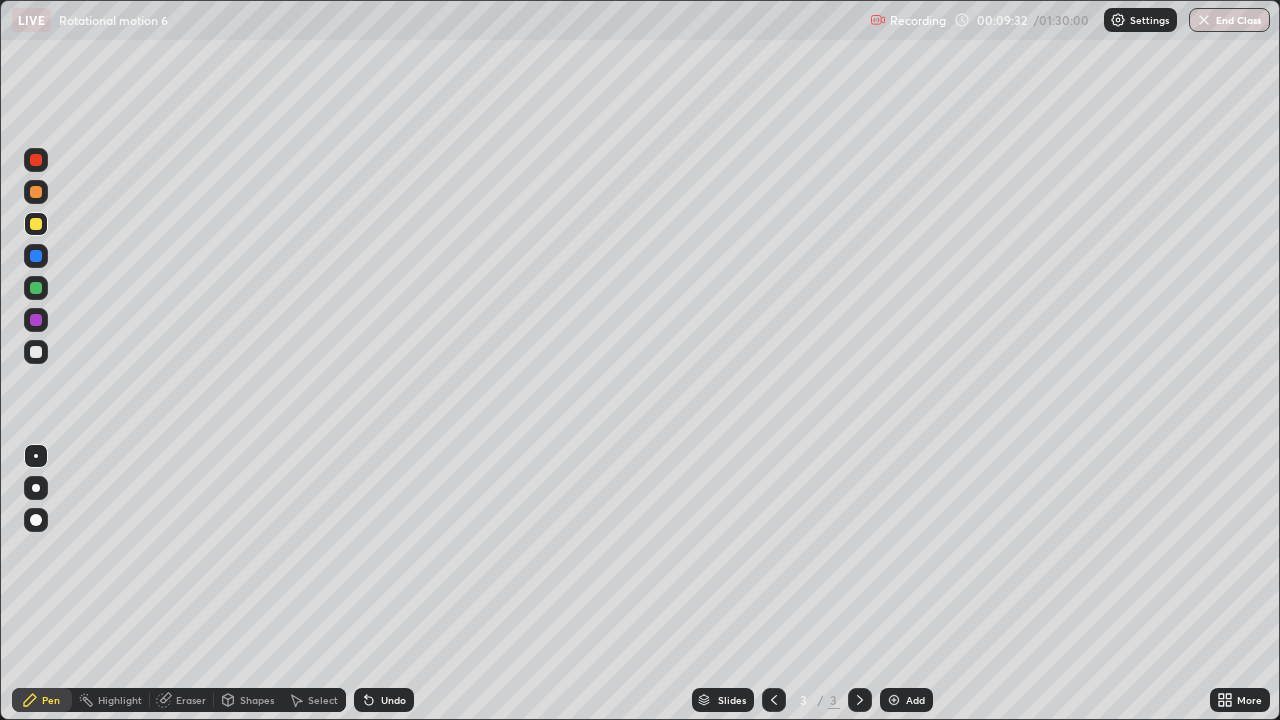 click on "Eraser" at bounding box center [182, 700] 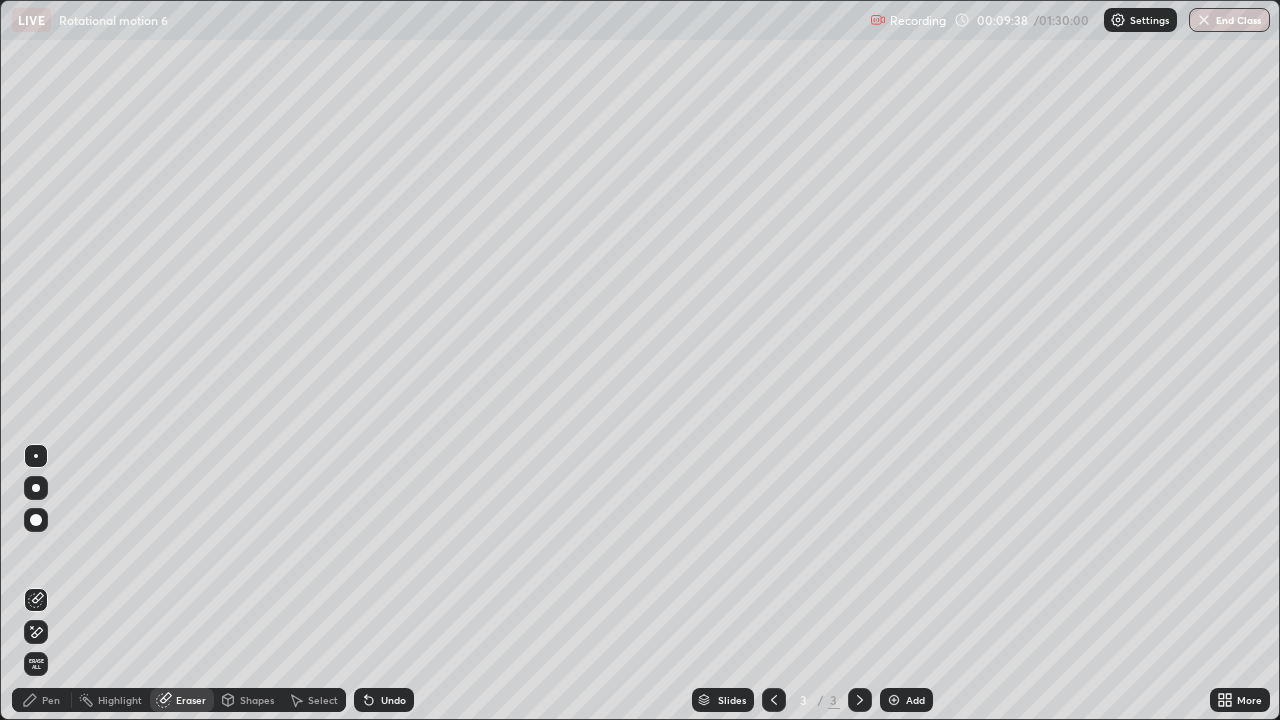 click on "Pen" at bounding box center [42, 700] 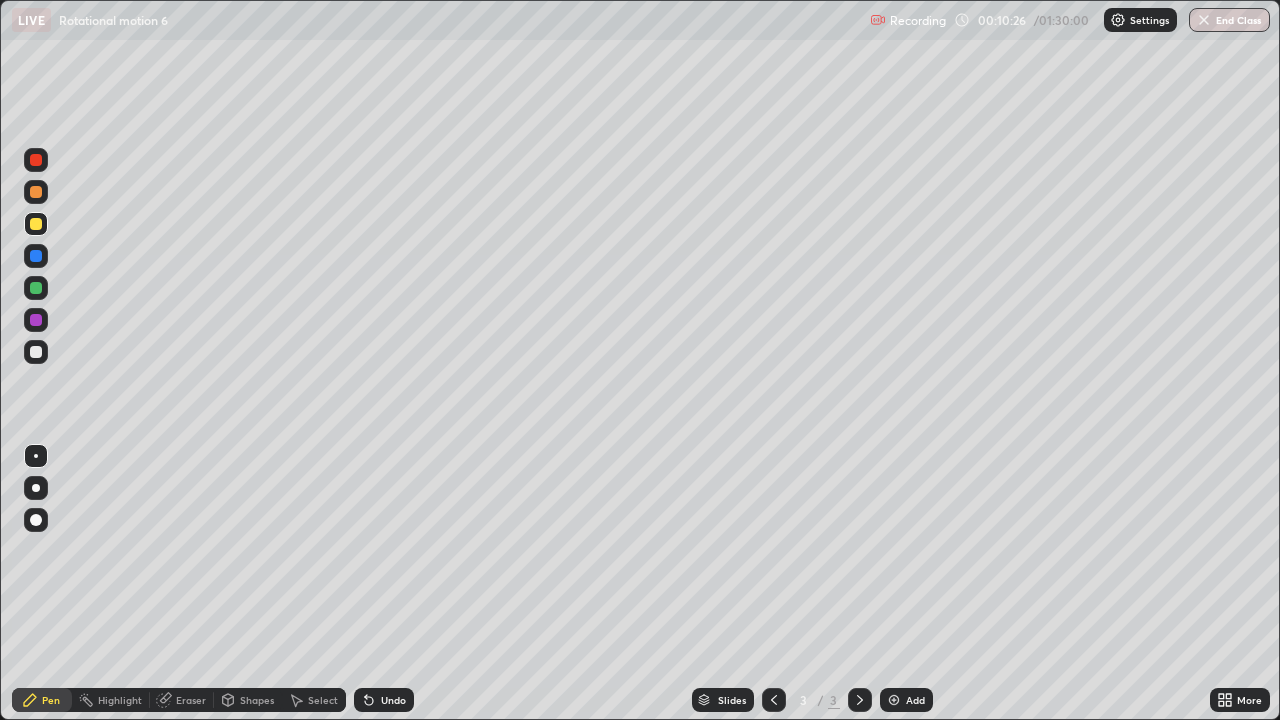click on "Eraser" at bounding box center [191, 700] 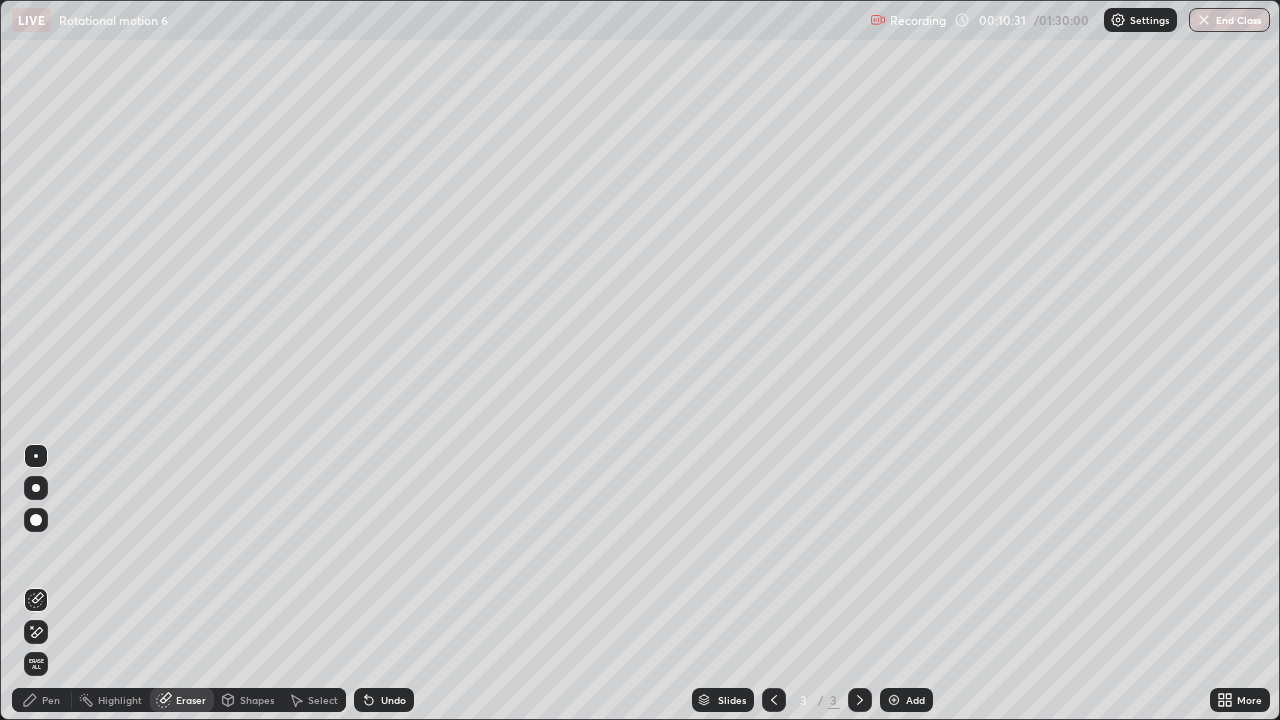 click on "Pen" at bounding box center [42, 700] 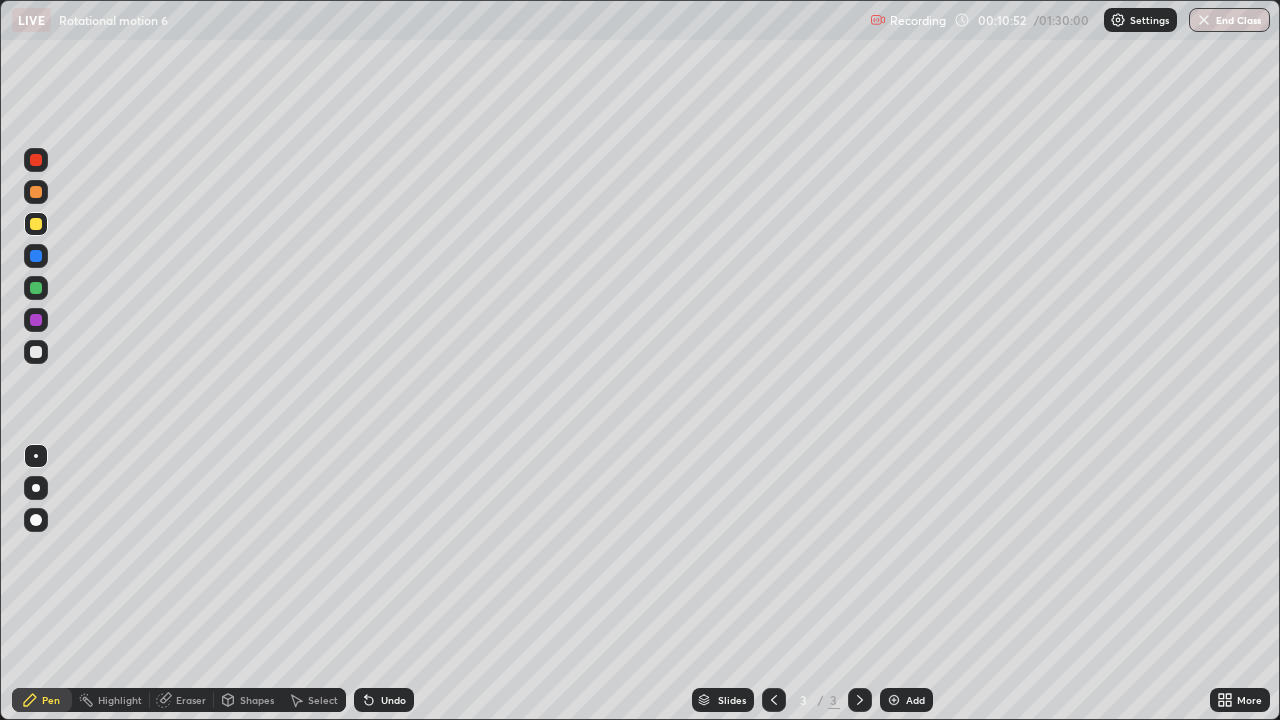 click at bounding box center (36, 352) 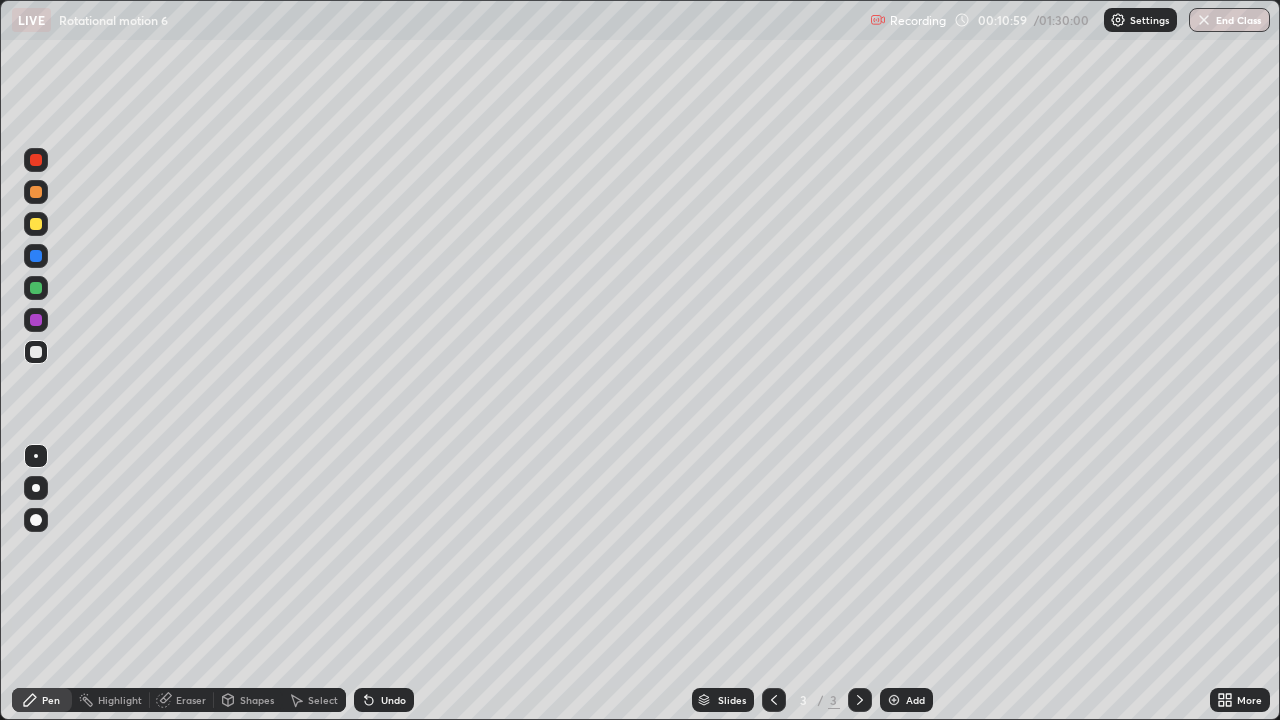 click at bounding box center [36, 320] 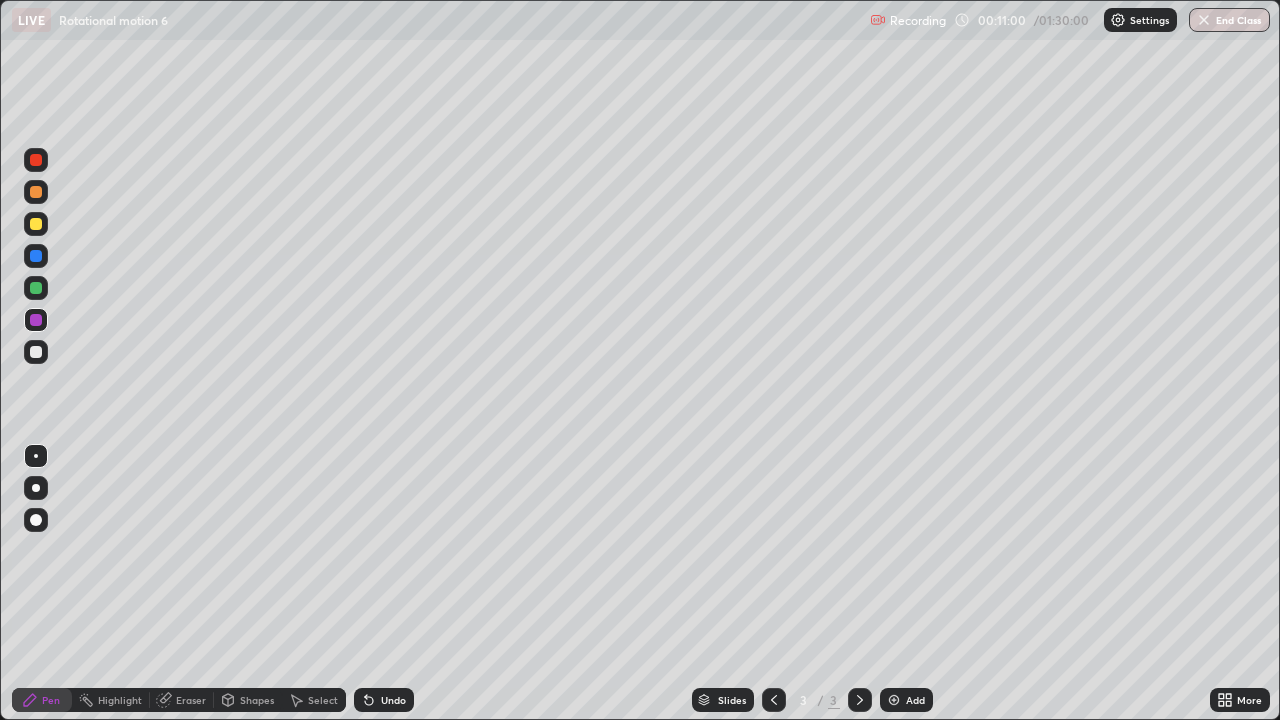 click on "Shapes" at bounding box center (257, 700) 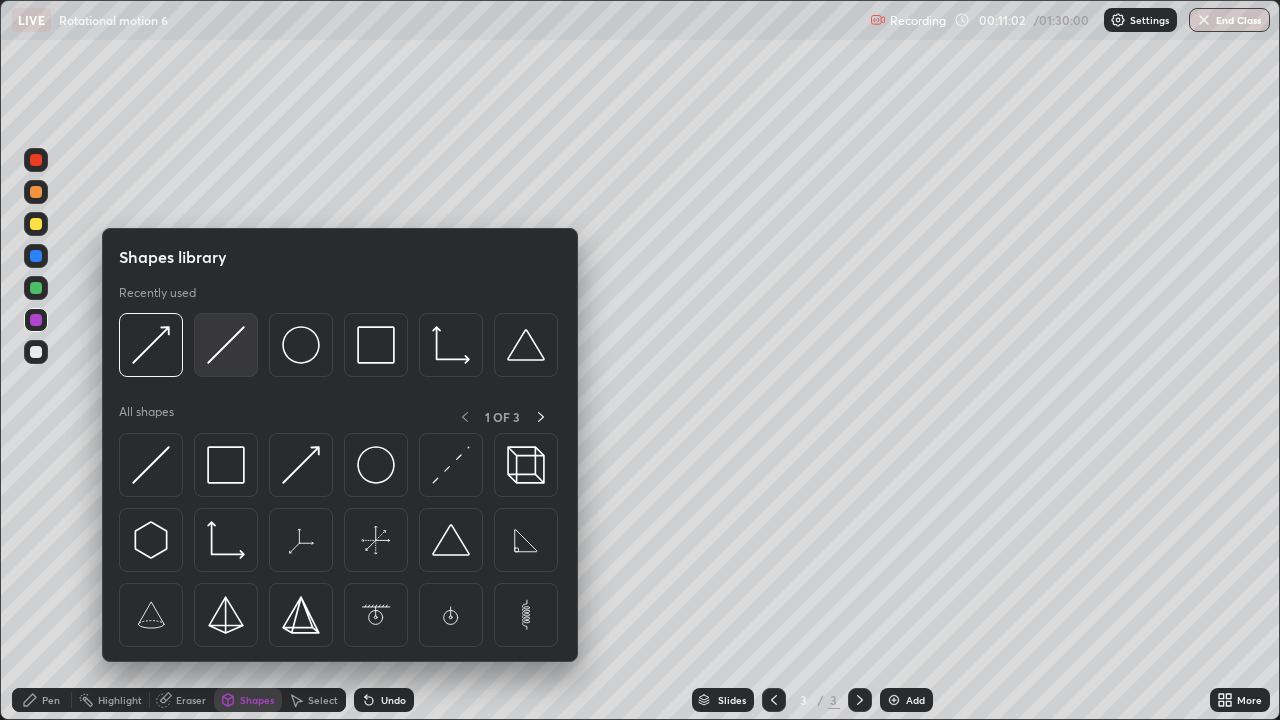 click at bounding box center [226, 345] 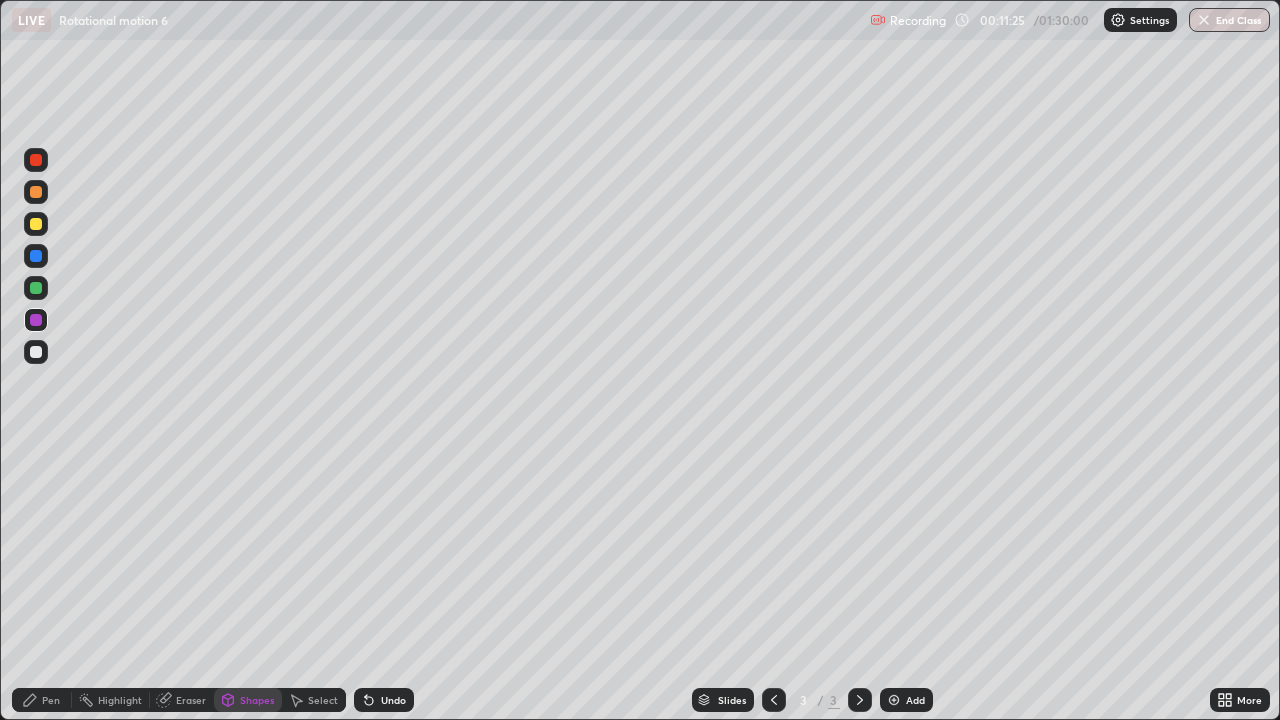 click at bounding box center [894, 700] 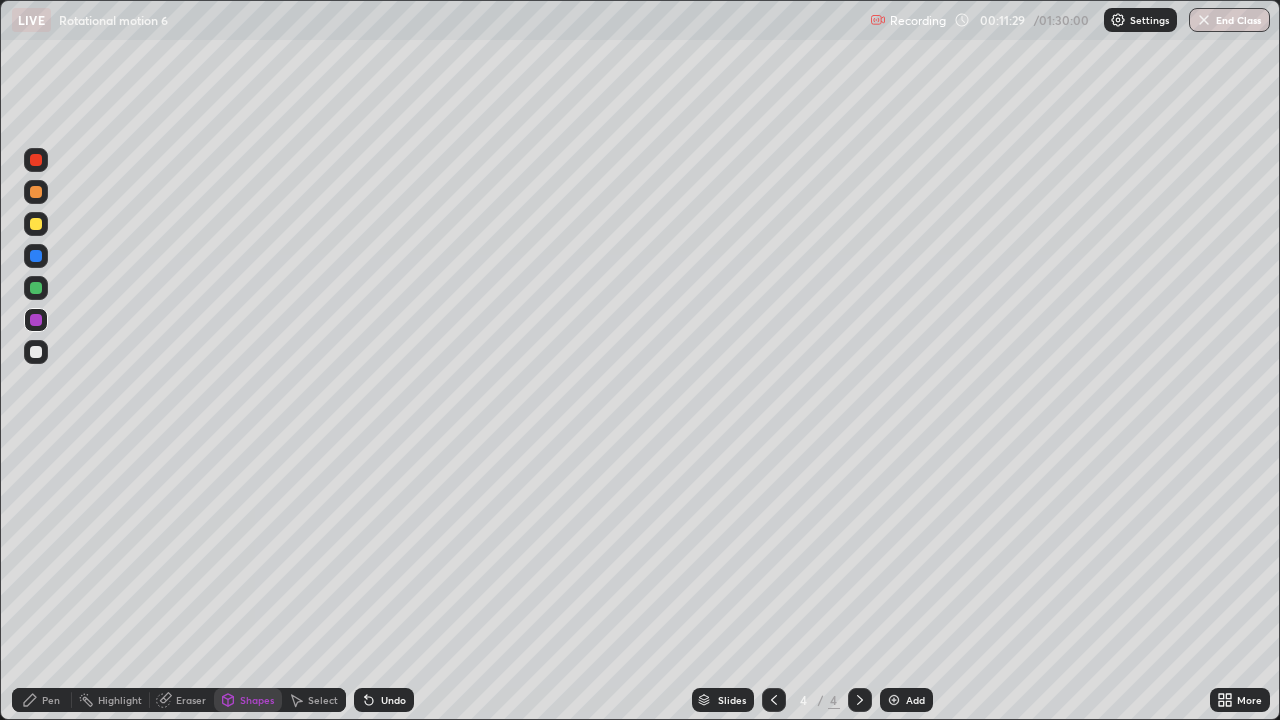 click on "Pen" at bounding box center (42, 700) 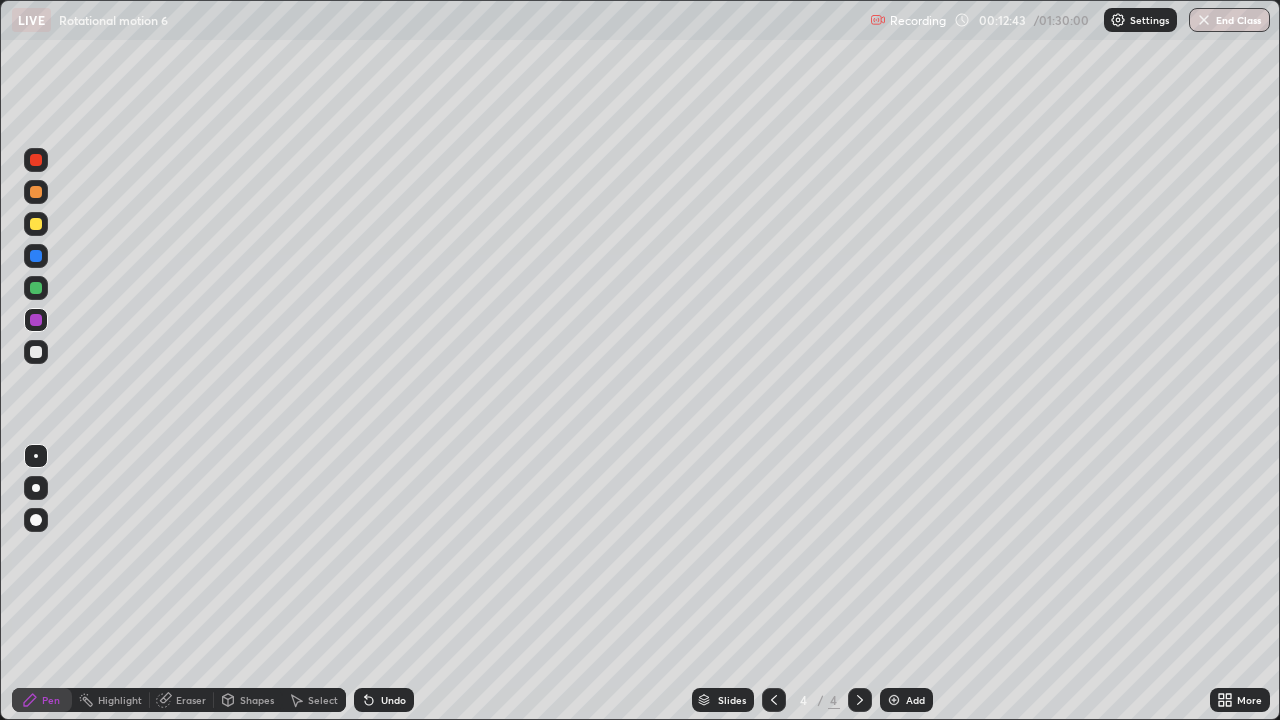 click at bounding box center (36, 352) 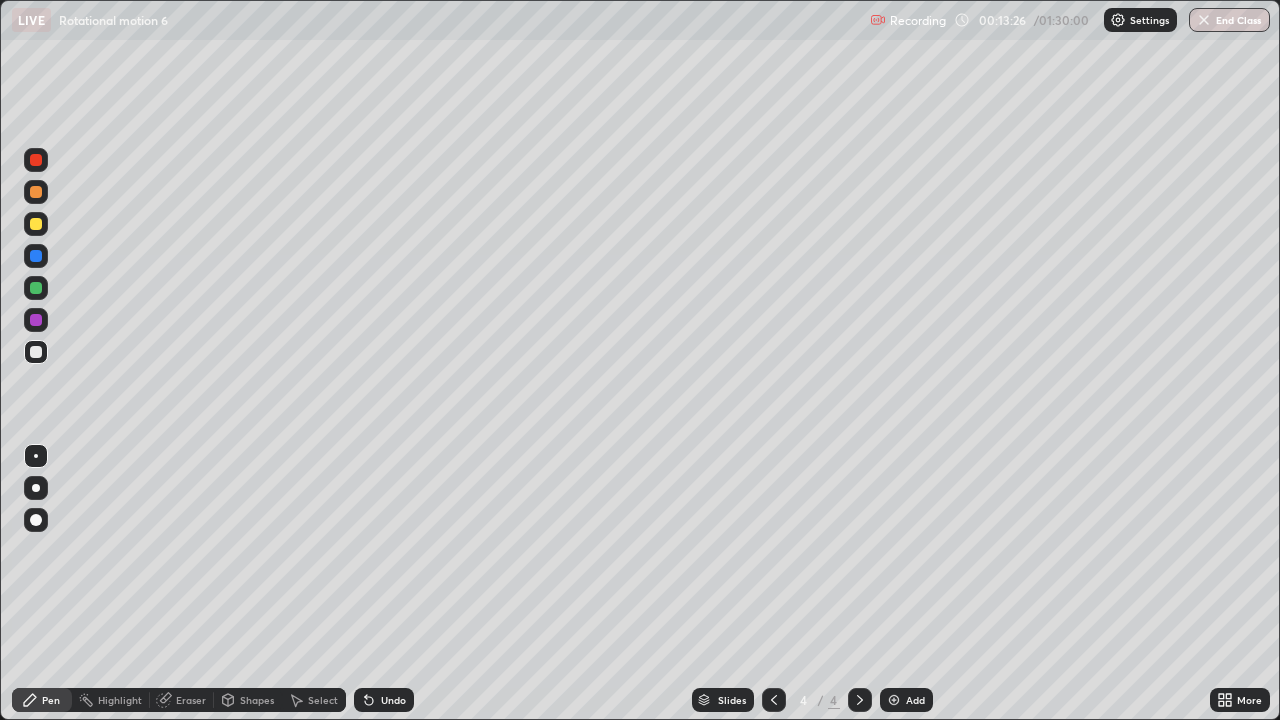 click 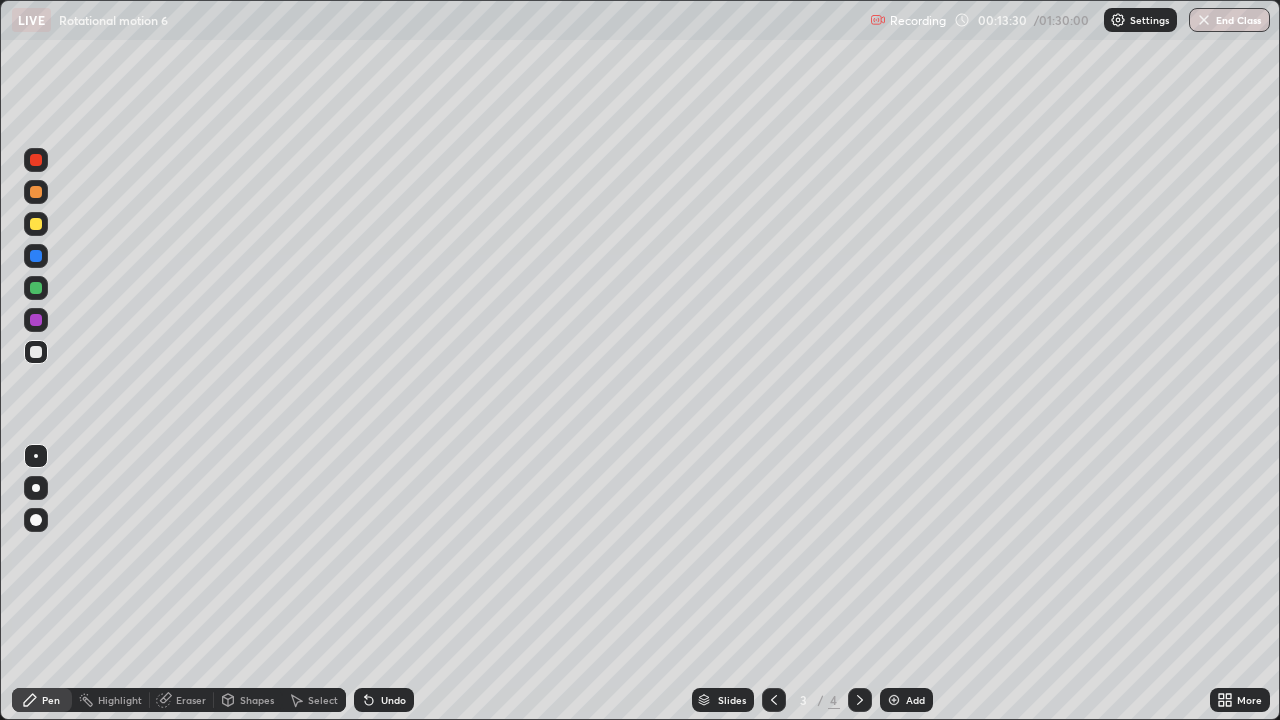 click 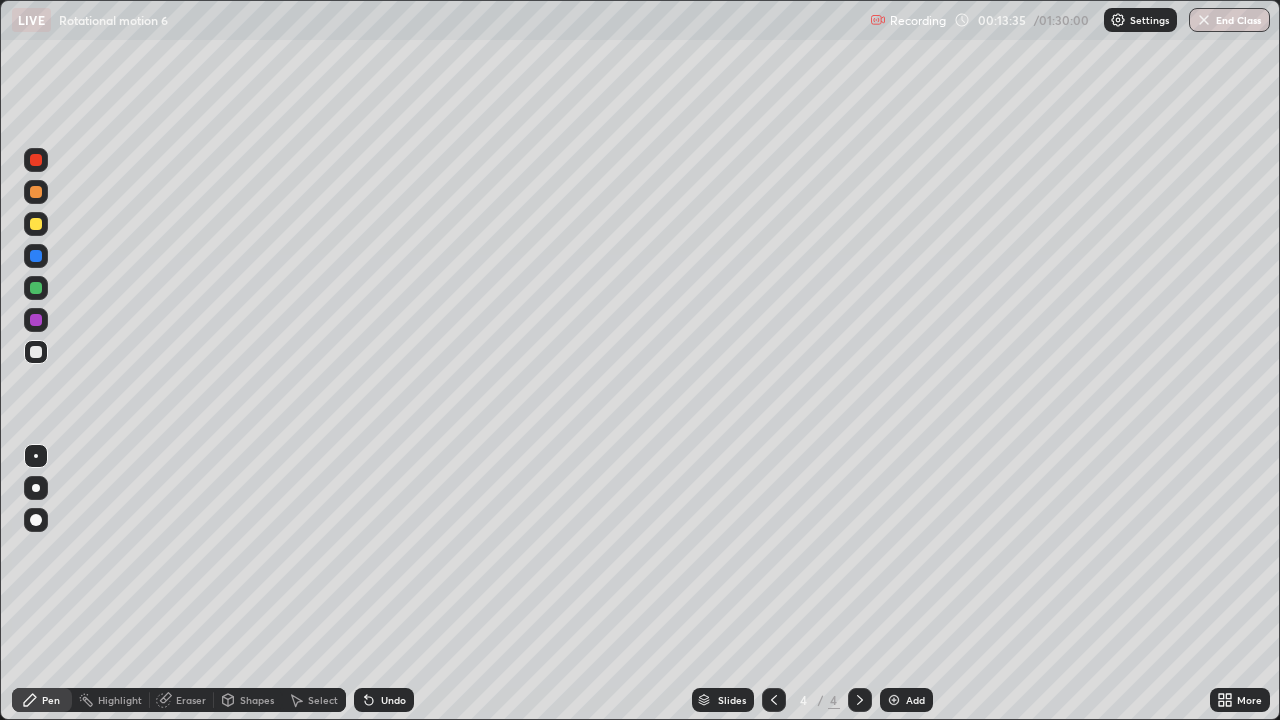 click on "Eraser" at bounding box center [191, 700] 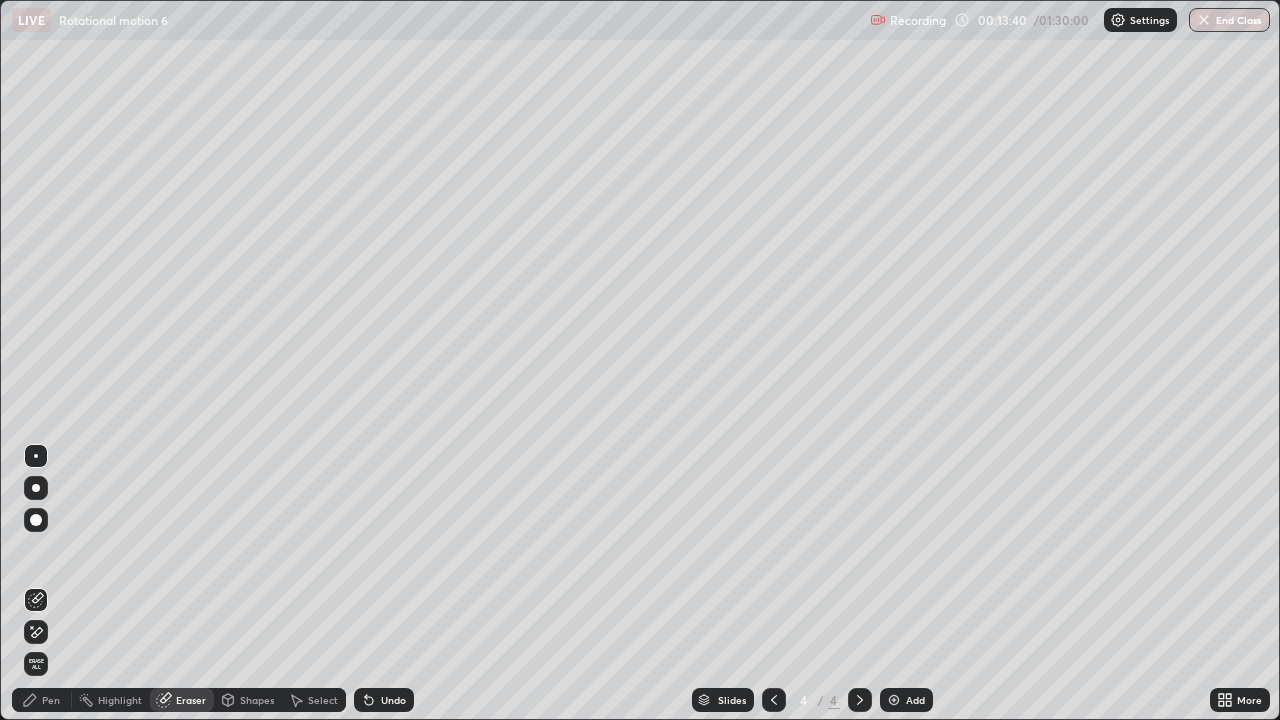 click on "Pen" at bounding box center [42, 700] 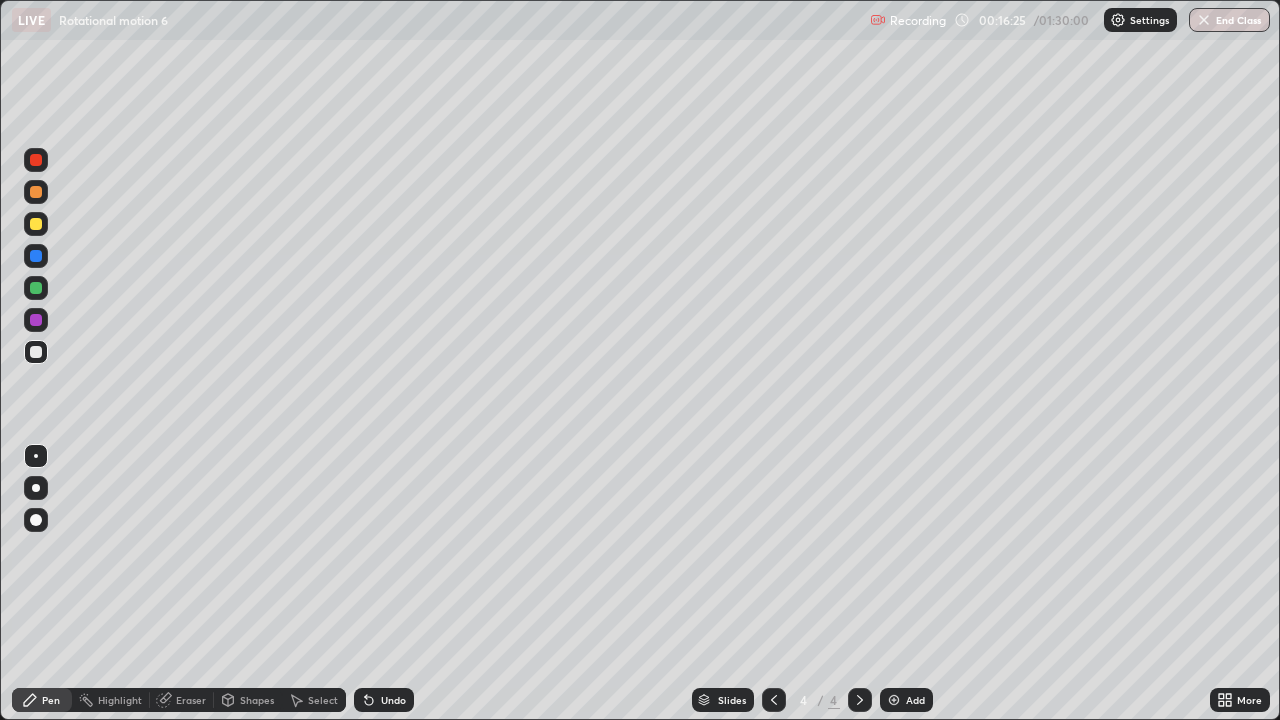 click 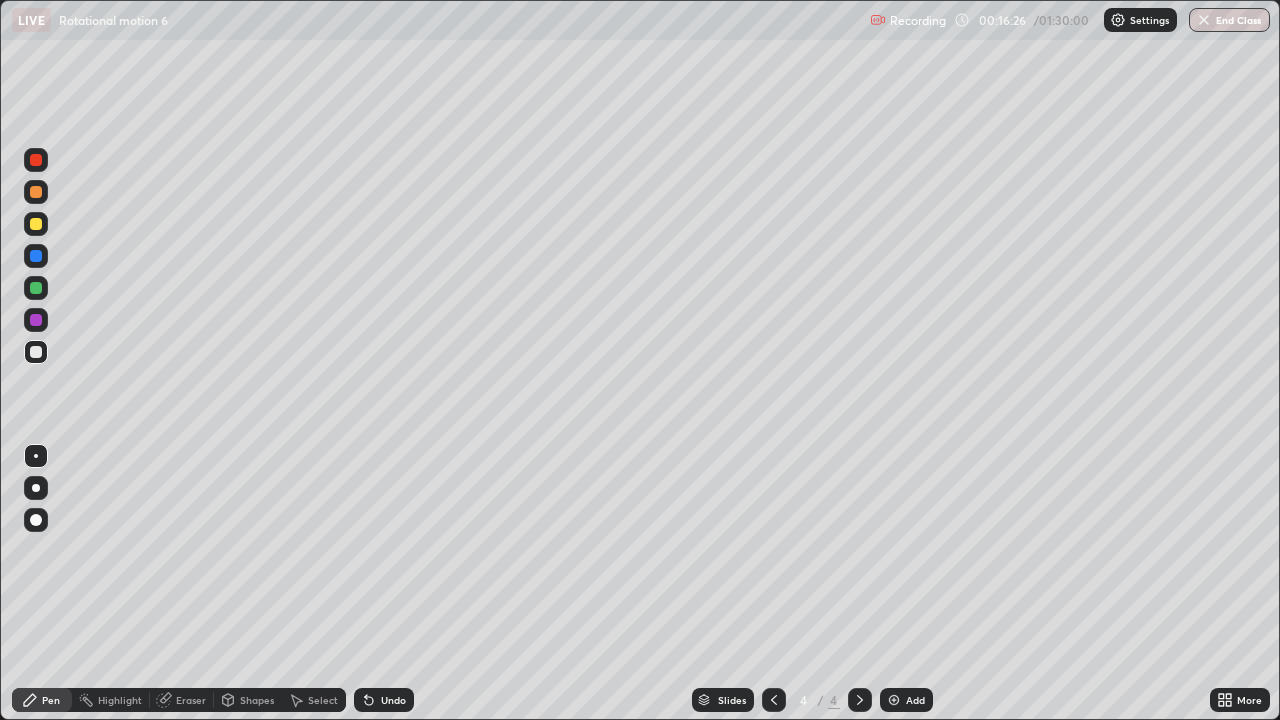click at bounding box center [860, 700] 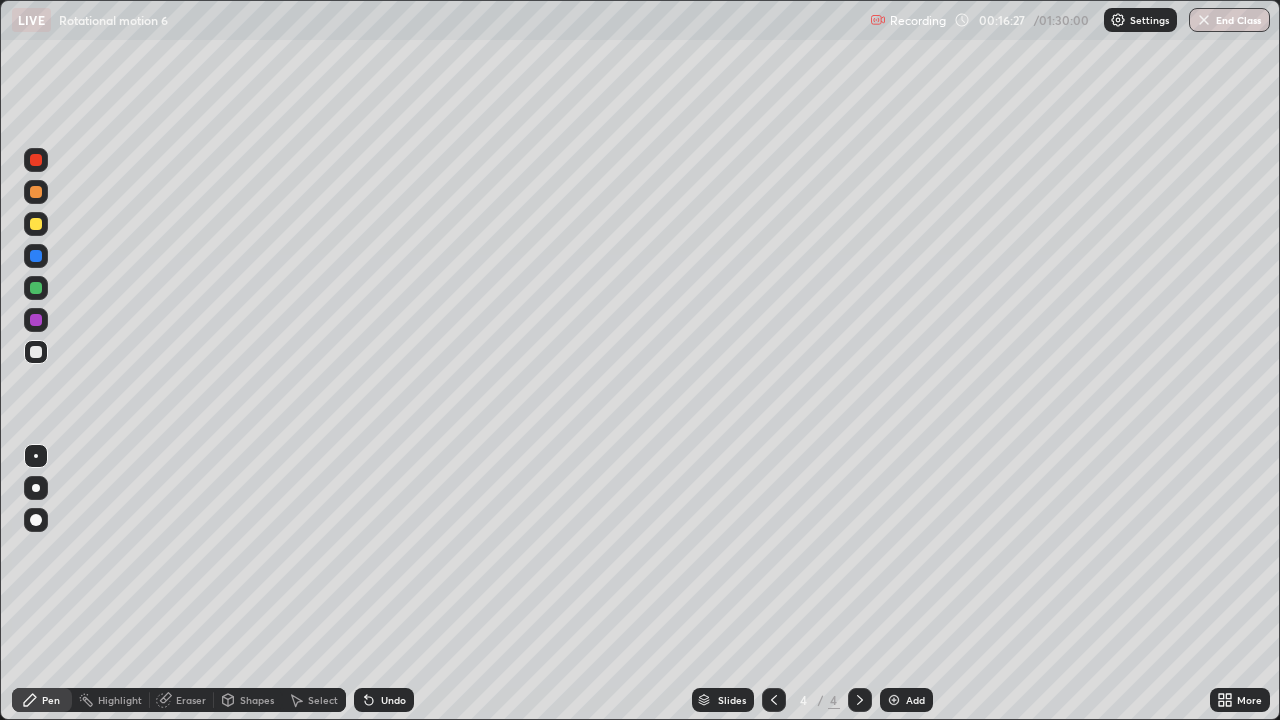 click 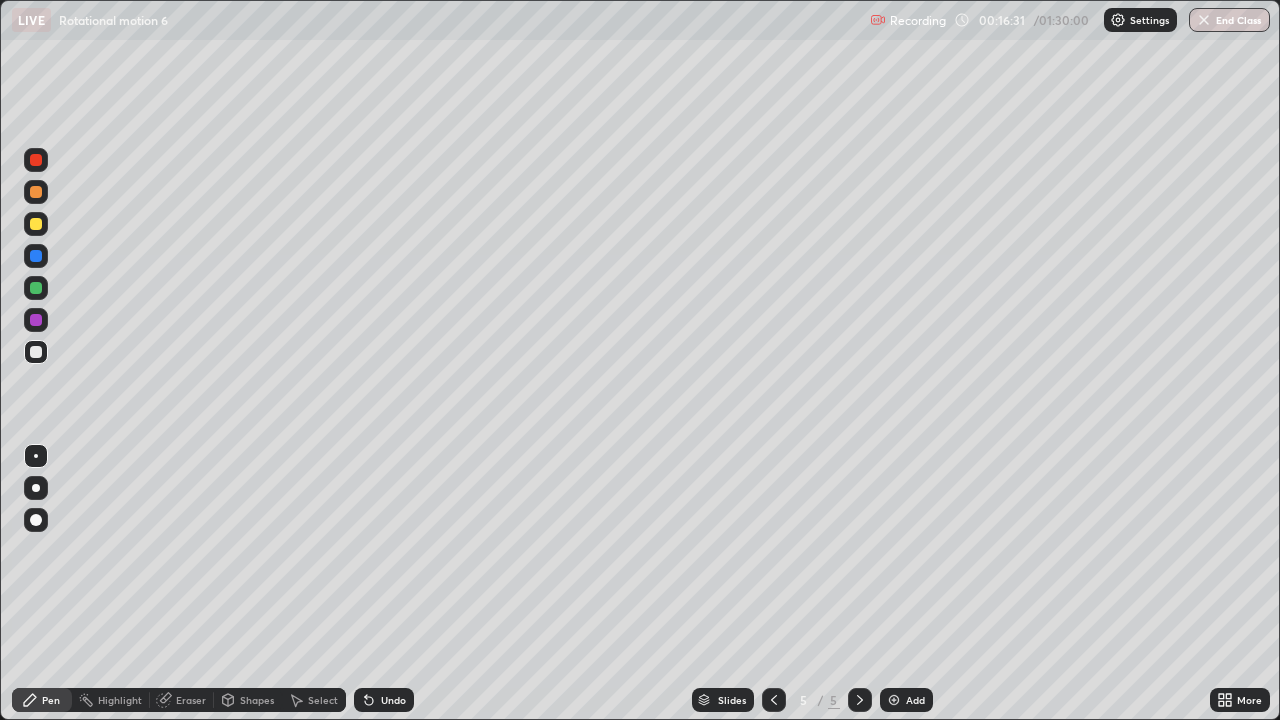 click at bounding box center [36, 288] 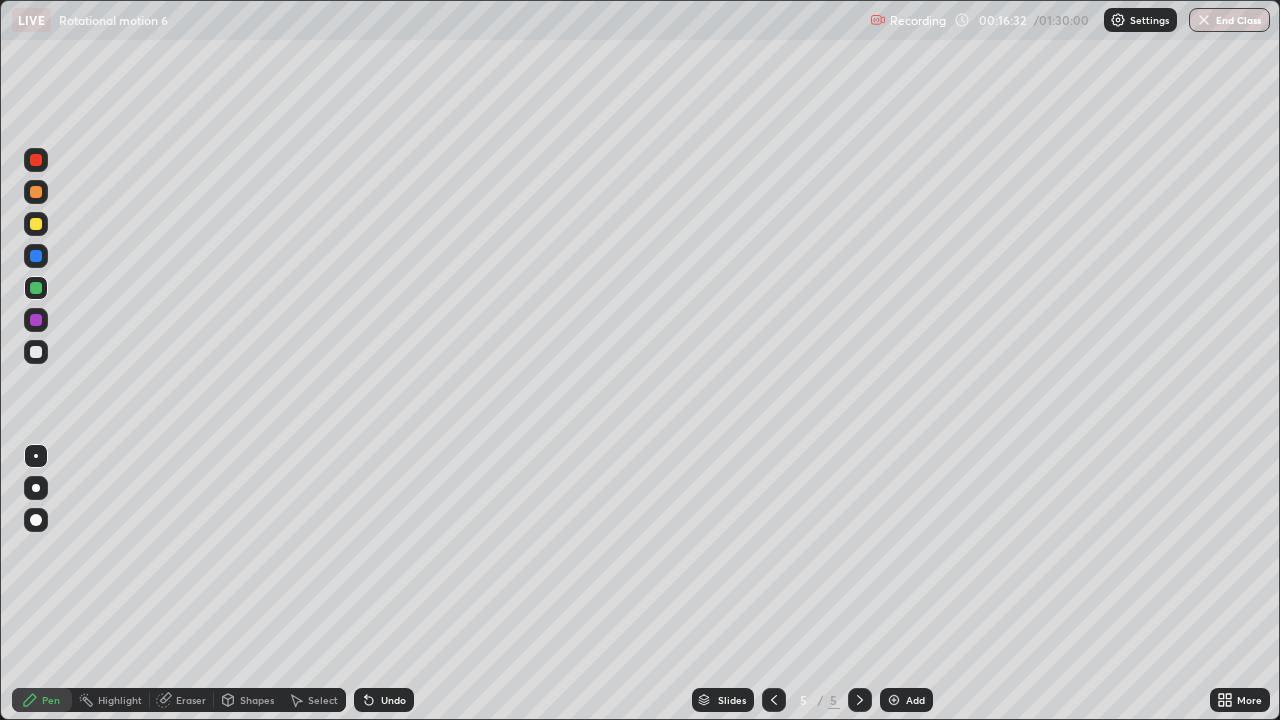 click on "Shapes" at bounding box center (257, 700) 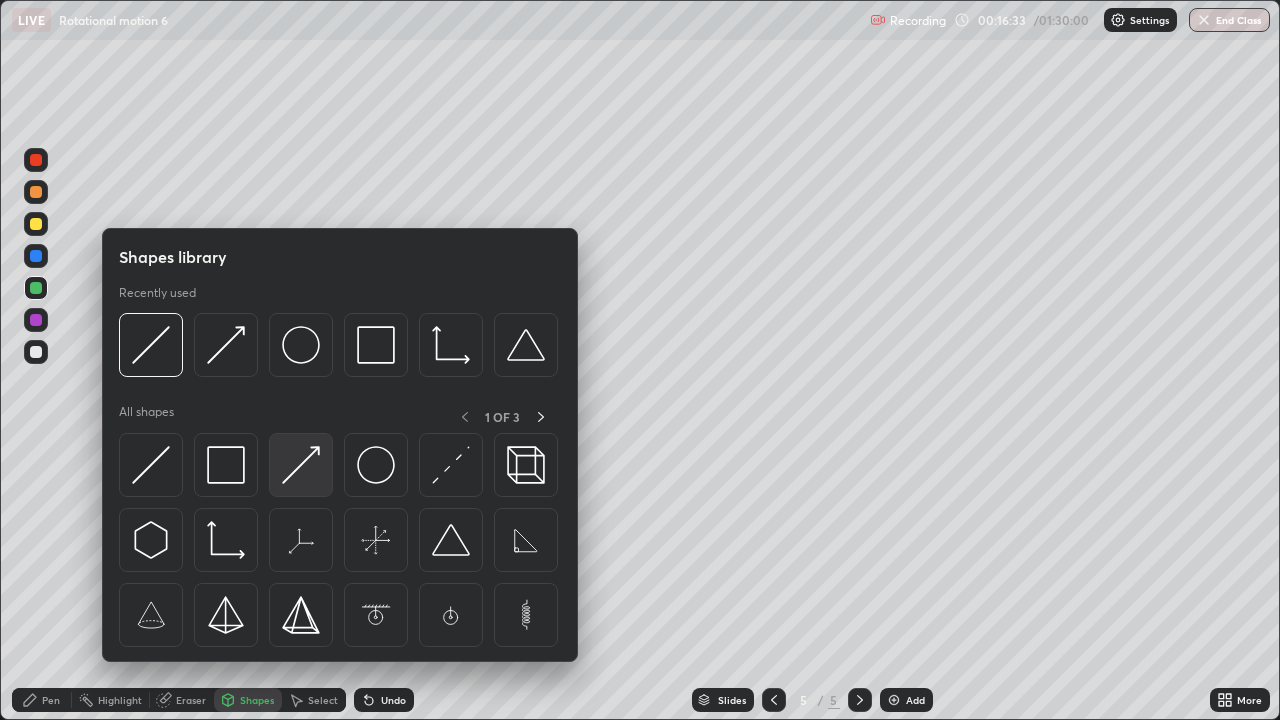 click at bounding box center [301, 465] 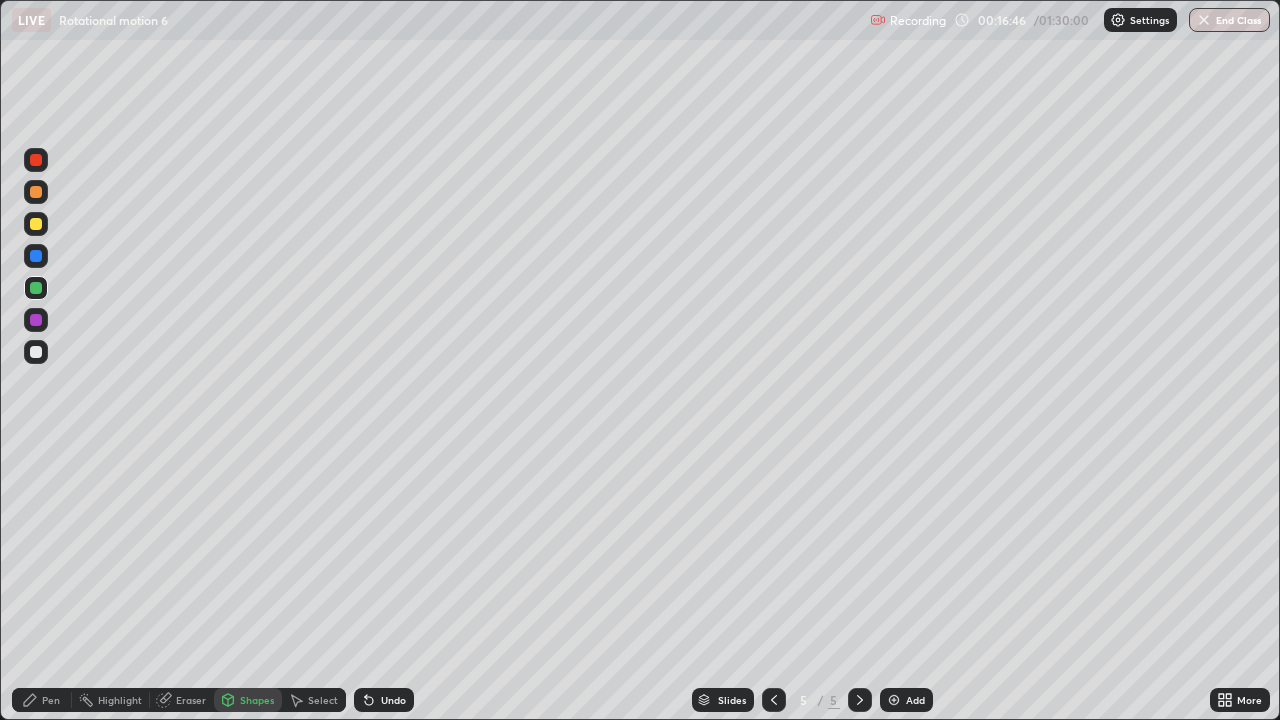 click at bounding box center (36, 352) 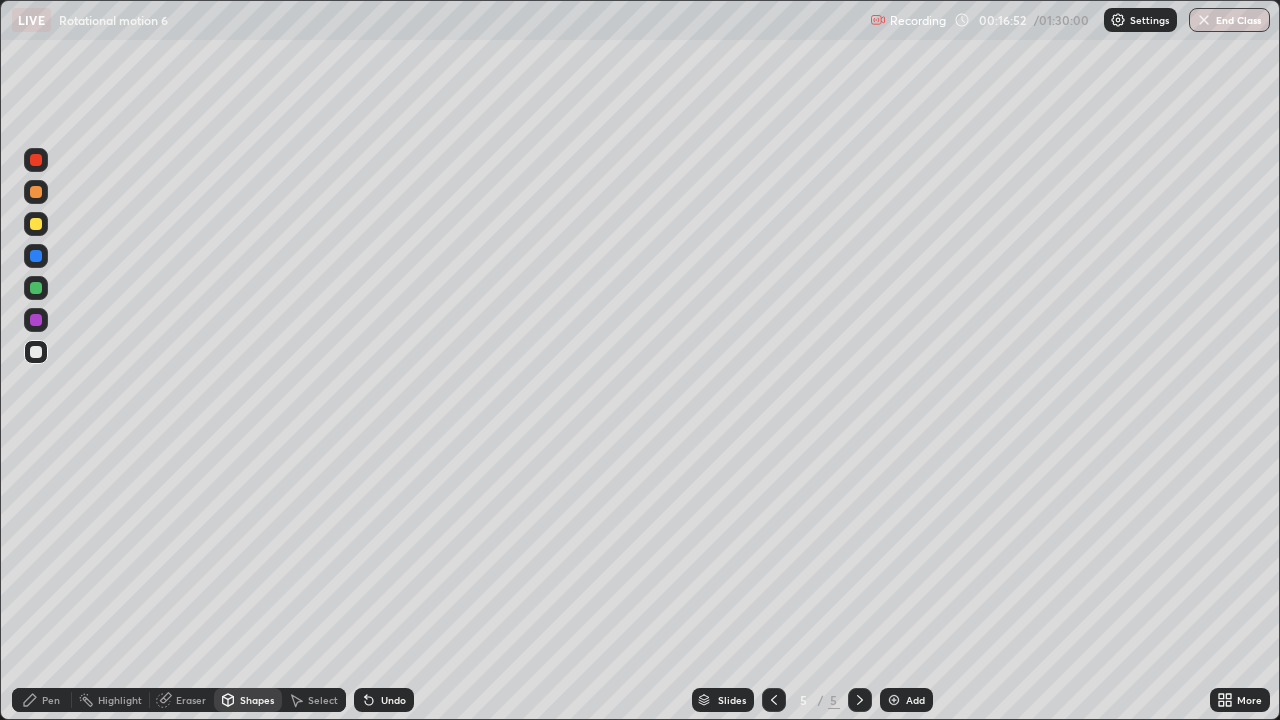 click on "Eraser" at bounding box center [191, 700] 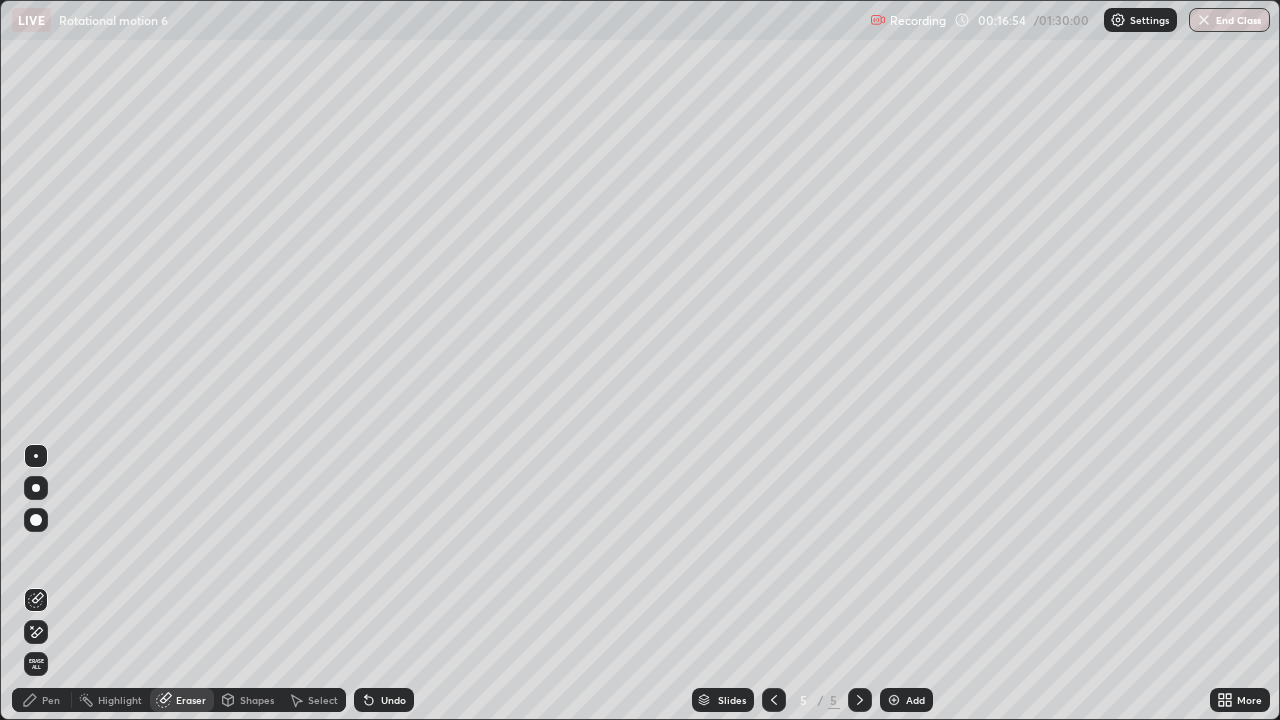 click on "Pen" at bounding box center [51, 700] 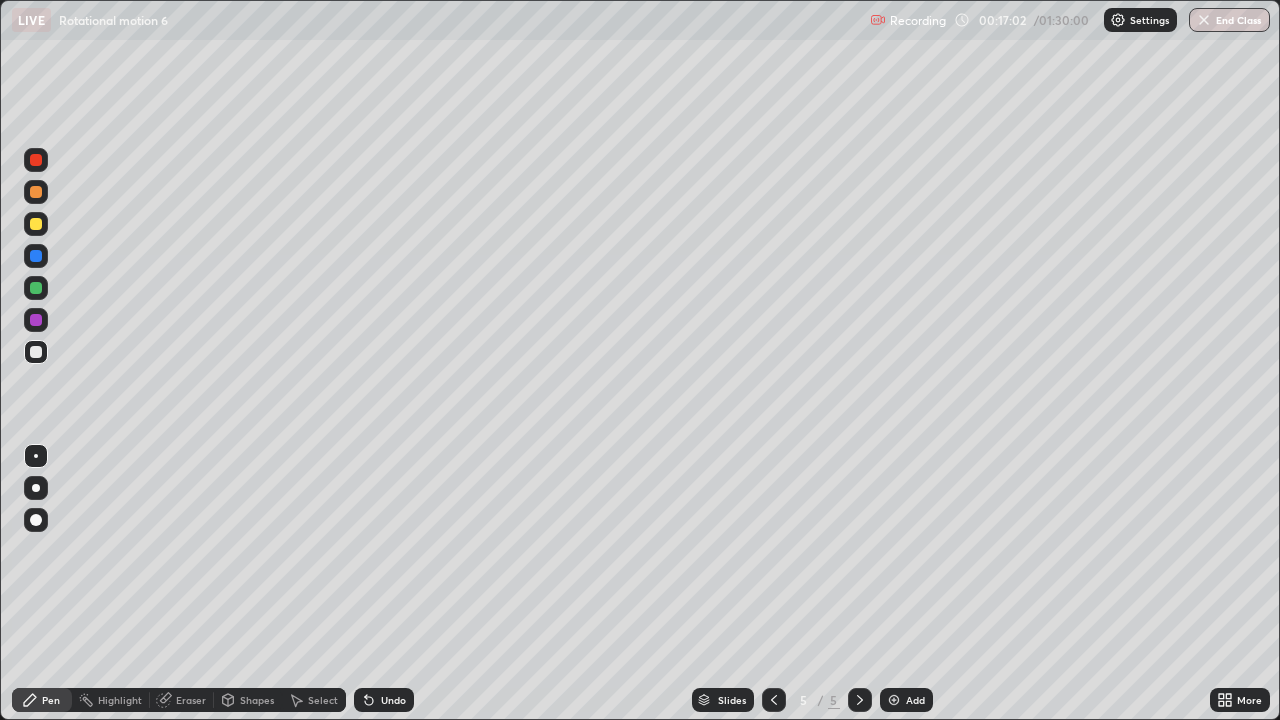 click on "Shapes" at bounding box center [257, 700] 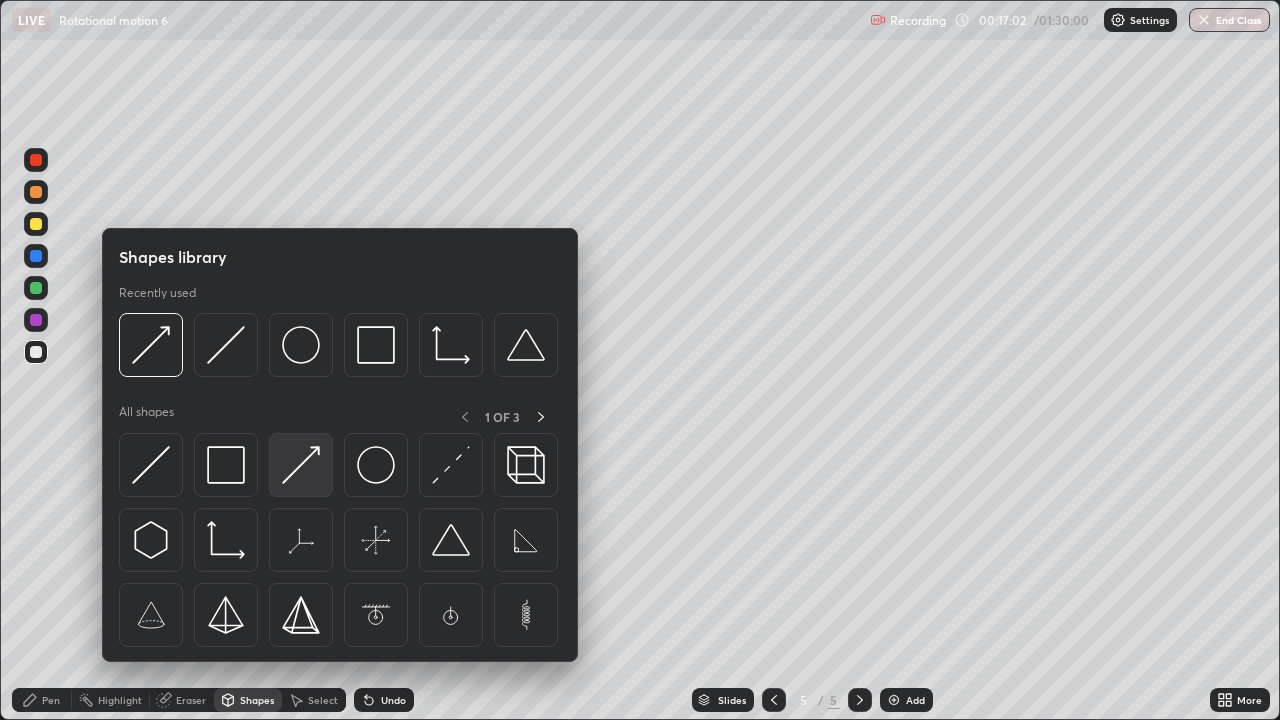 click at bounding box center (301, 465) 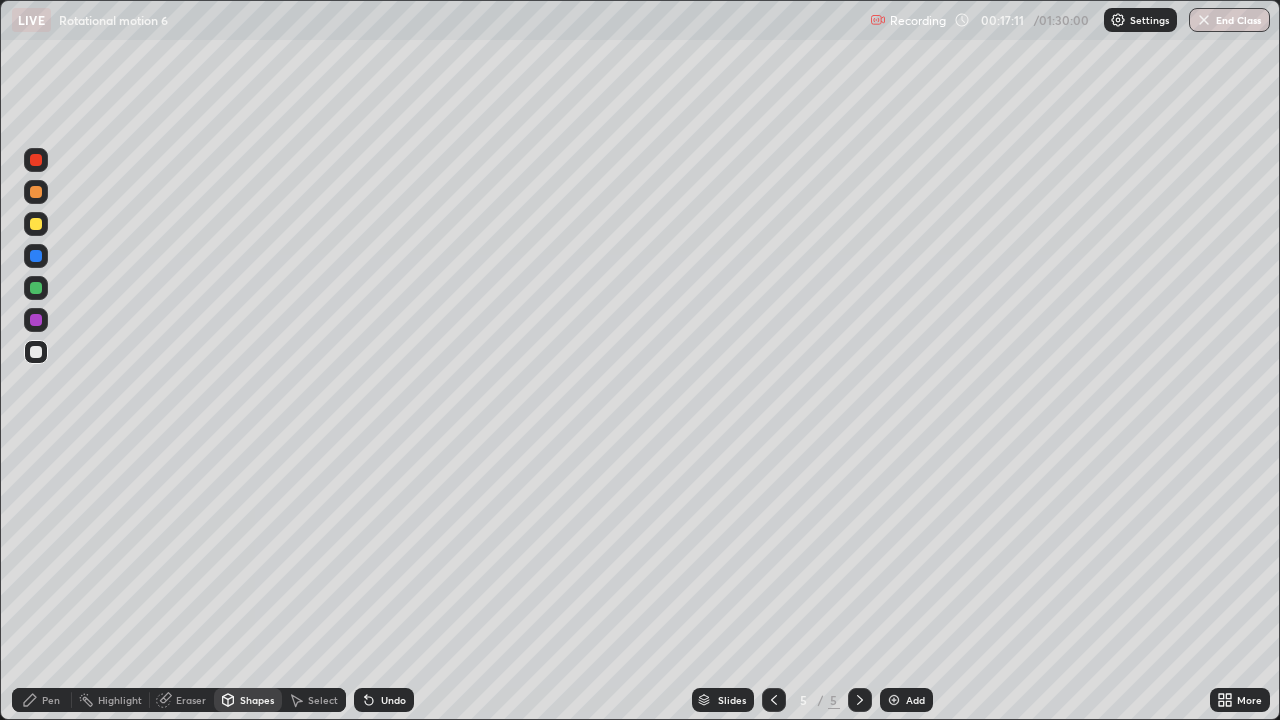 click on "Pen" at bounding box center [51, 700] 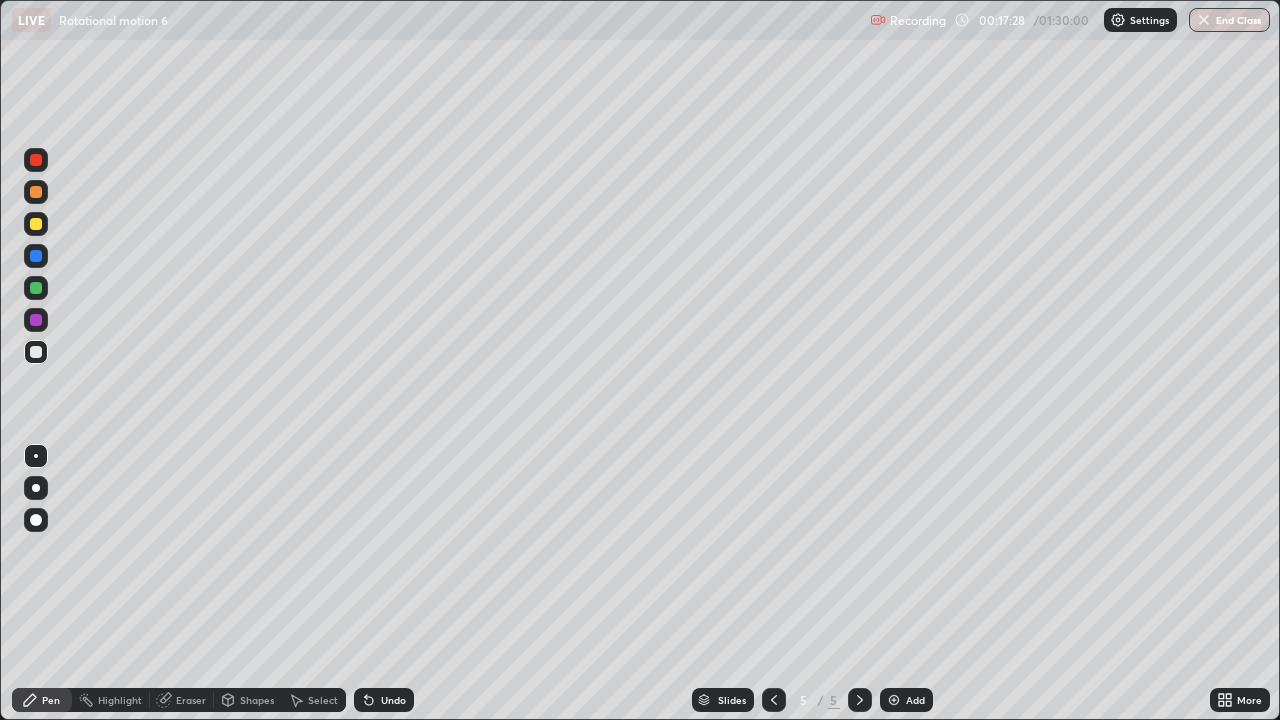 click on "Eraser" at bounding box center [191, 700] 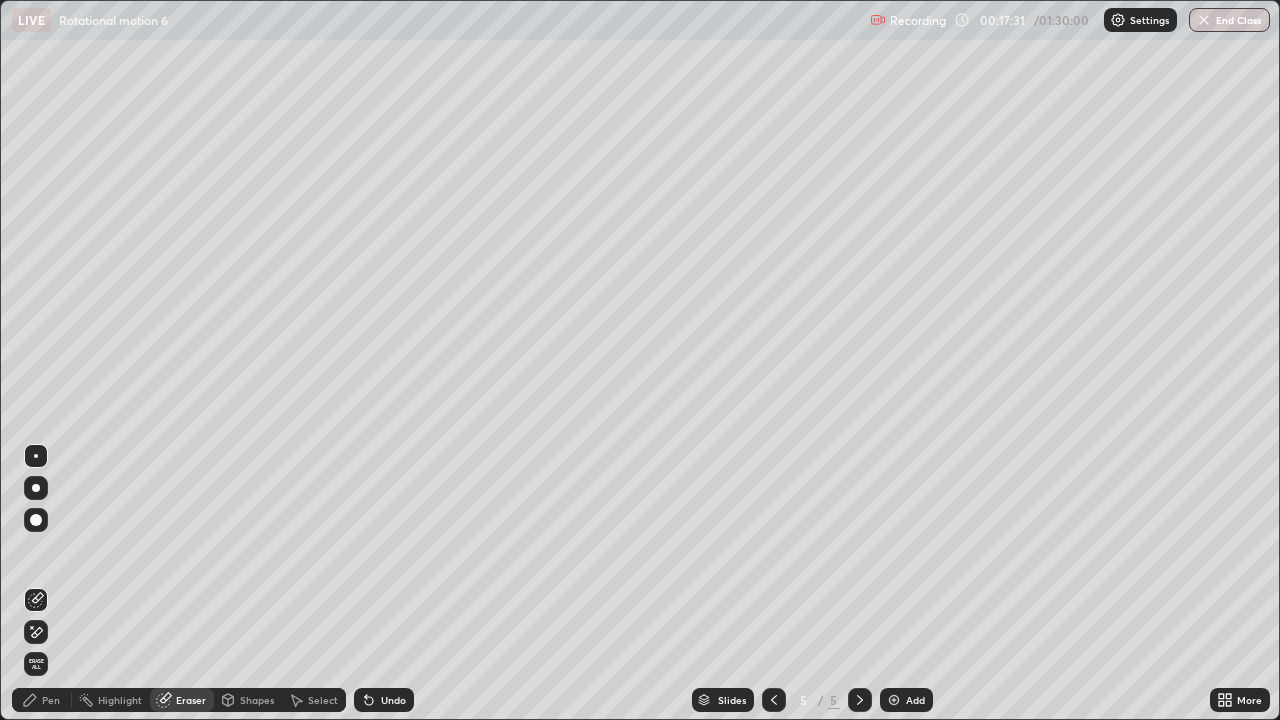 click on "Pen" at bounding box center [51, 700] 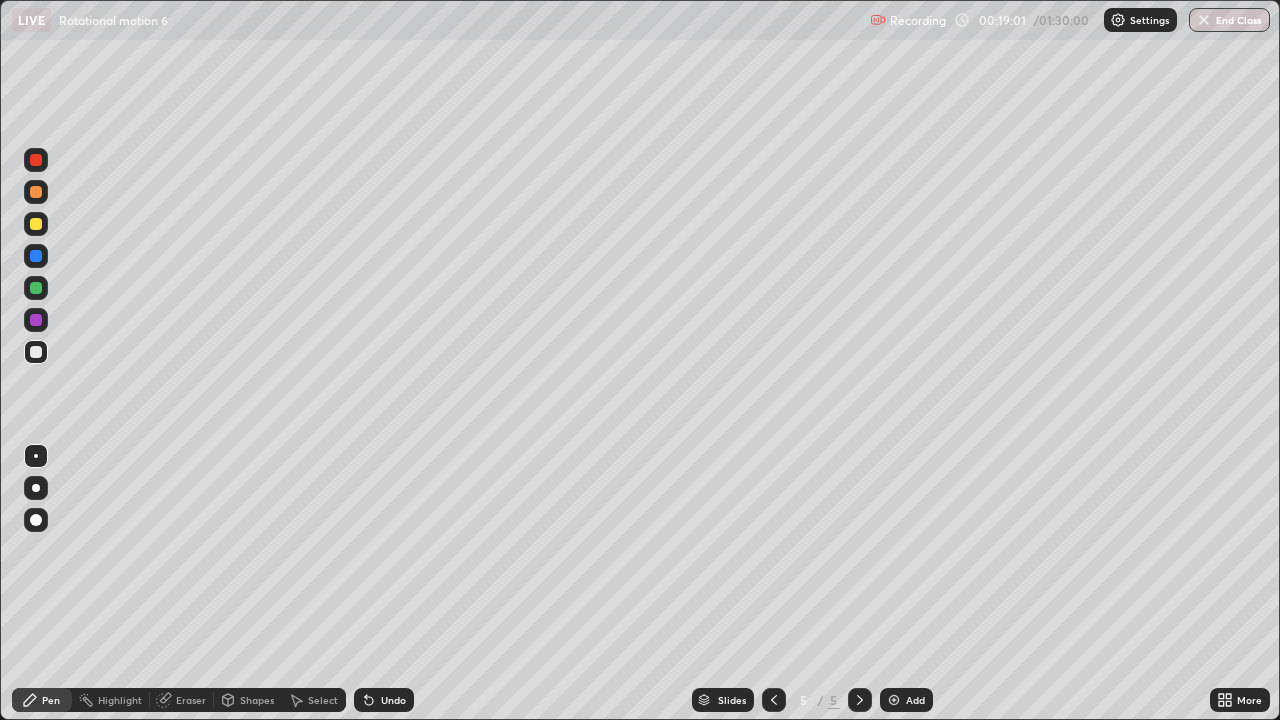 click at bounding box center (36, 352) 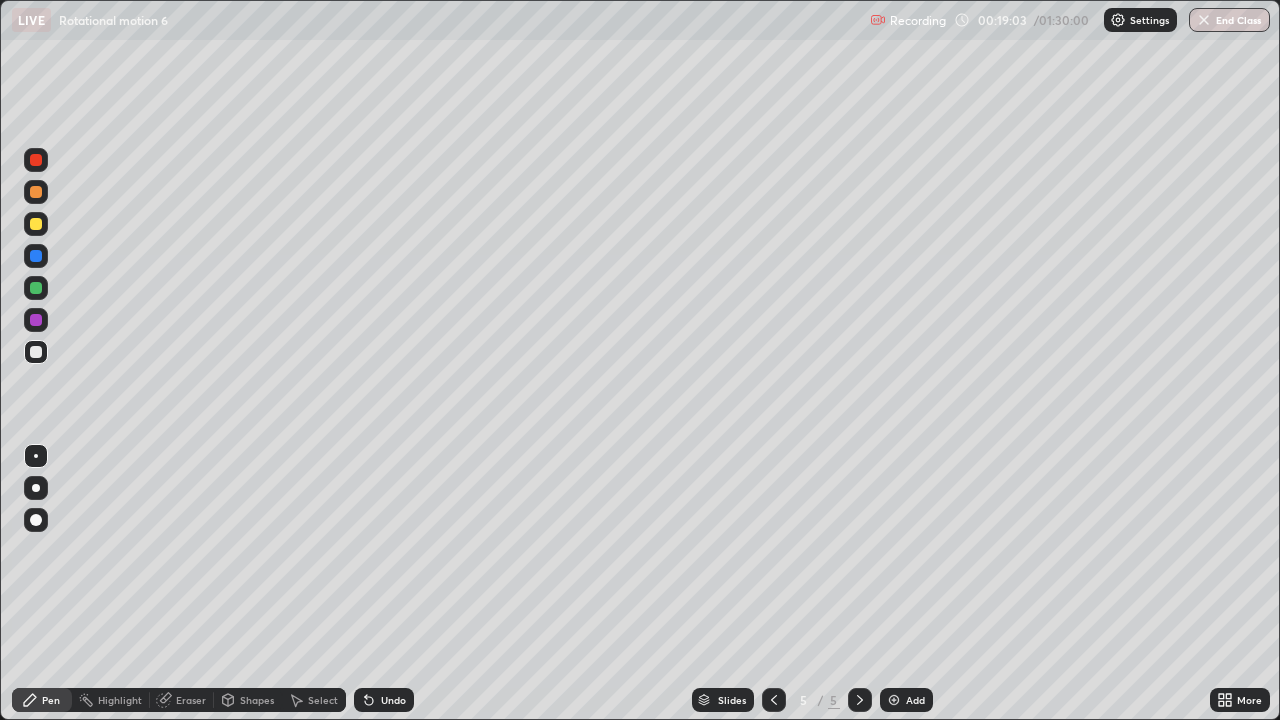 click on "Eraser" at bounding box center [191, 700] 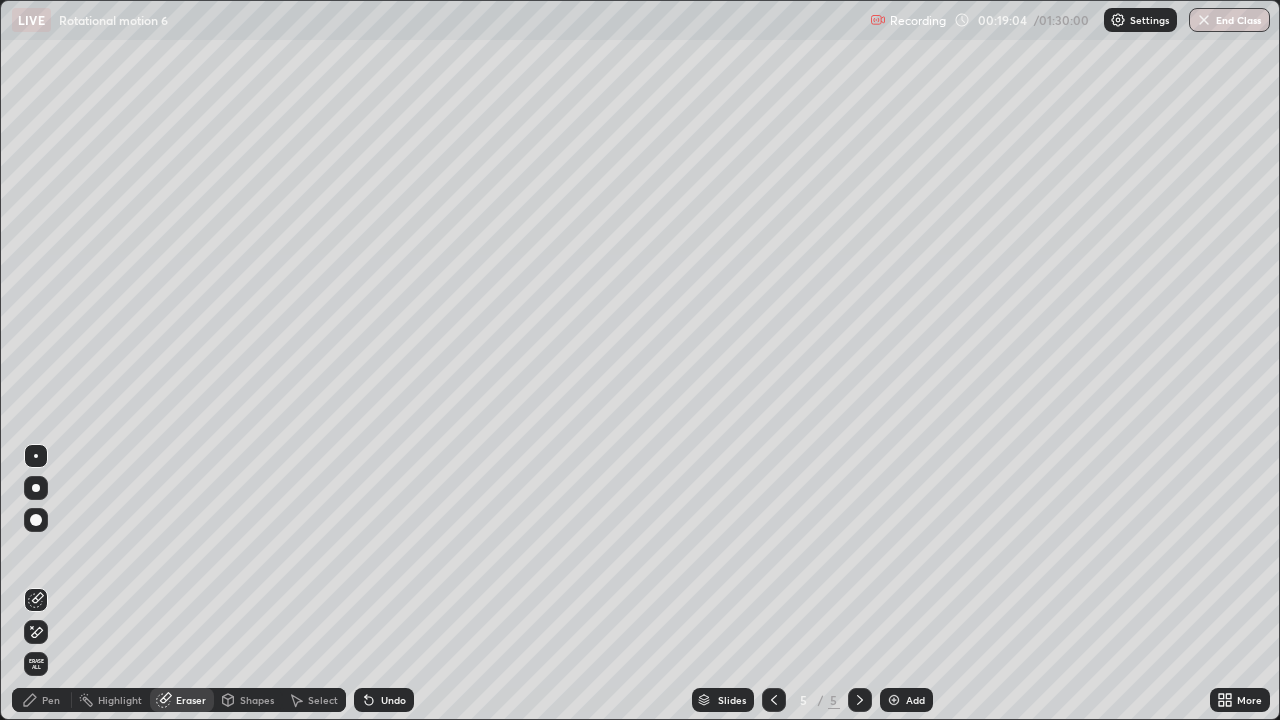 click on "Shapes" at bounding box center (248, 700) 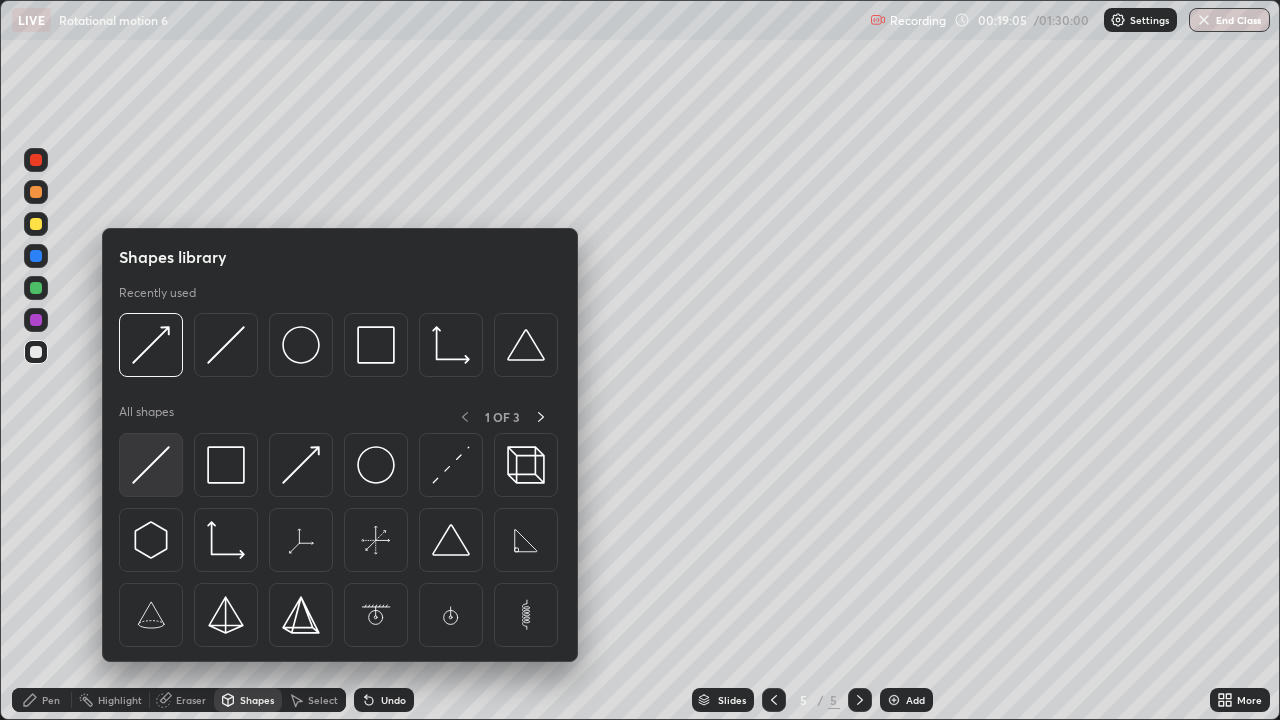 click at bounding box center (151, 465) 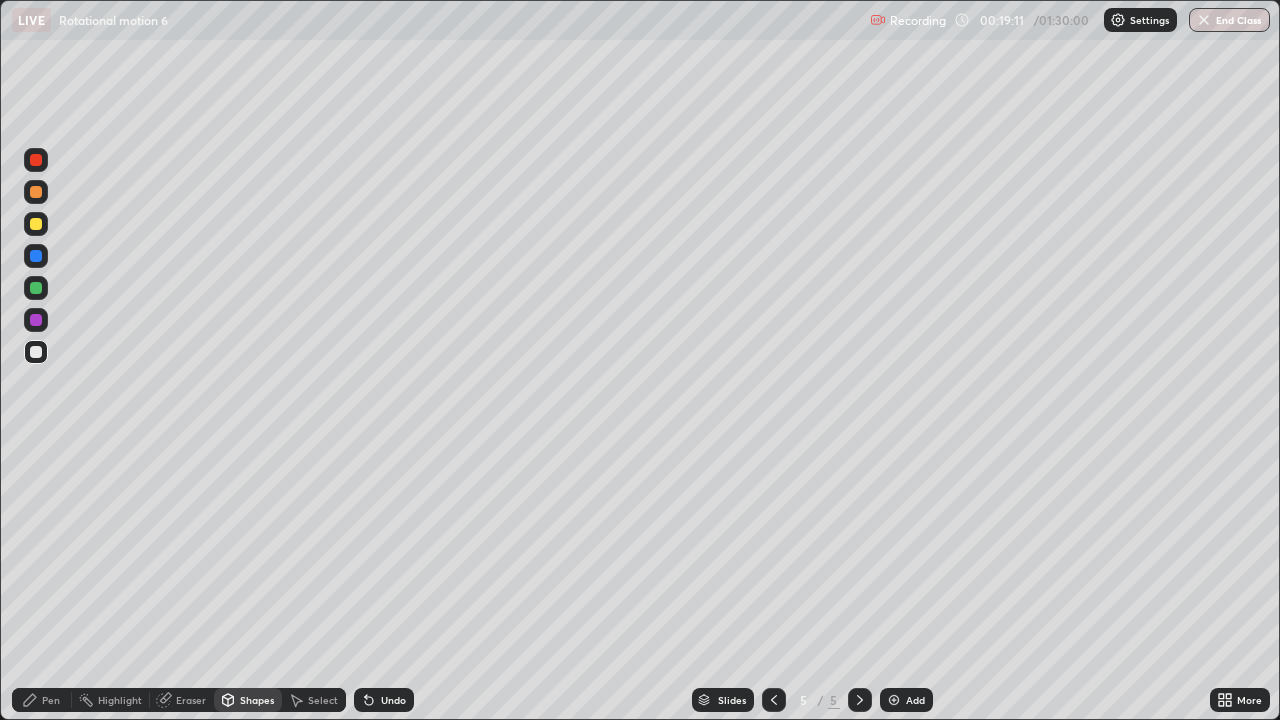 click on "Eraser" at bounding box center [191, 700] 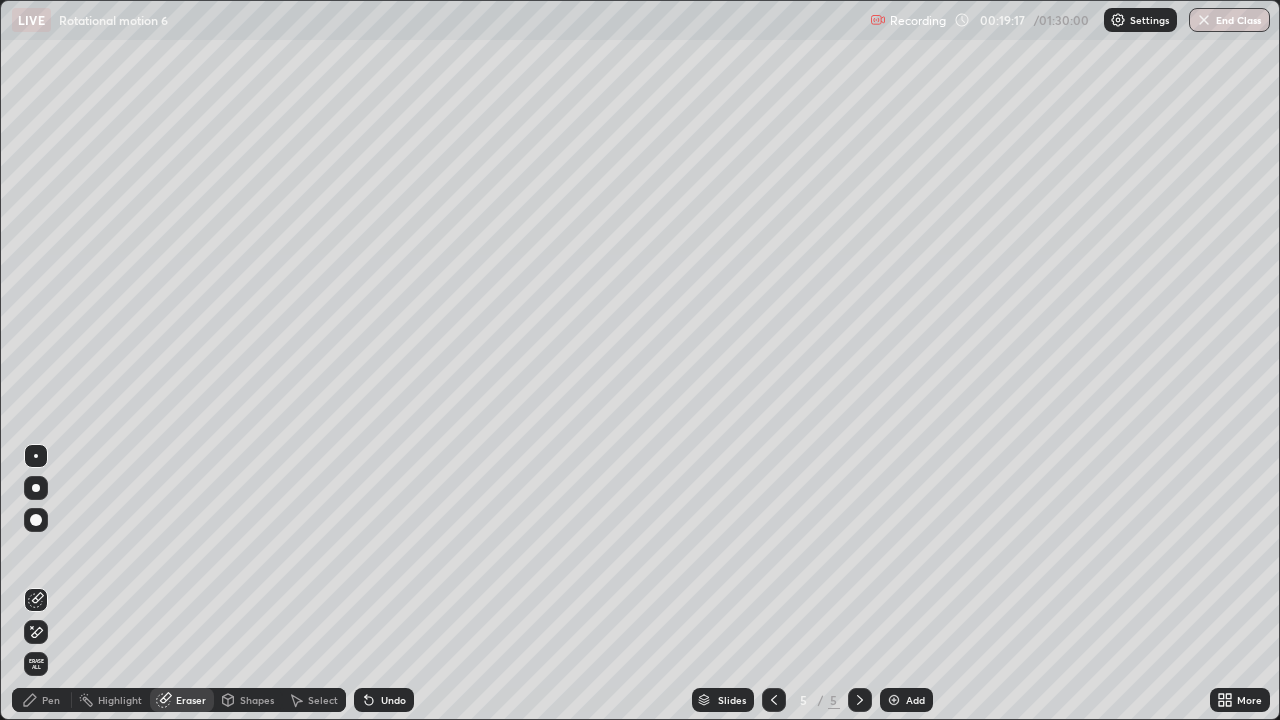 click on "Pen" at bounding box center [42, 700] 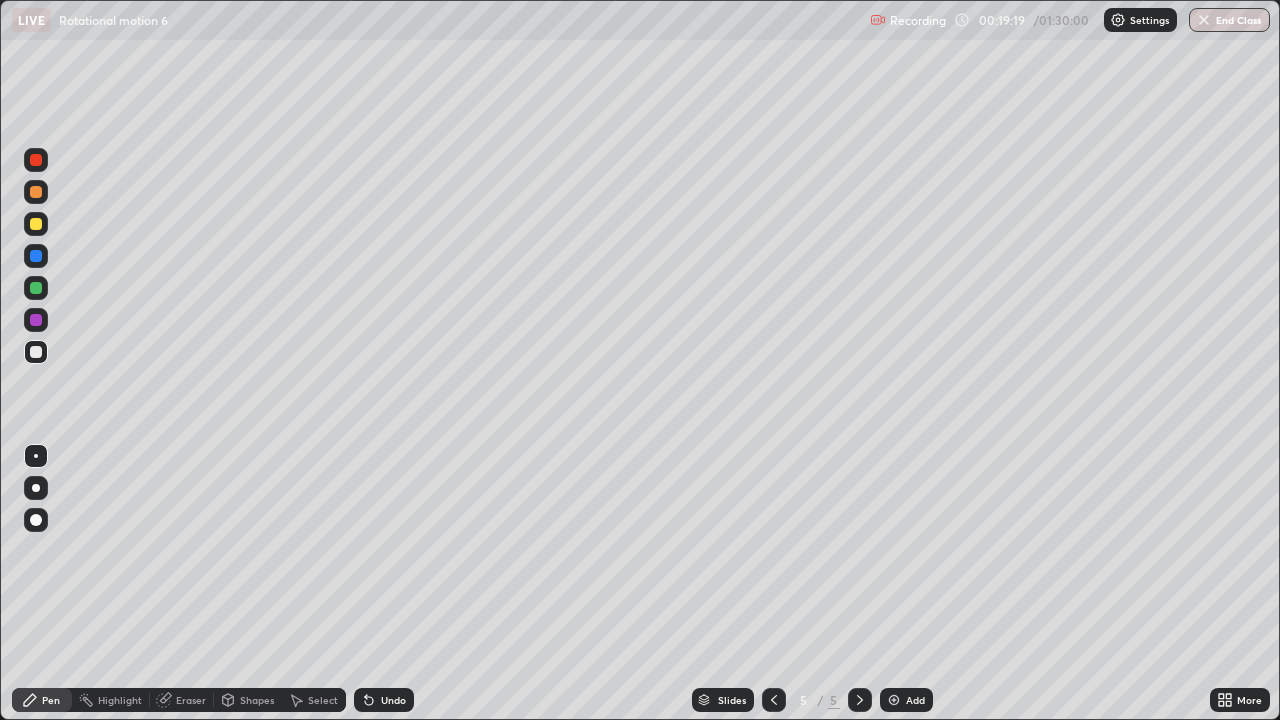 click on "Shapes" at bounding box center (257, 700) 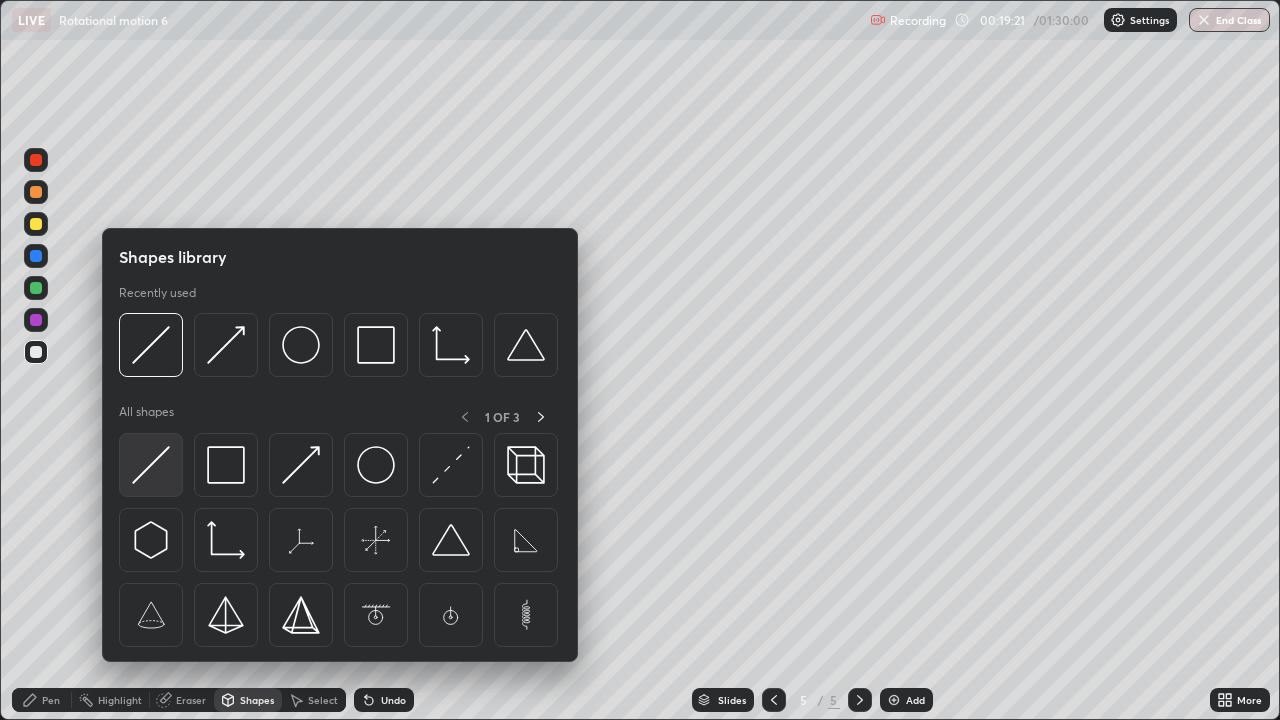 click at bounding box center [151, 465] 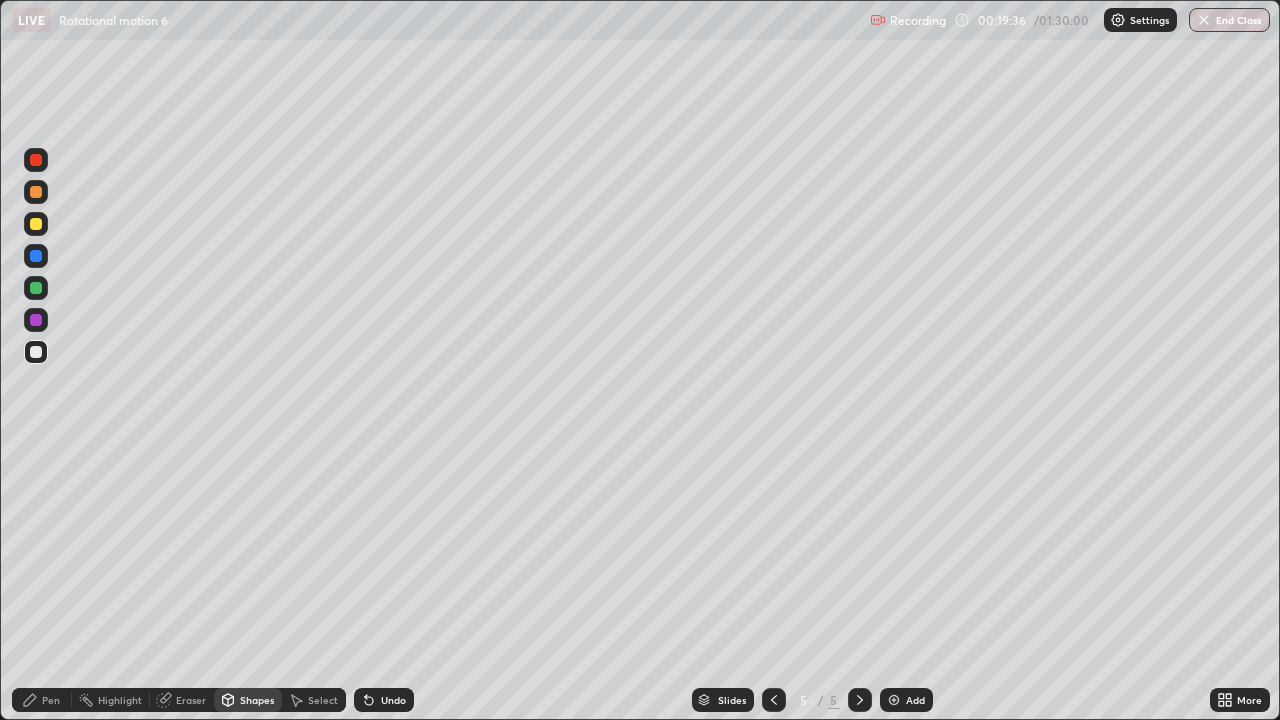 click on "Pen" at bounding box center [42, 700] 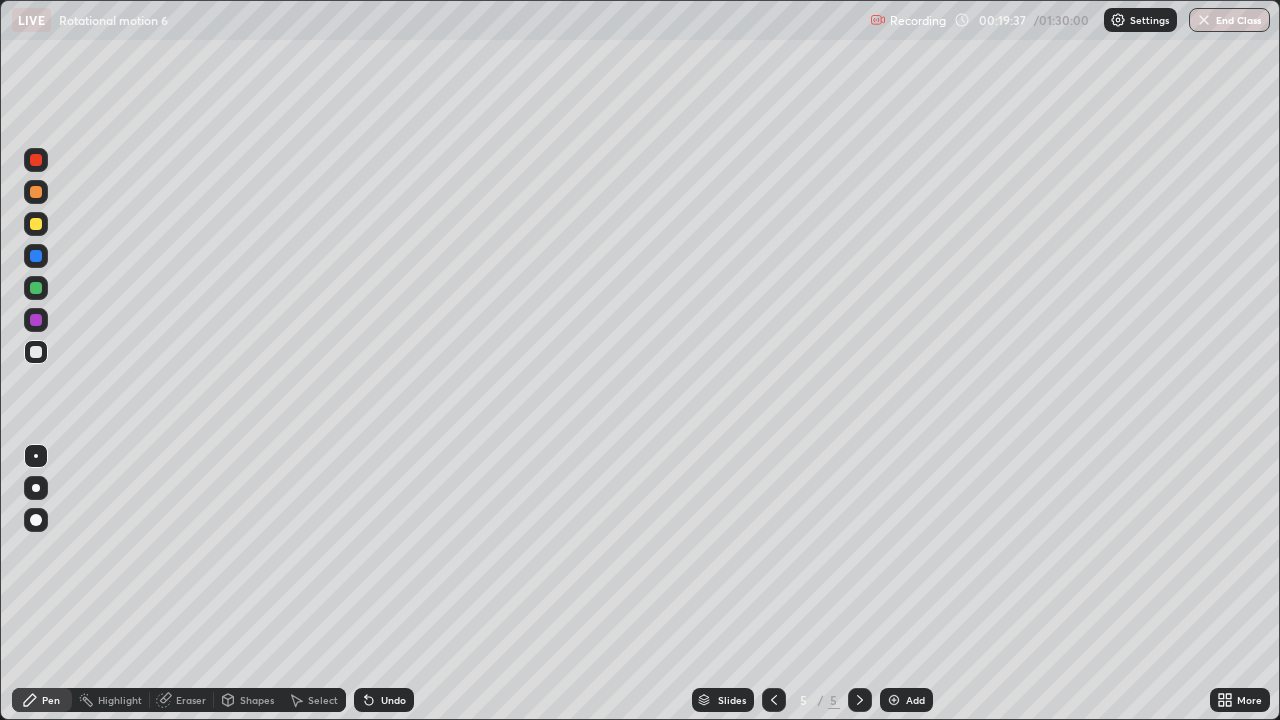 click at bounding box center [36, 320] 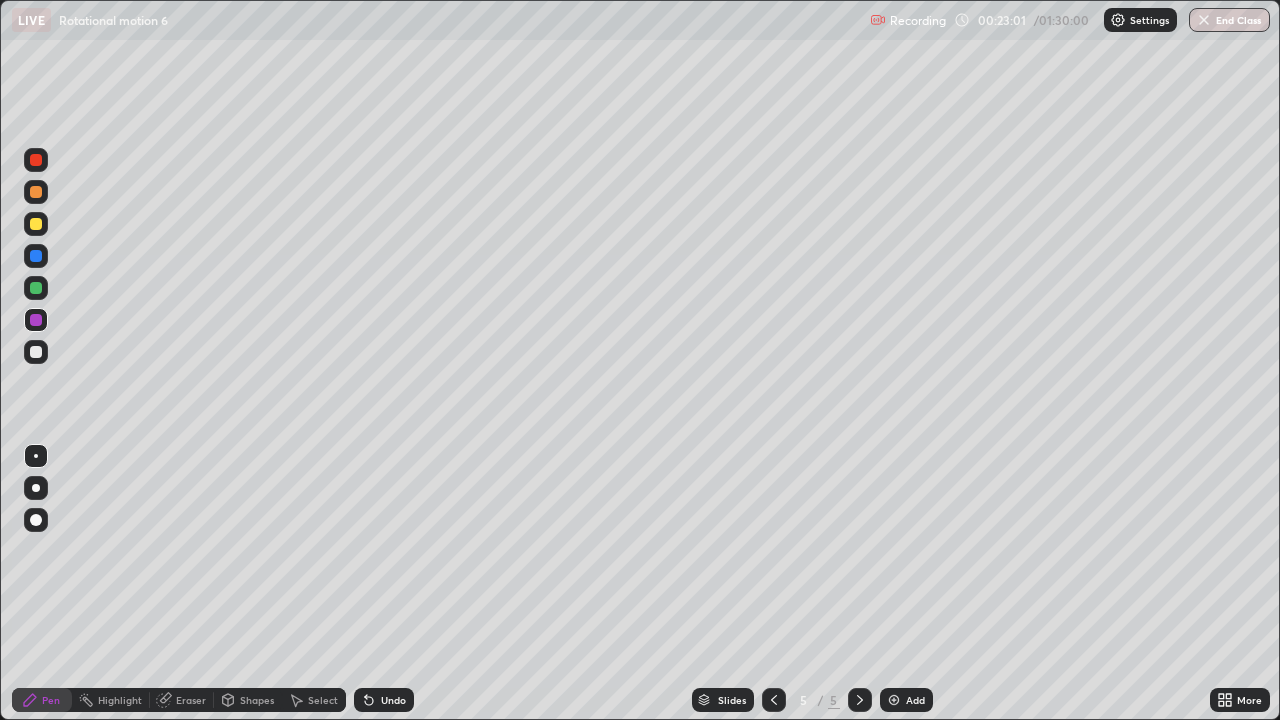 click at bounding box center [894, 700] 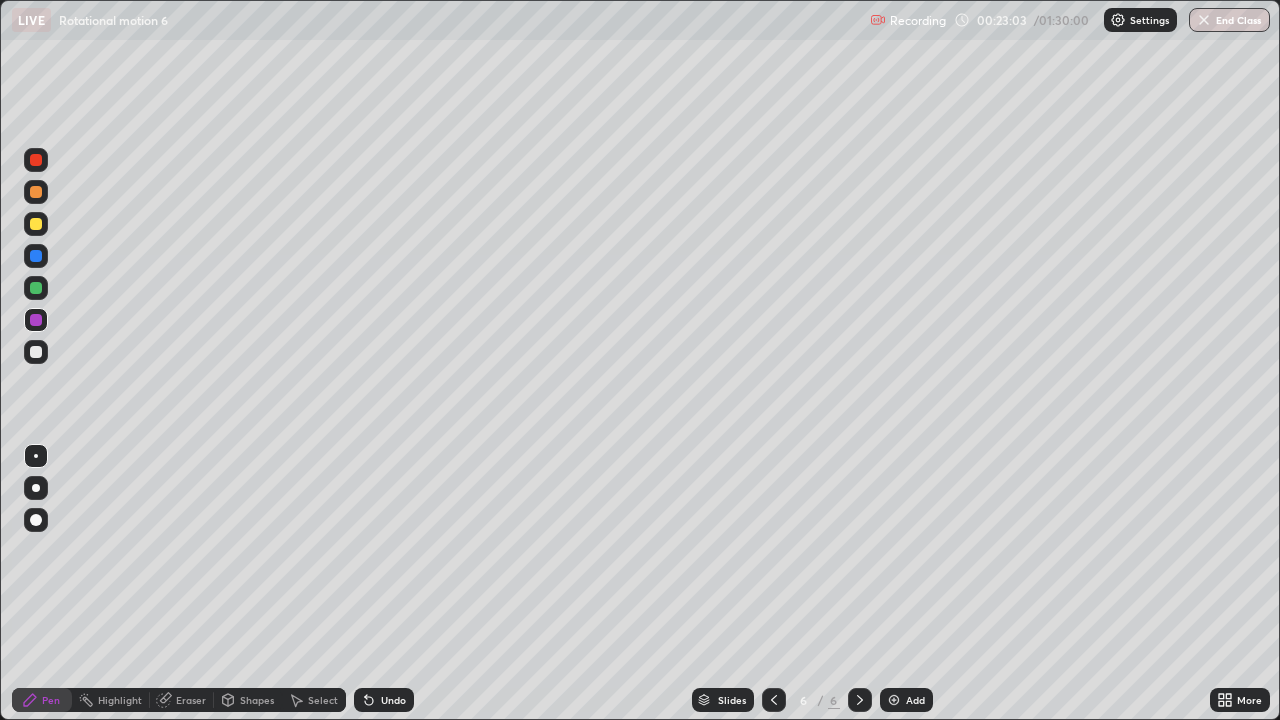 click at bounding box center [36, 256] 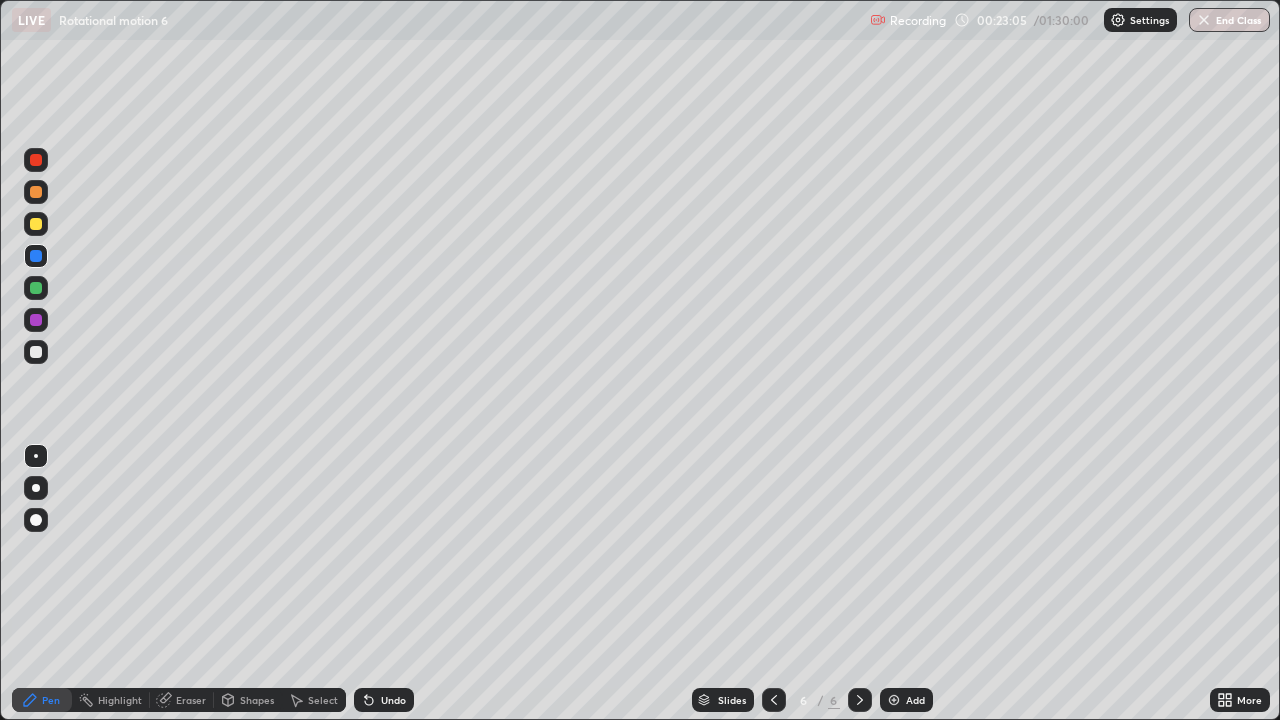 click on "Shapes" at bounding box center [257, 700] 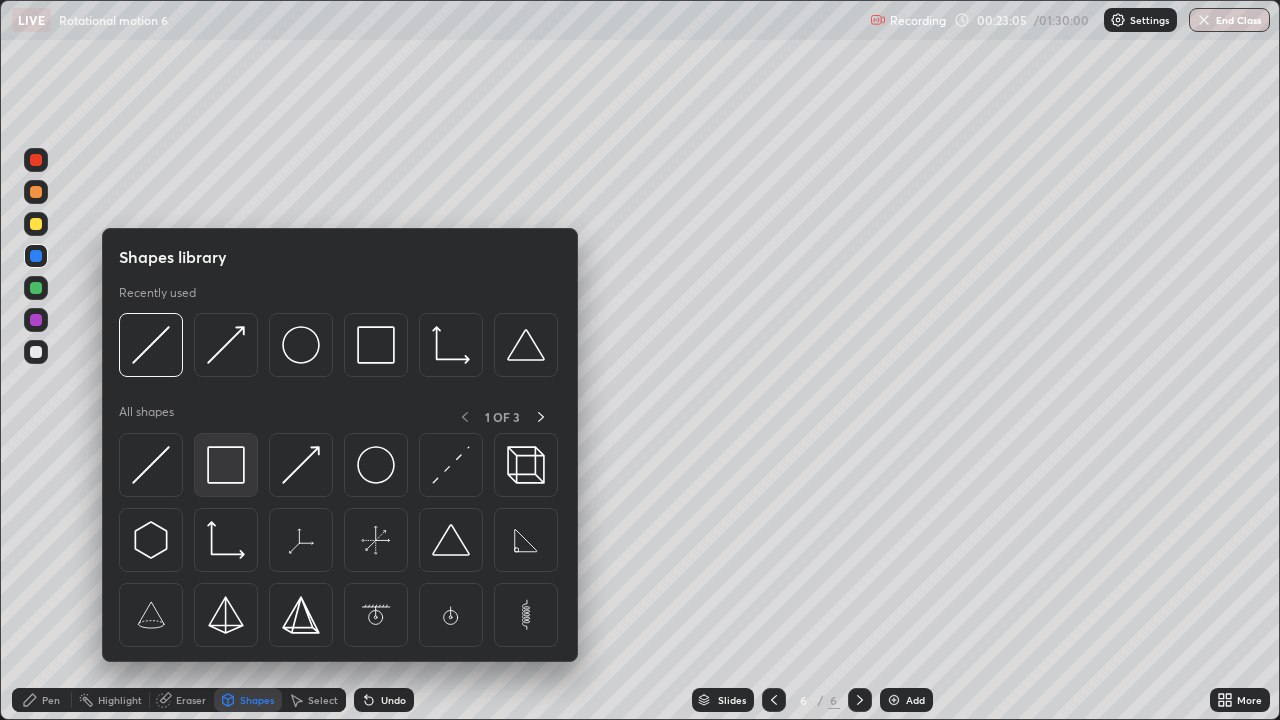 click at bounding box center (226, 465) 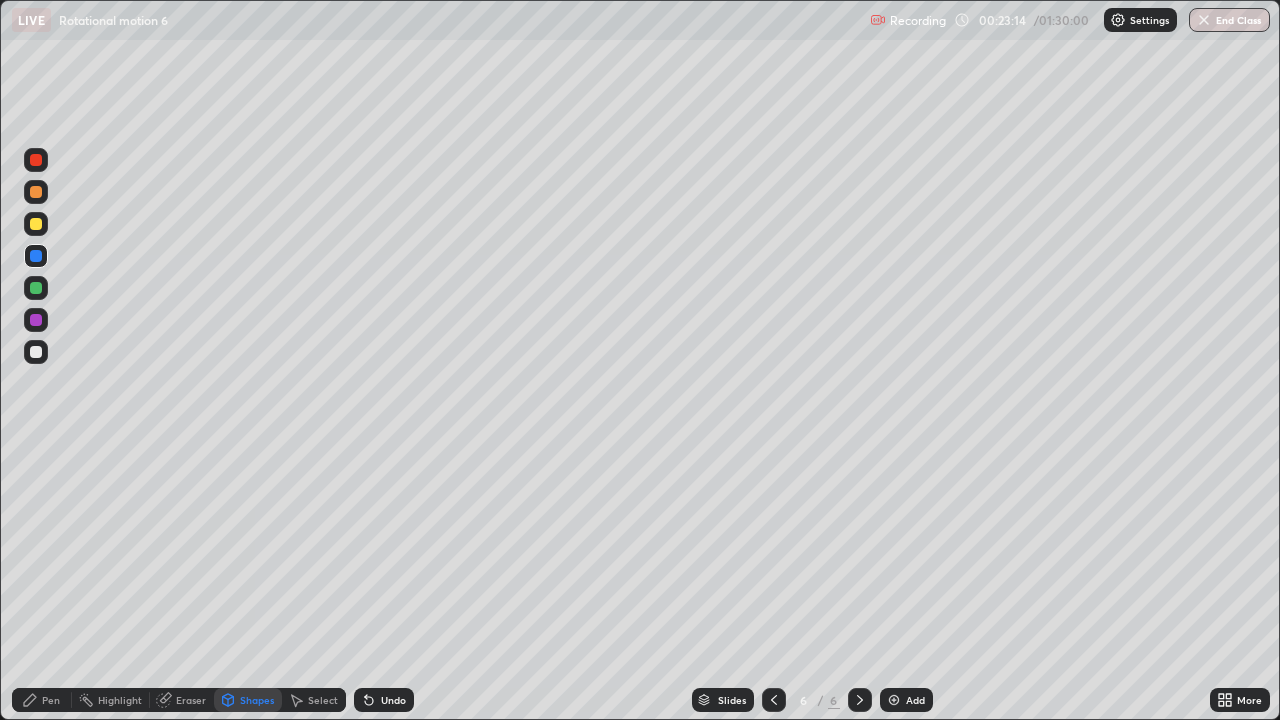click on "Pen" at bounding box center (42, 700) 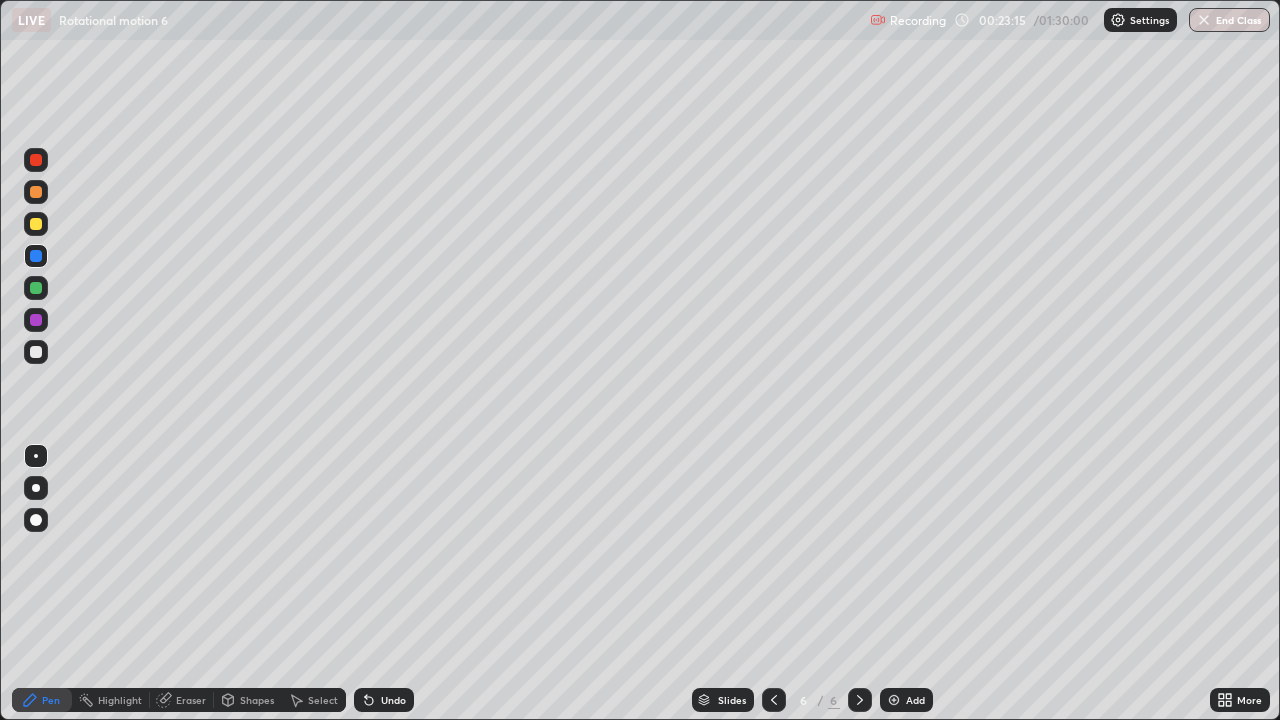 click at bounding box center (36, 288) 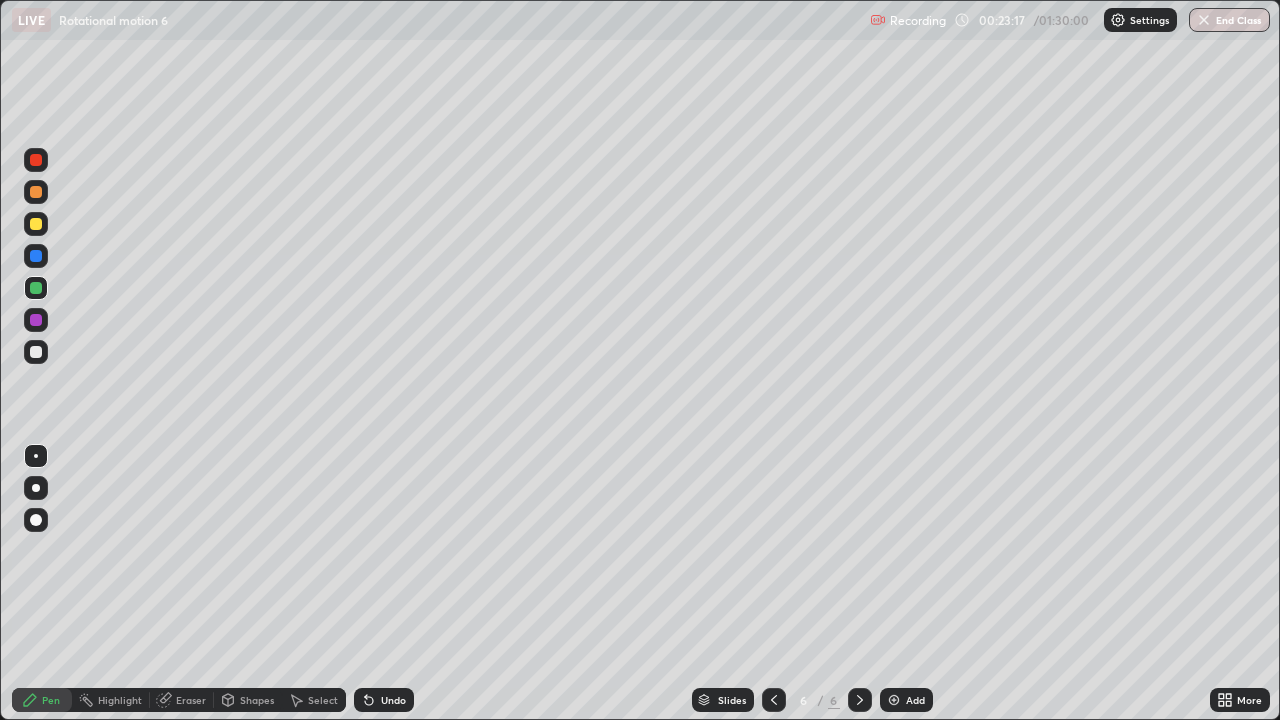 click on "Shapes" at bounding box center [257, 700] 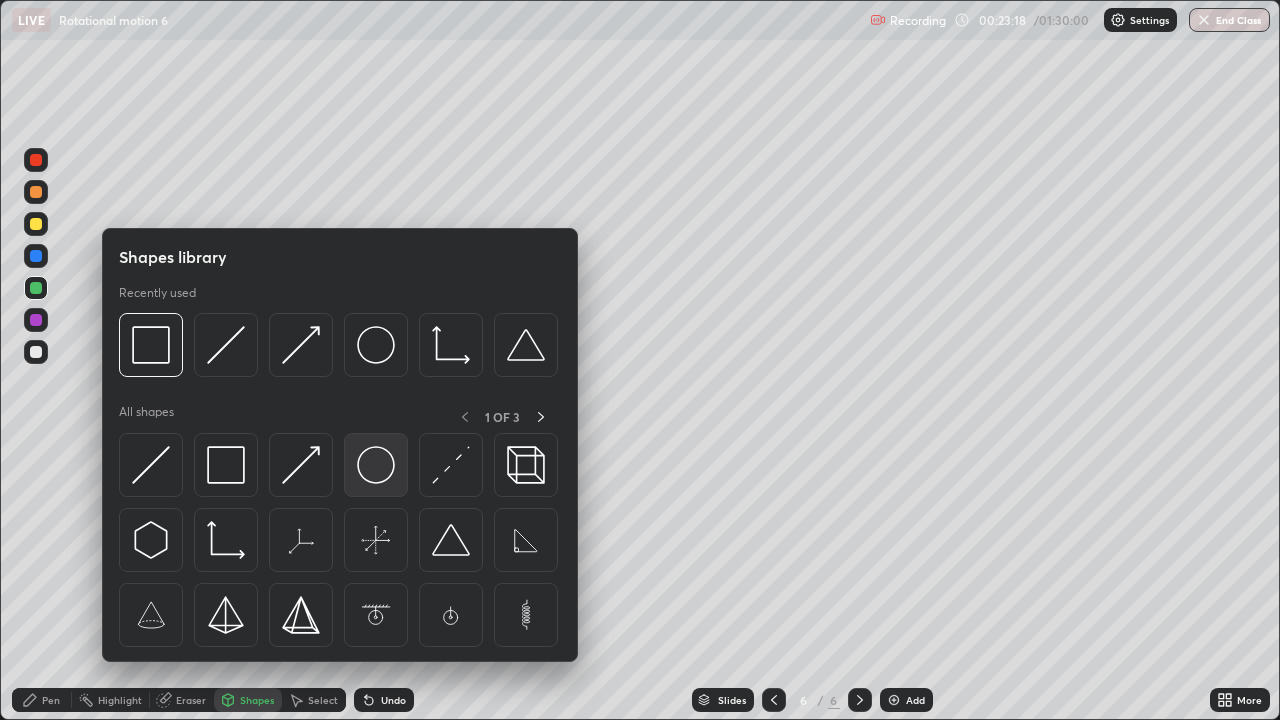 click at bounding box center [376, 465] 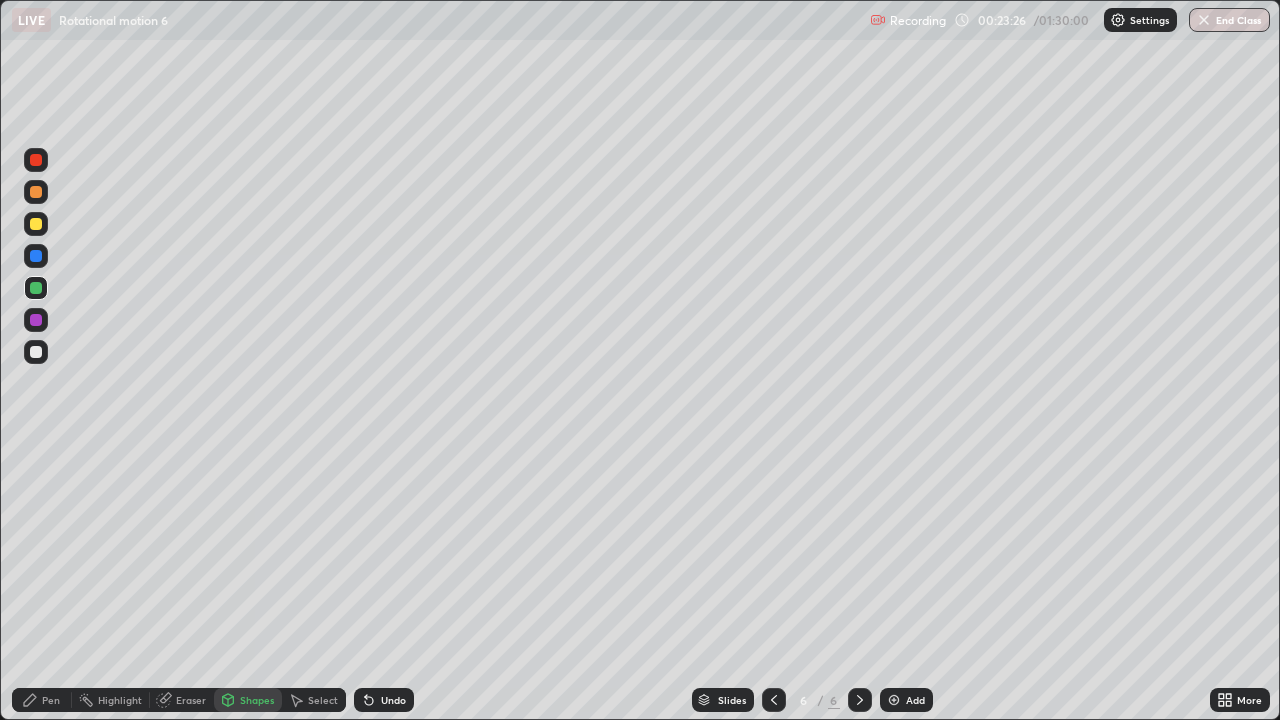 click on "Pen" at bounding box center (51, 700) 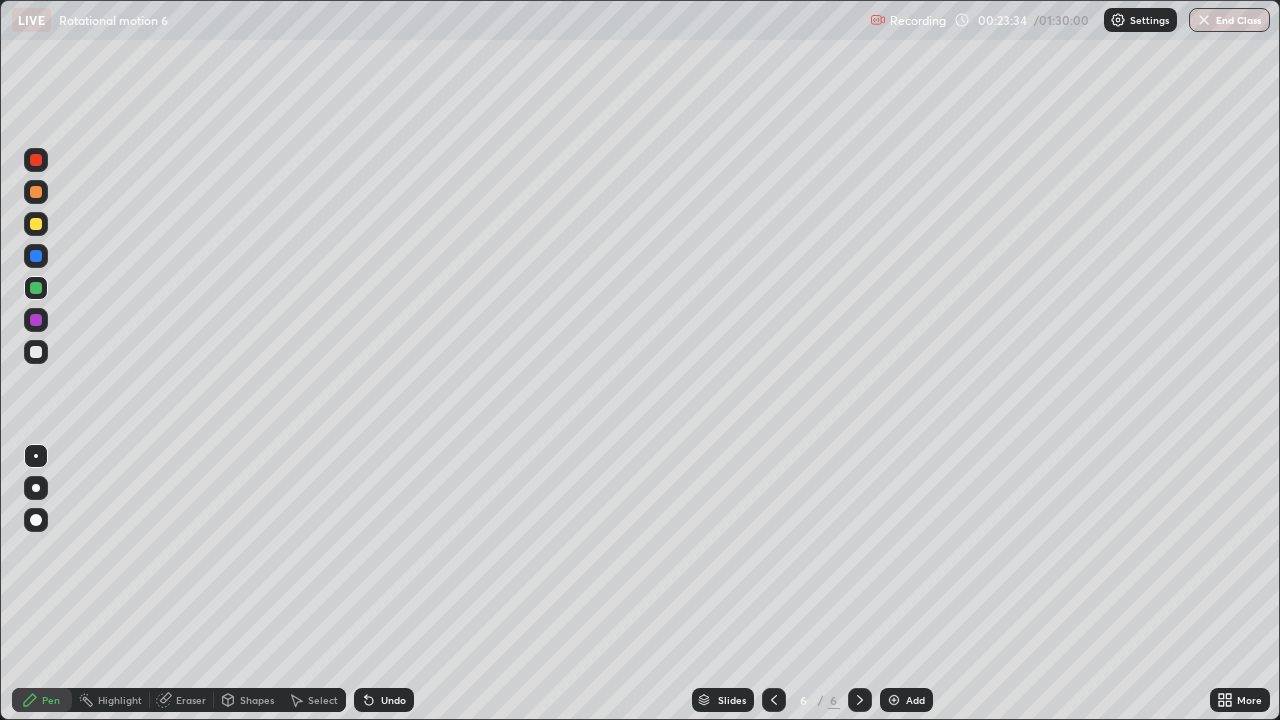 click at bounding box center [36, 192] 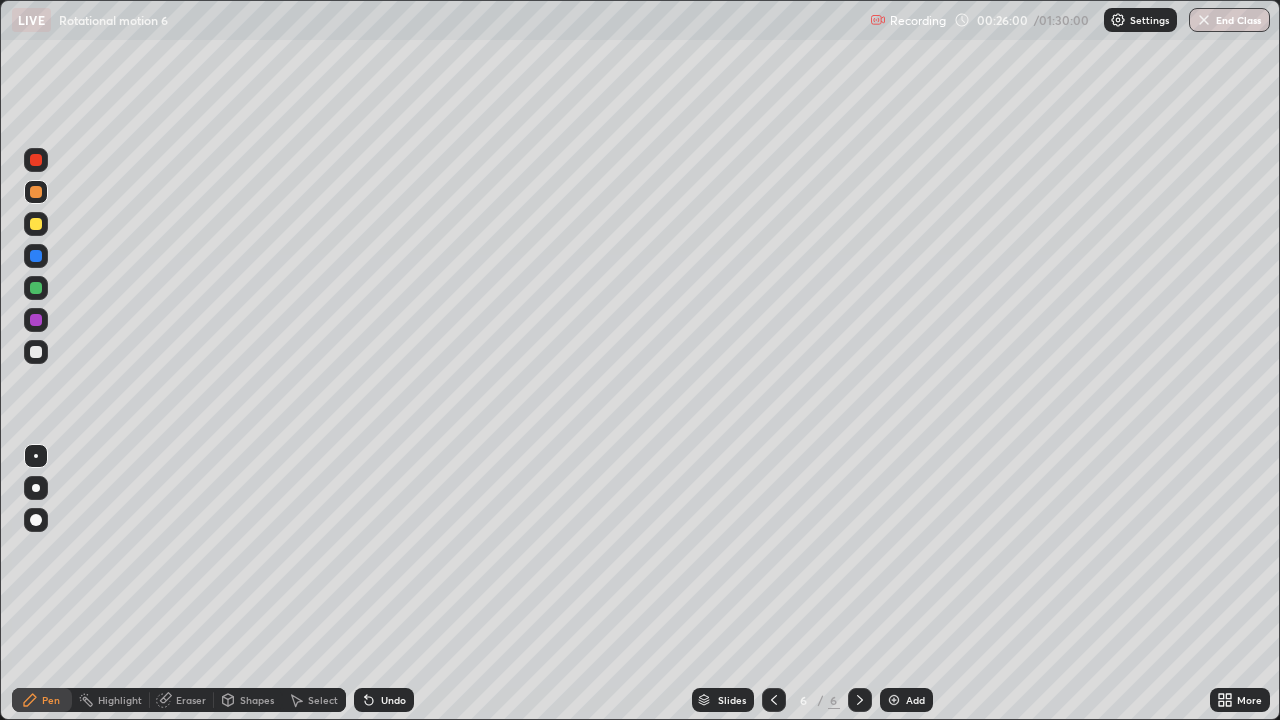 click at bounding box center [36, 256] 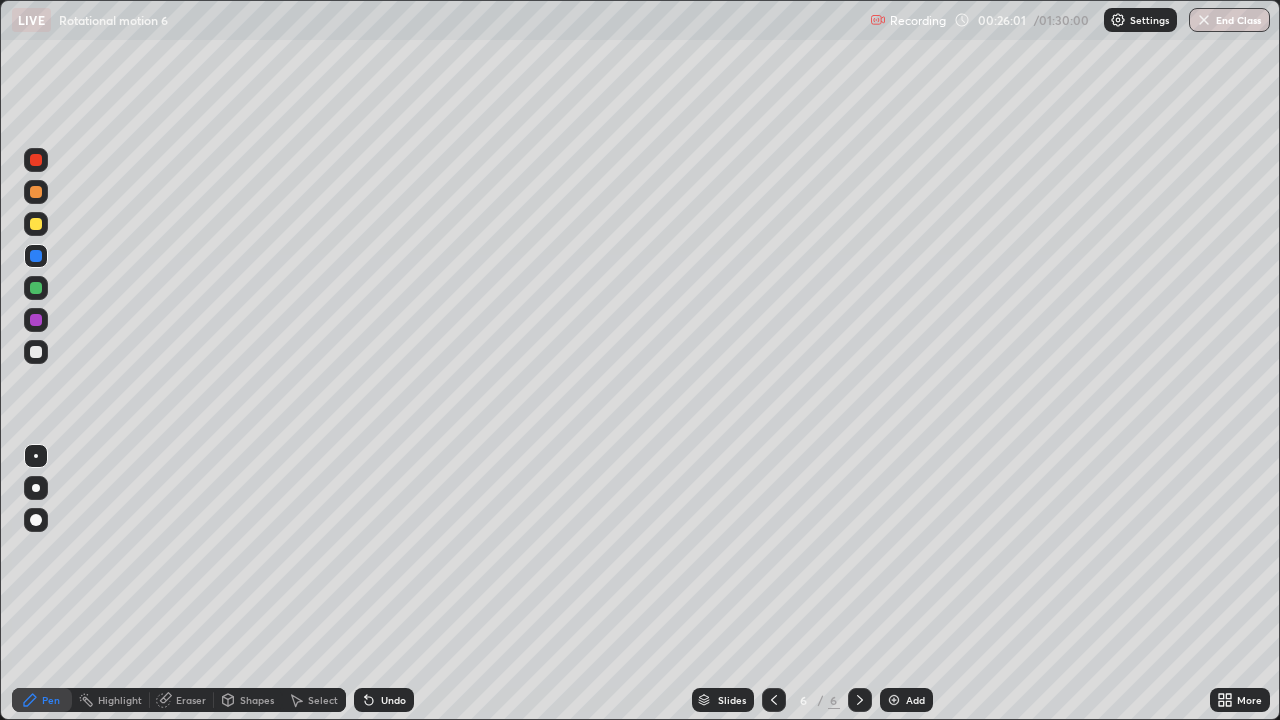click at bounding box center [36, 224] 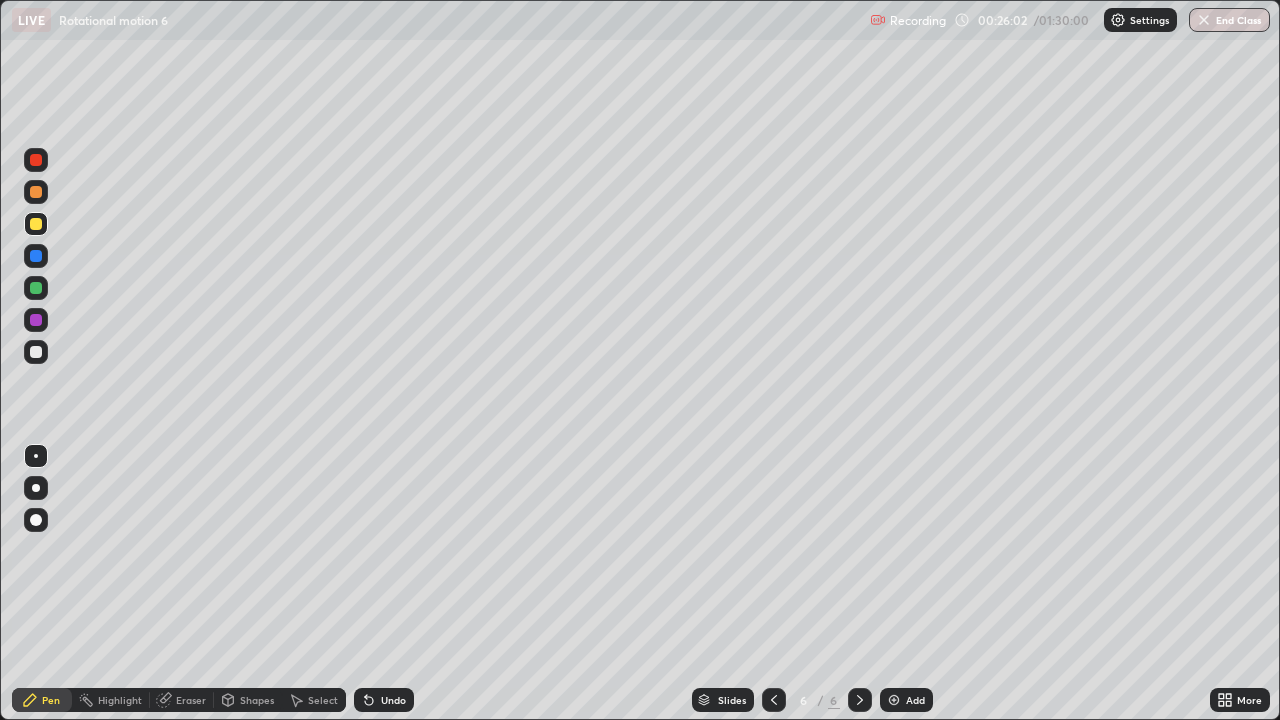 click on "Eraser" at bounding box center [191, 700] 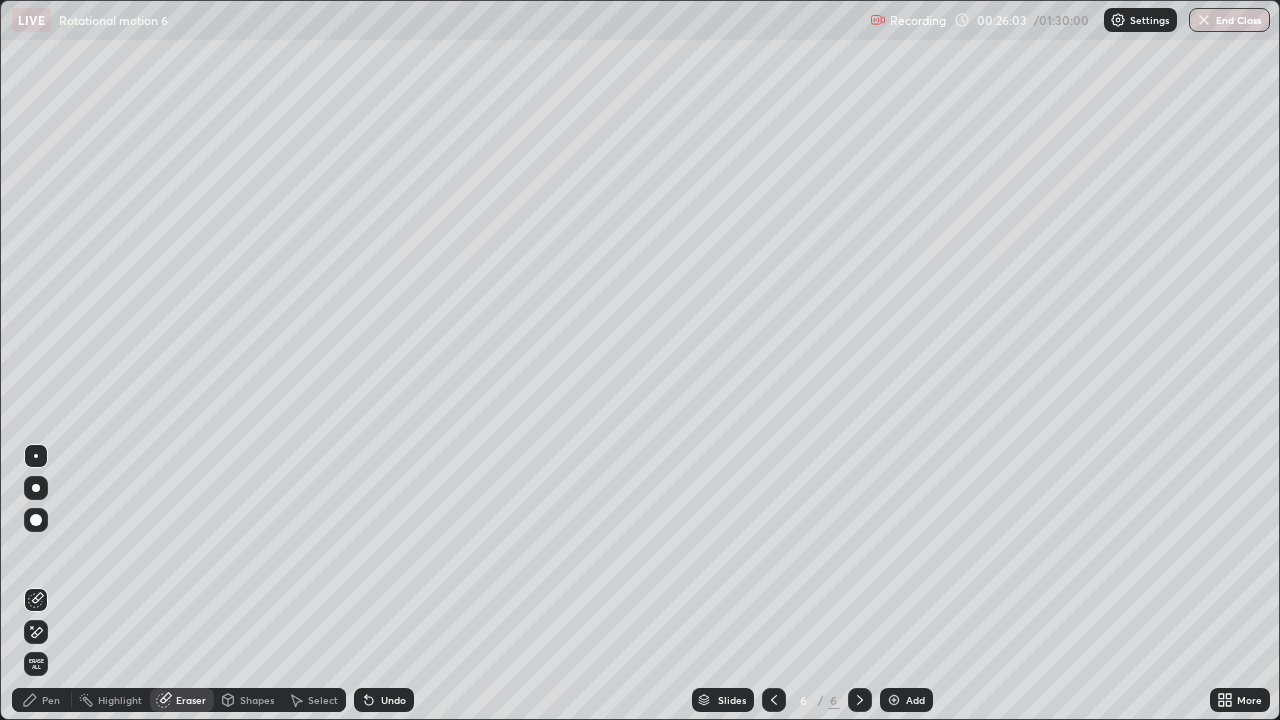 click on "Shapes" at bounding box center [248, 700] 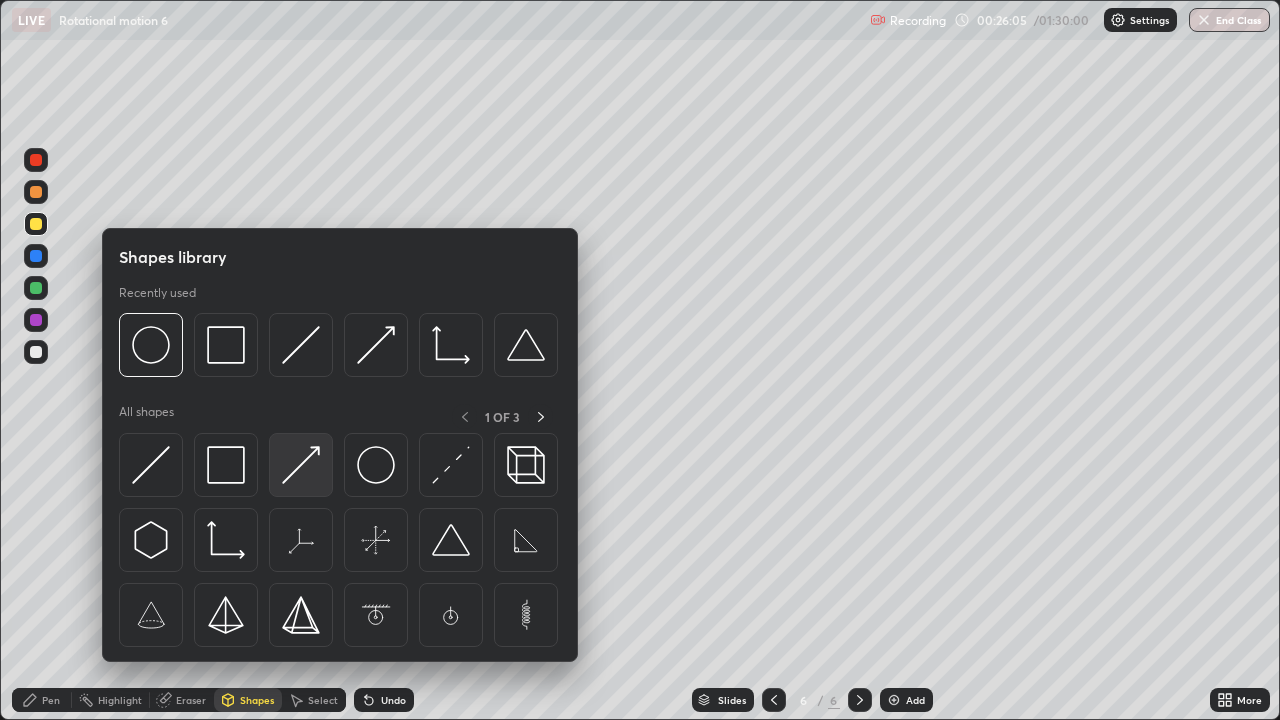 click at bounding box center [301, 465] 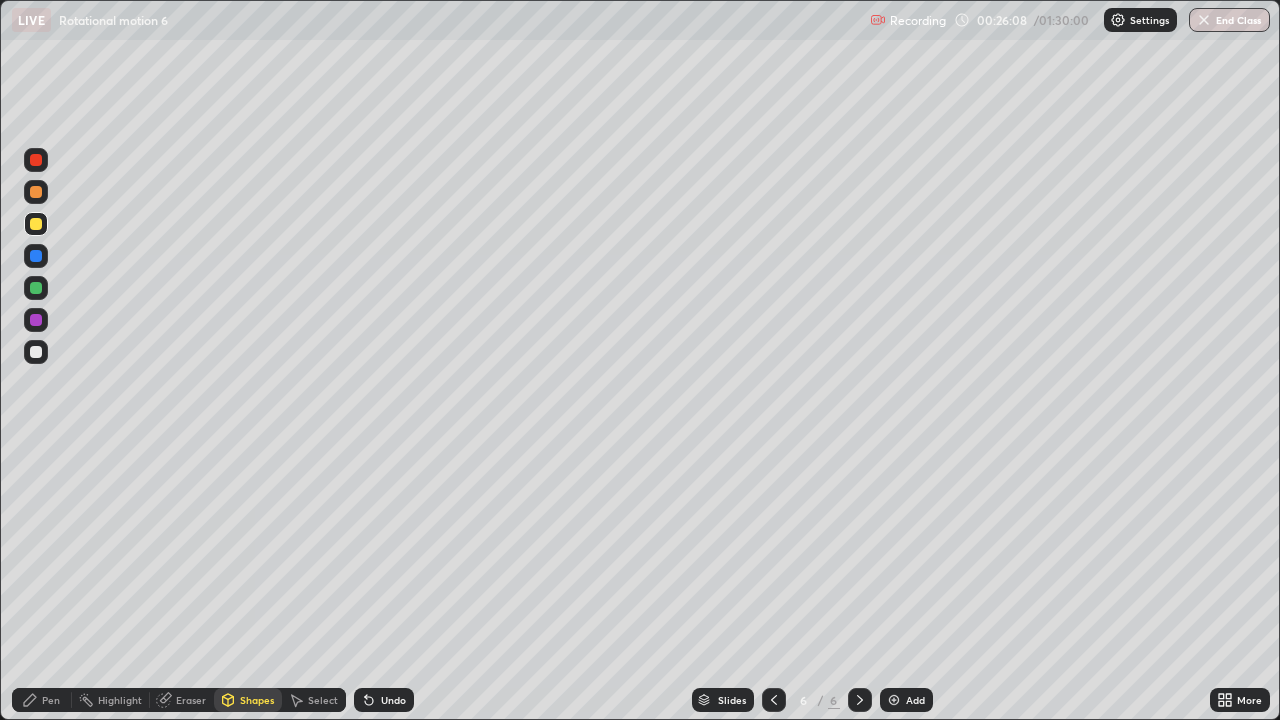 click on "Pen" at bounding box center [51, 700] 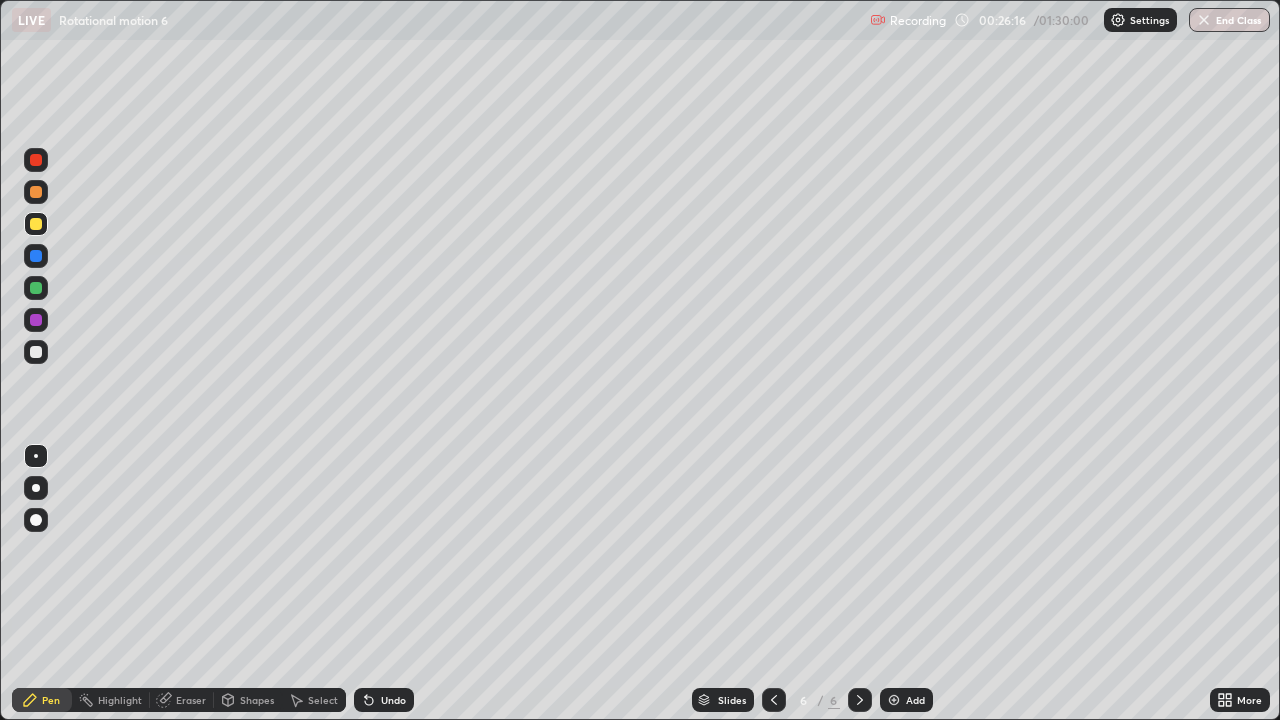 click at bounding box center (36, 160) 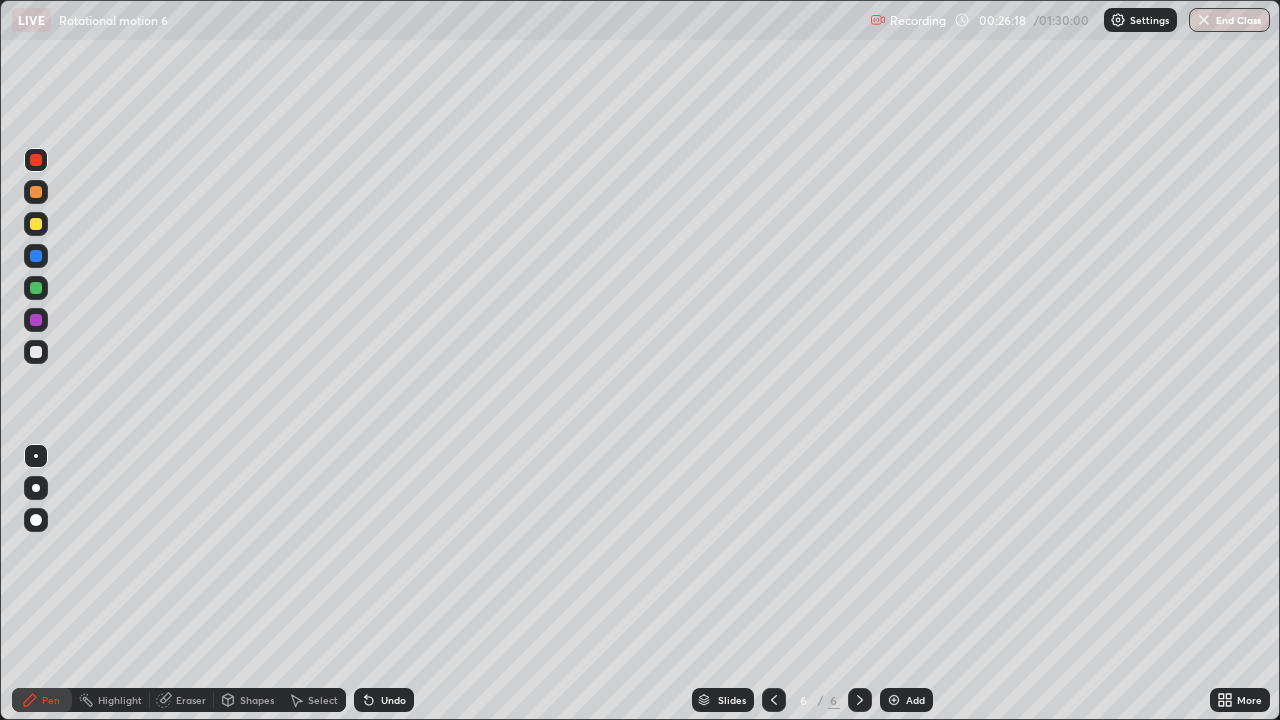 click on "Shapes" at bounding box center [257, 700] 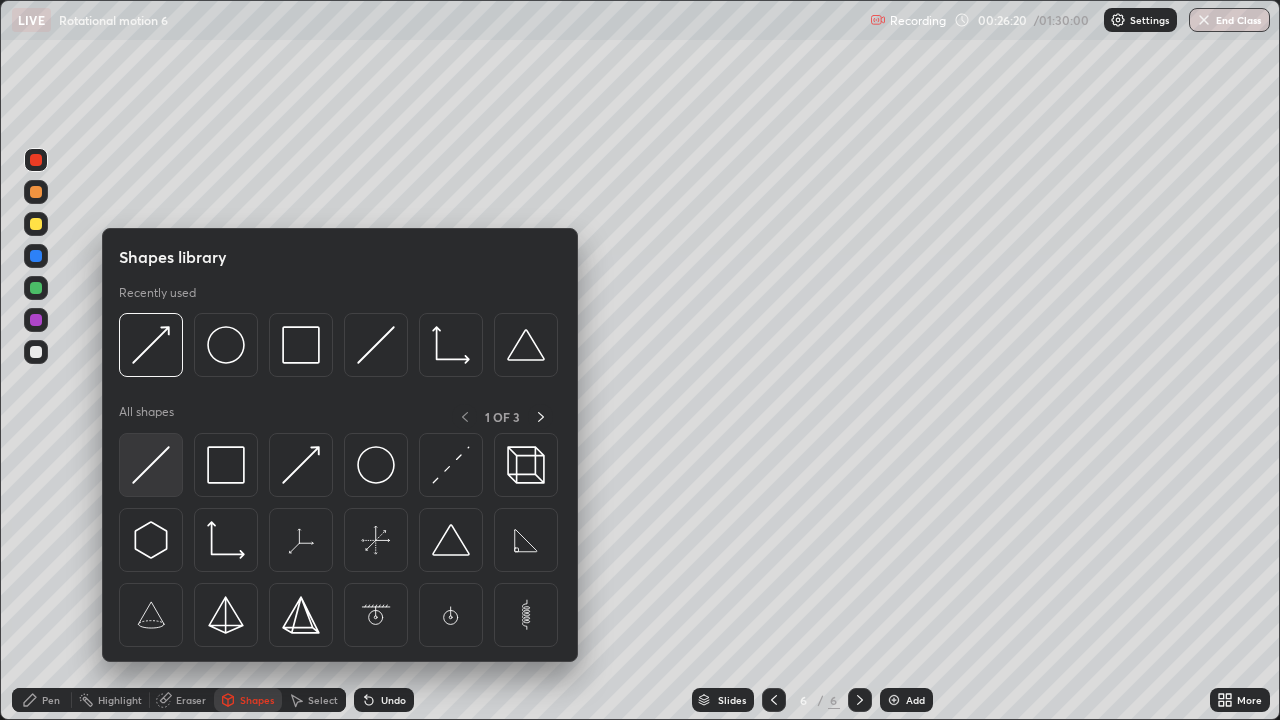 click at bounding box center (151, 465) 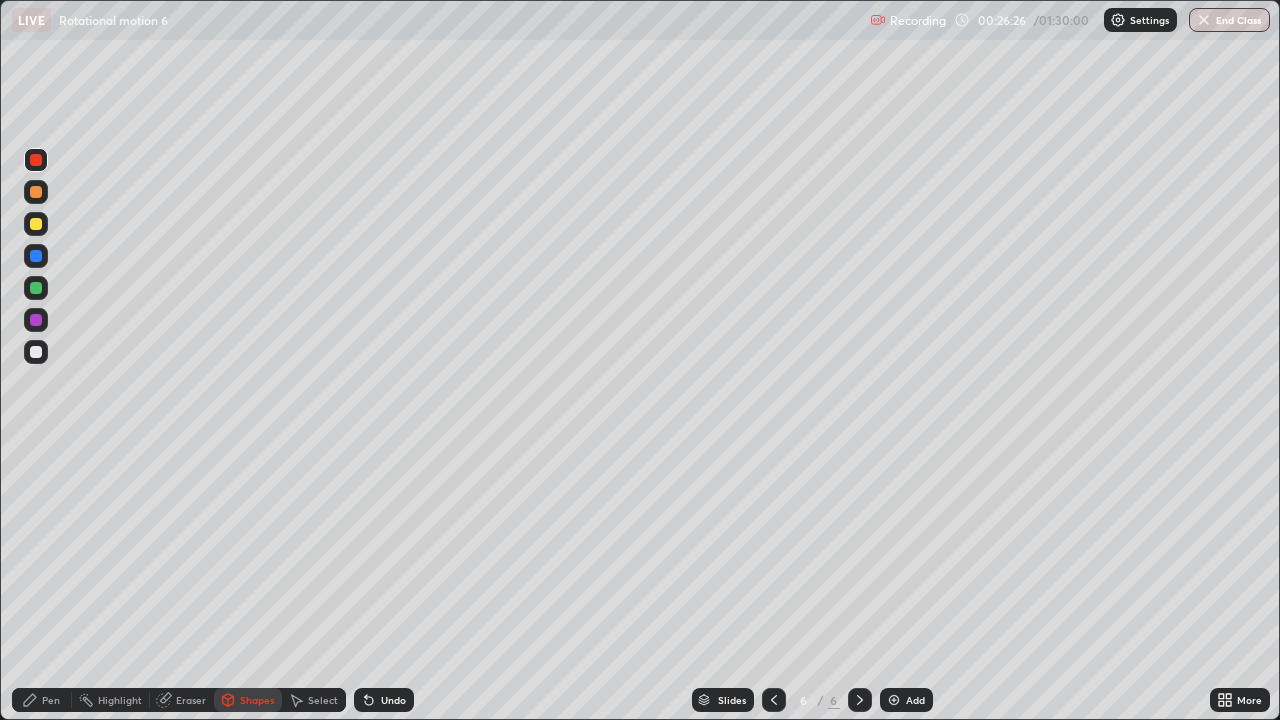 click at bounding box center [36, 288] 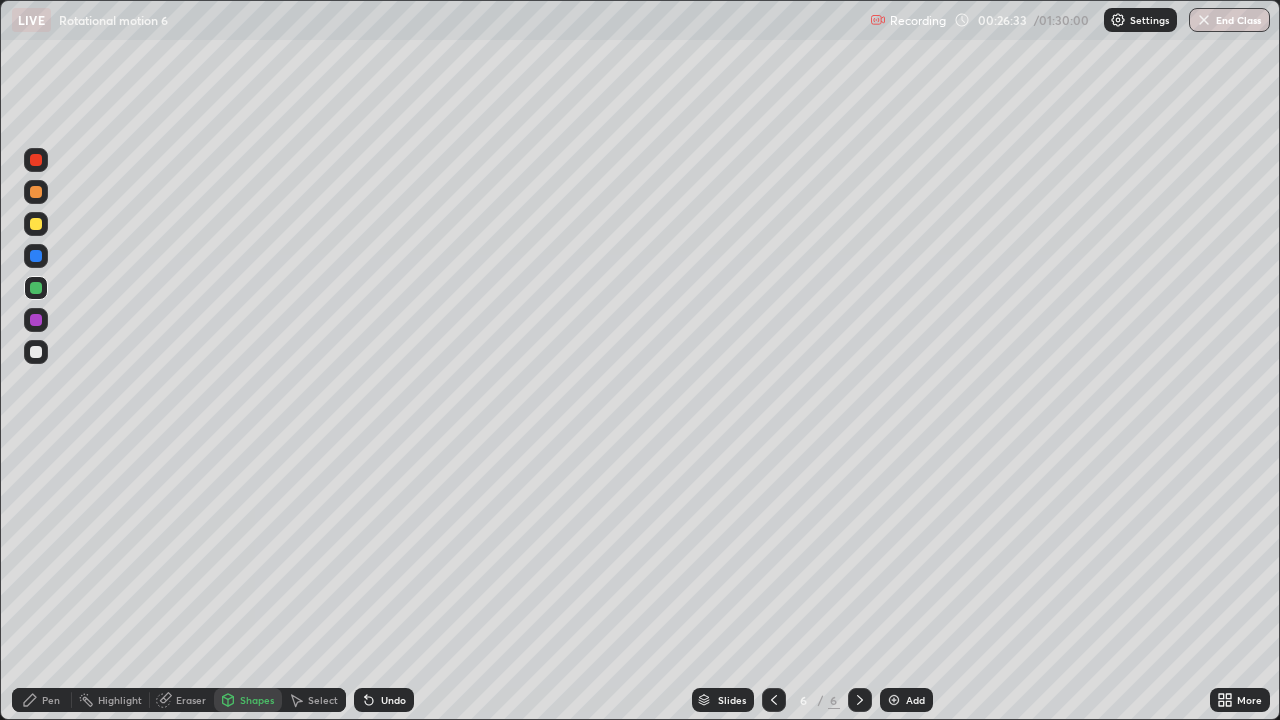 click on "Pen" at bounding box center (51, 700) 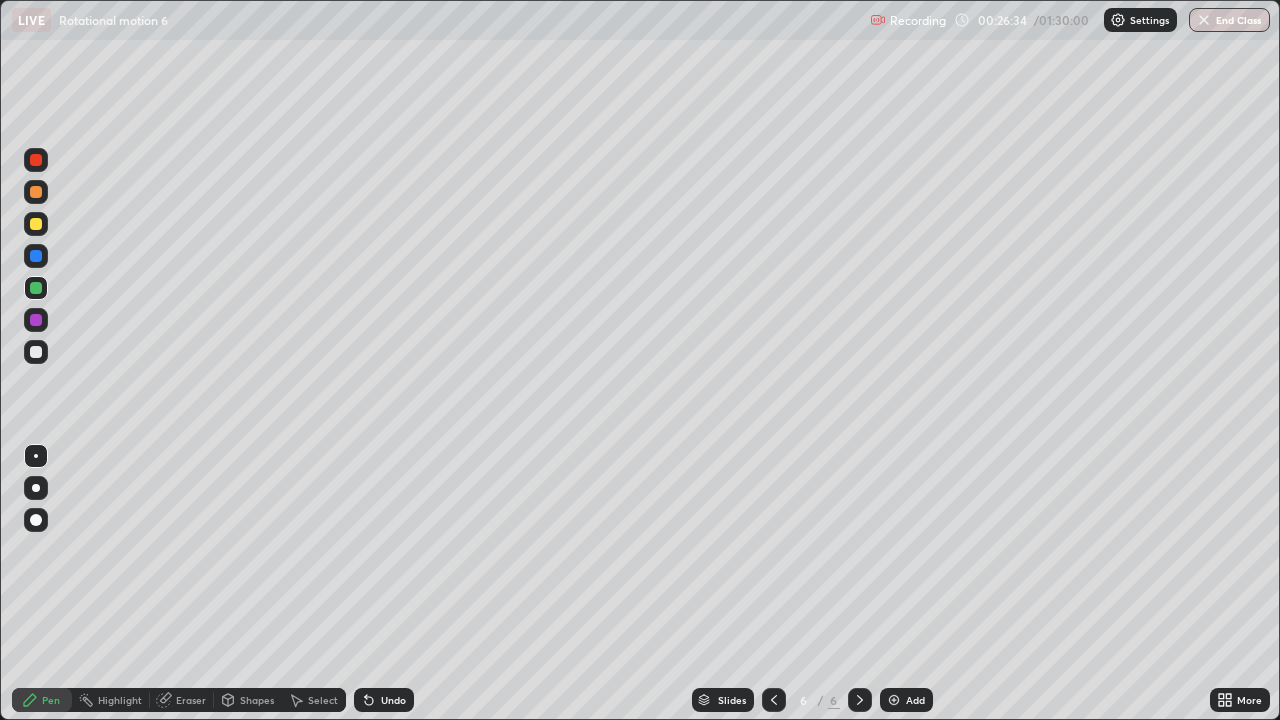 click at bounding box center [36, 160] 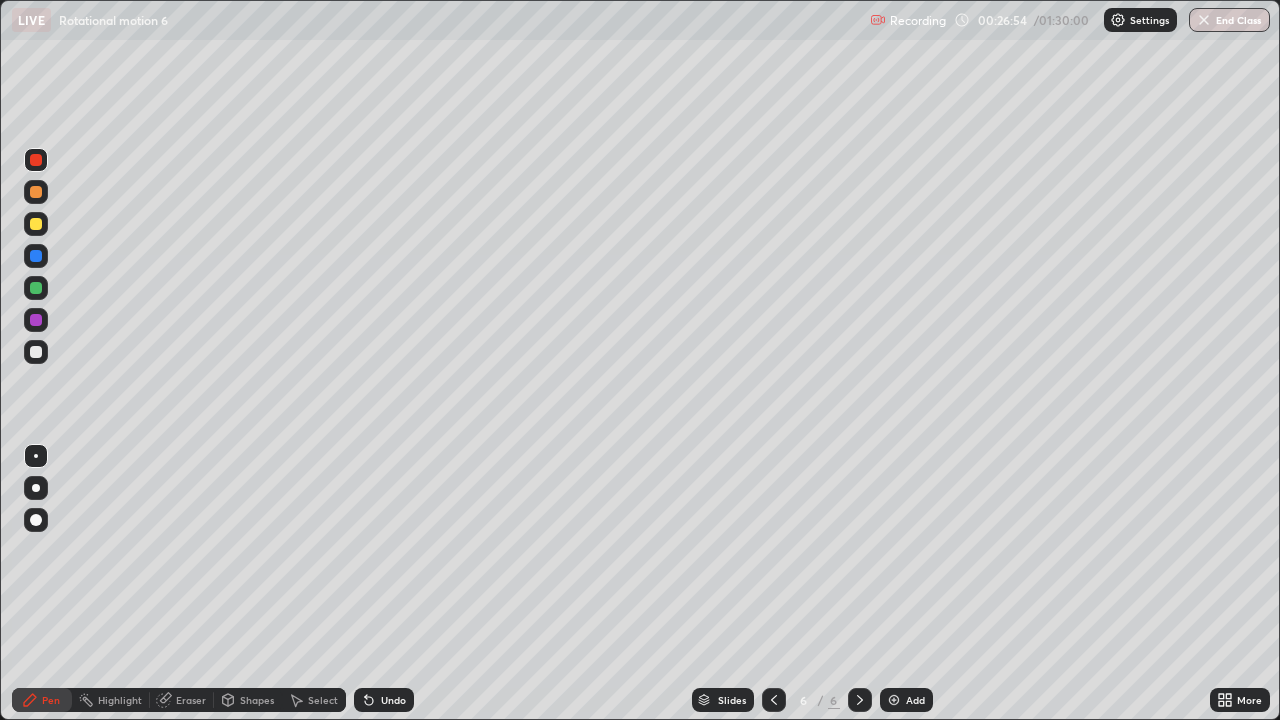 click on "Eraser" at bounding box center [191, 700] 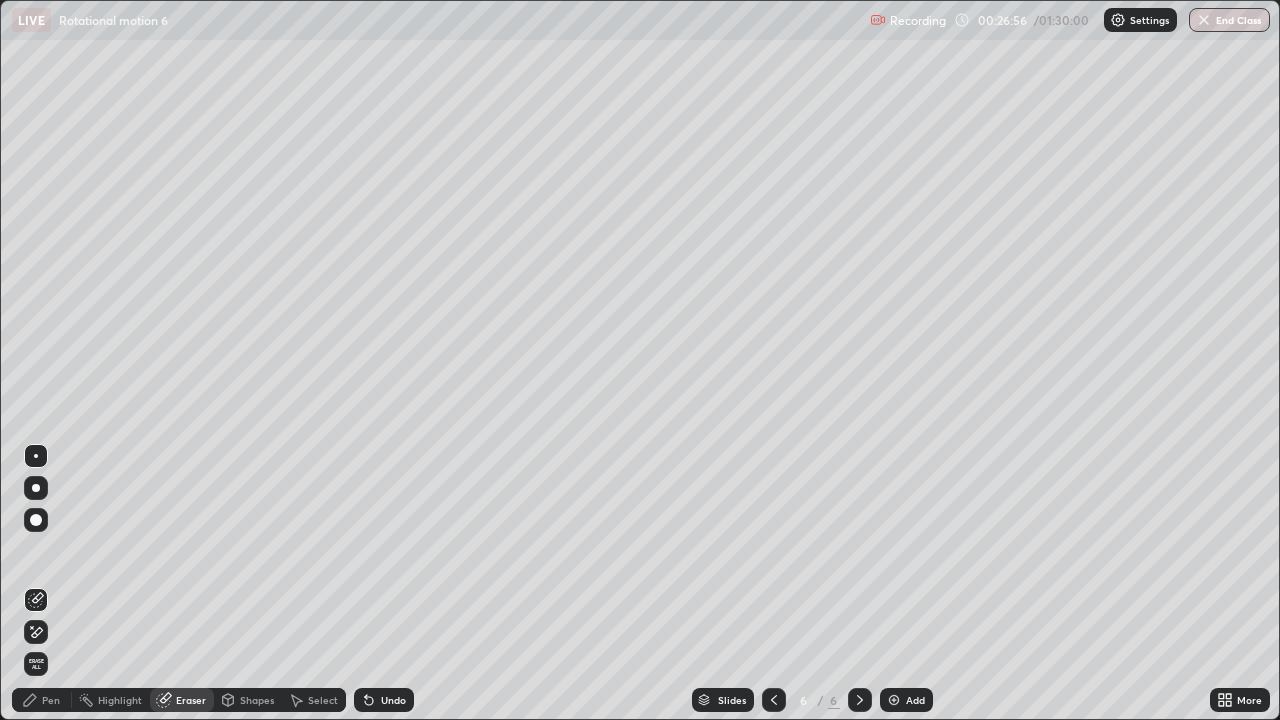 click on "Shapes" at bounding box center [257, 700] 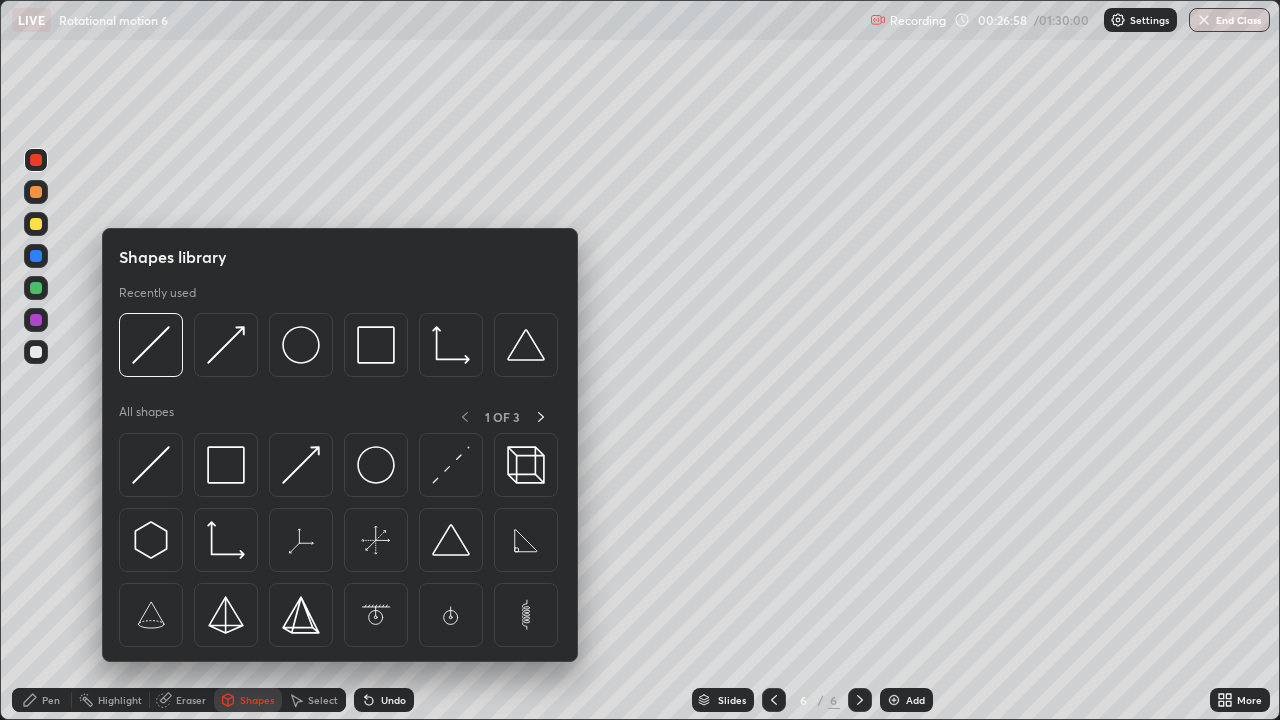 click at bounding box center (36, 352) 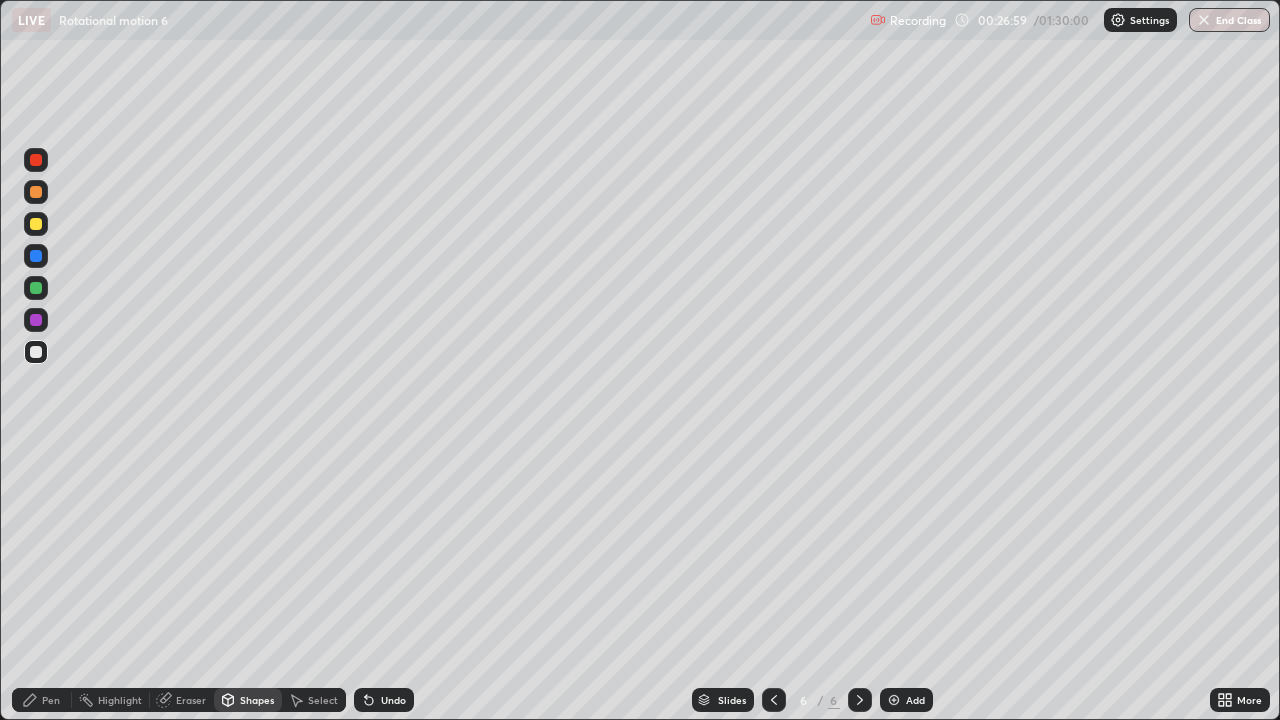click on "Shapes" at bounding box center (257, 700) 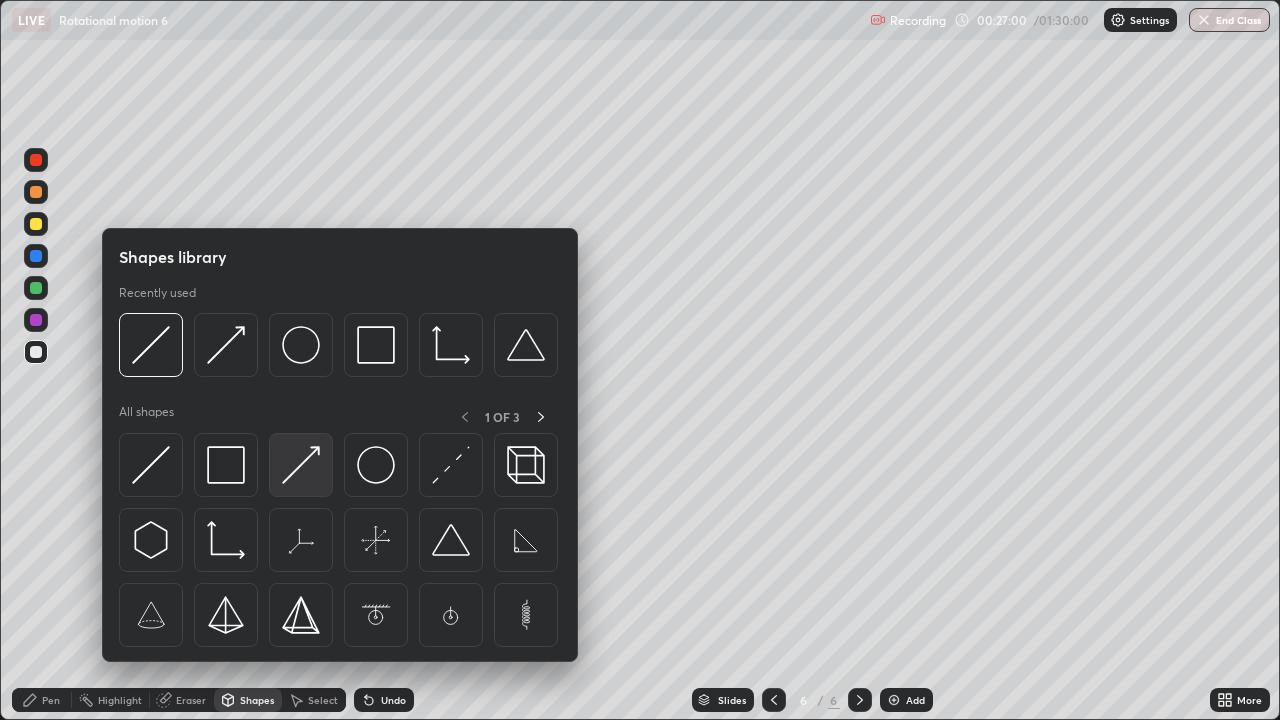 click at bounding box center (301, 465) 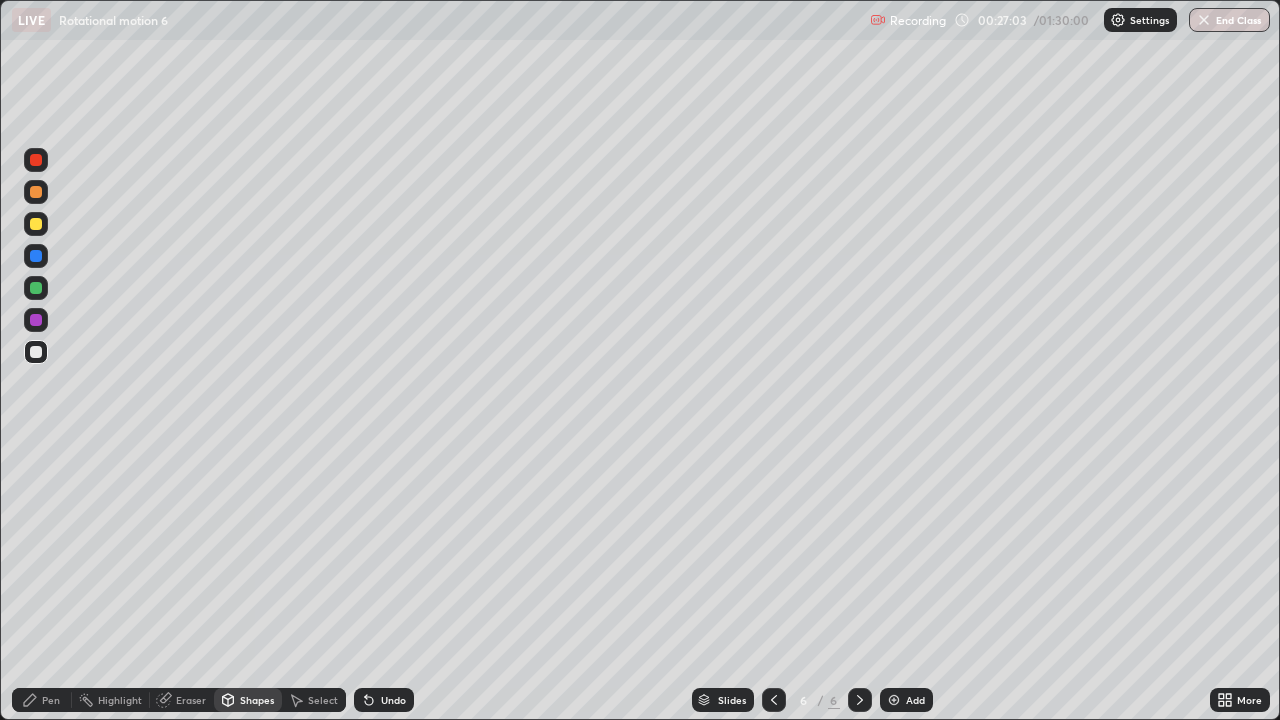 click on "Pen" at bounding box center (51, 700) 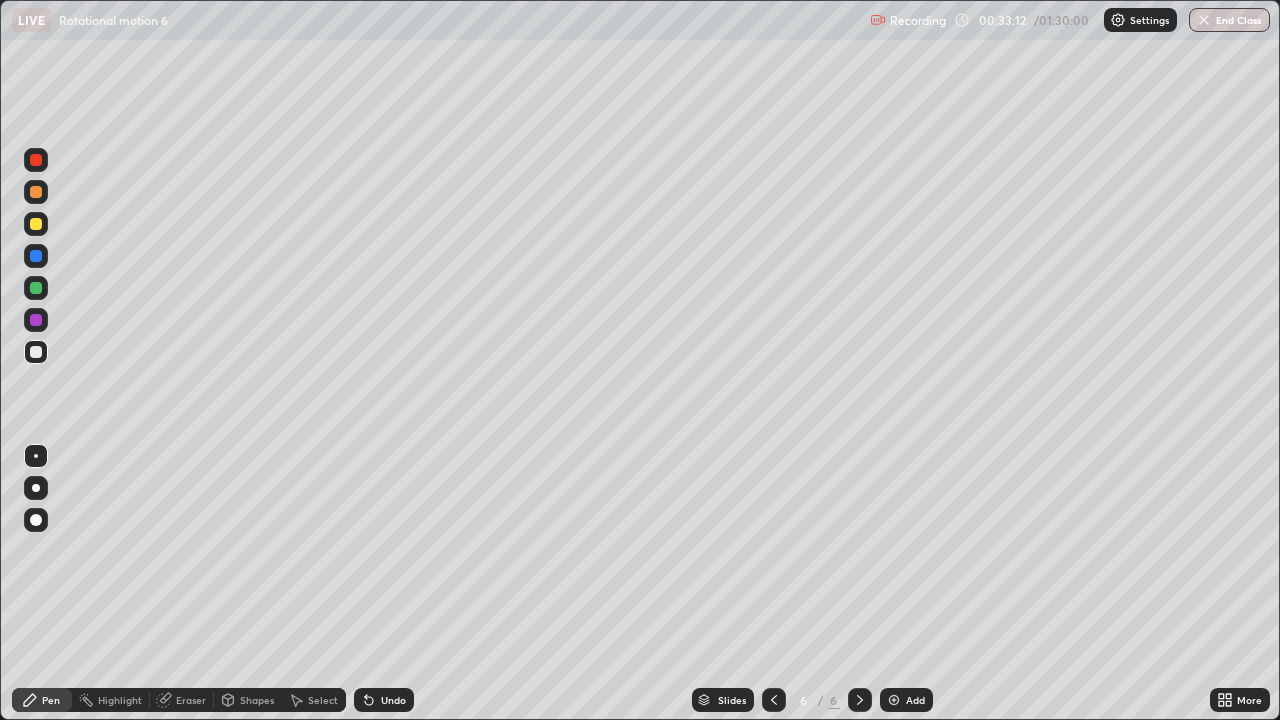 click on "Add" at bounding box center (906, 700) 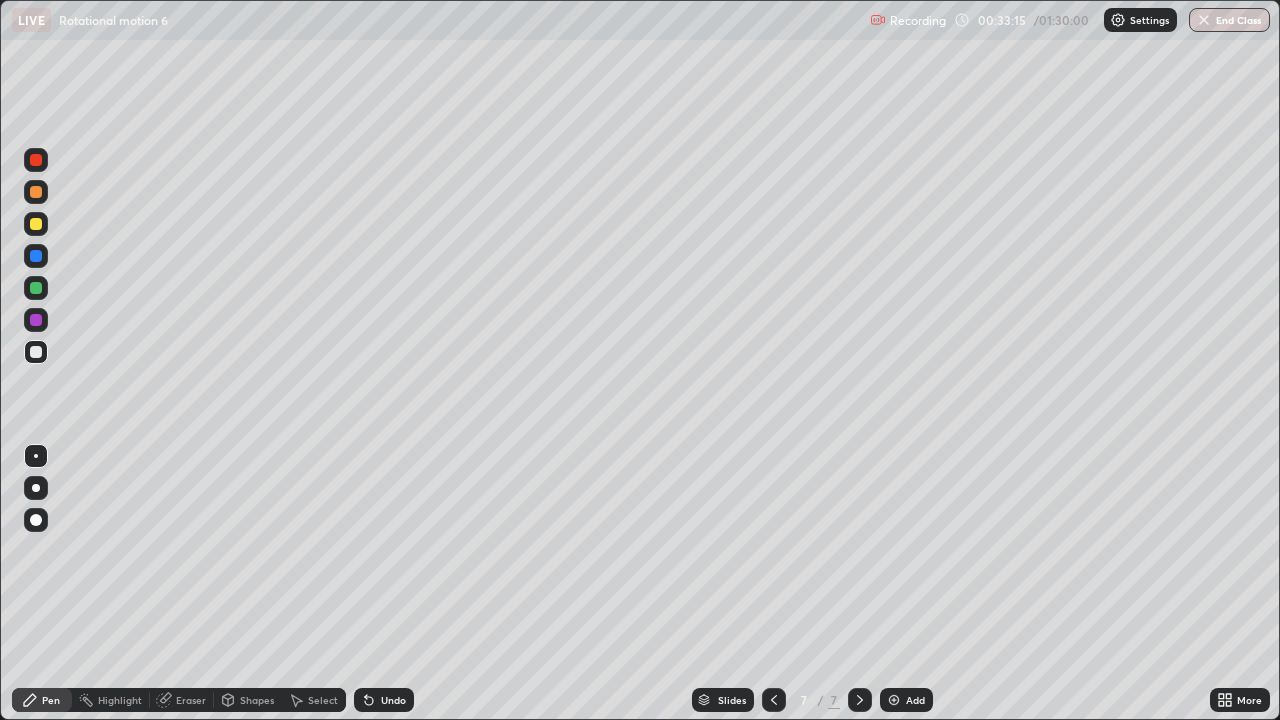 click at bounding box center [36, 192] 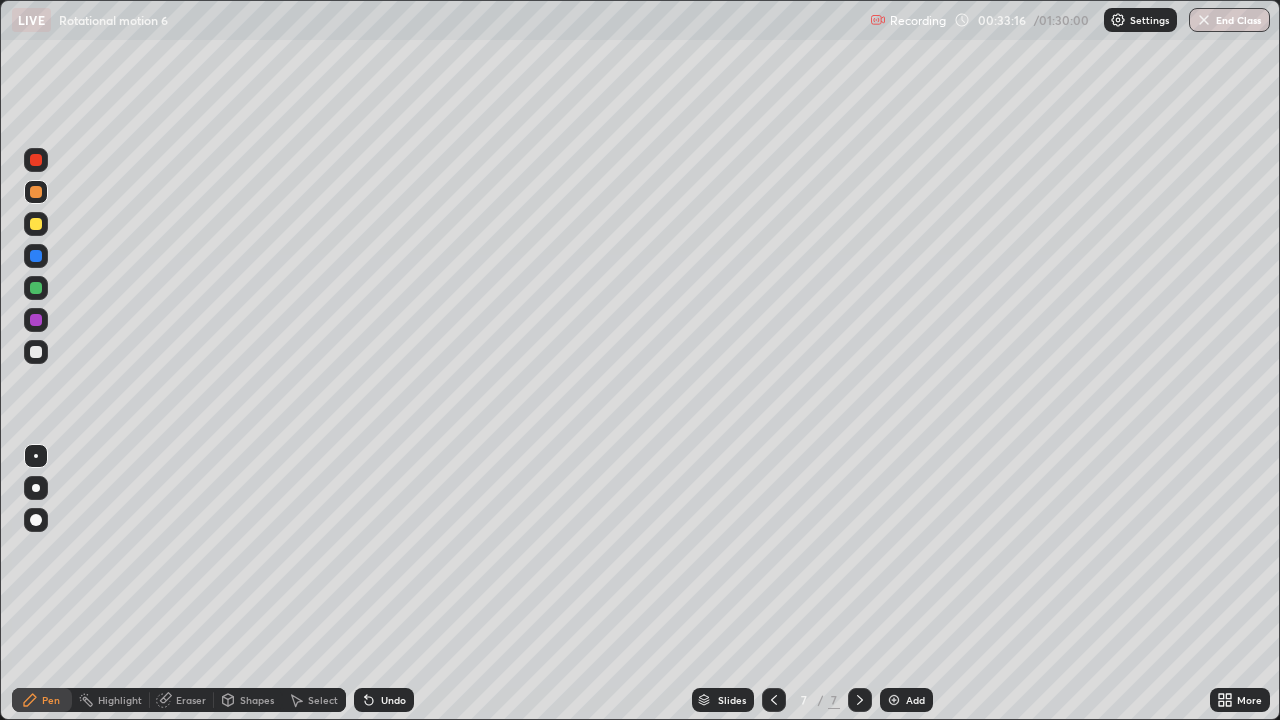 click on "Shapes" at bounding box center [257, 700] 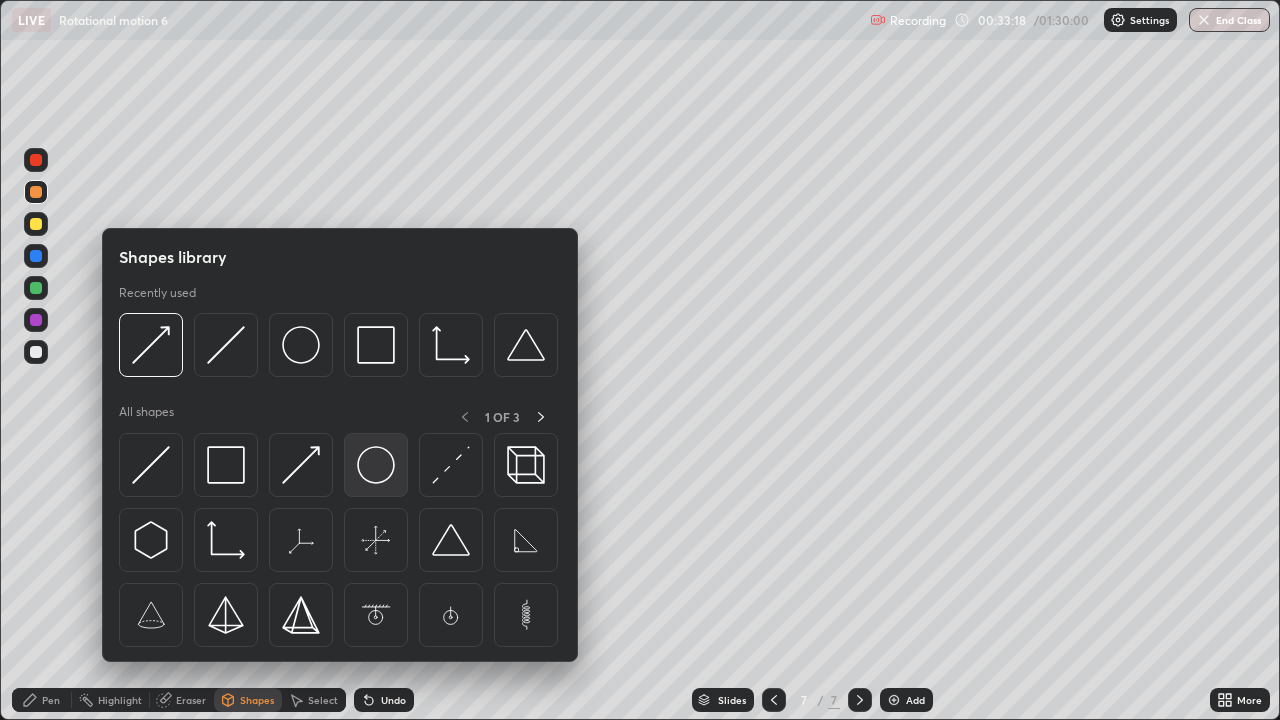 click at bounding box center [376, 465] 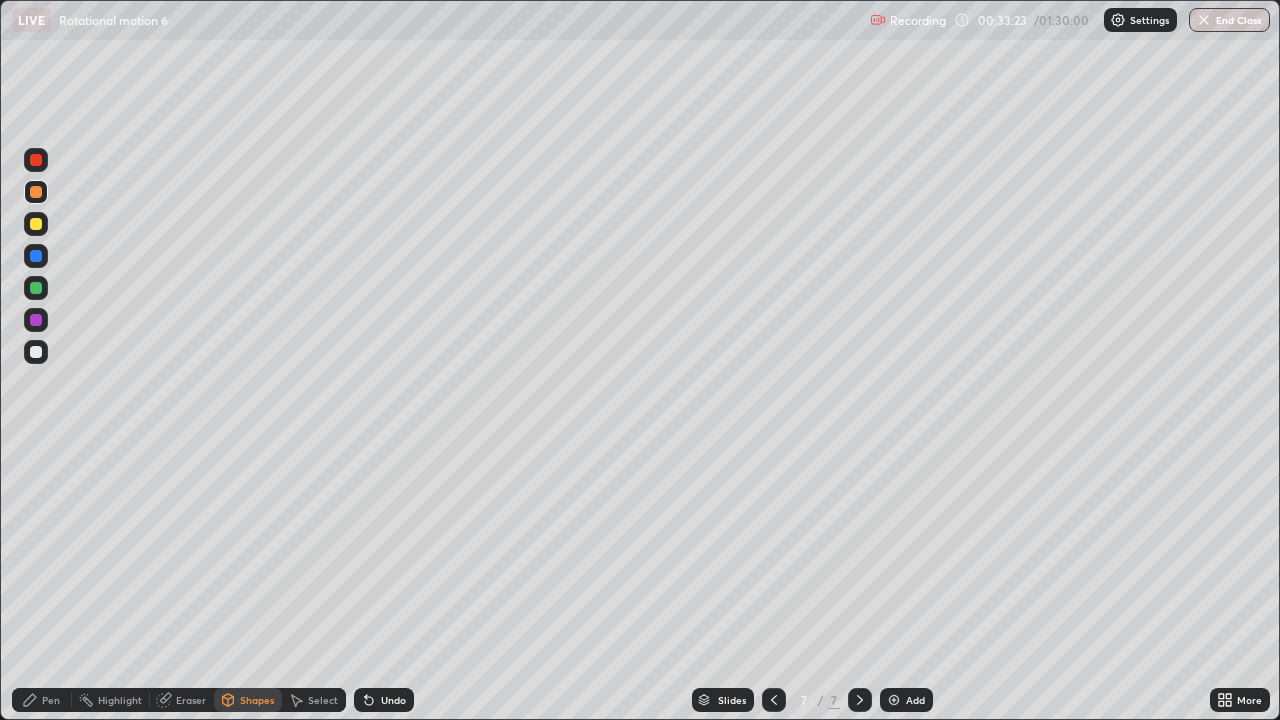 click at bounding box center [36, 352] 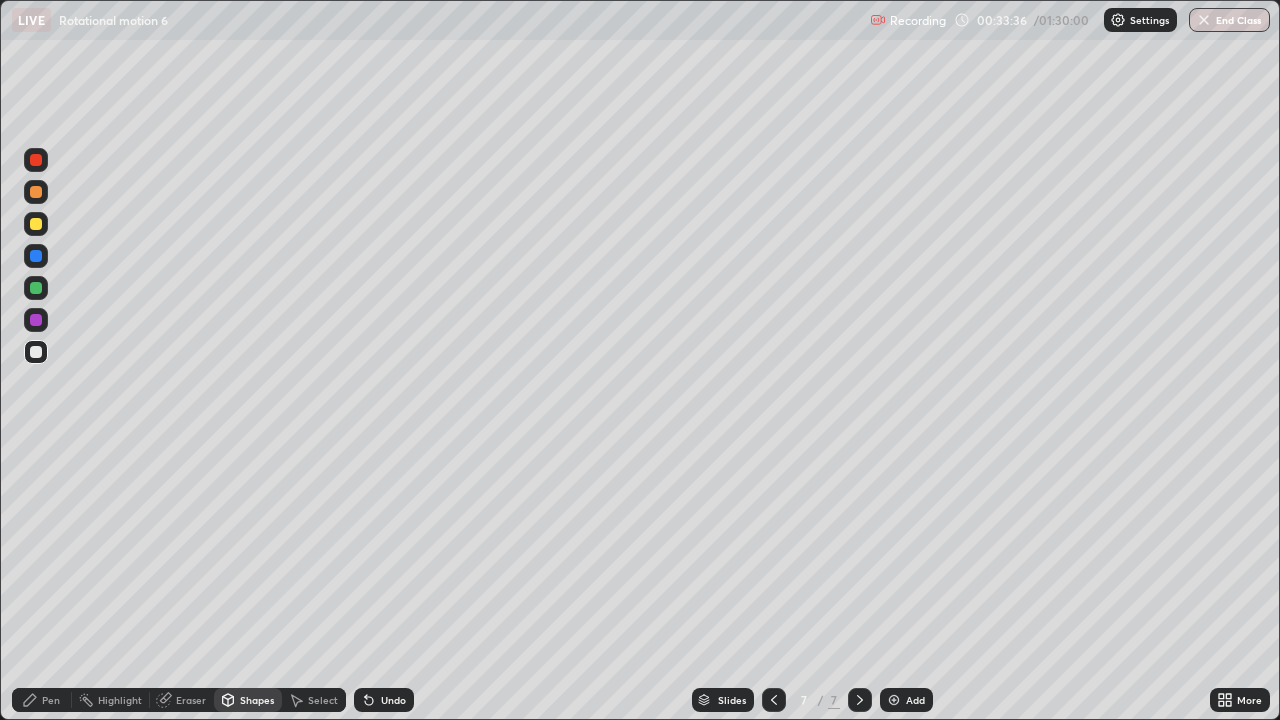 click on "Shapes" at bounding box center [257, 700] 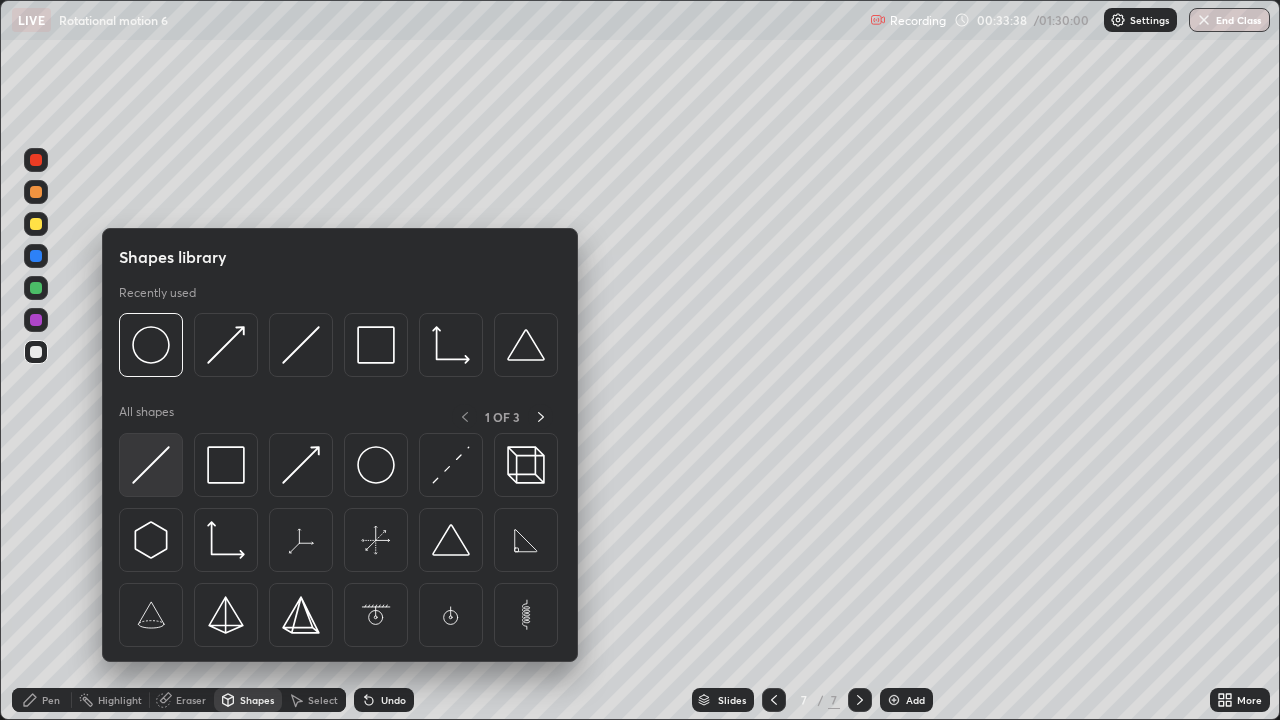 click at bounding box center [151, 465] 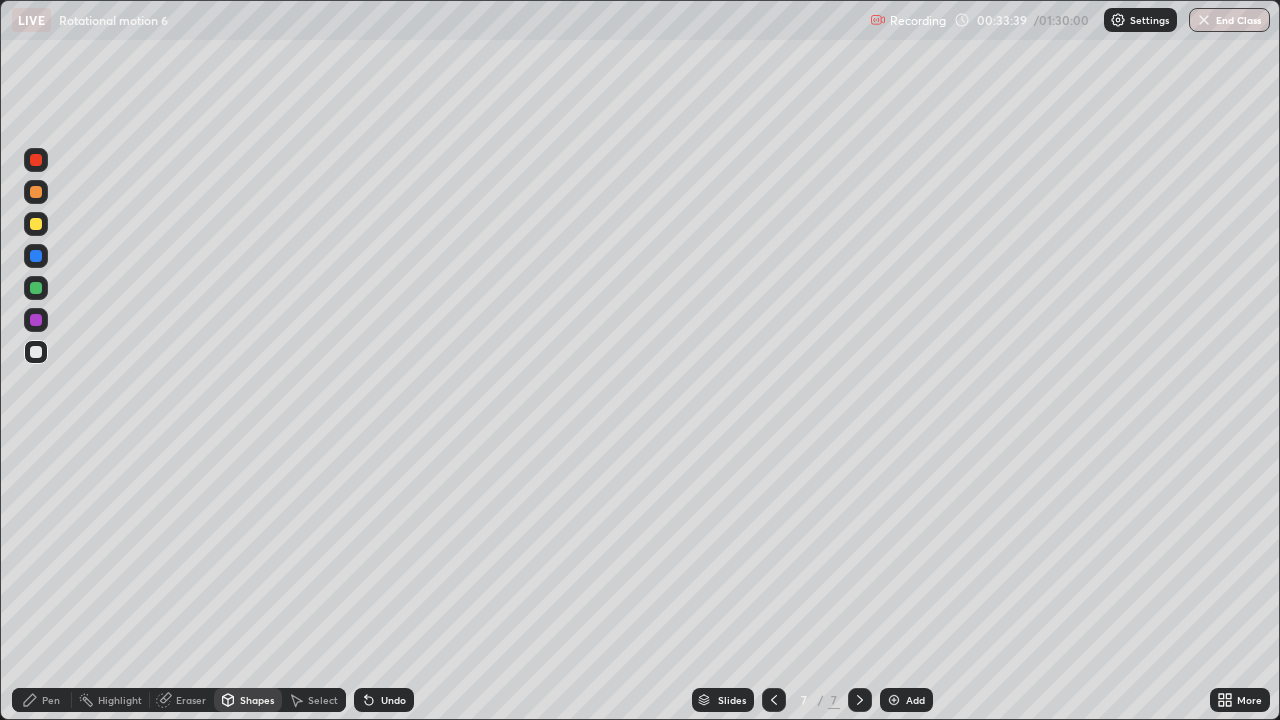 click at bounding box center [36, 256] 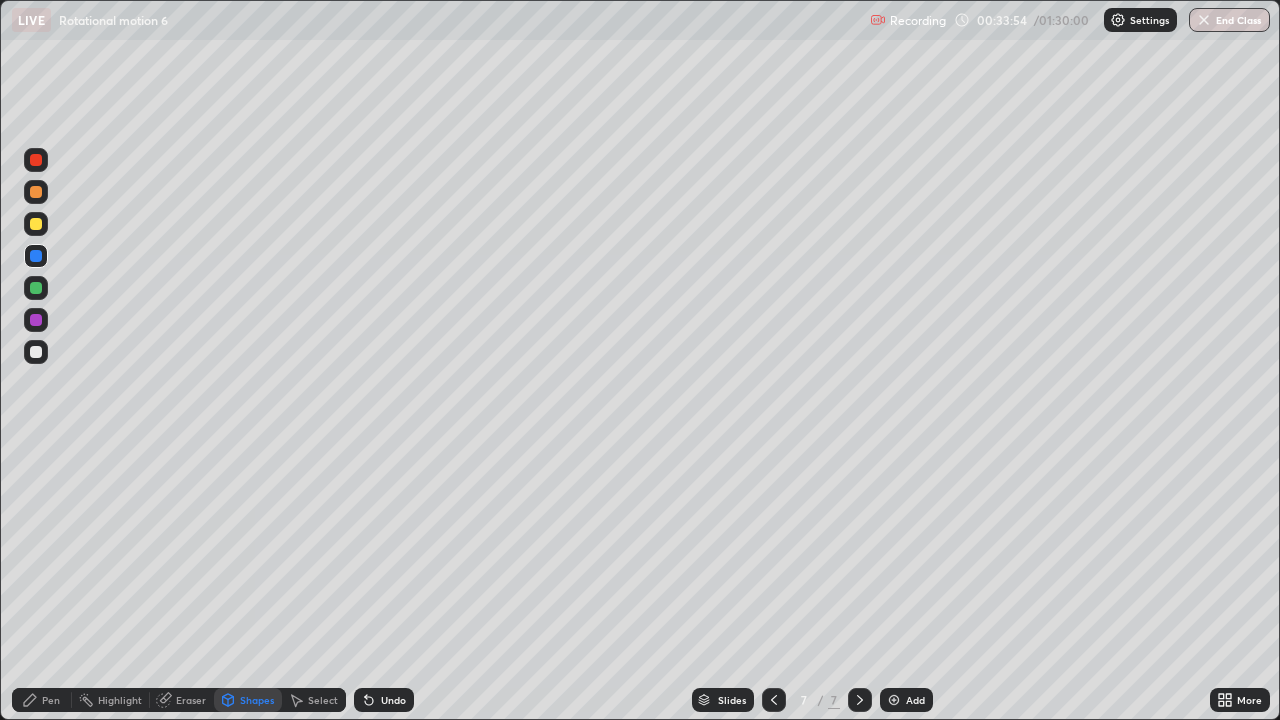 click at bounding box center [36, 224] 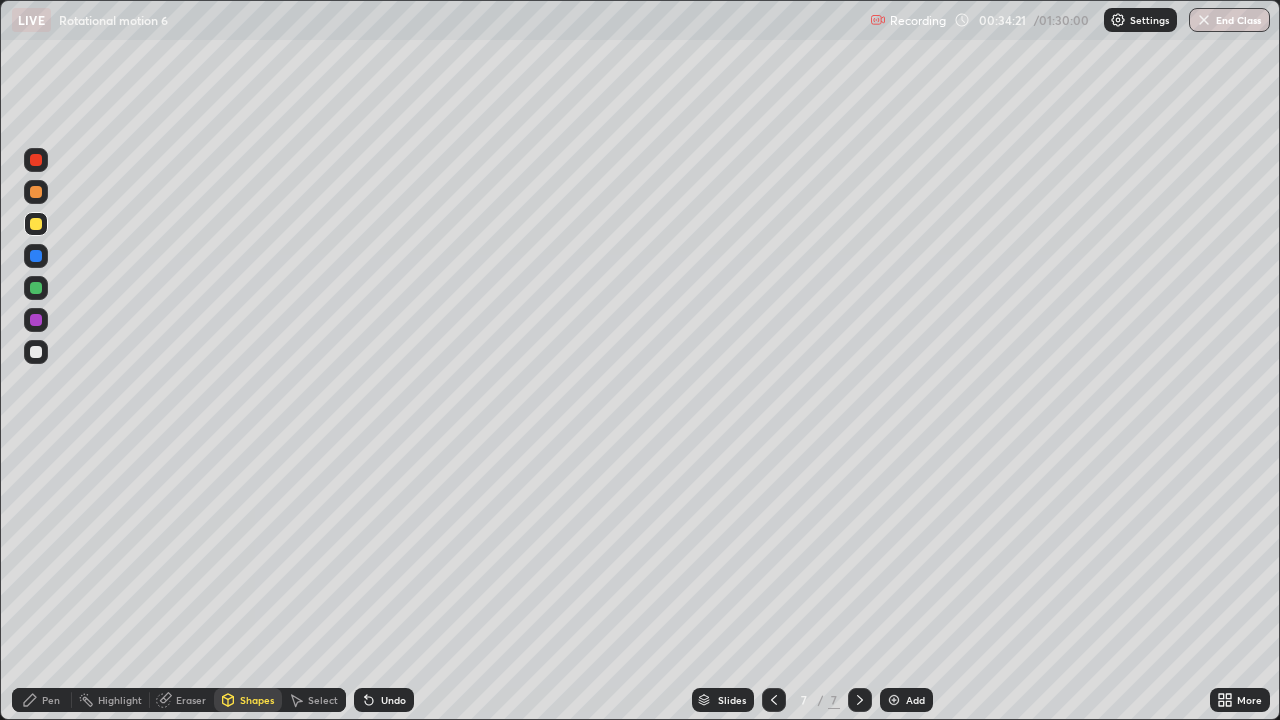 click on "Pen" at bounding box center (51, 700) 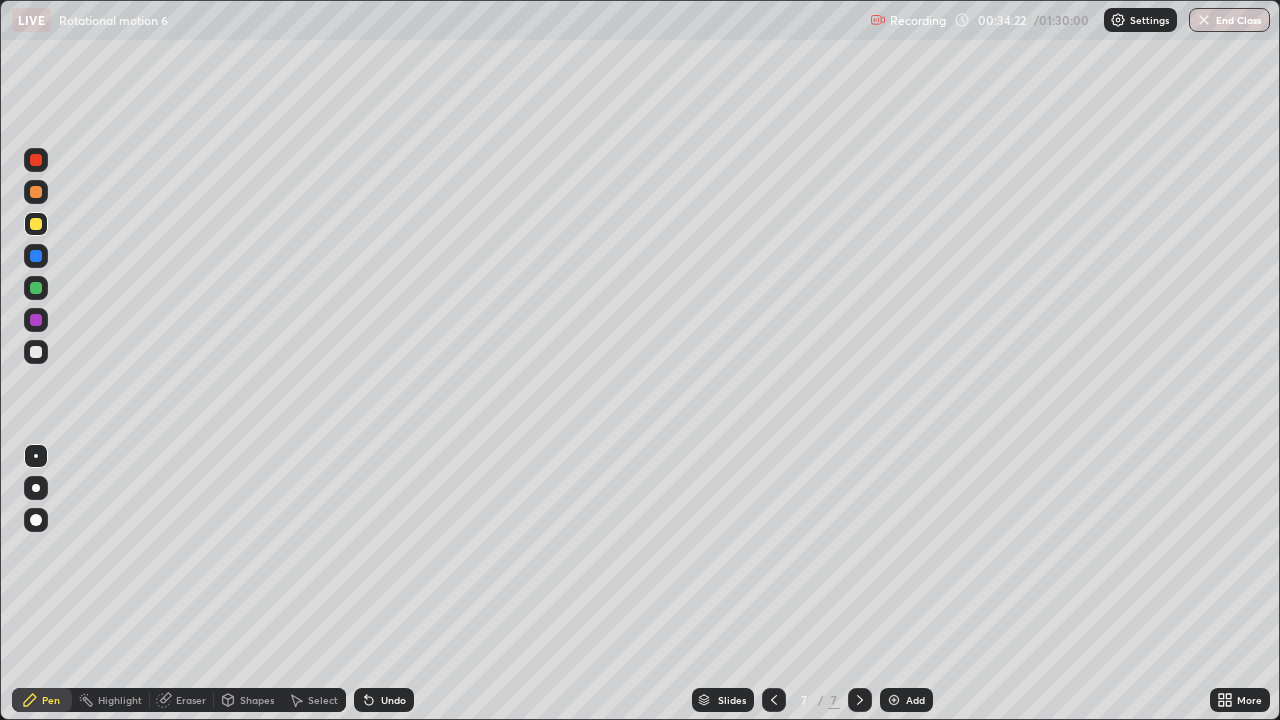 click at bounding box center (36, 288) 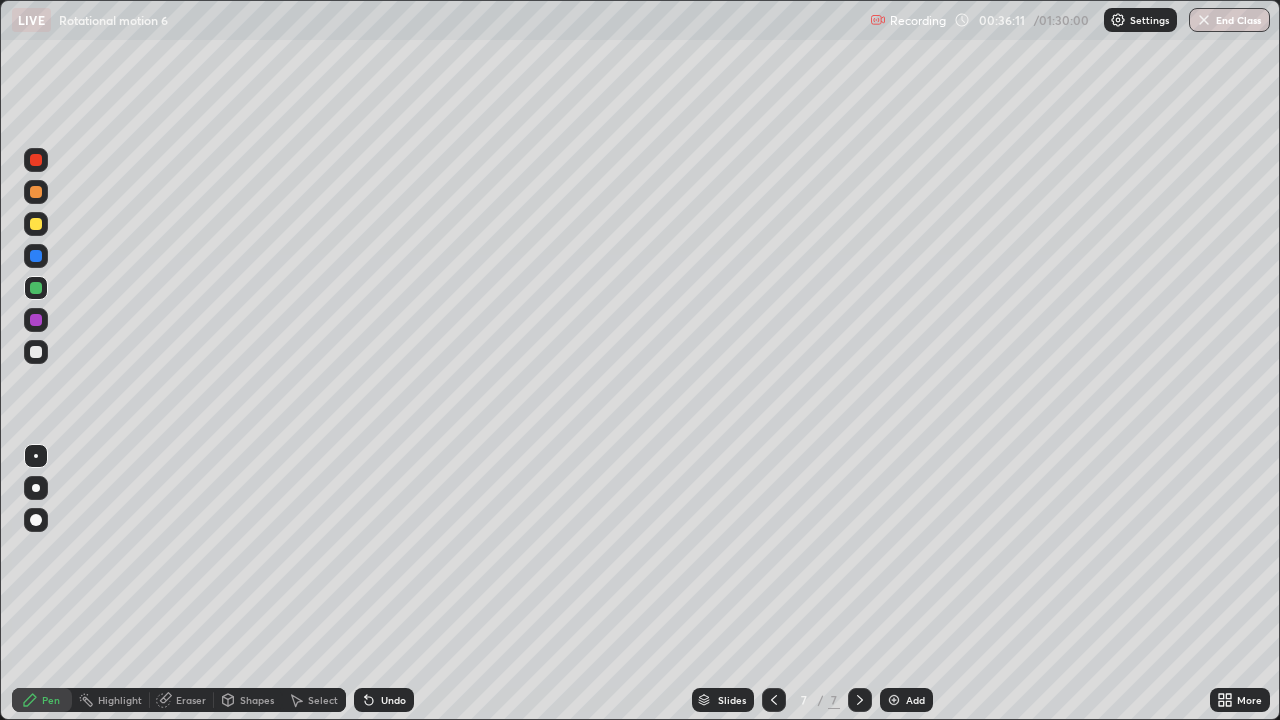 click on "Shapes" at bounding box center [257, 700] 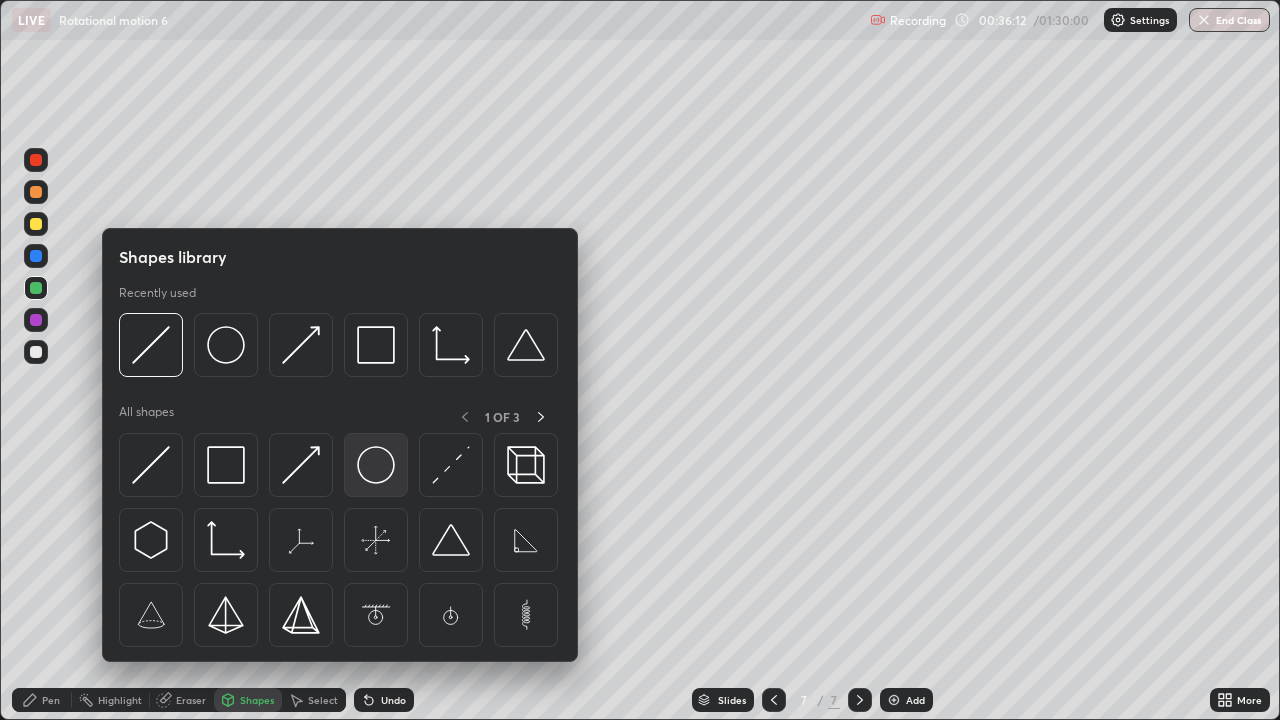 click at bounding box center (376, 465) 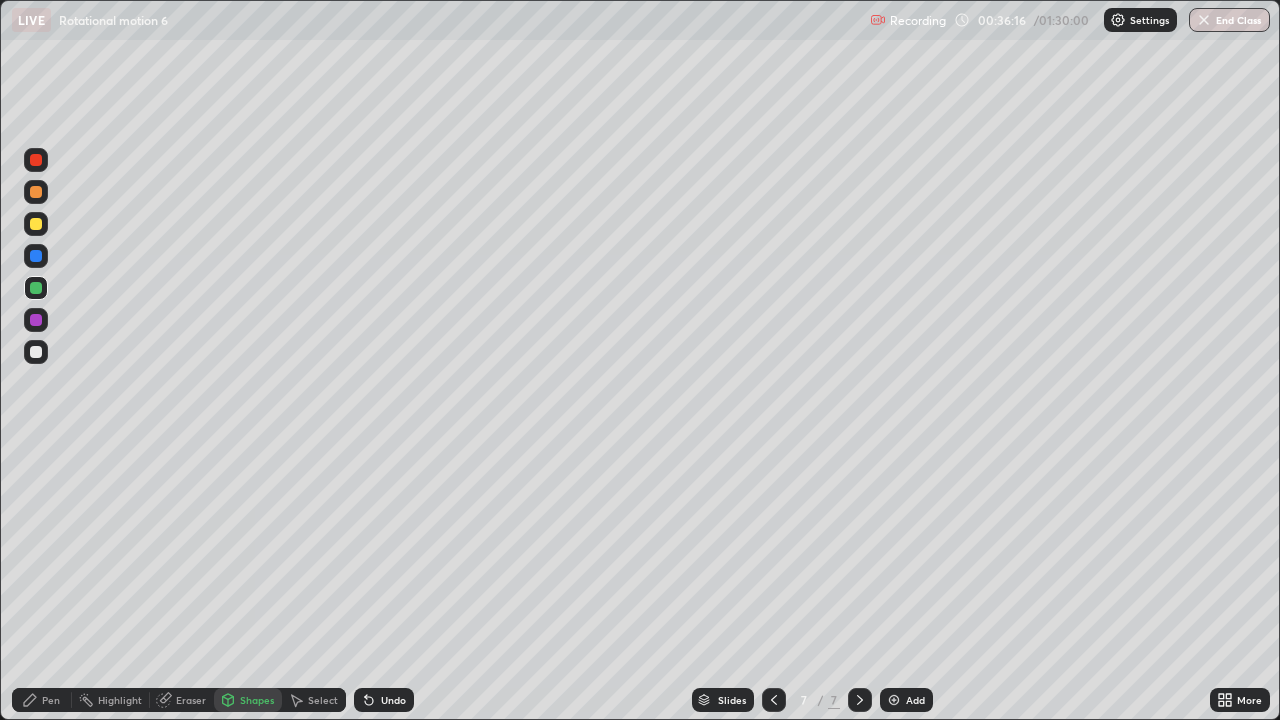 click on "Pen" at bounding box center [42, 700] 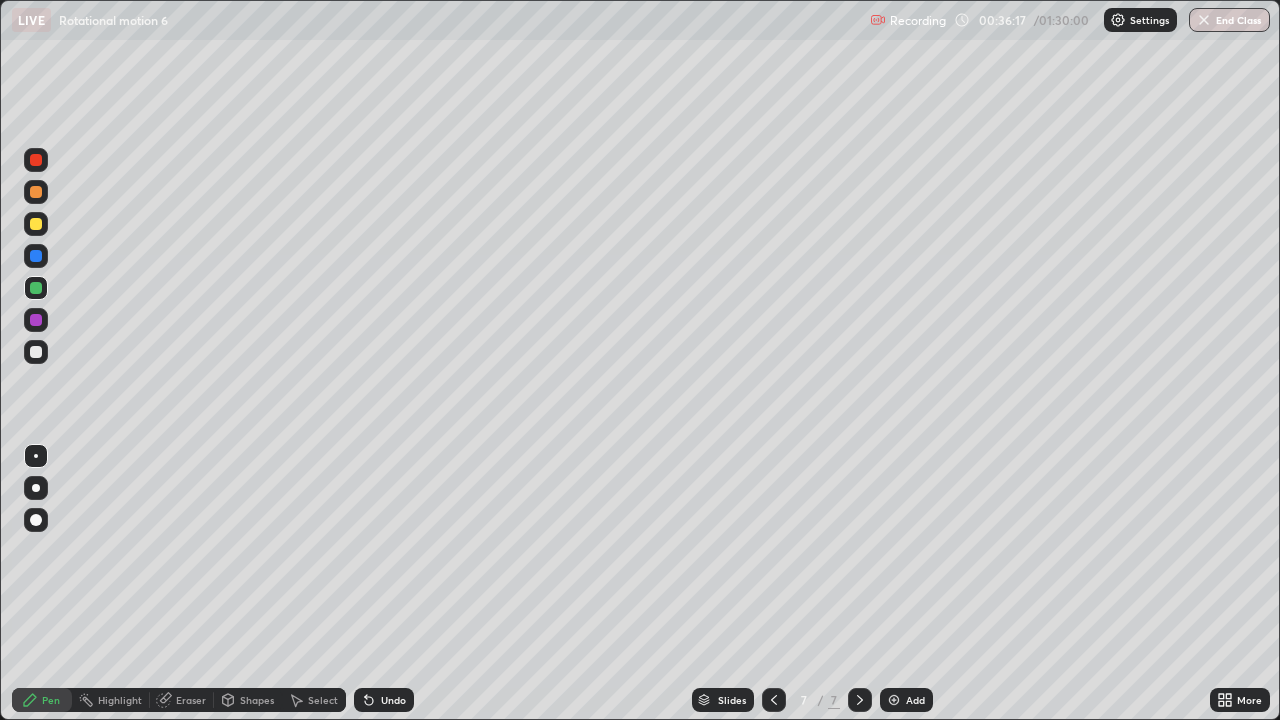 click at bounding box center (36, 192) 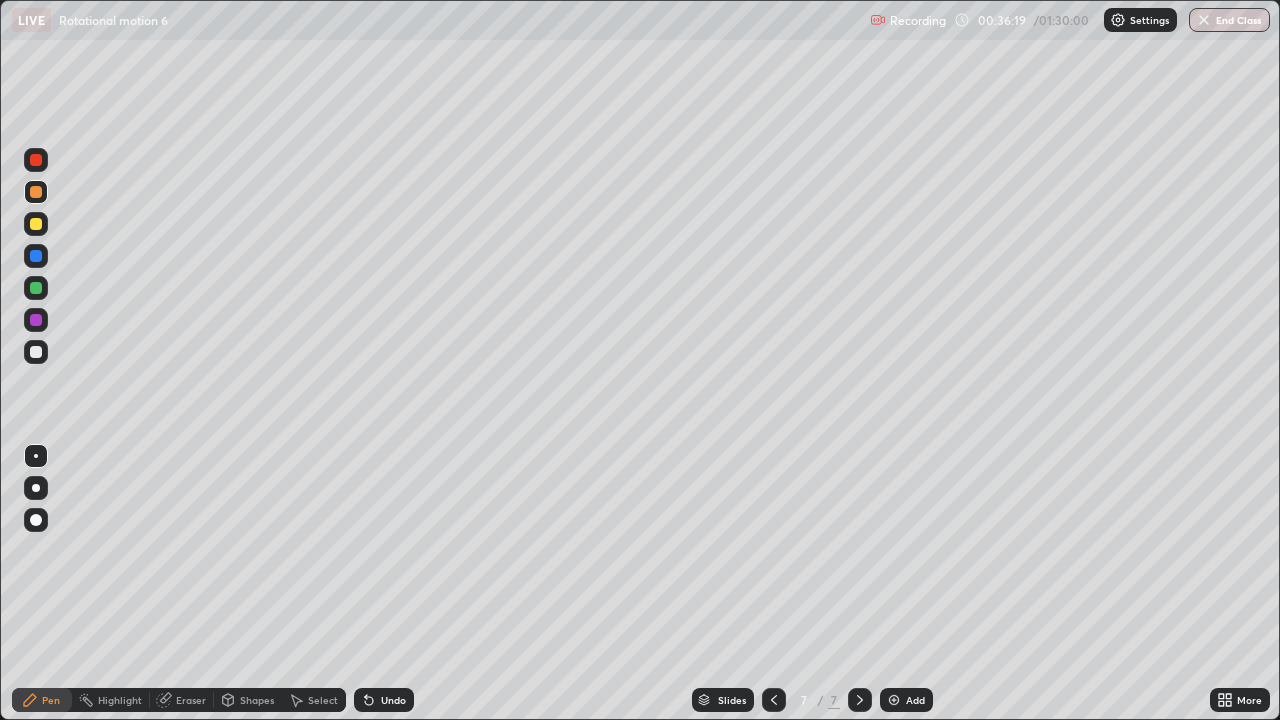 click at bounding box center [36, 160] 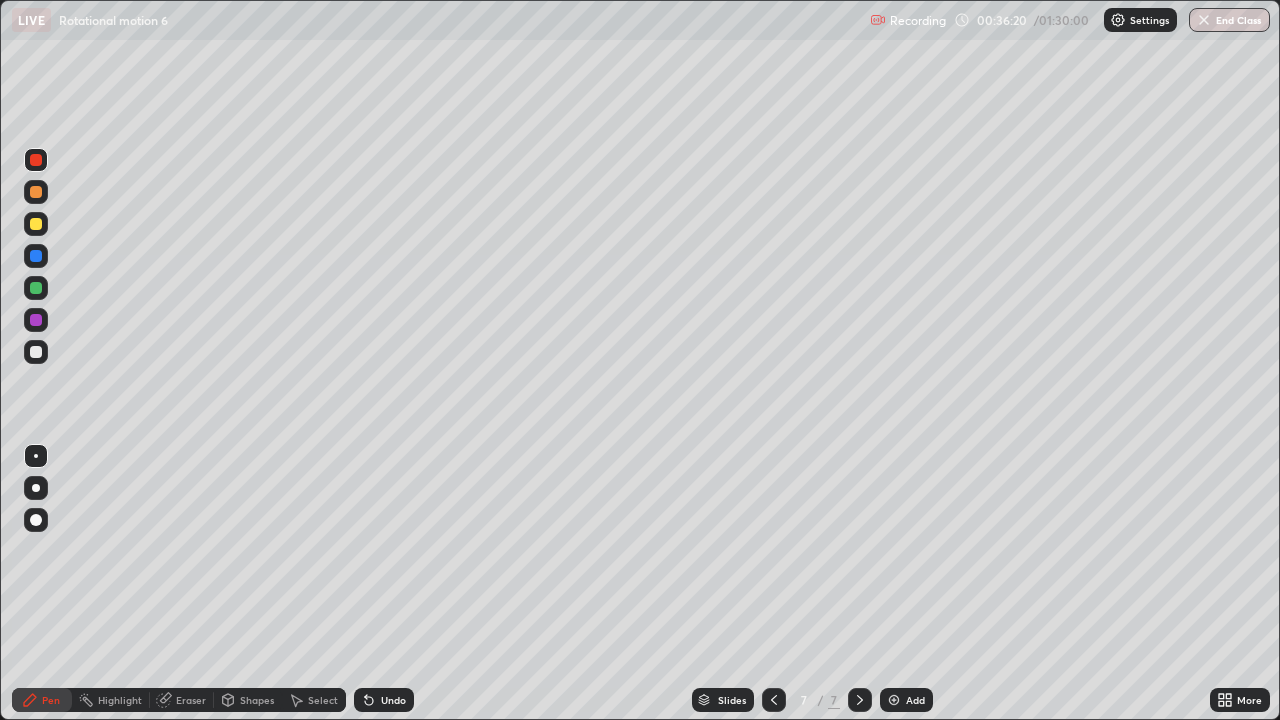 click on "Shapes" at bounding box center (257, 700) 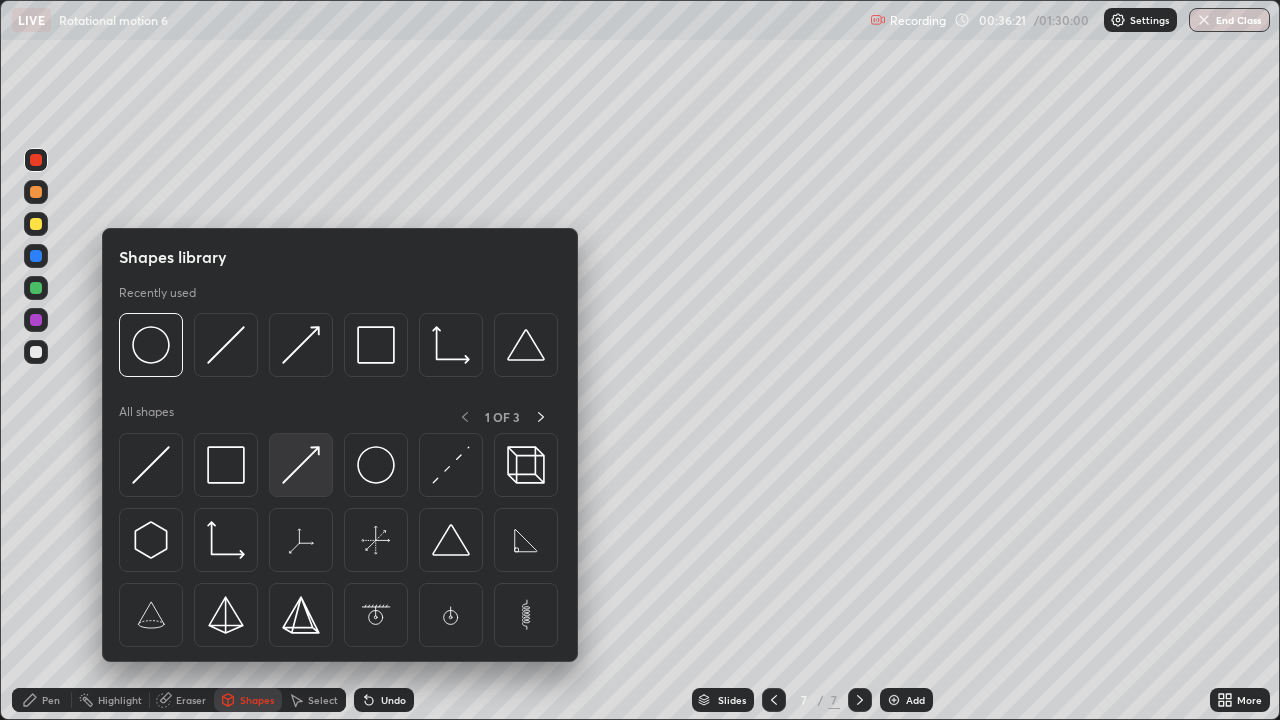 click at bounding box center (301, 465) 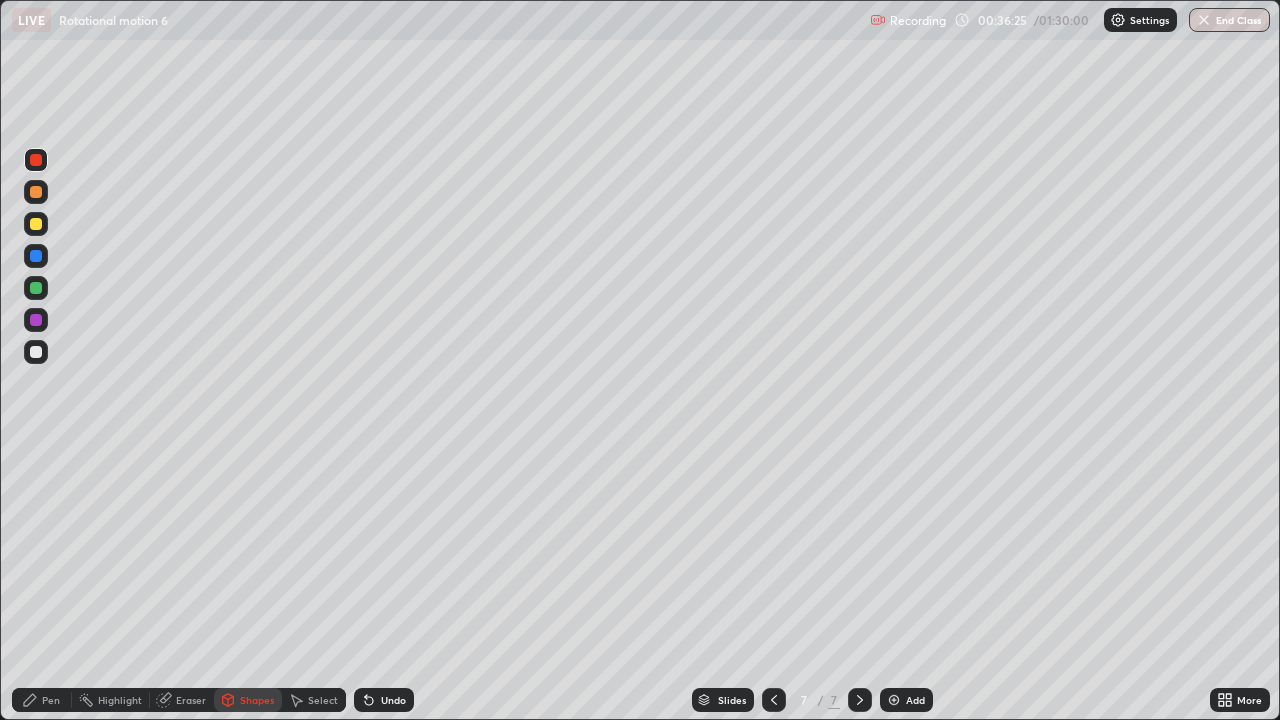 click on "Pen" at bounding box center (42, 700) 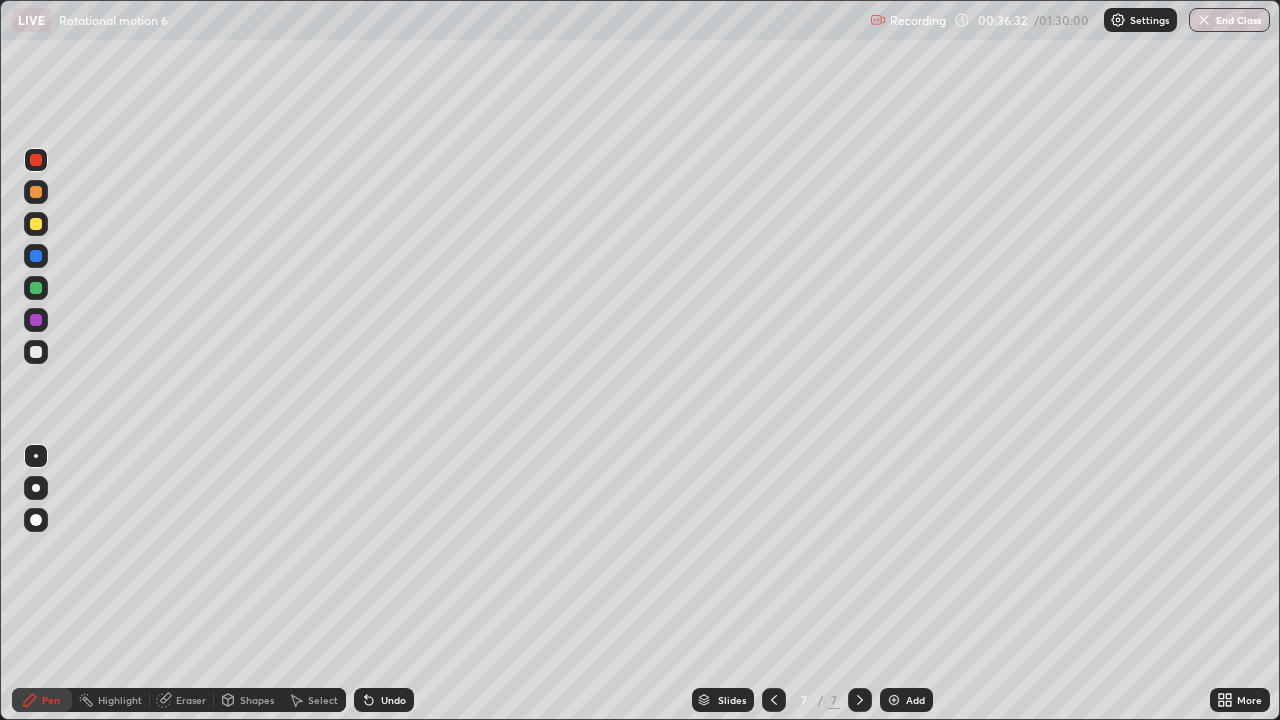 click at bounding box center (36, 288) 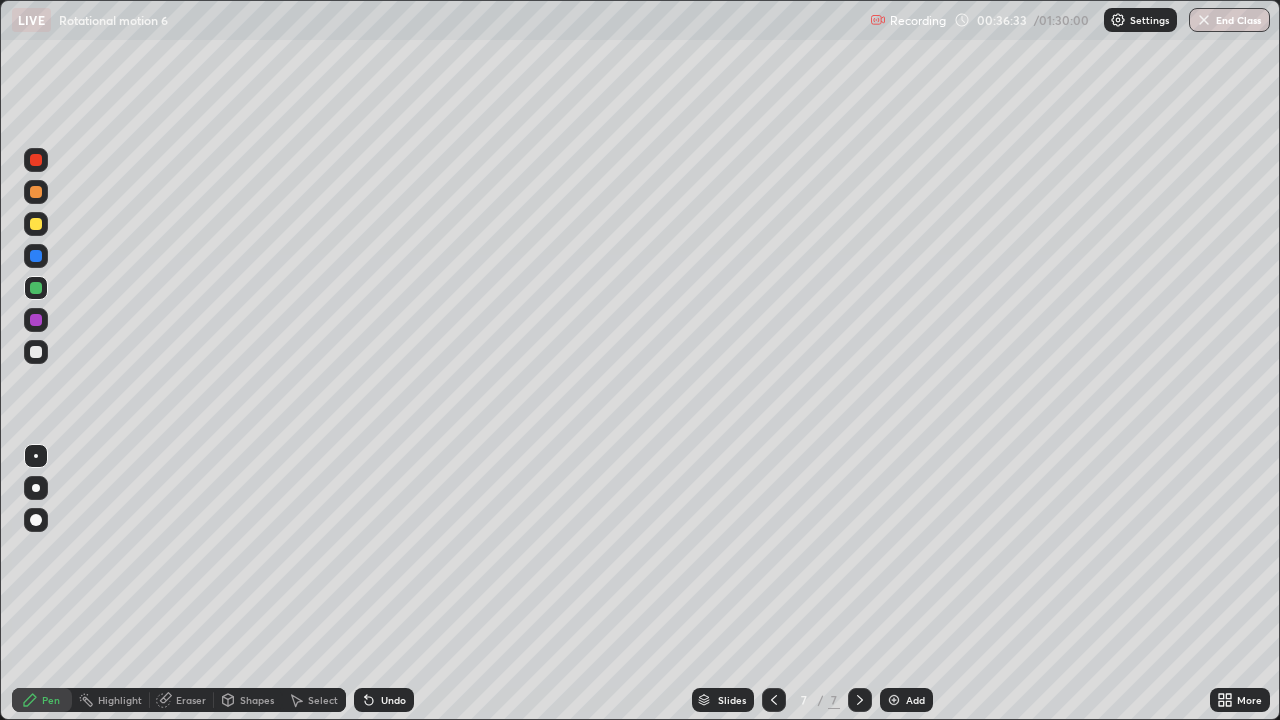click on "Shapes" at bounding box center (257, 700) 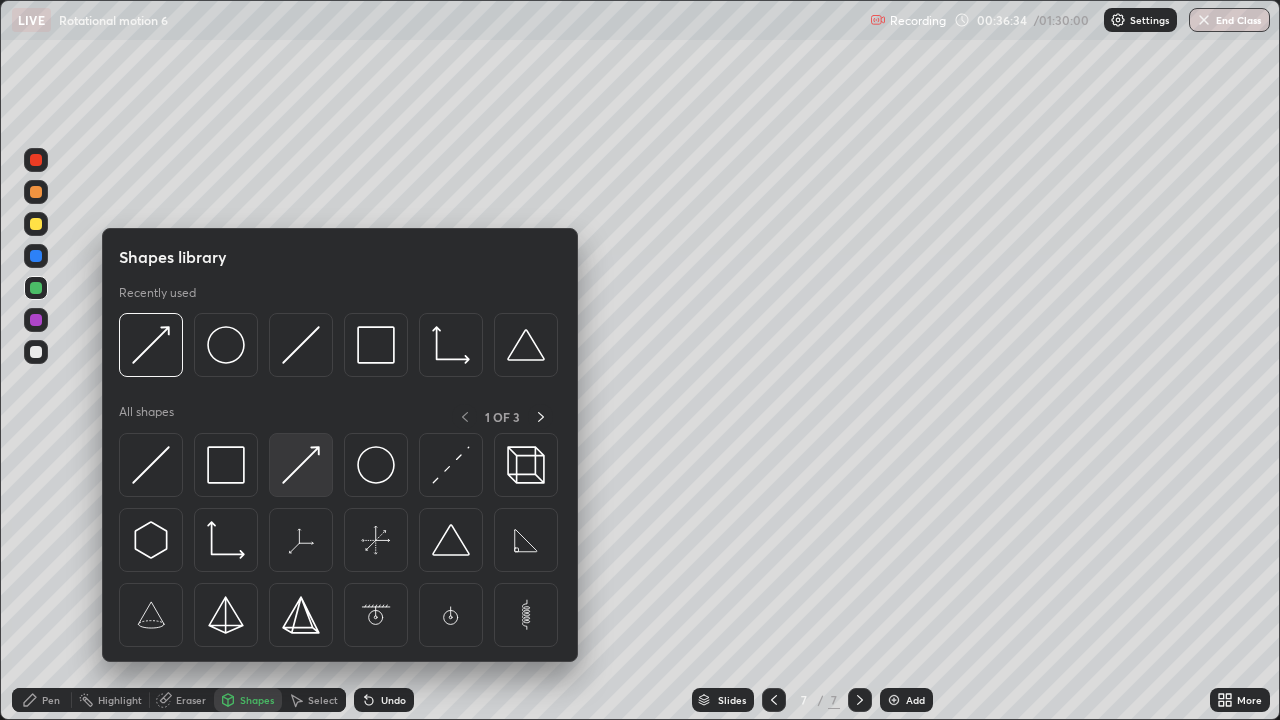 click at bounding box center [301, 465] 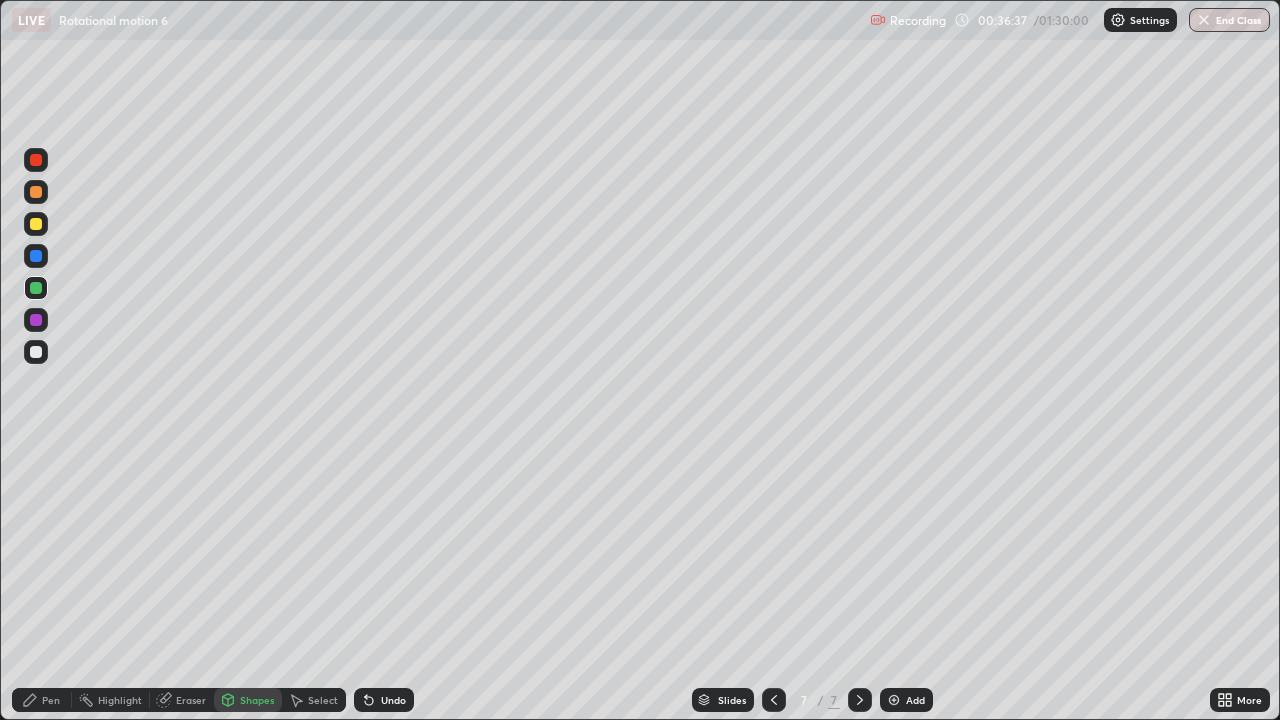 click on "Pen" at bounding box center [42, 700] 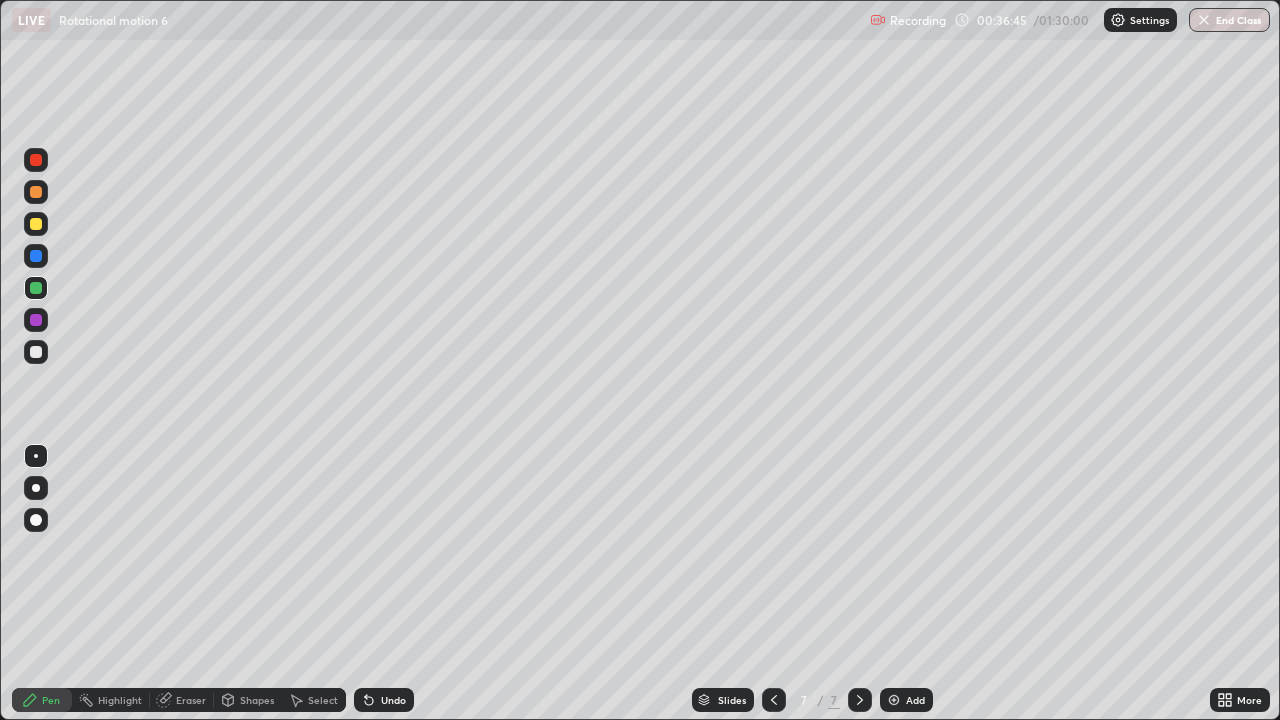 click on "Pen" at bounding box center (51, 700) 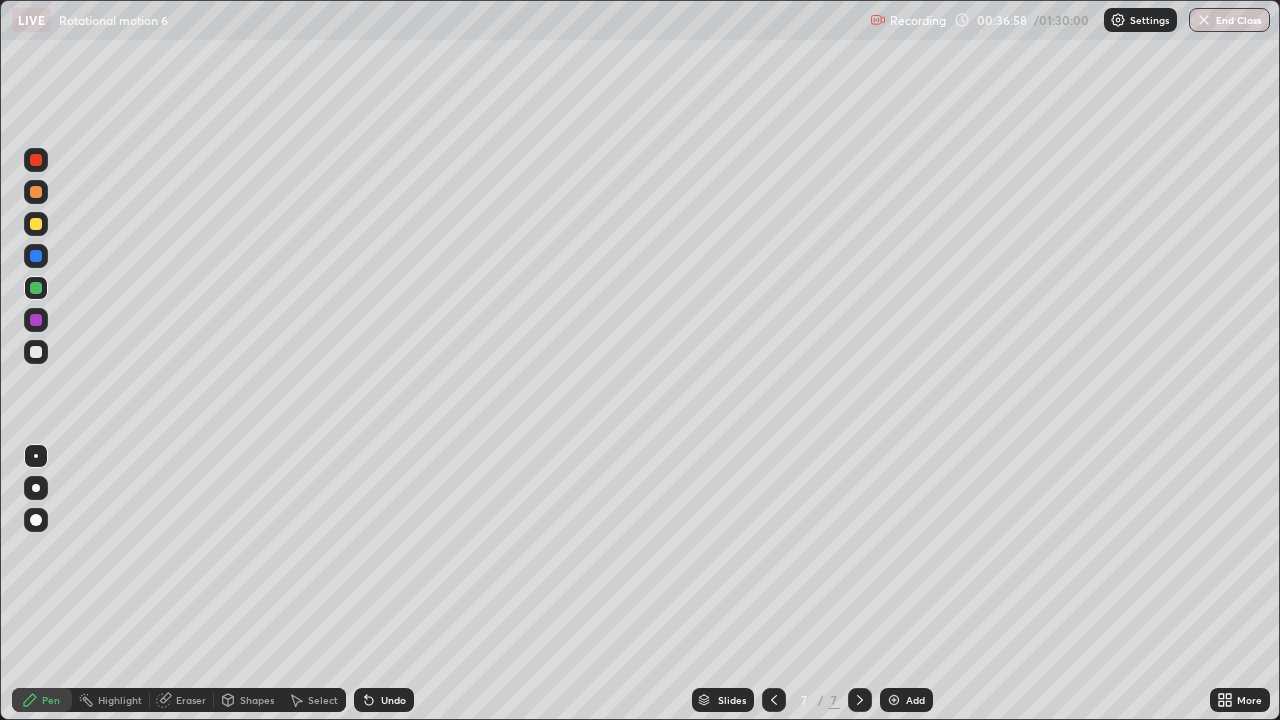 click on "Shapes" at bounding box center [257, 700] 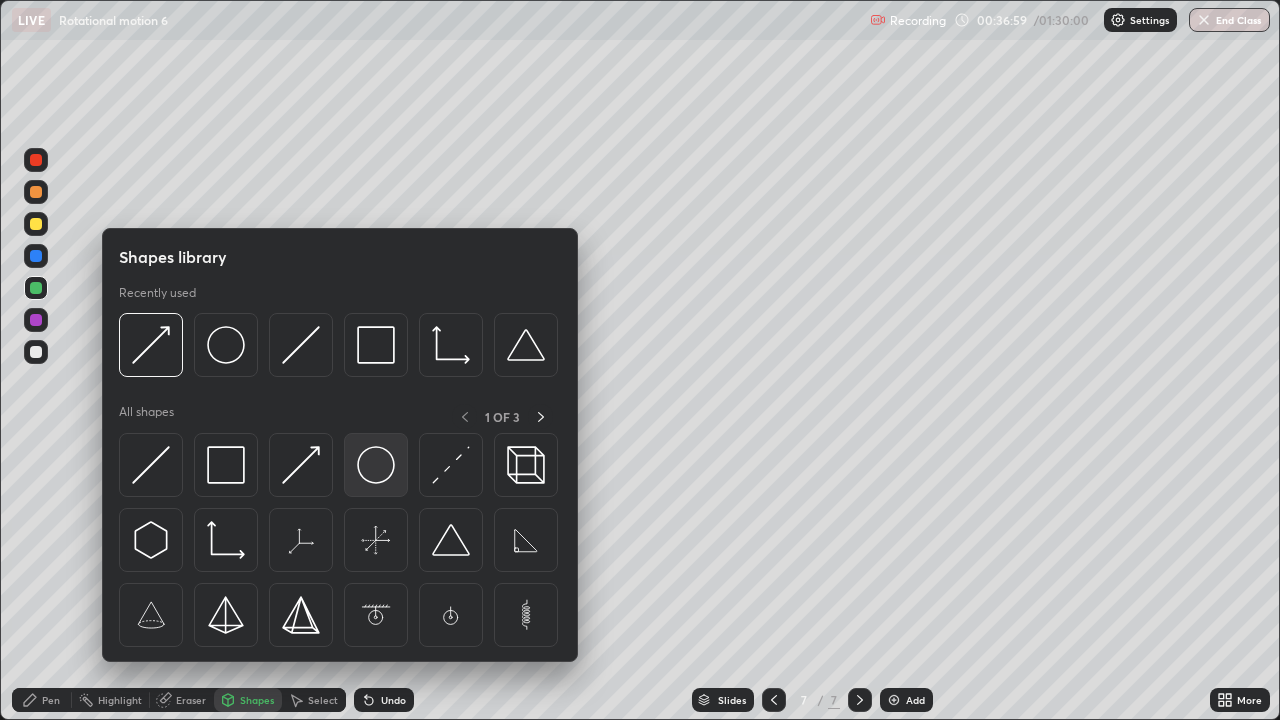 click at bounding box center (376, 465) 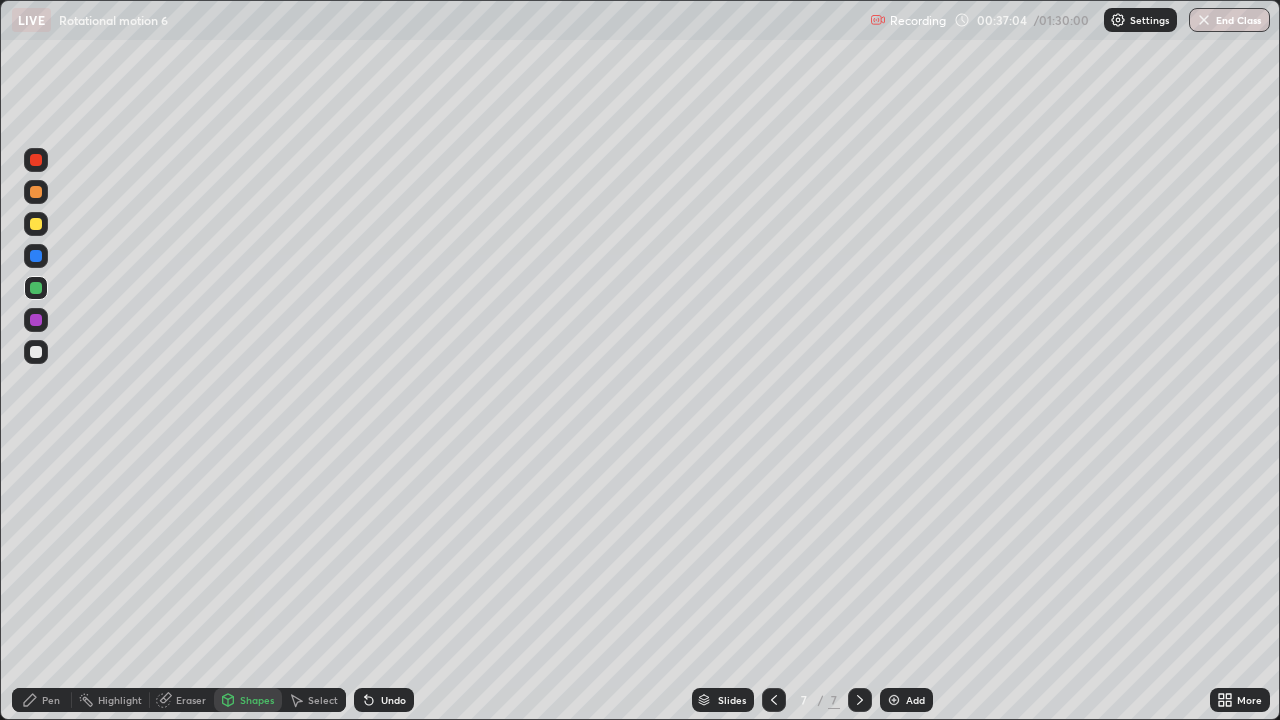 click on "Pen" at bounding box center (51, 700) 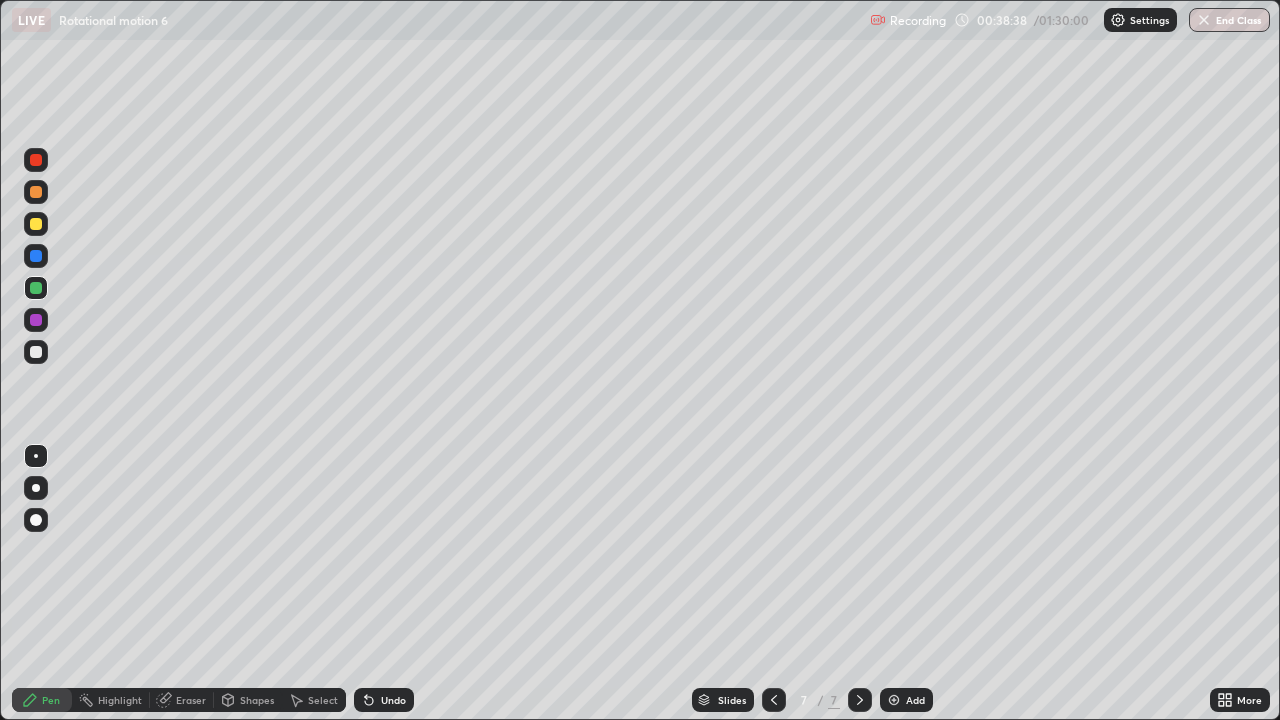 click on "Eraser" at bounding box center [191, 700] 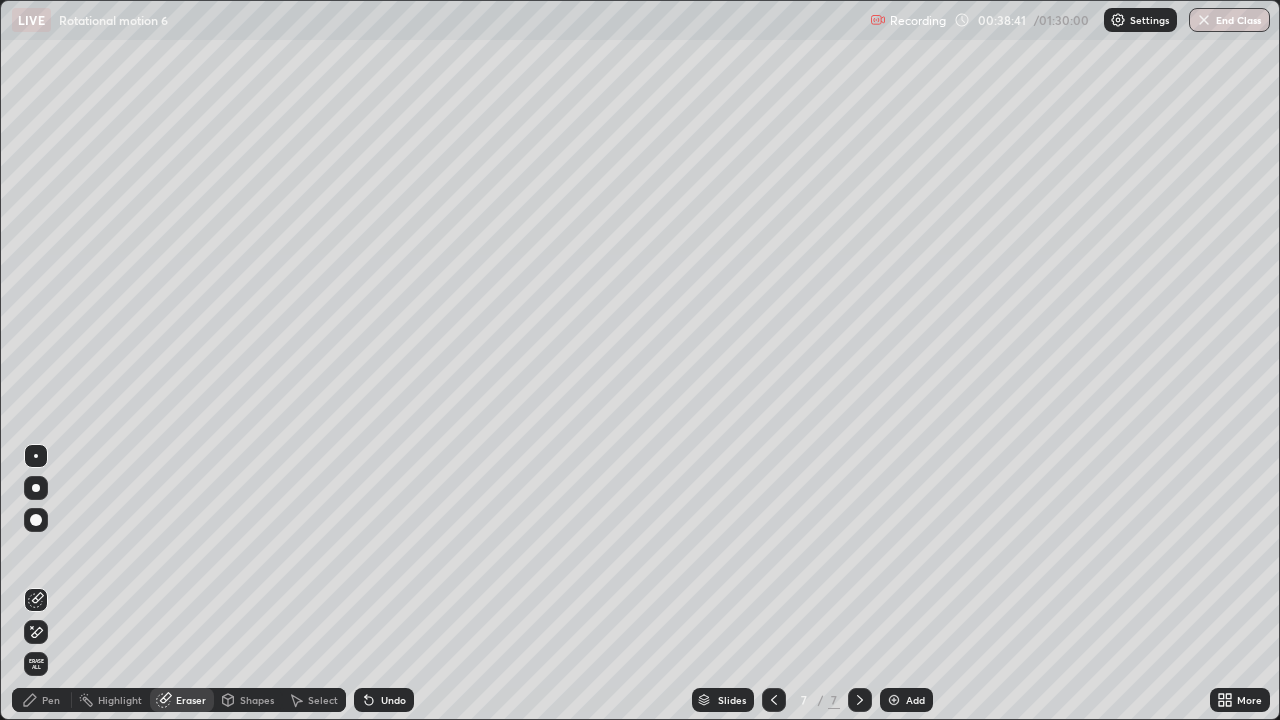 click on "Pen" at bounding box center (51, 700) 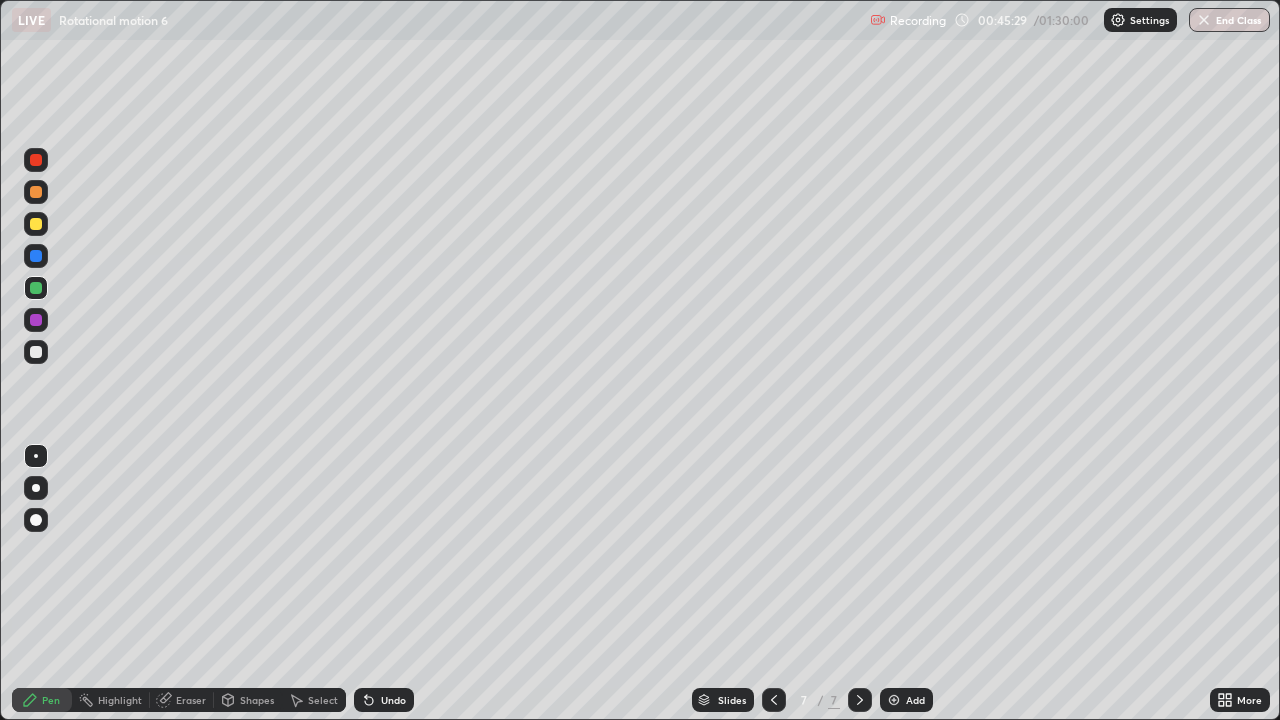 click on "Add" at bounding box center (906, 700) 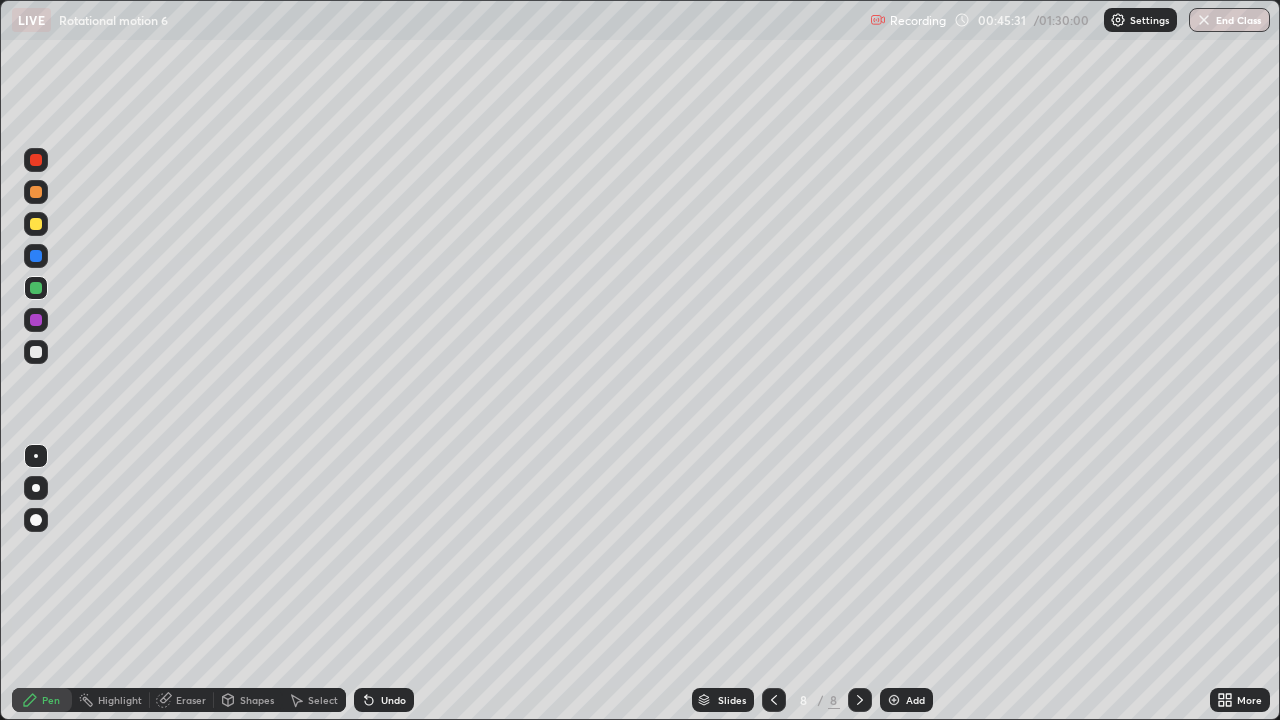 click at bounding box center (36, 352) 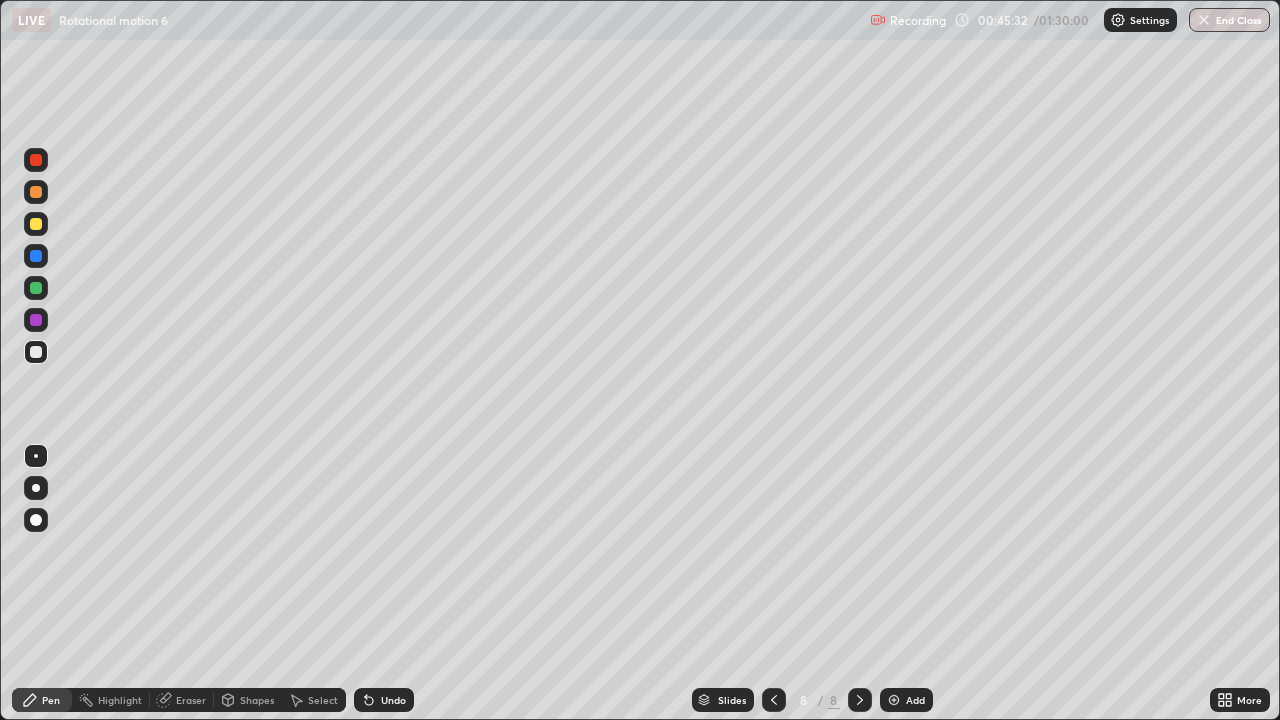 click on "Shapes" at bounding box center (257, 700) 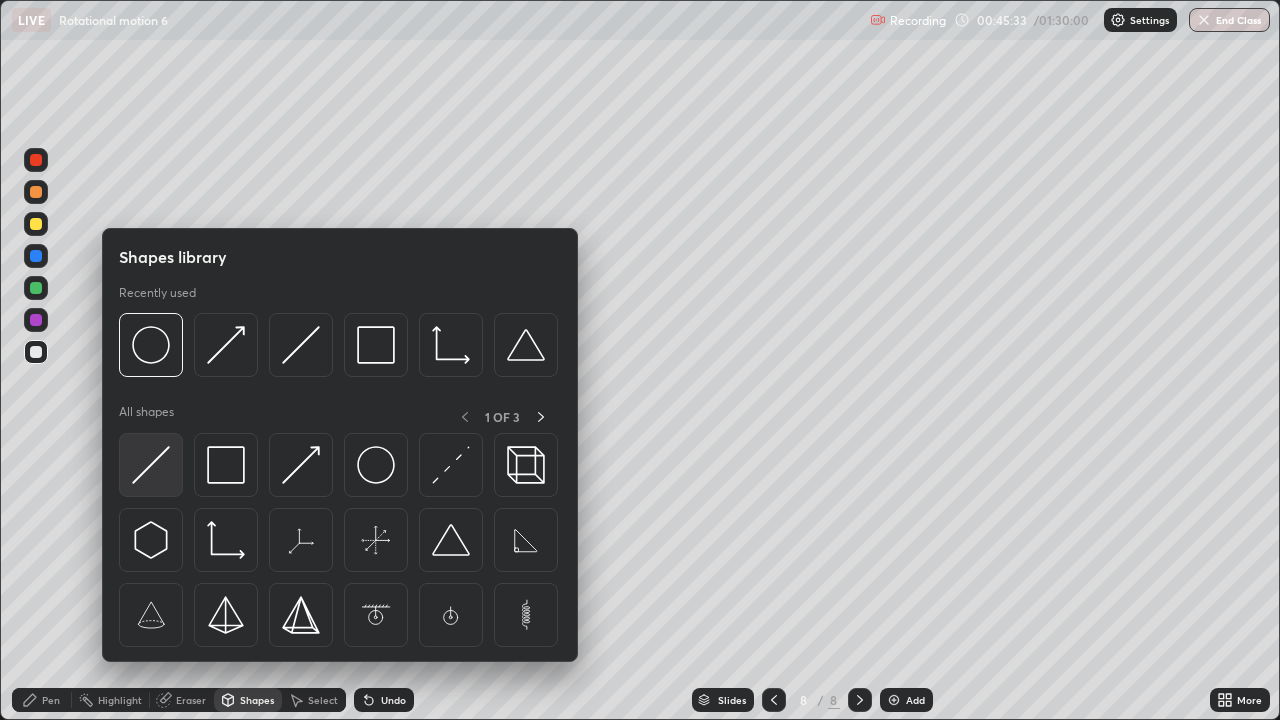 click at bounding box center [151, 465] 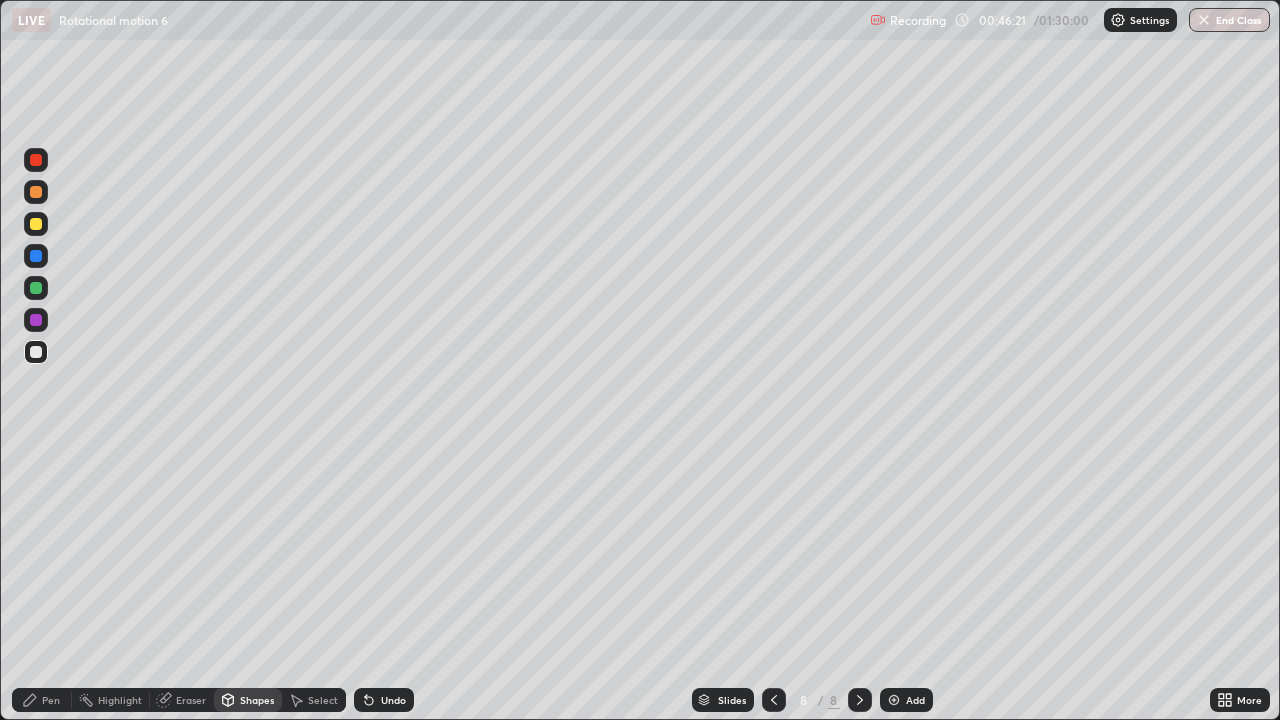 click at bounding box center (36, 192) 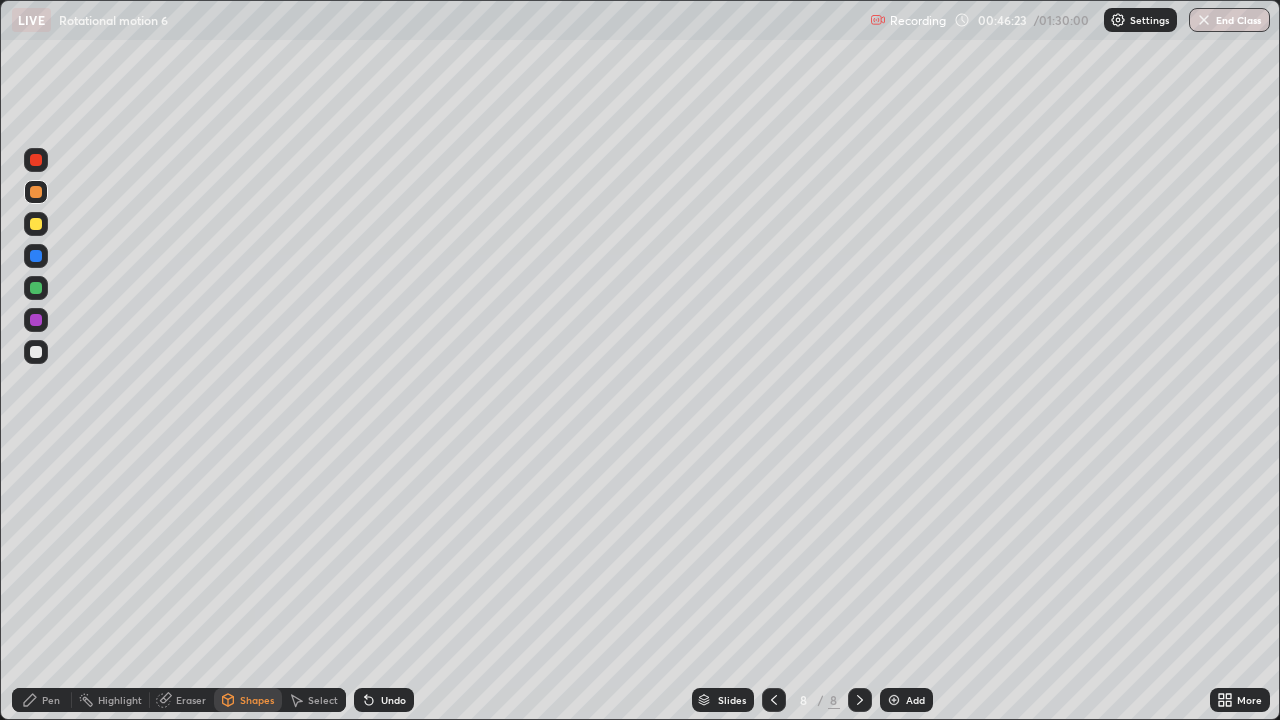 click on "Shapes" at bounding box center [257, 700] 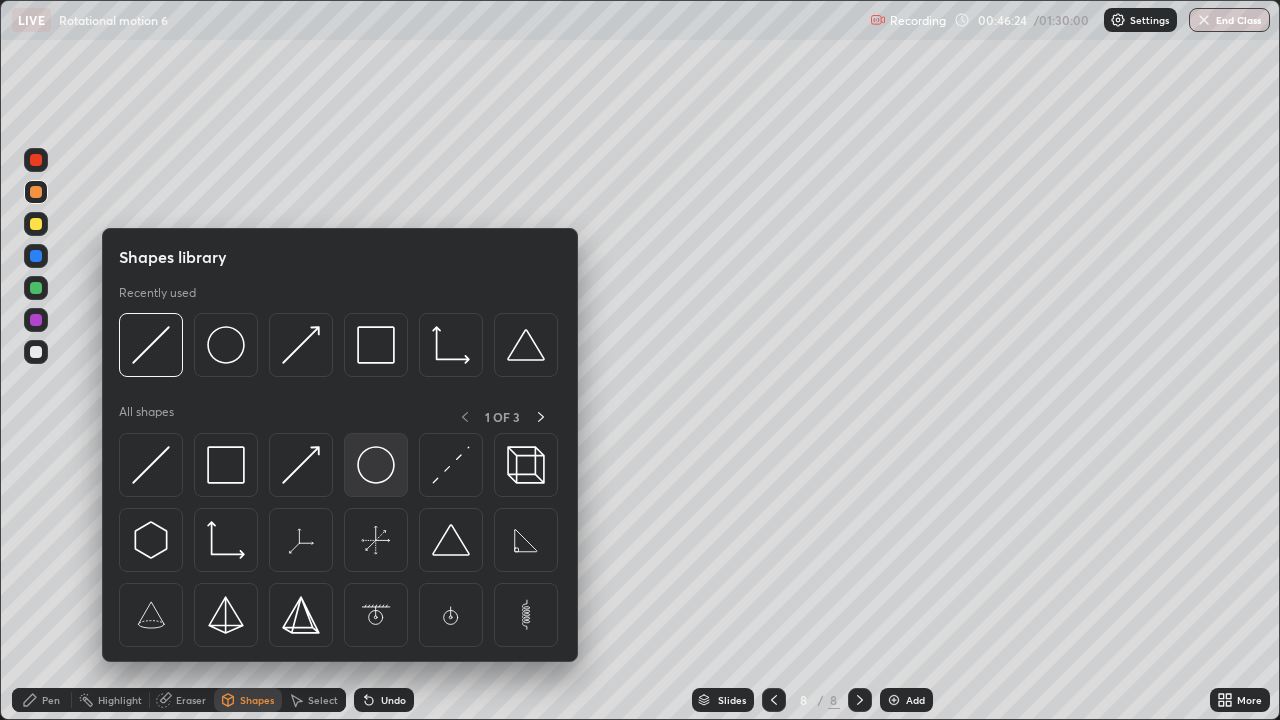 click at bounding box center [376, 465] 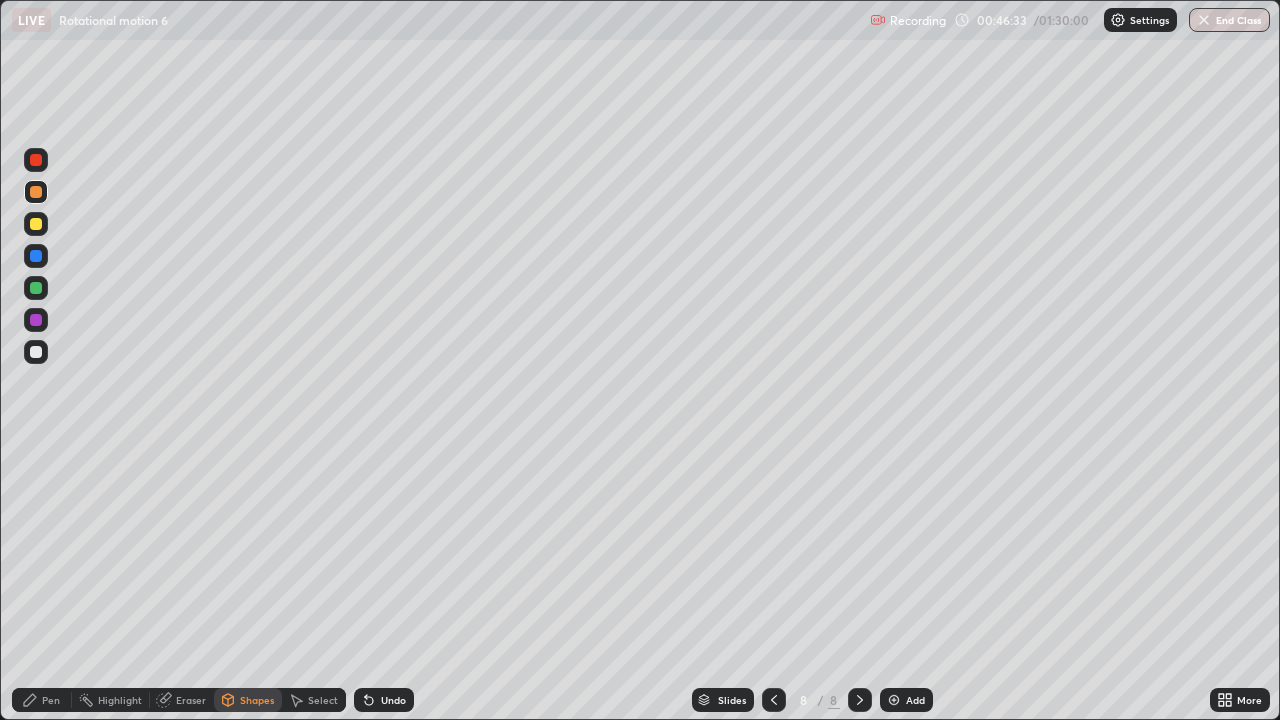 click on "Shapes" at bounding box center (257, 700) 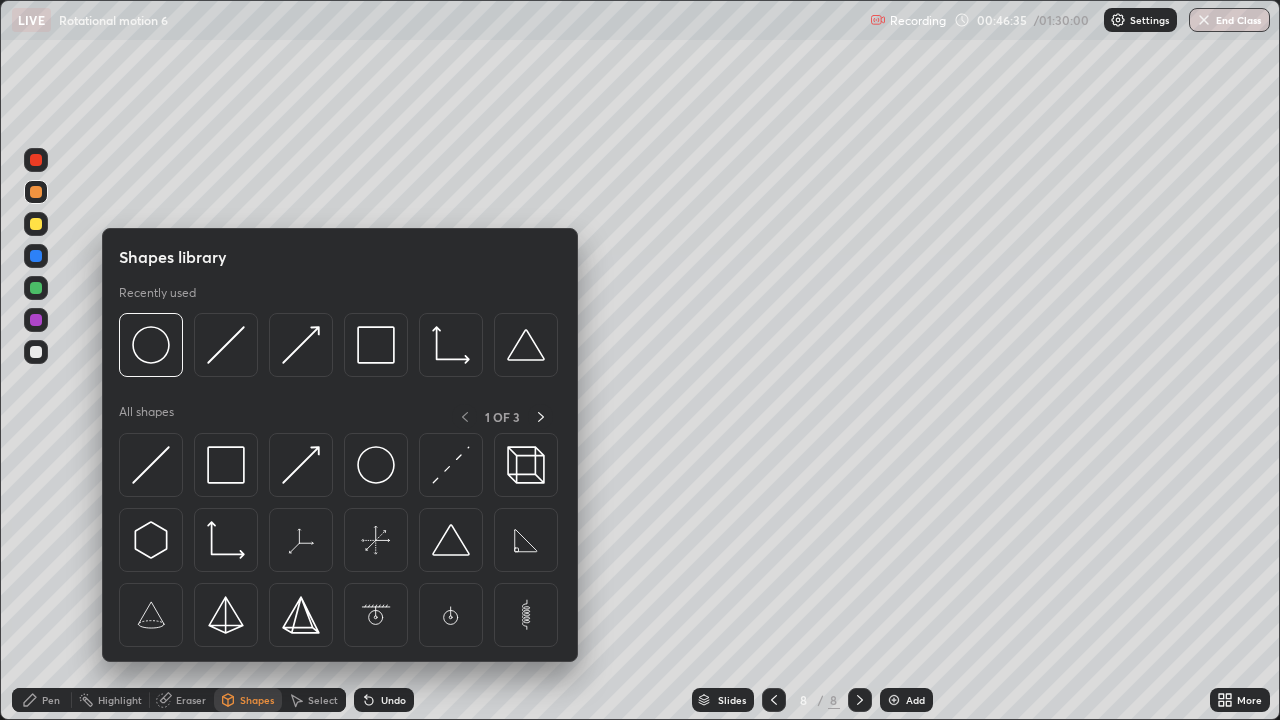 click at bounding box center (36, 320) 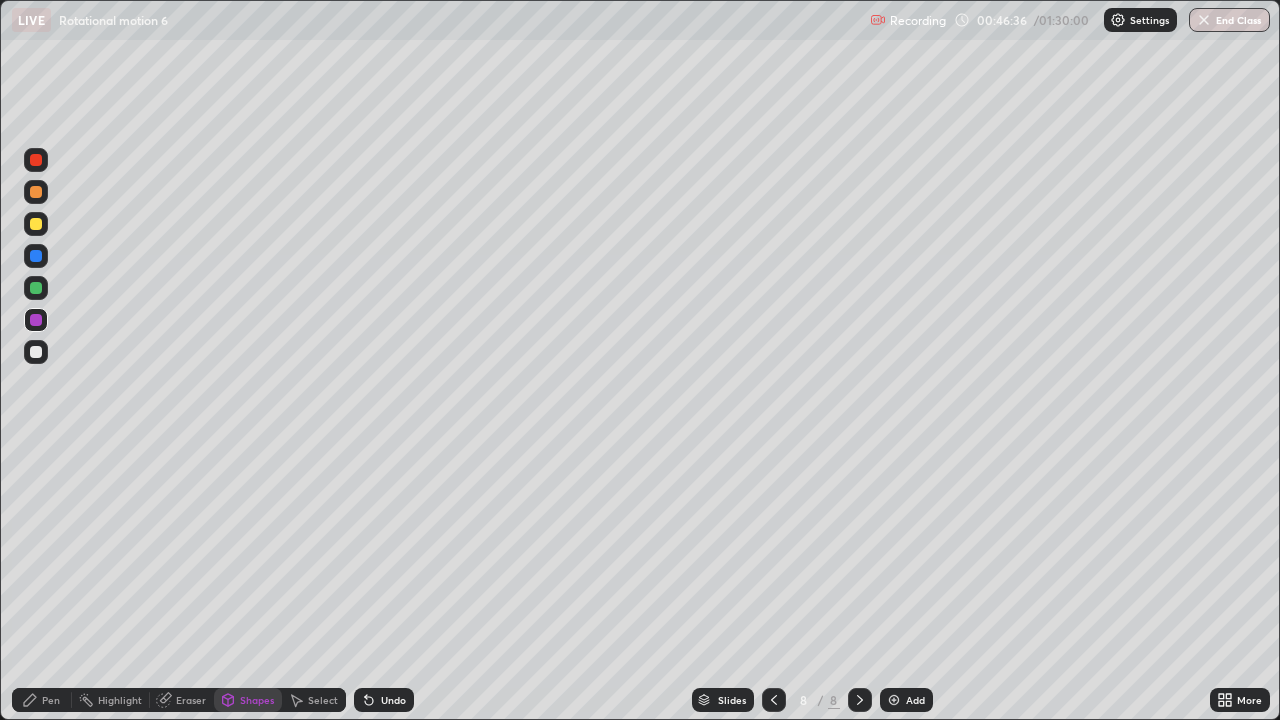 click on "Shapes" at bounding box center (257, 700) 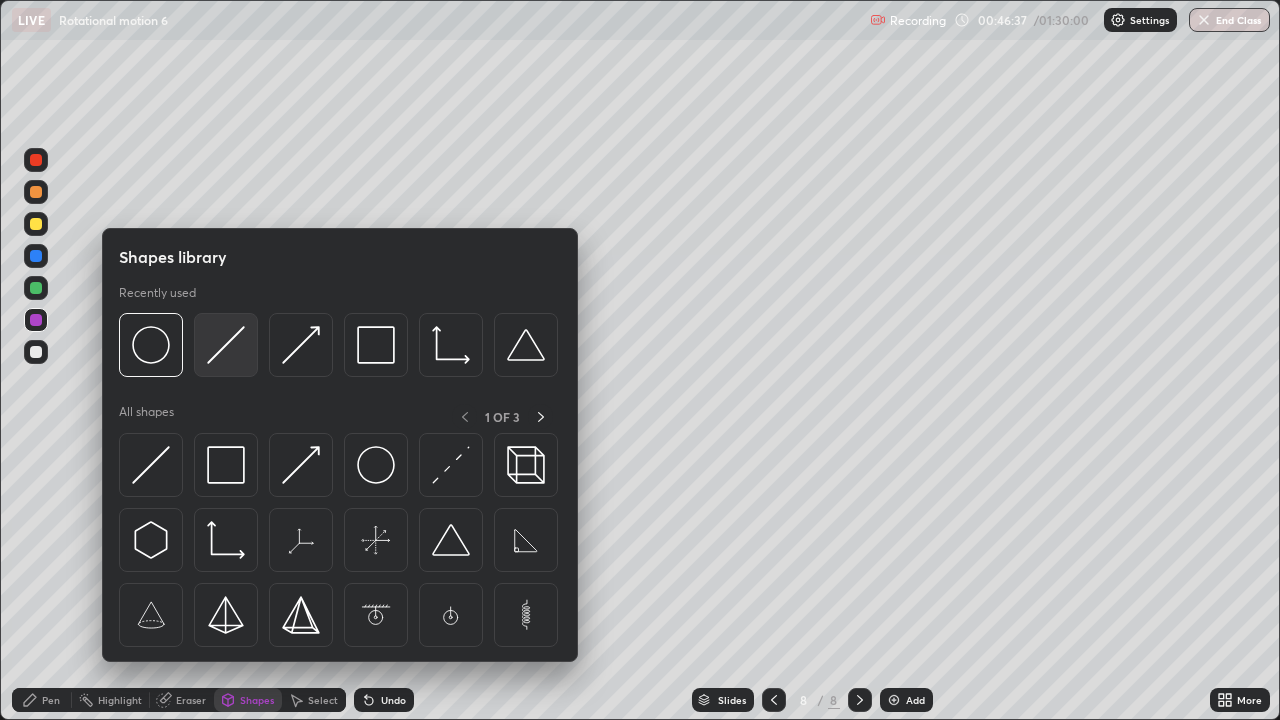 click at bounding box center (226, 345) 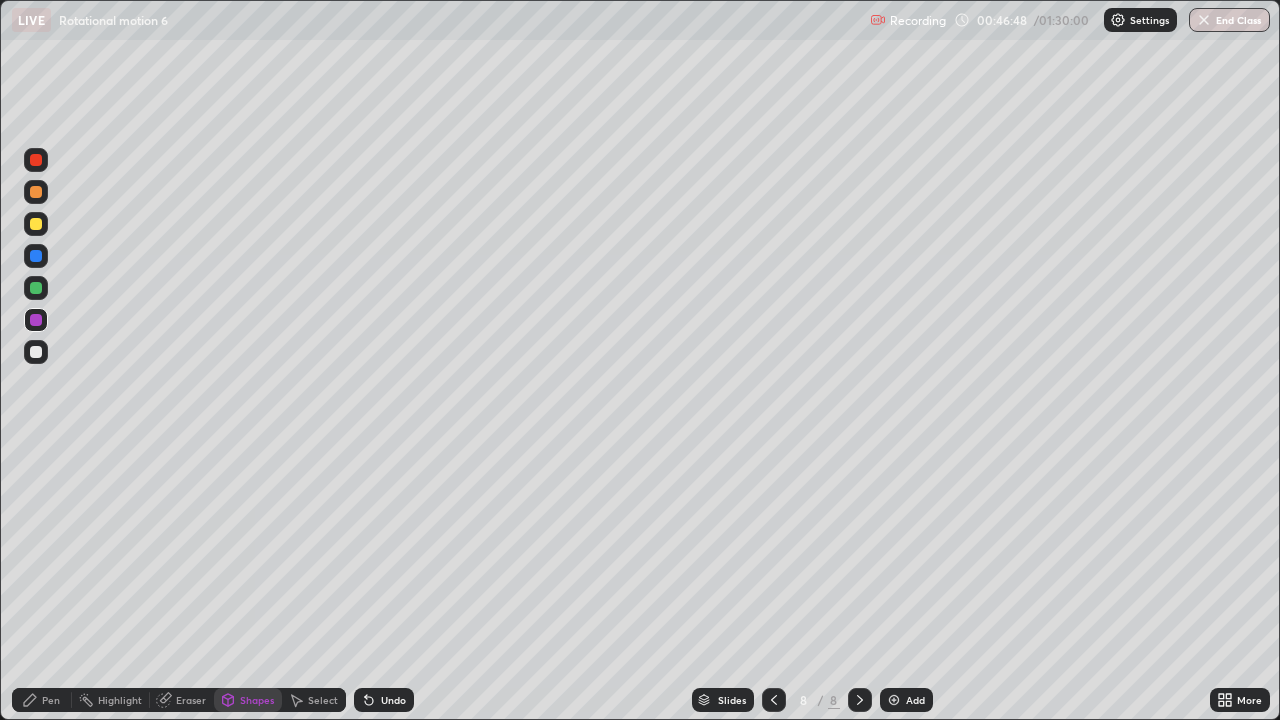 click on "Pen" at bounding box center (42, 700) 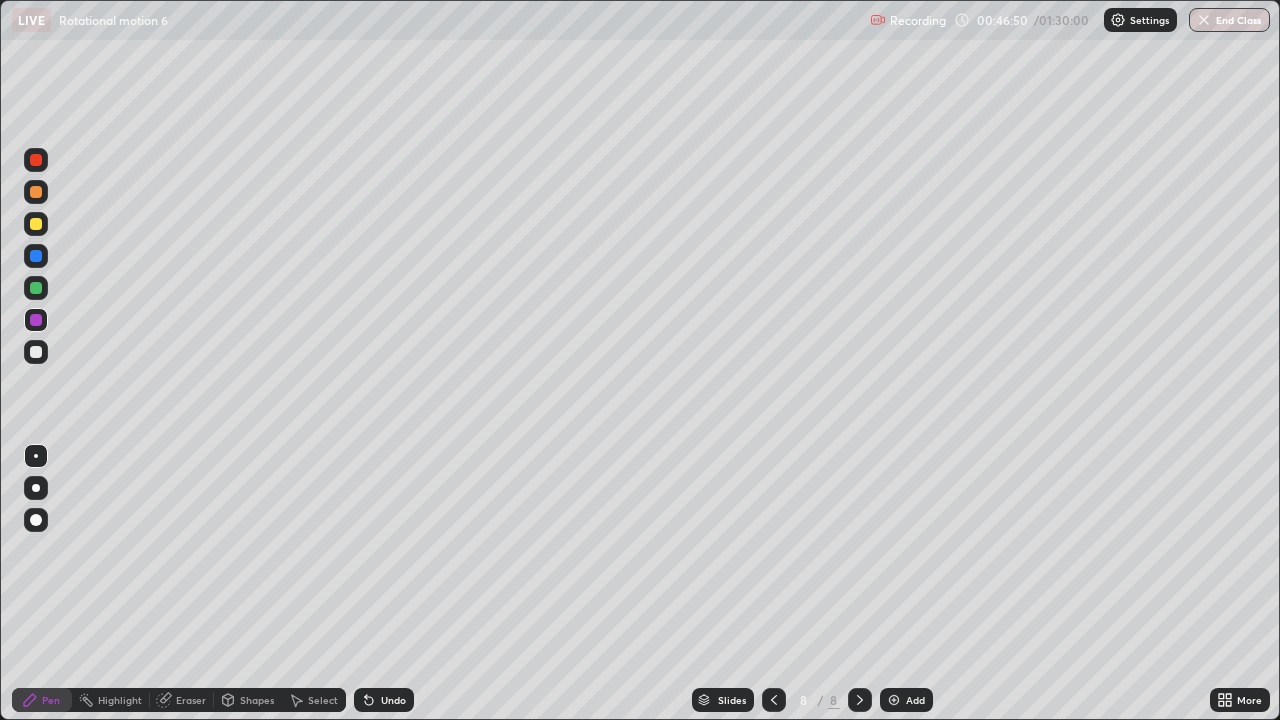 click on "Shapes" at bounding box center [257, 700] 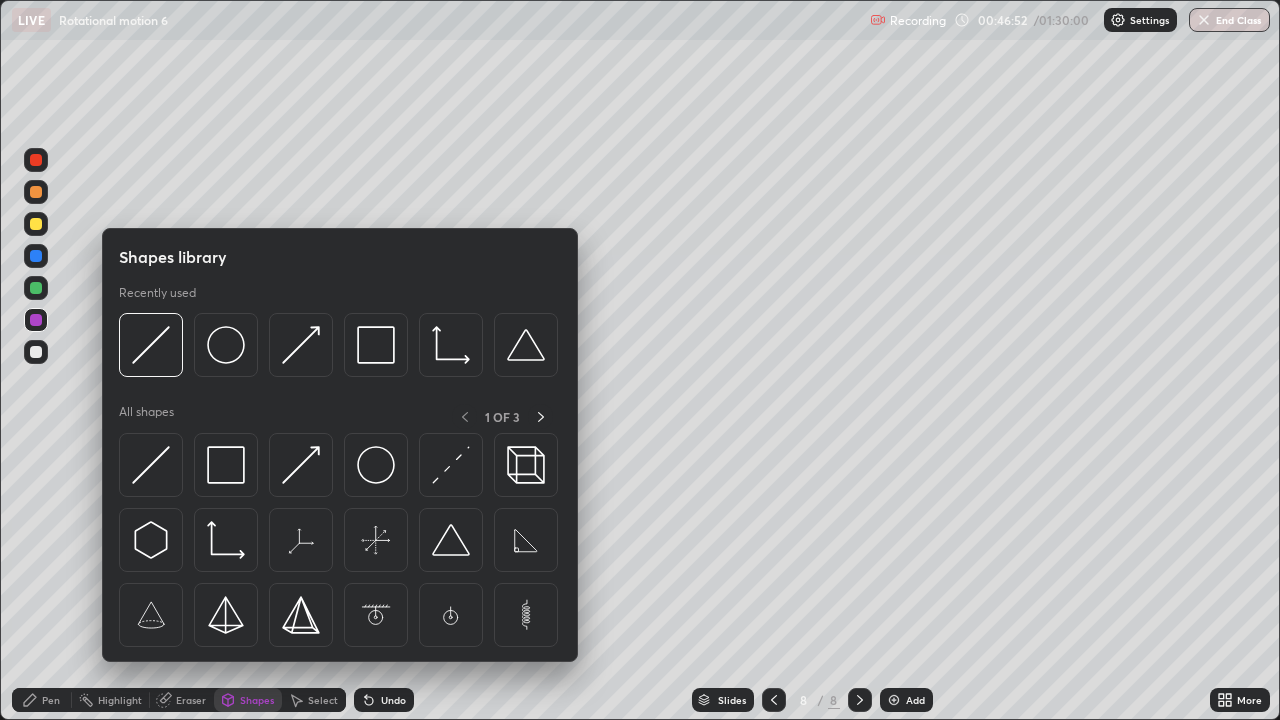 click at bounding box center (36, 288) 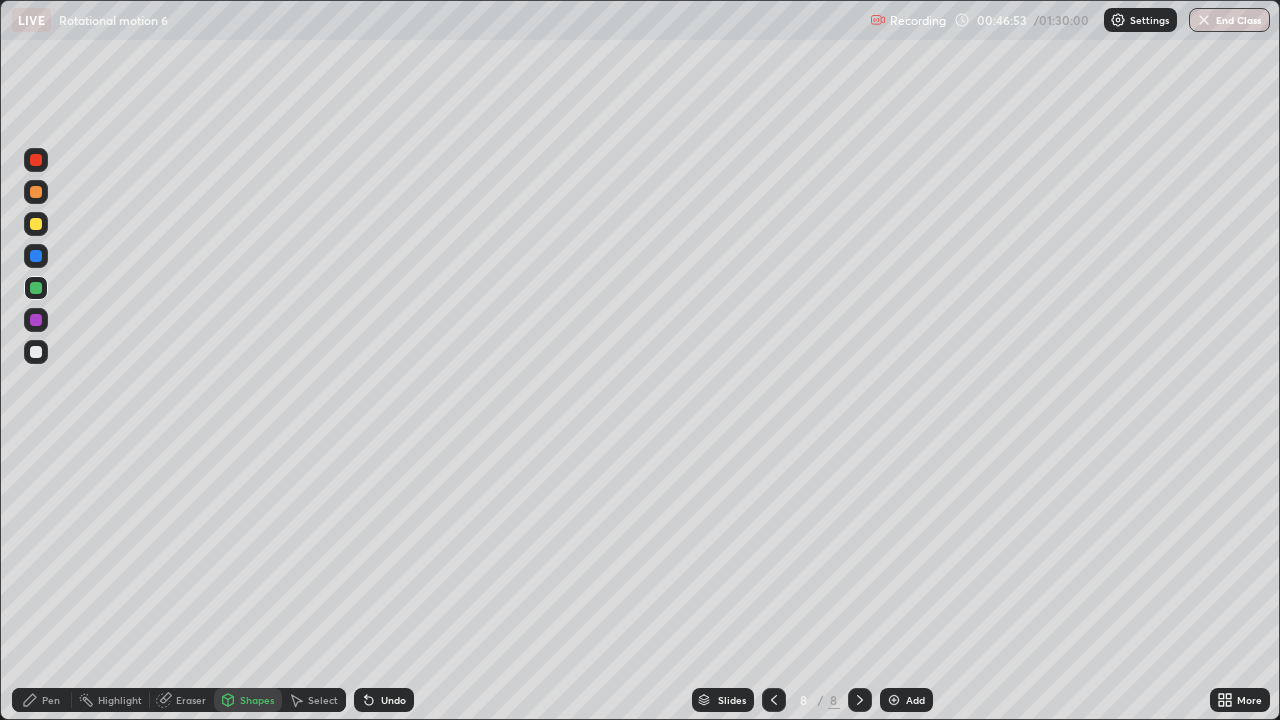 click on "Shapes" at bounding box center [248, 700] 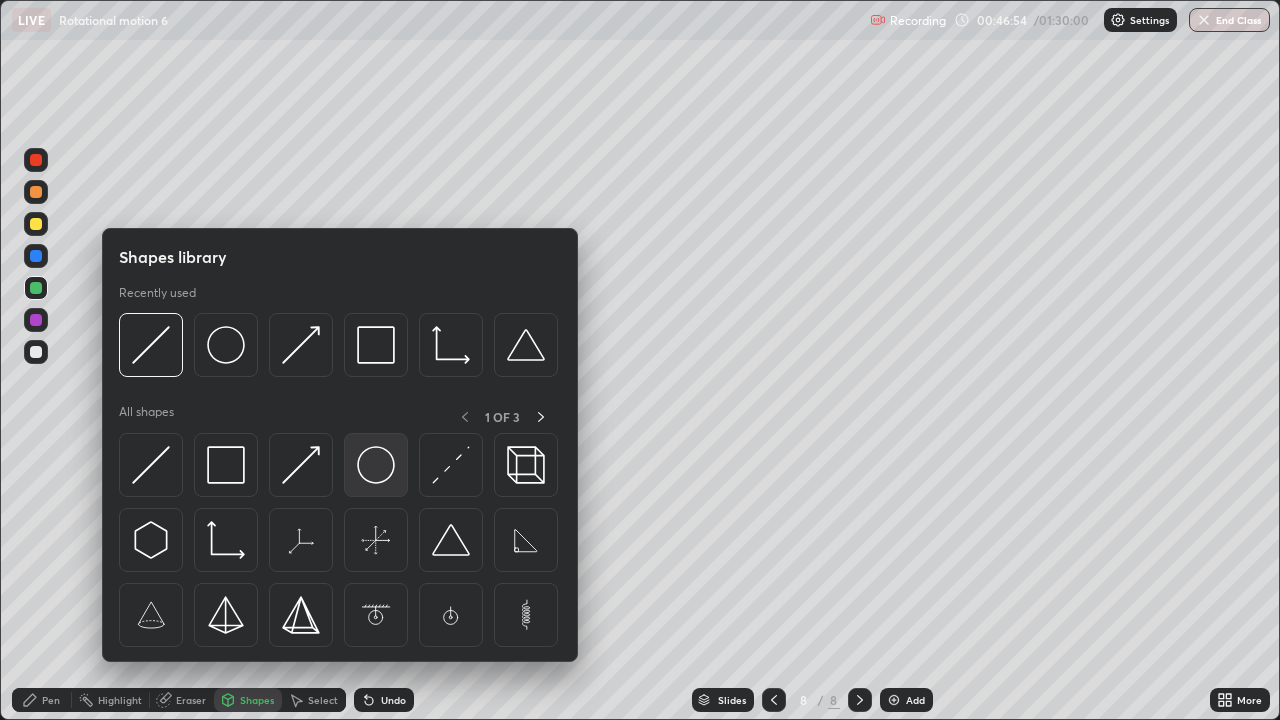 click at bounding box center (376, 465) 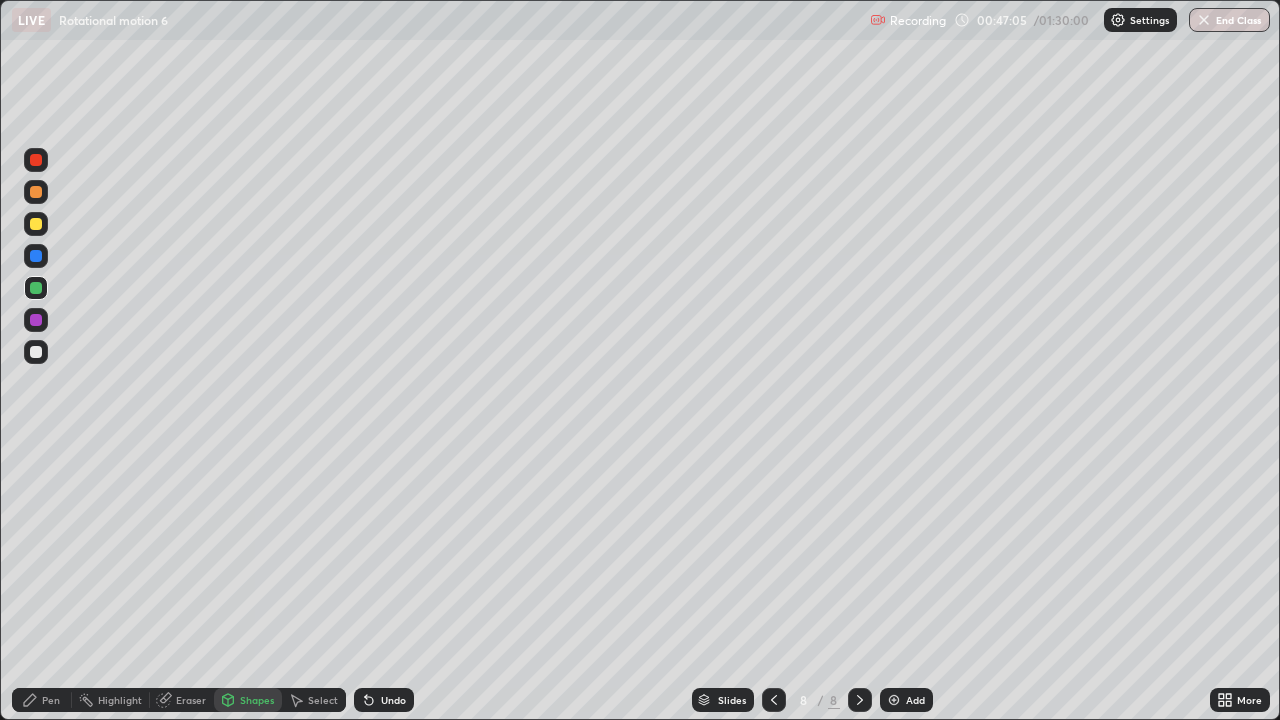 click on "Pen" at bounding box center (42, 700) 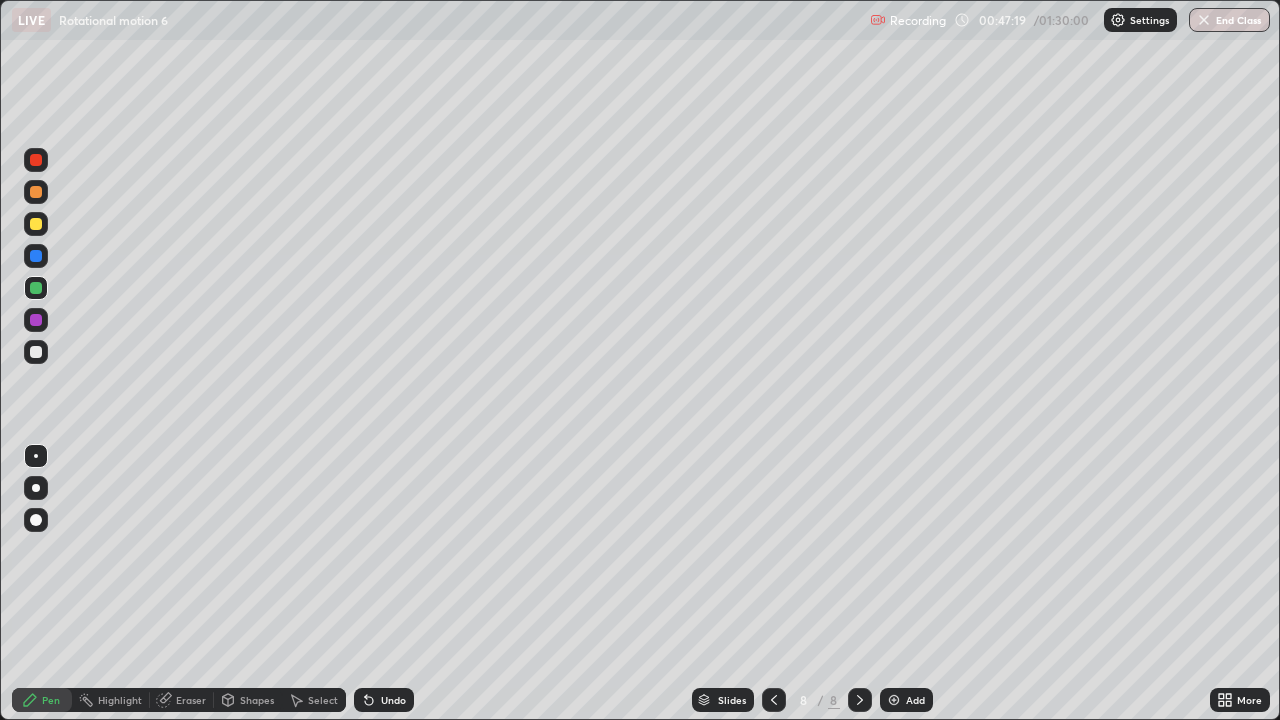 click at bounding box center [36, 224] 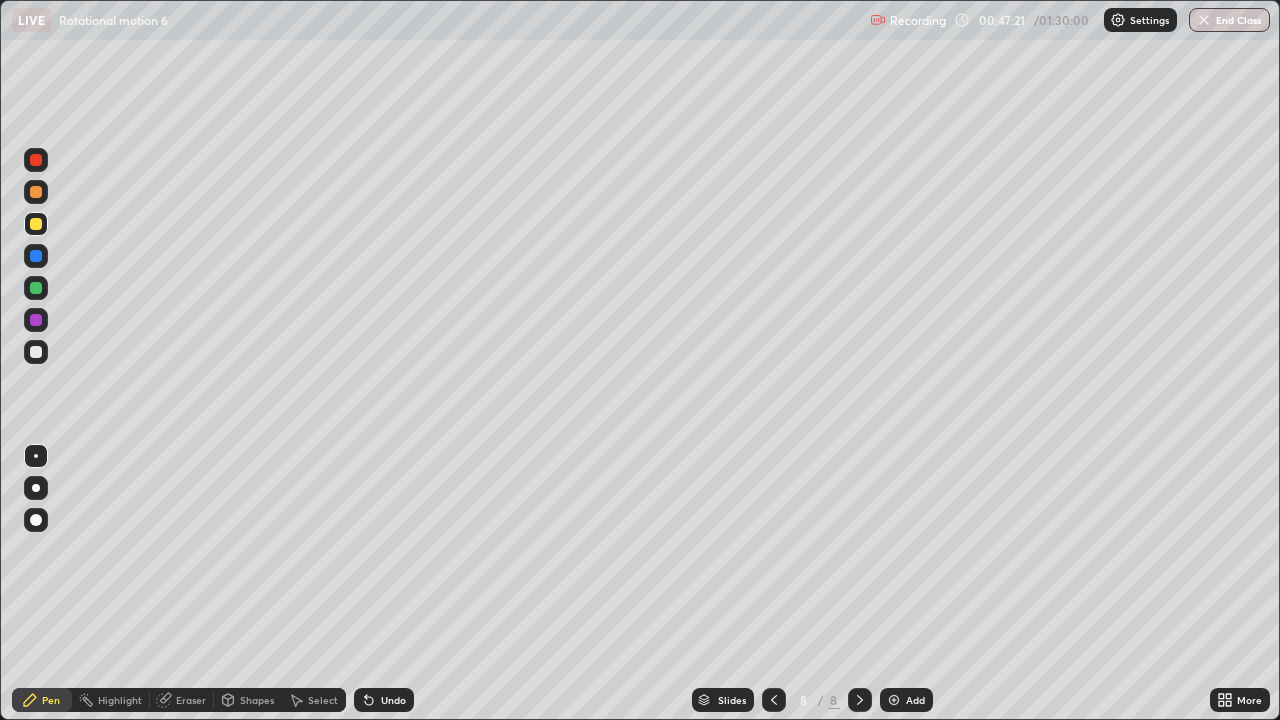 click on "Shapes" at bounding box center [248, 700] 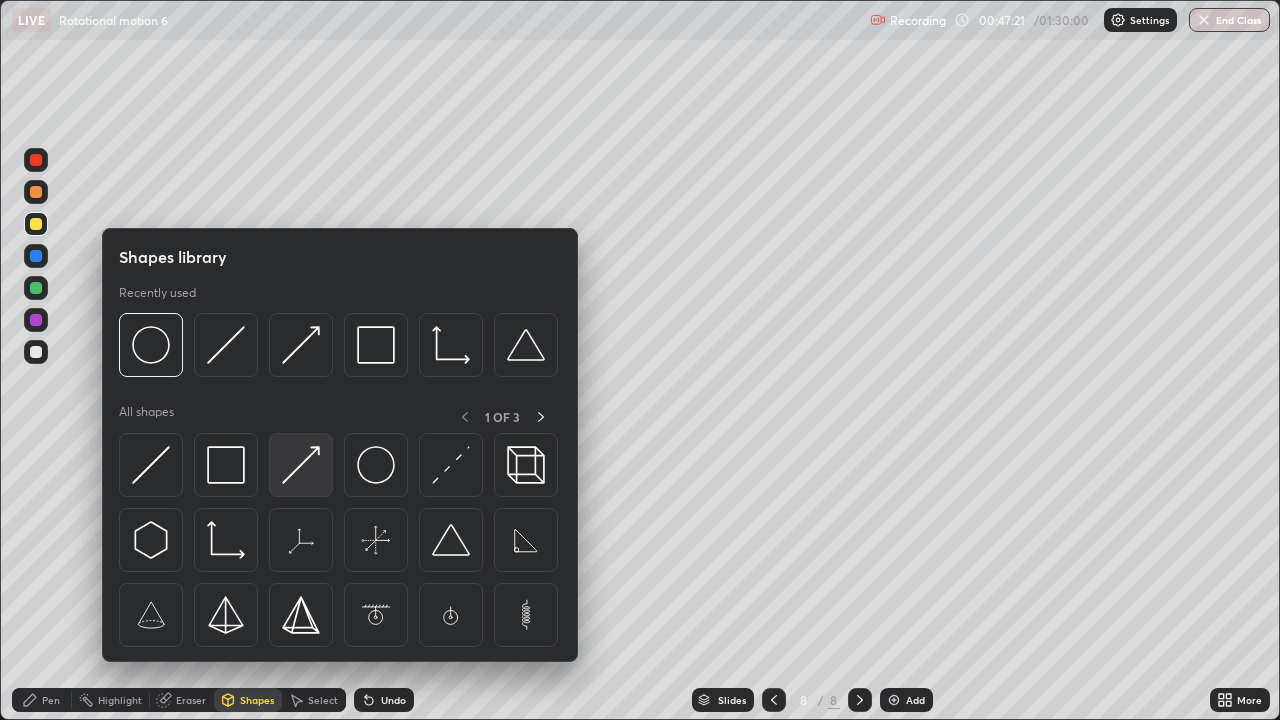 click at bounding box center [301, 465] 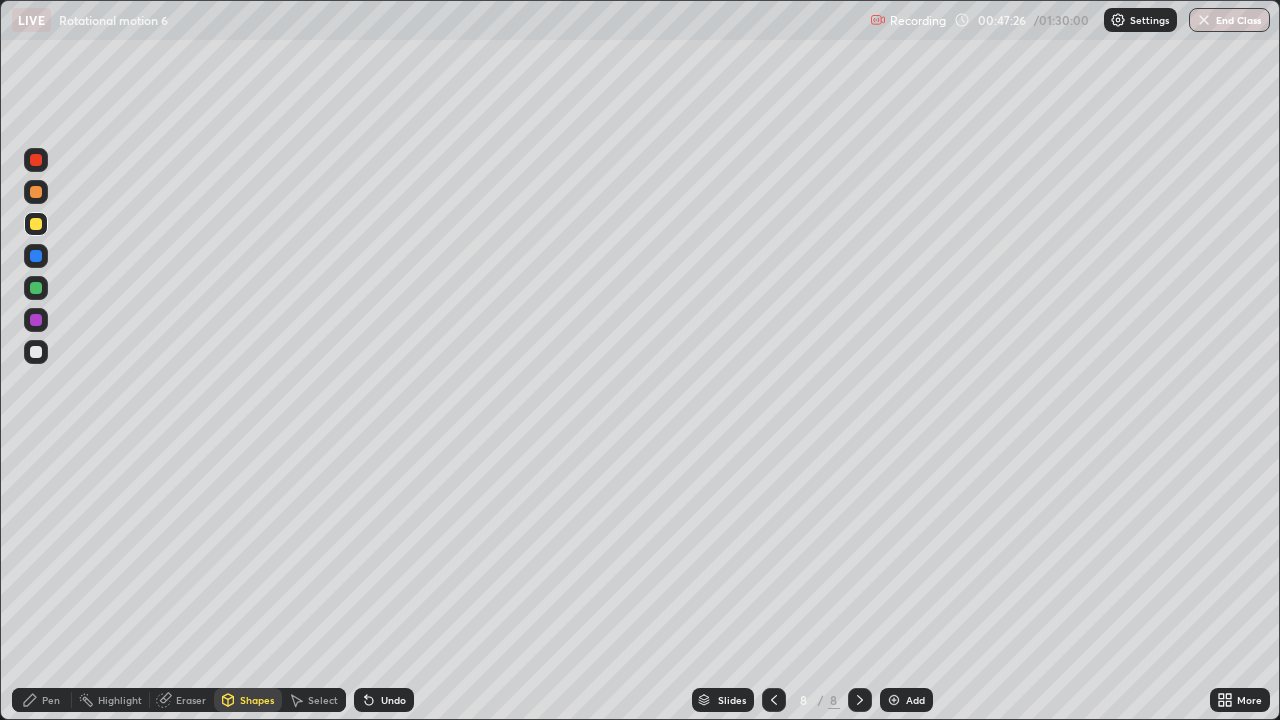 click on "Pen" at bounding box center (51, 700) 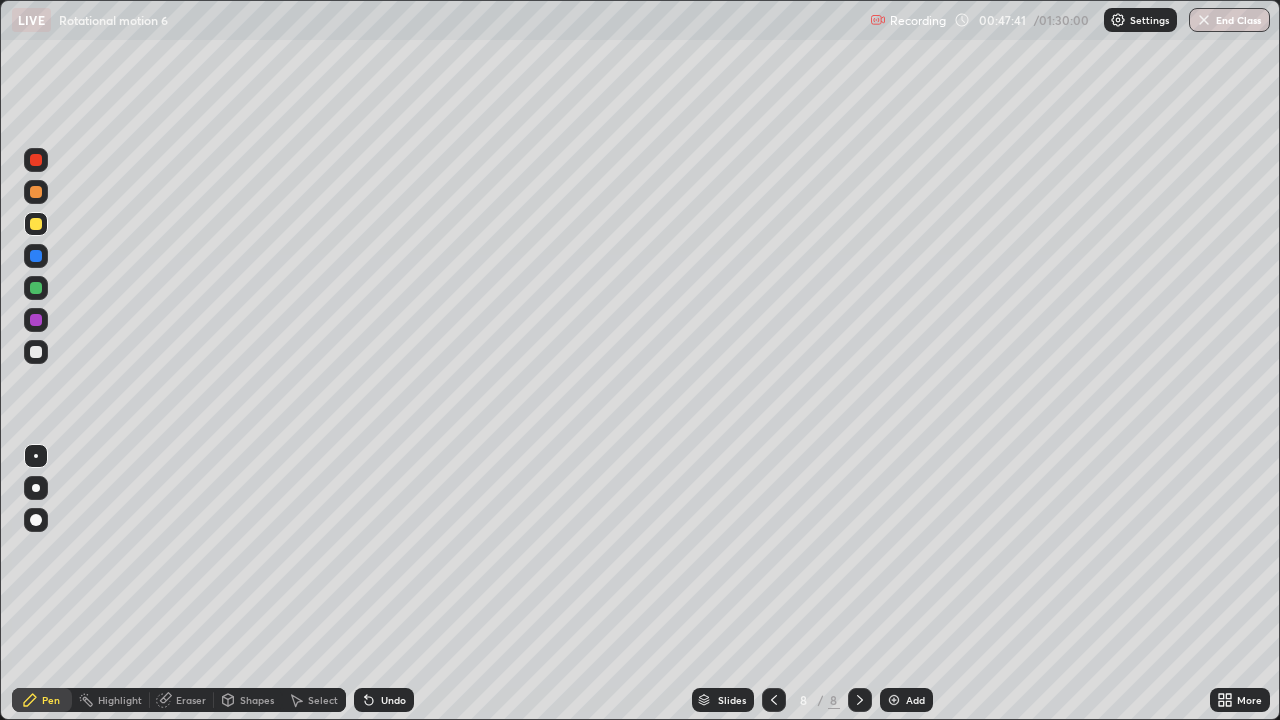 click on "Eraser" at bounding box center [191, 700] 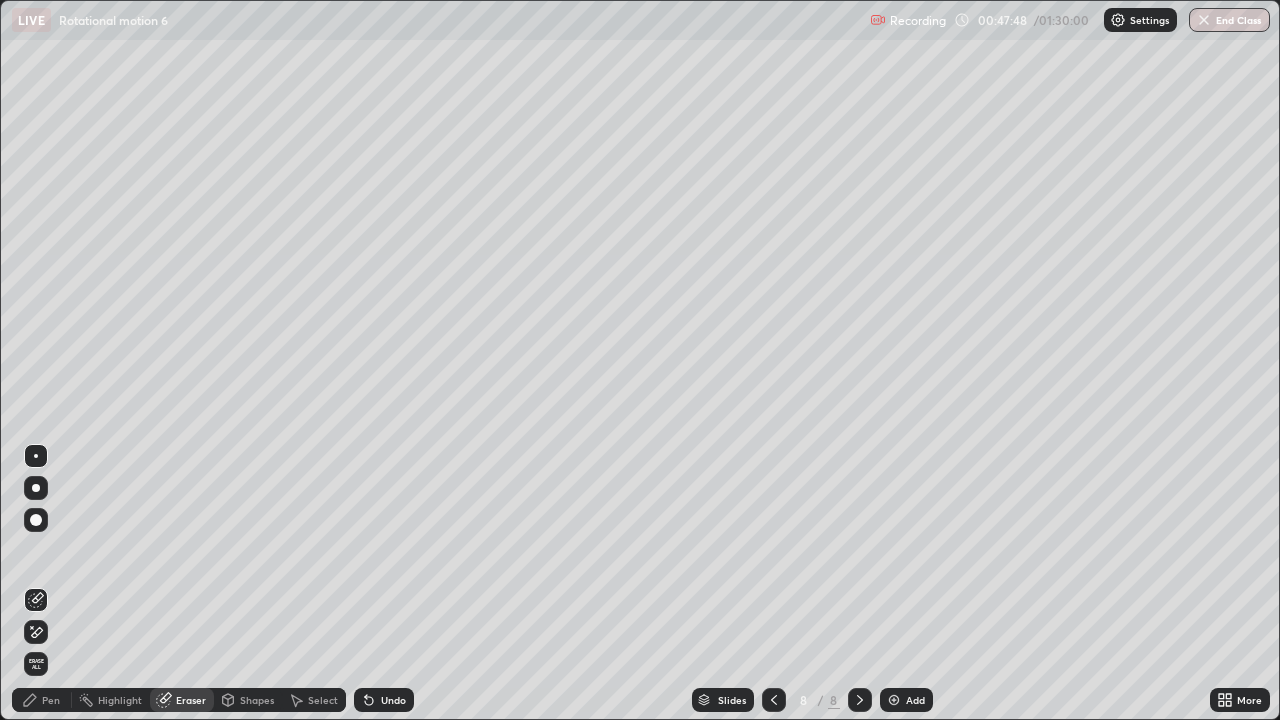 click on "Pen" at bounding box center (42, 700) 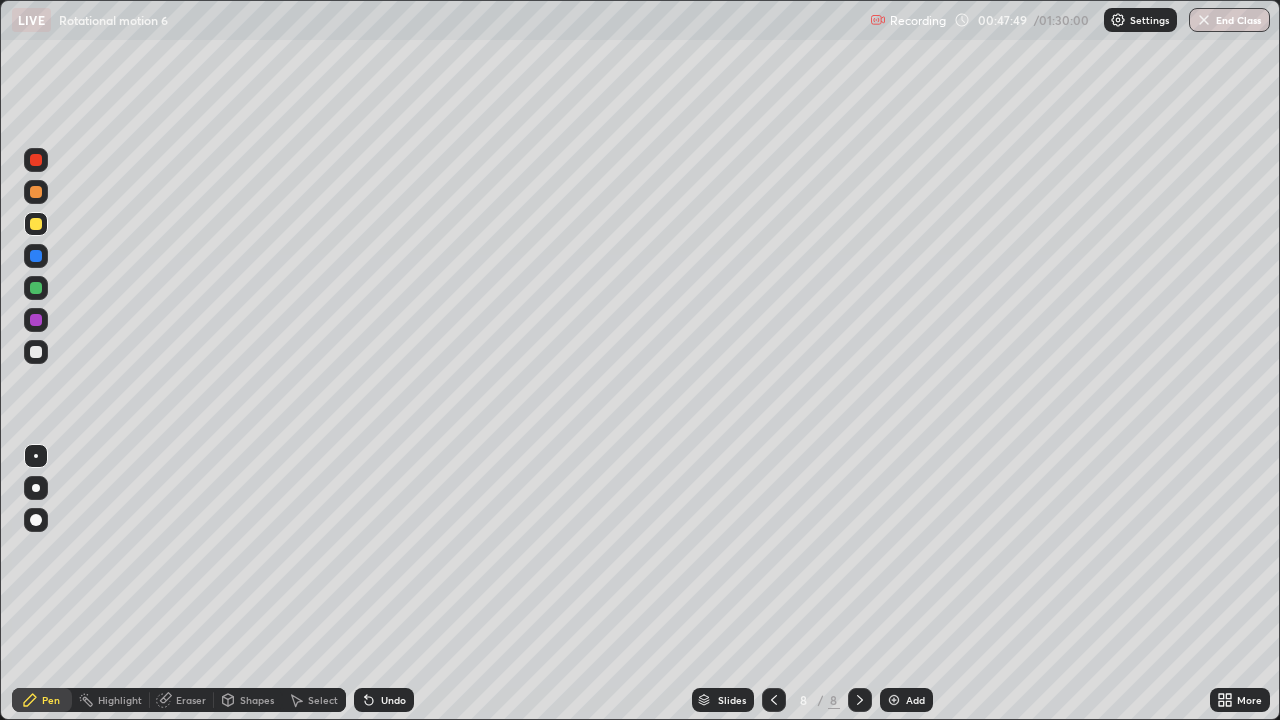 click on "Shapes" at bounding box center (257, 700) 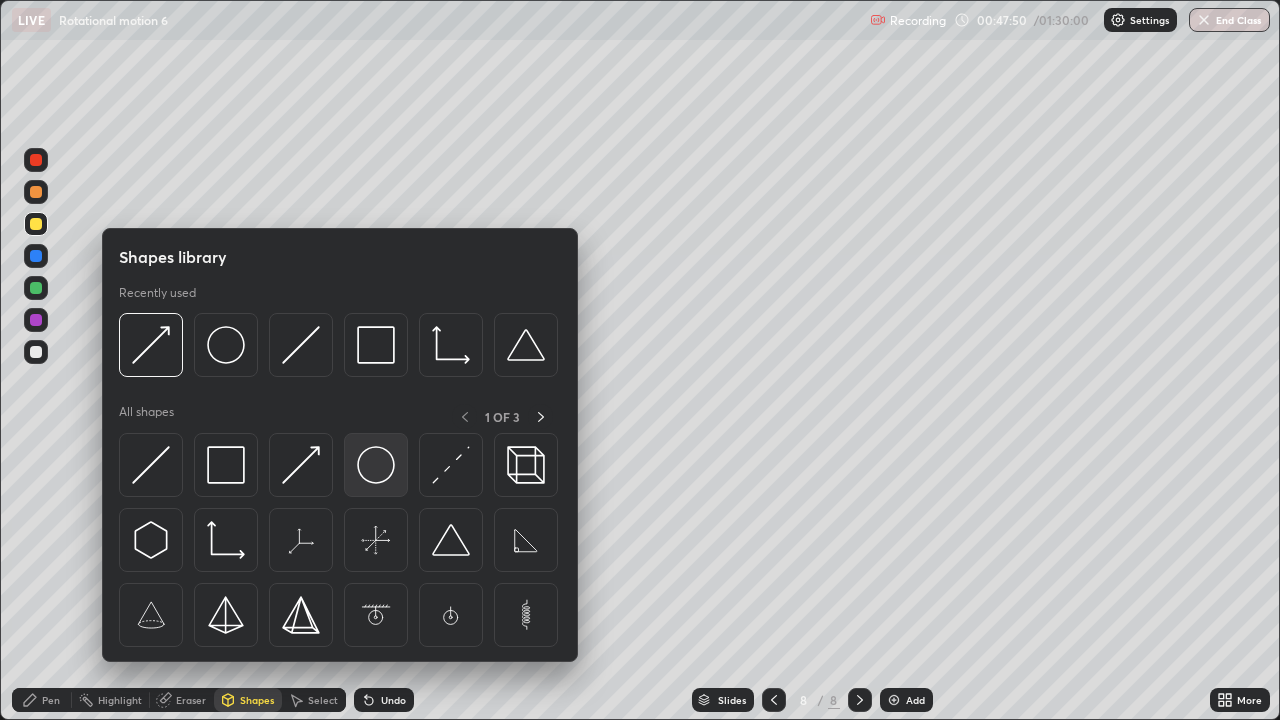 click at bounding box center [376, 465] 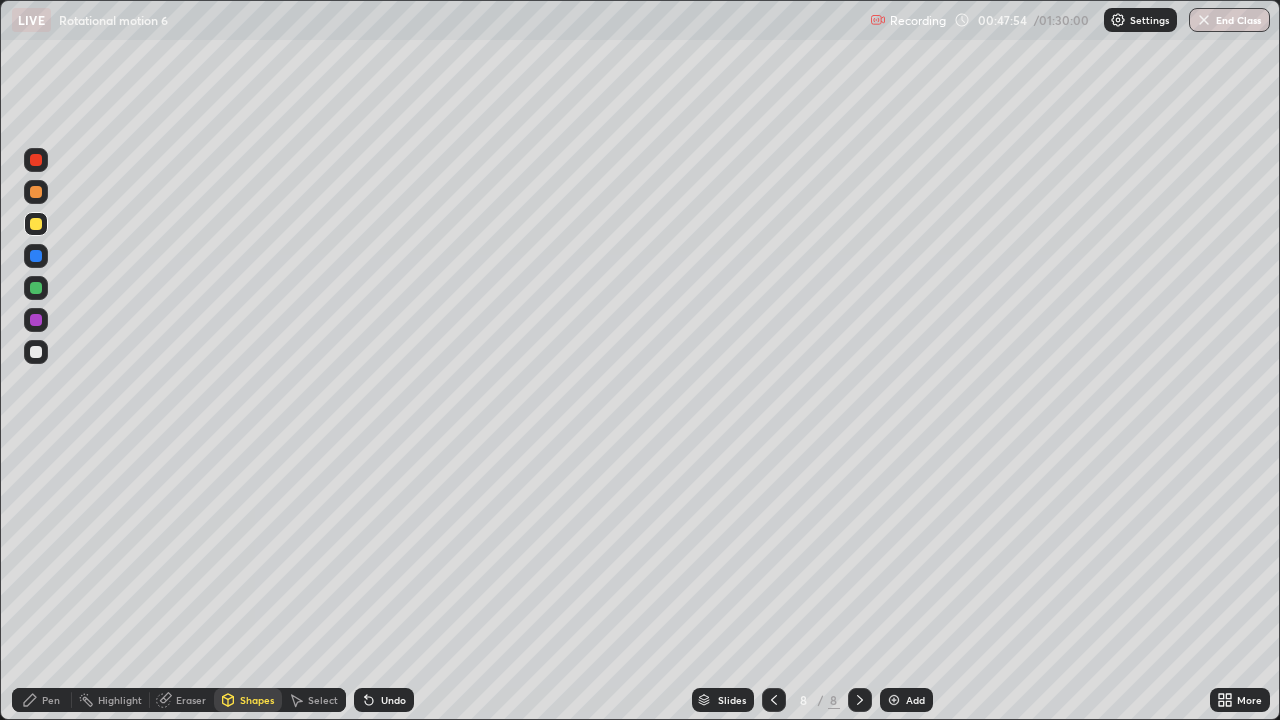 click on "Pen" at bounding box center (51, 700) 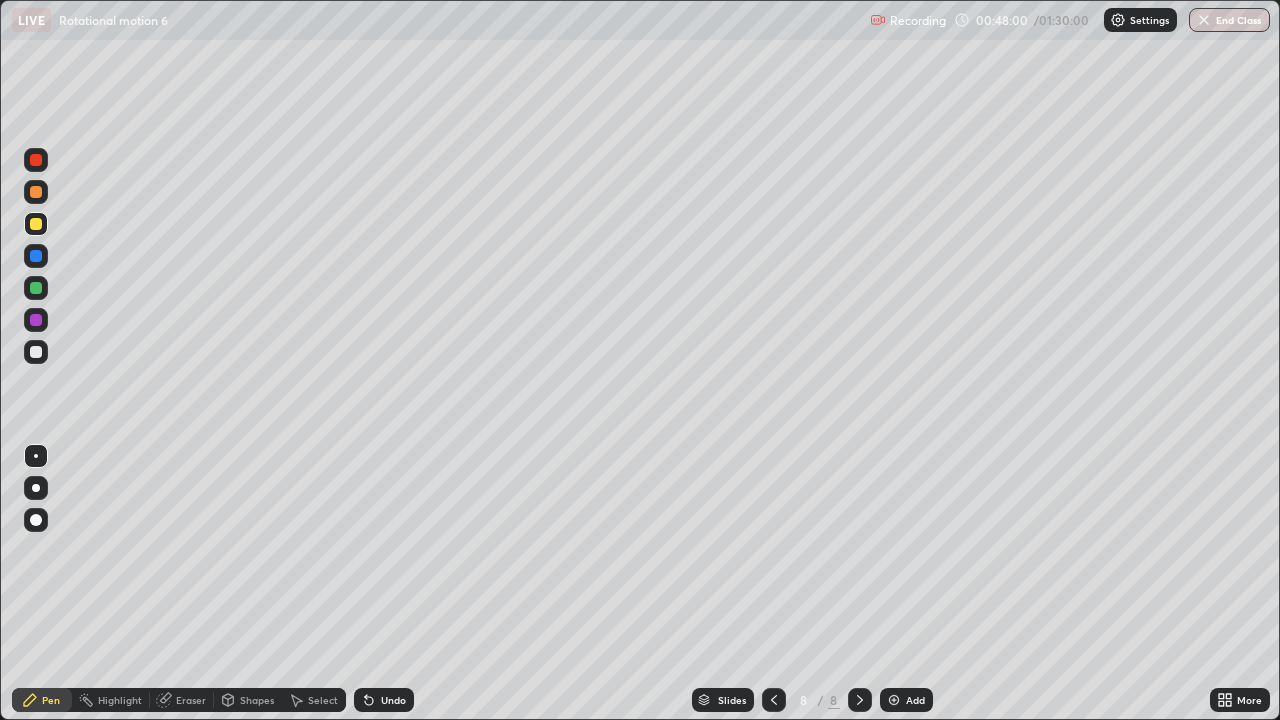 click on "Eraser" at bounding box center [191, 700] 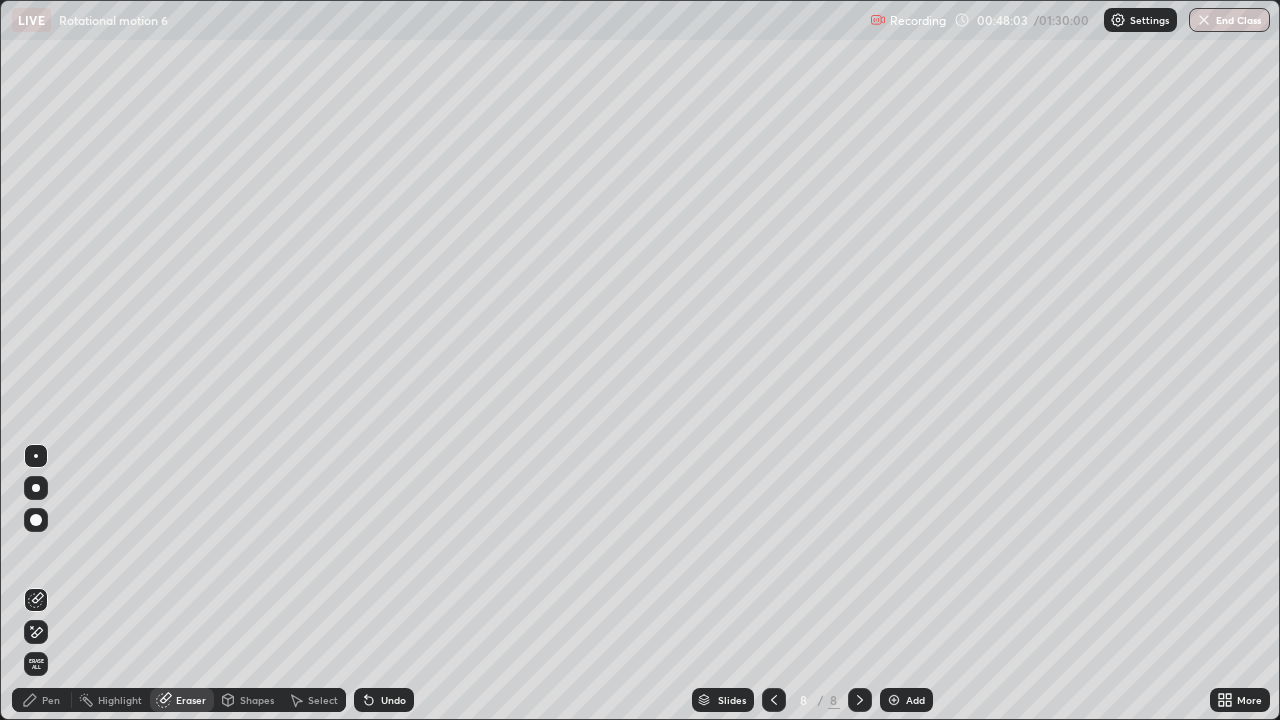 click on "Pen" at bounding box center [51, 700] 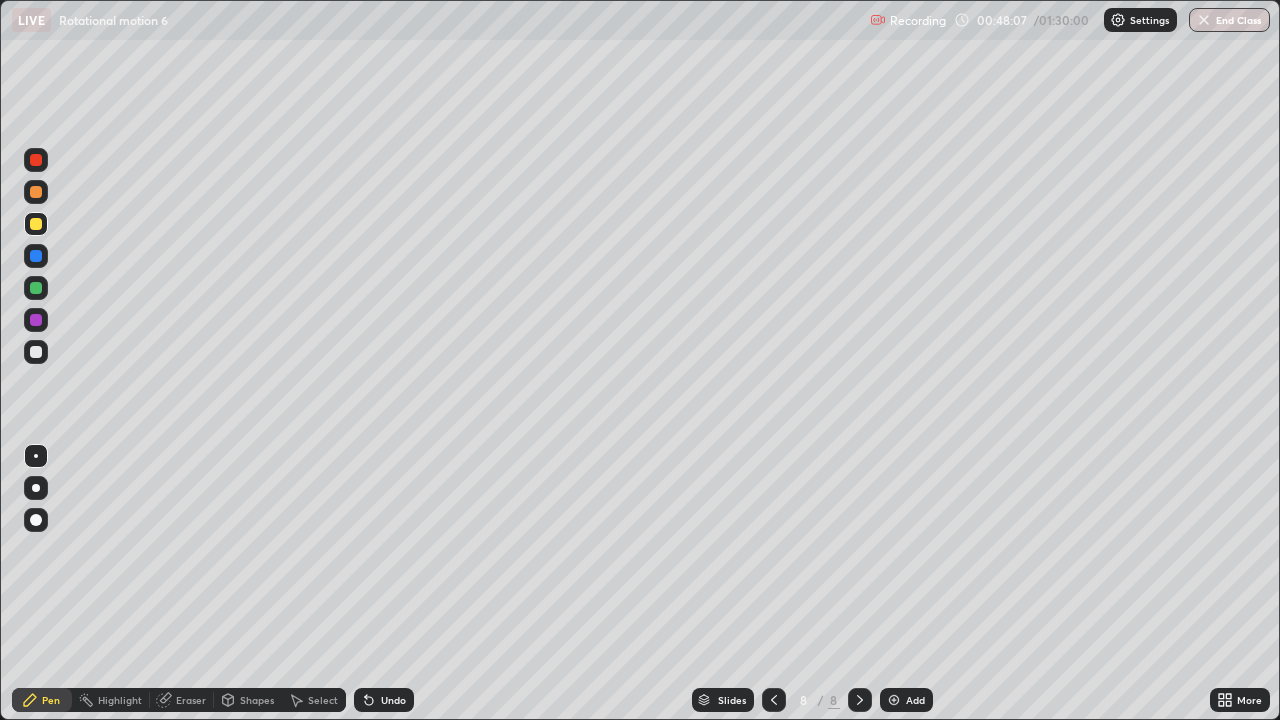 click on "Shapes" at bounding box center [257, 700] 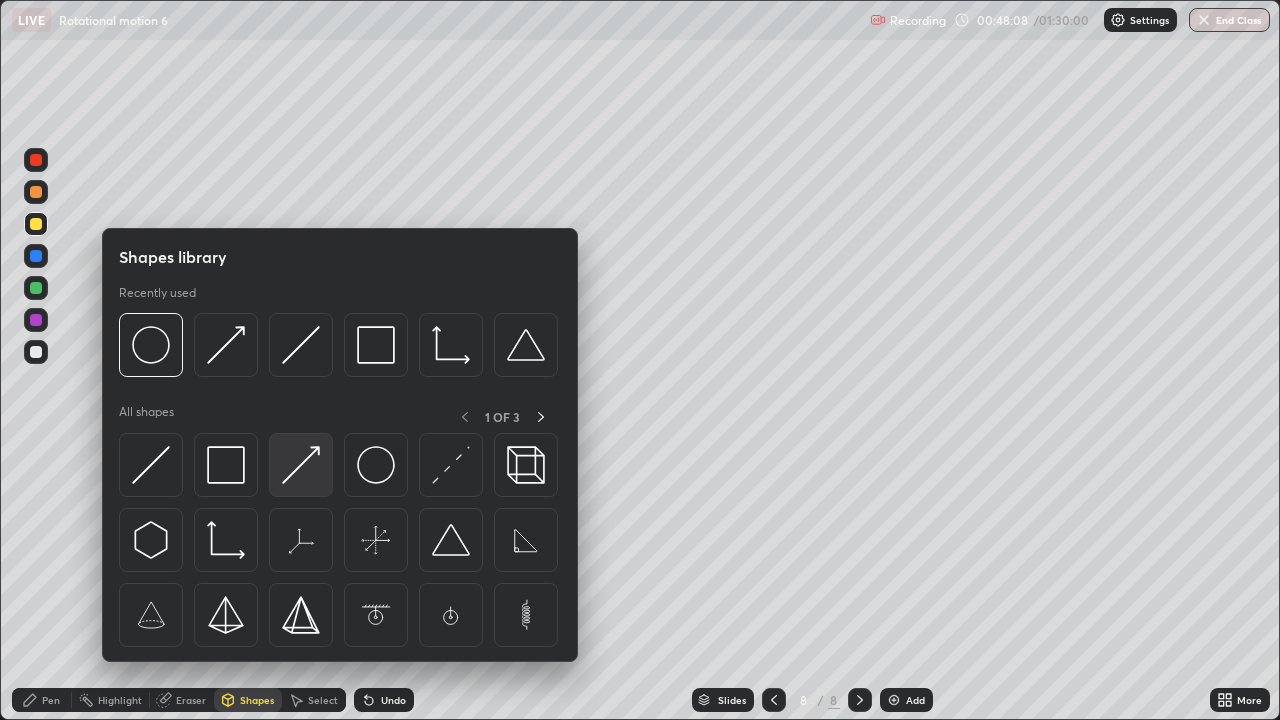 click at bounding box center (301, 465) 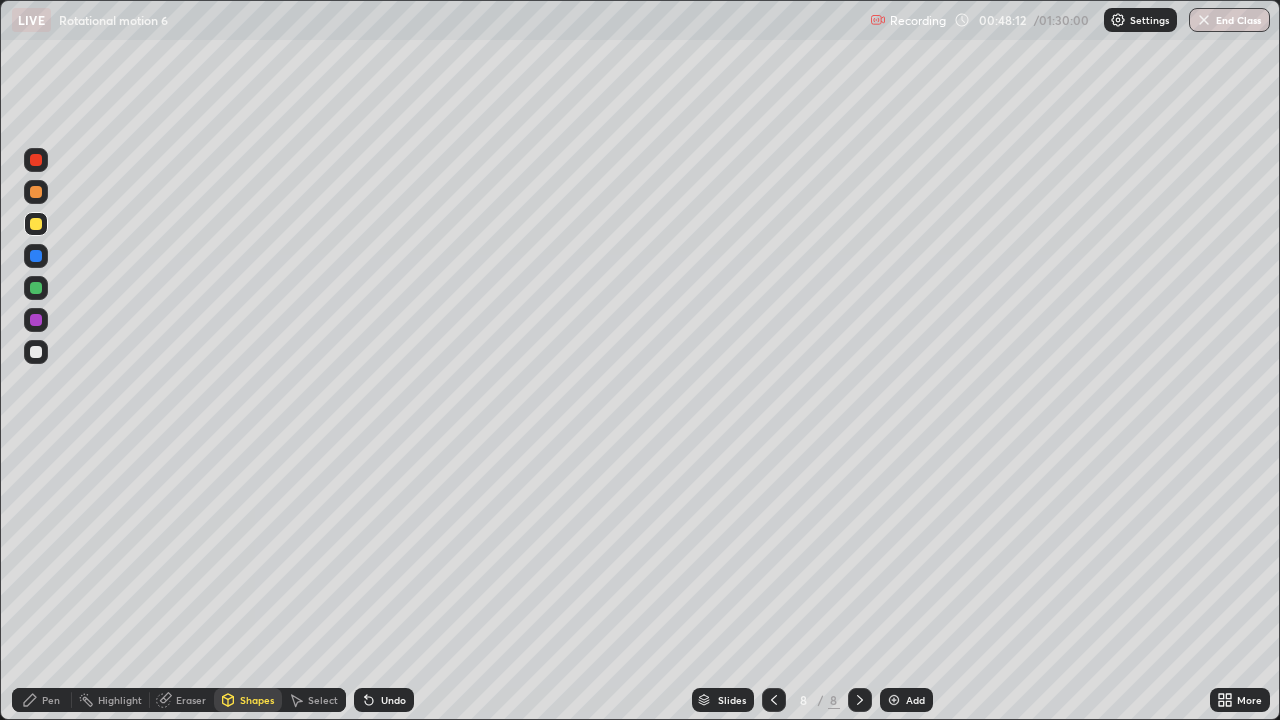 click on "Pen" at bounding box center (51, 700) 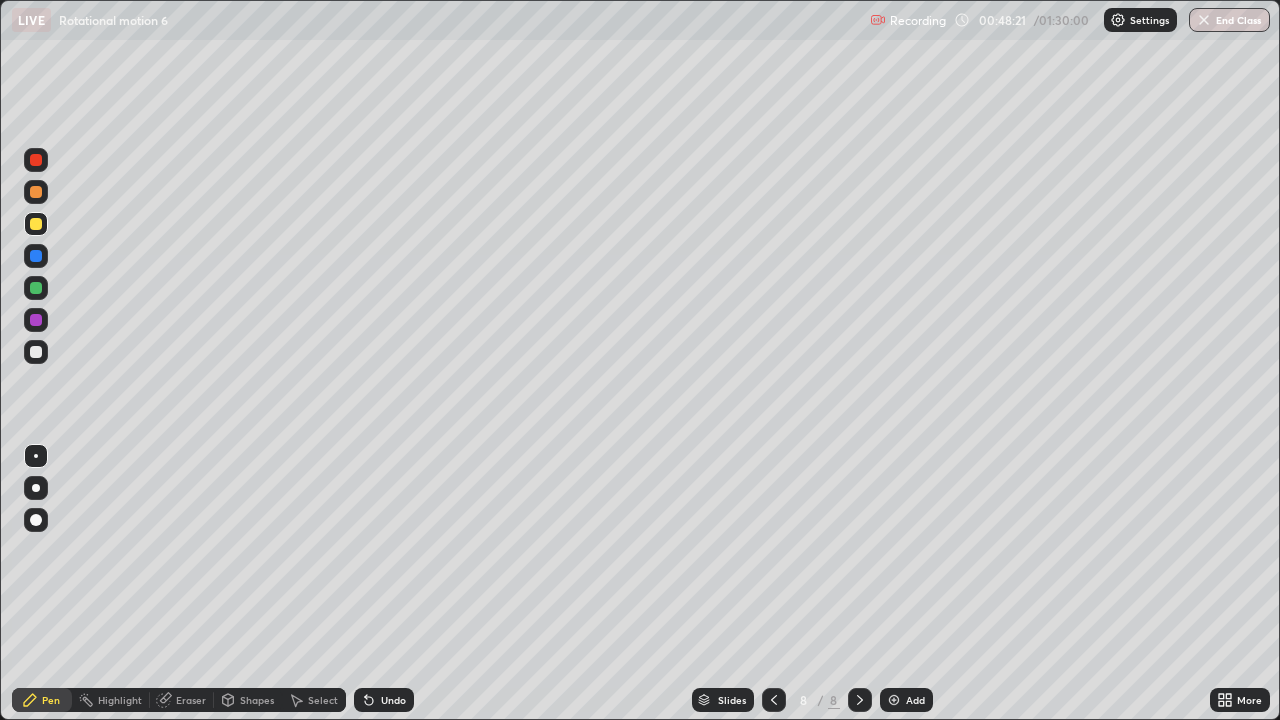 click on "Shapes" at bounding box center [257, 700] 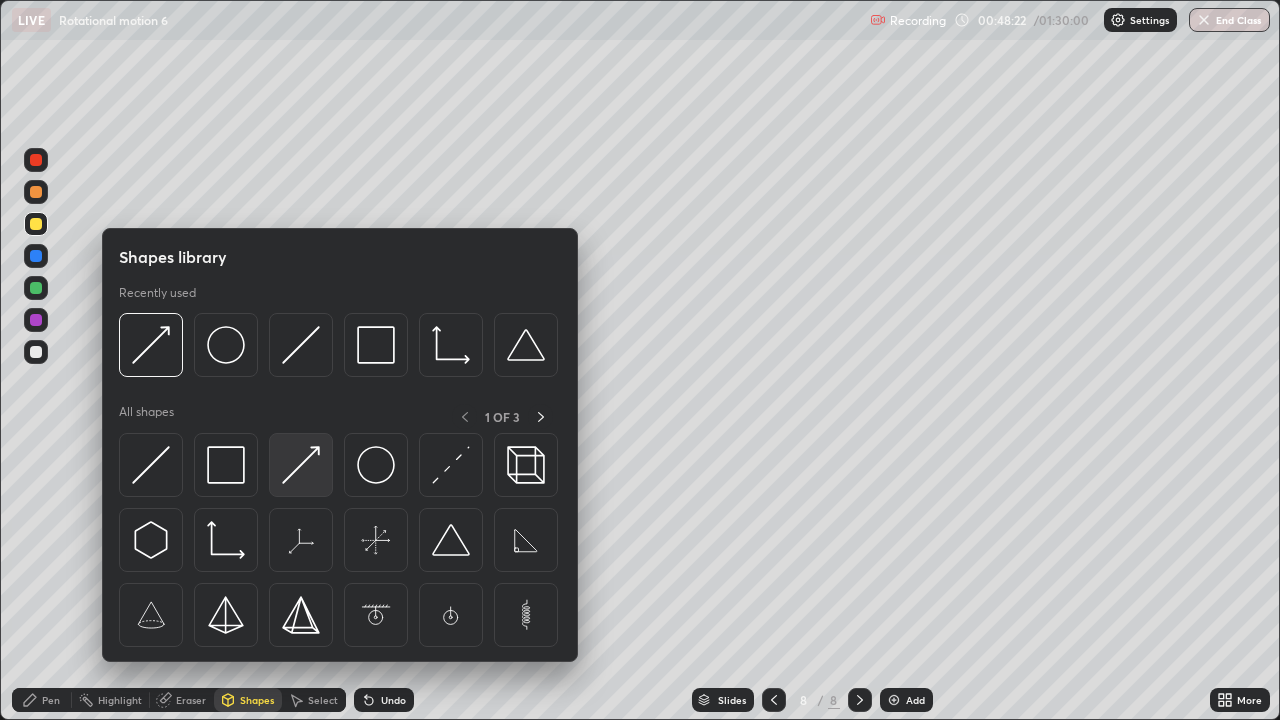 click at bounding box center (301, 465) 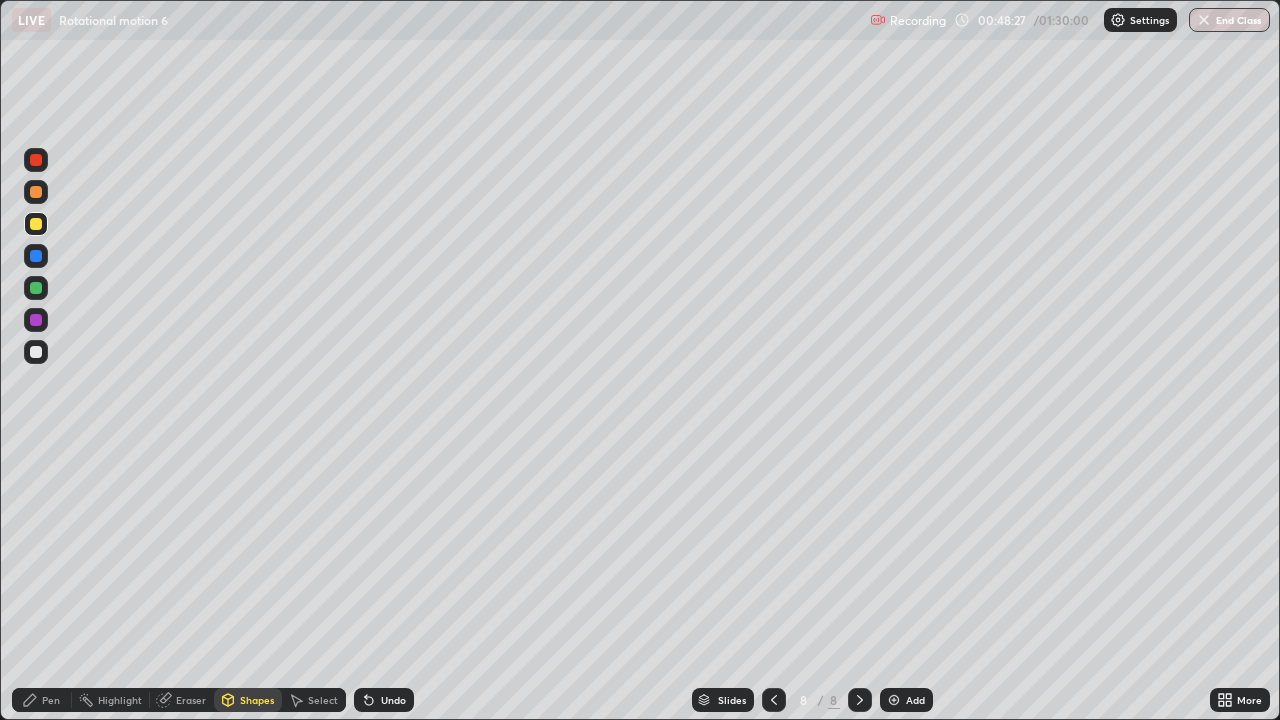 click on "Pen" at bounding box center [42, 700] 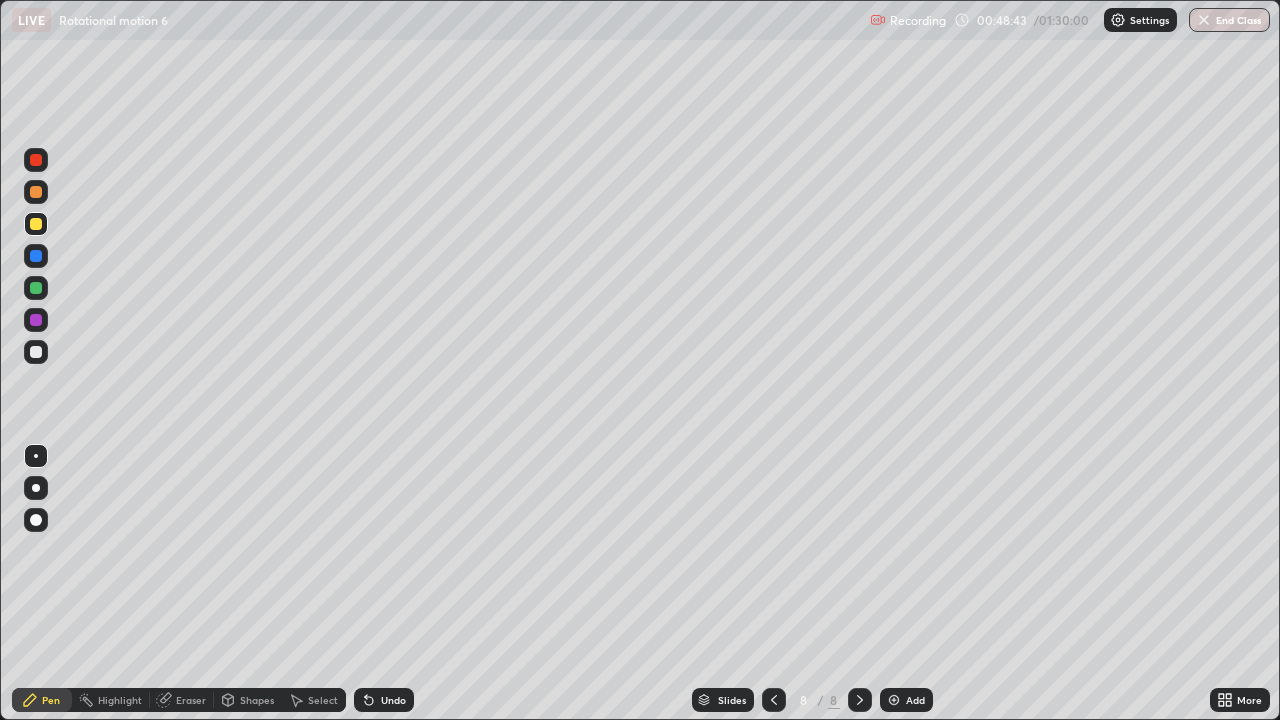 click at bounding box center [36, 256] 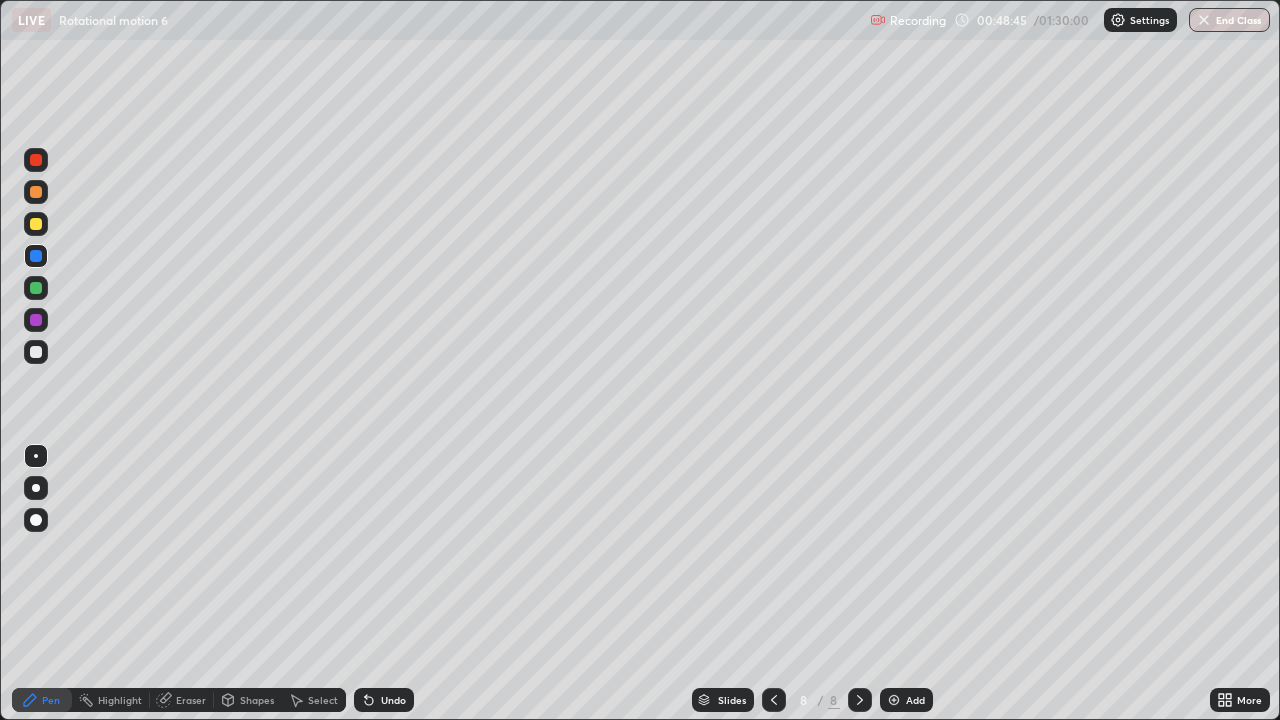 click on "Shapes" at bounding box center (257, 700) 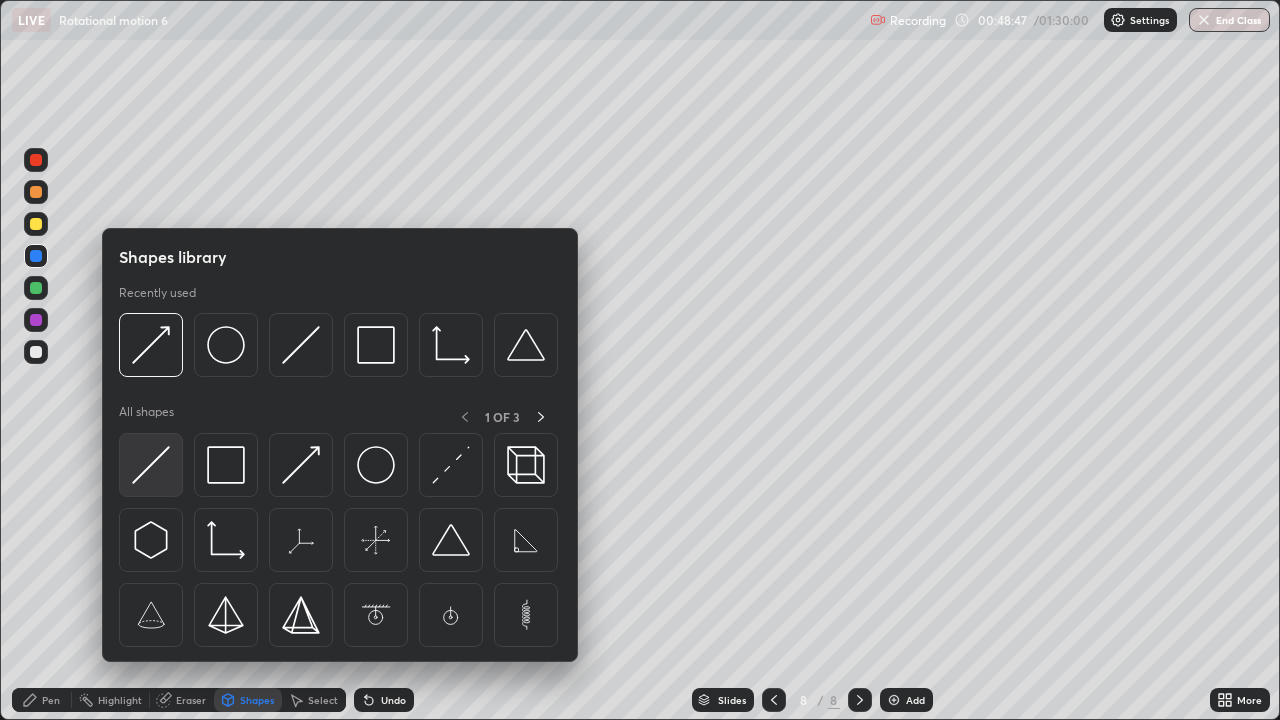 click at bounding box center (151, 465) 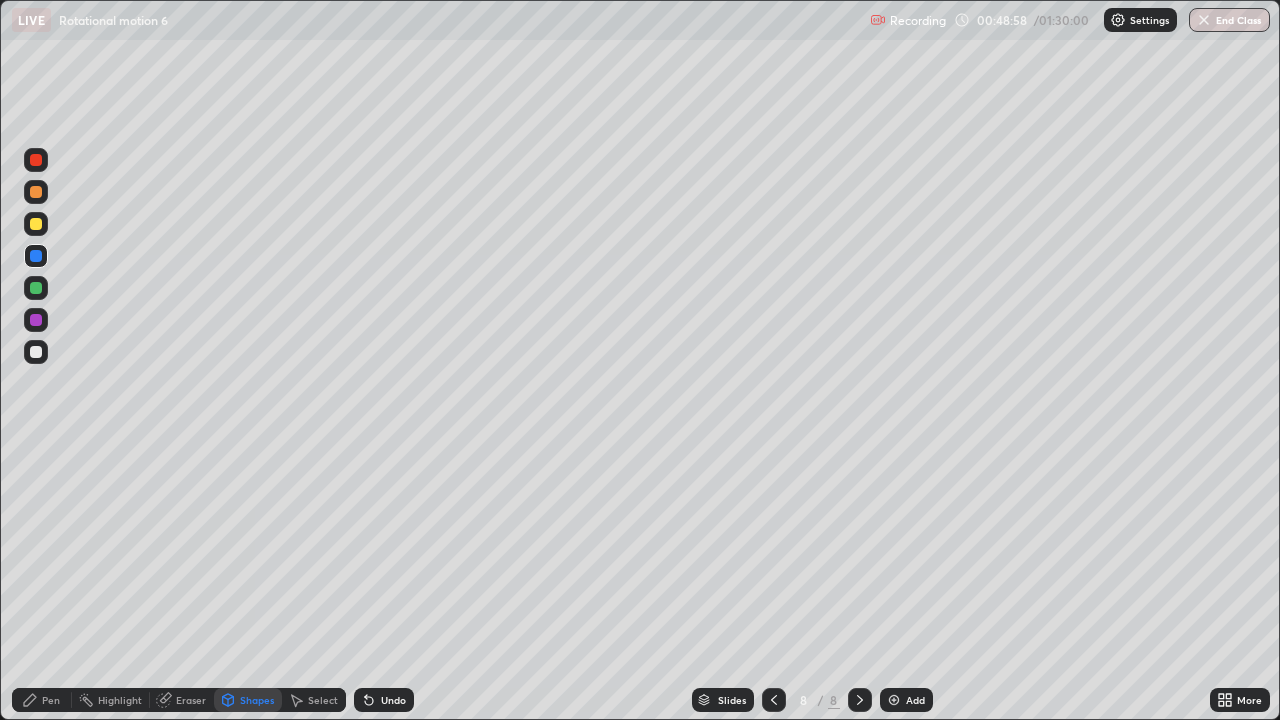 click on "Pen" at bounding box center [42, 700] 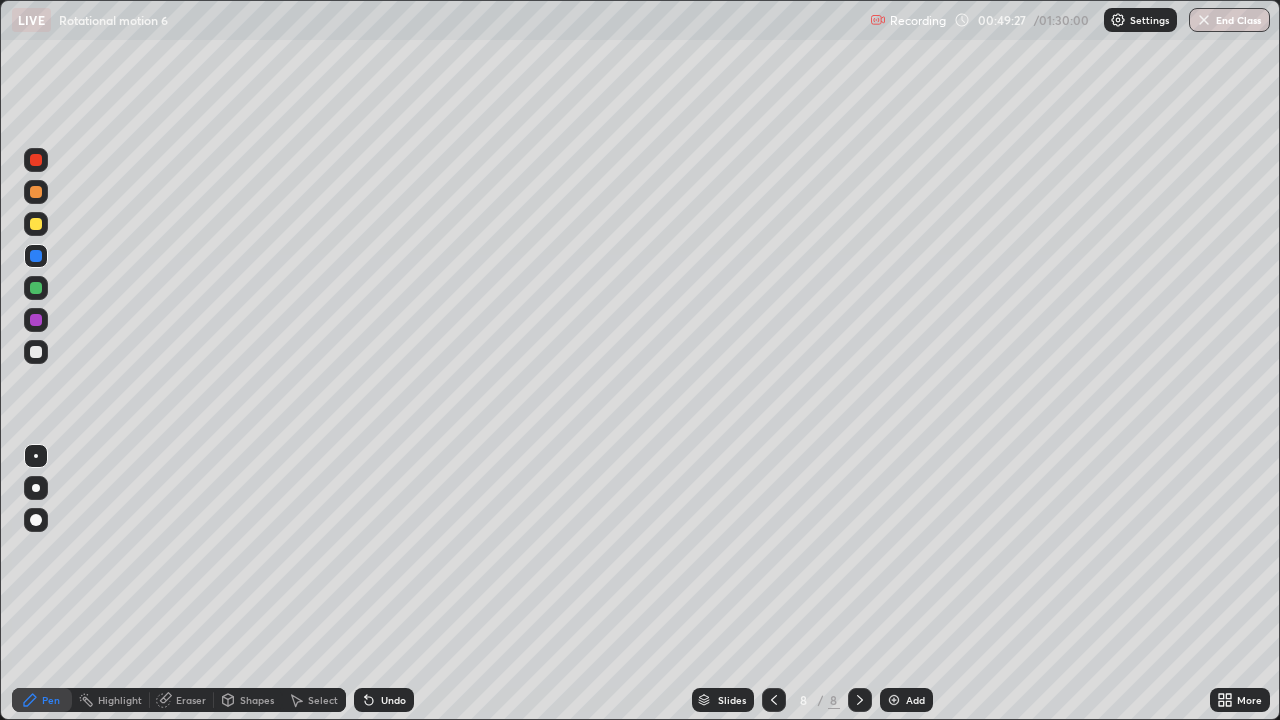 click at bounding box center [36, 288] 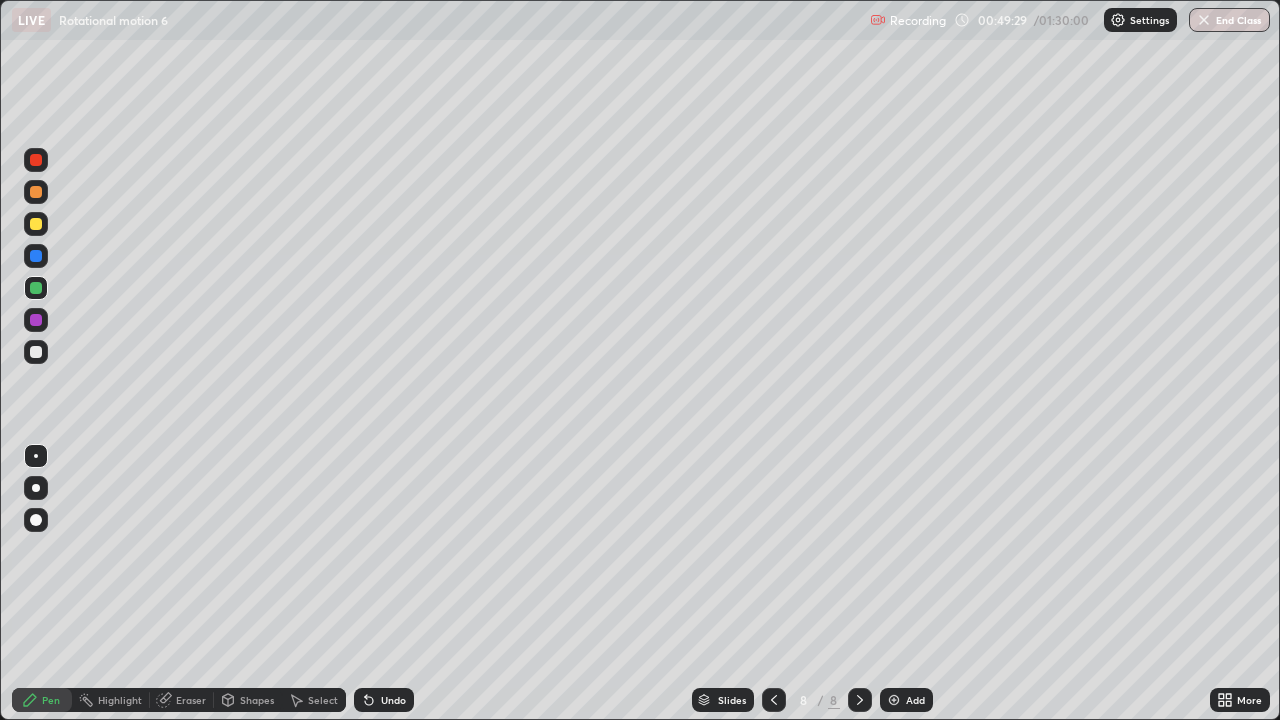 click on "Shapes" at bounding box center [257, 700] 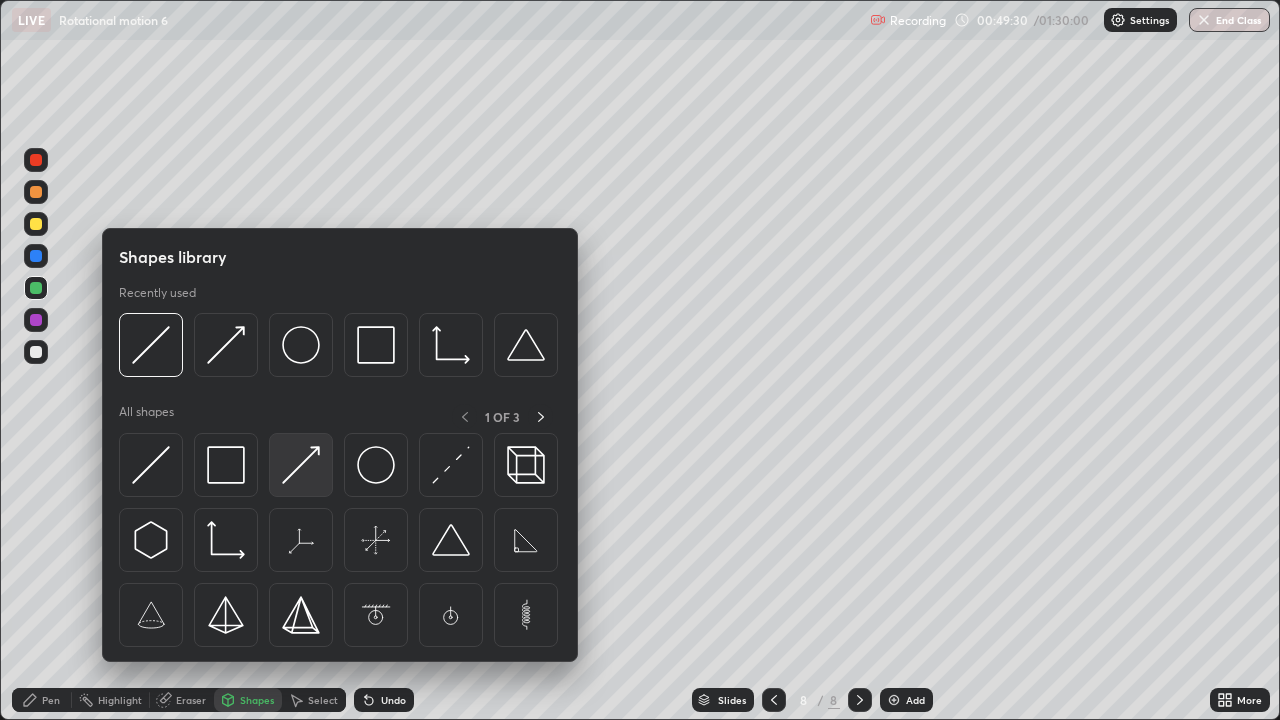 click at bounding box center (301, 465) 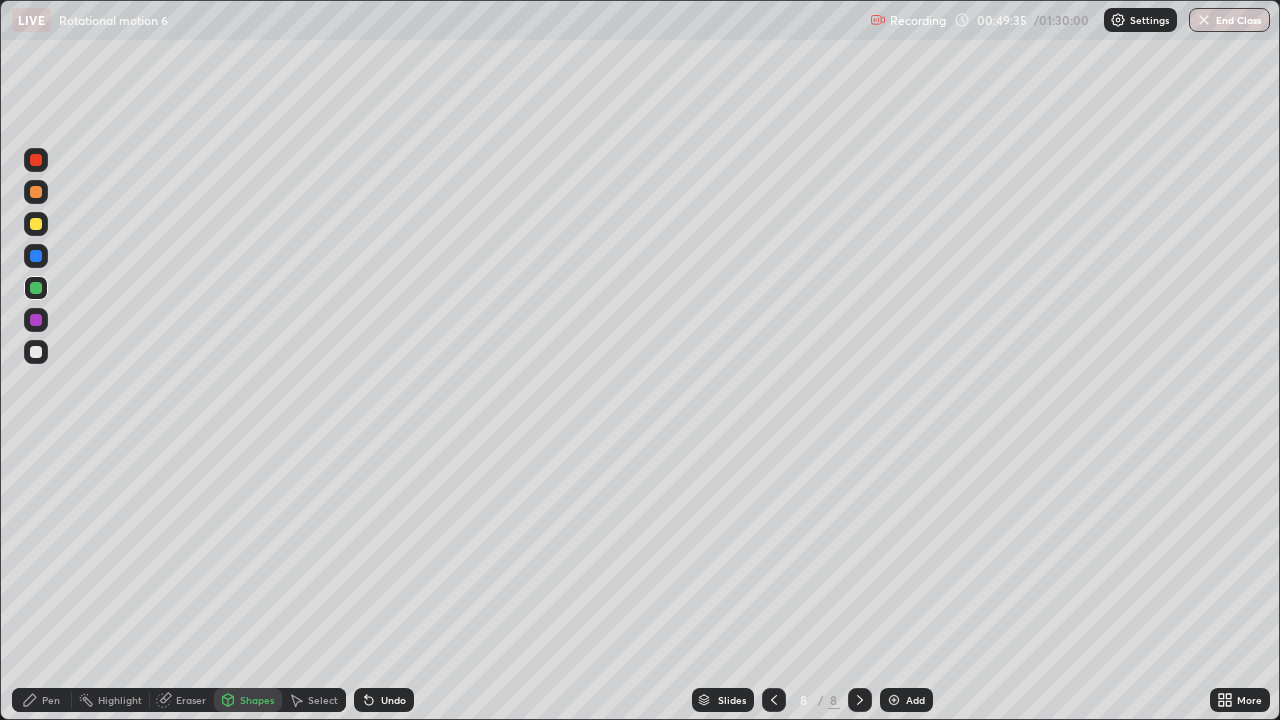 click on "Pen" at bounding box center (42, 700) 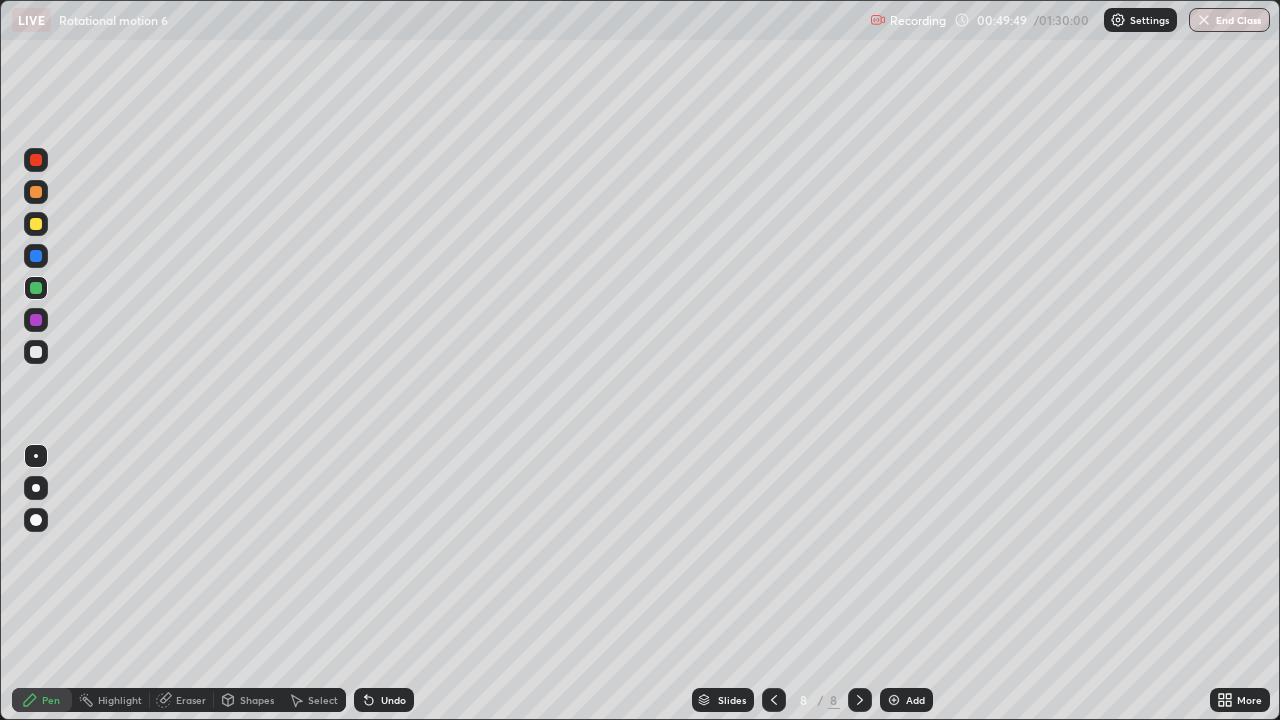 click on "Eraser" at bounding box center (191, 700) 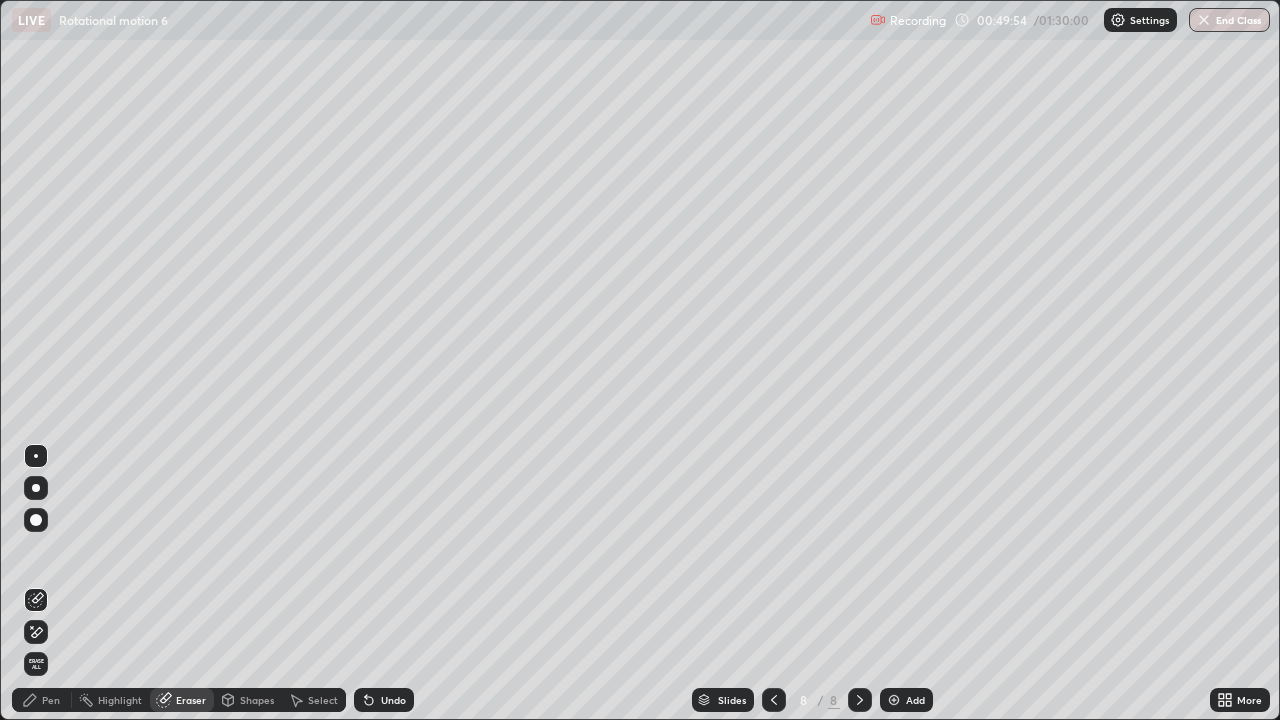 click on "Pen" at bounding box center (51, 700) 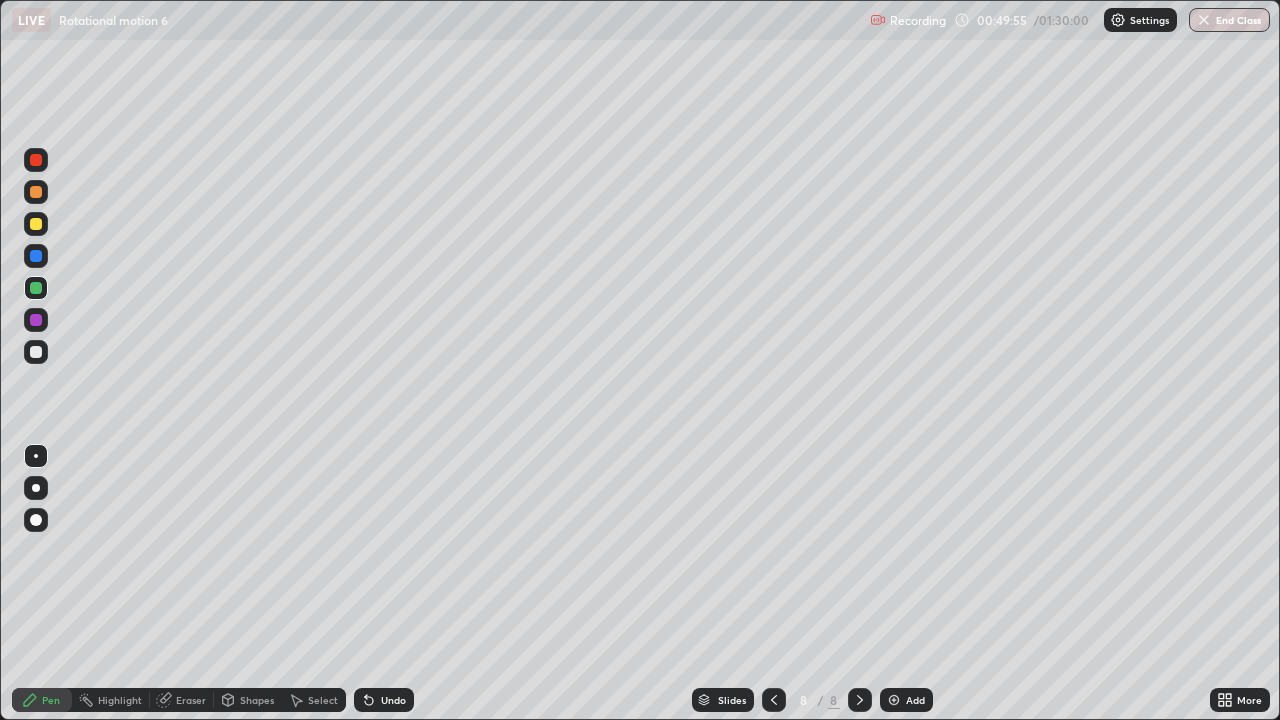 click at bounding box center [36, 256] 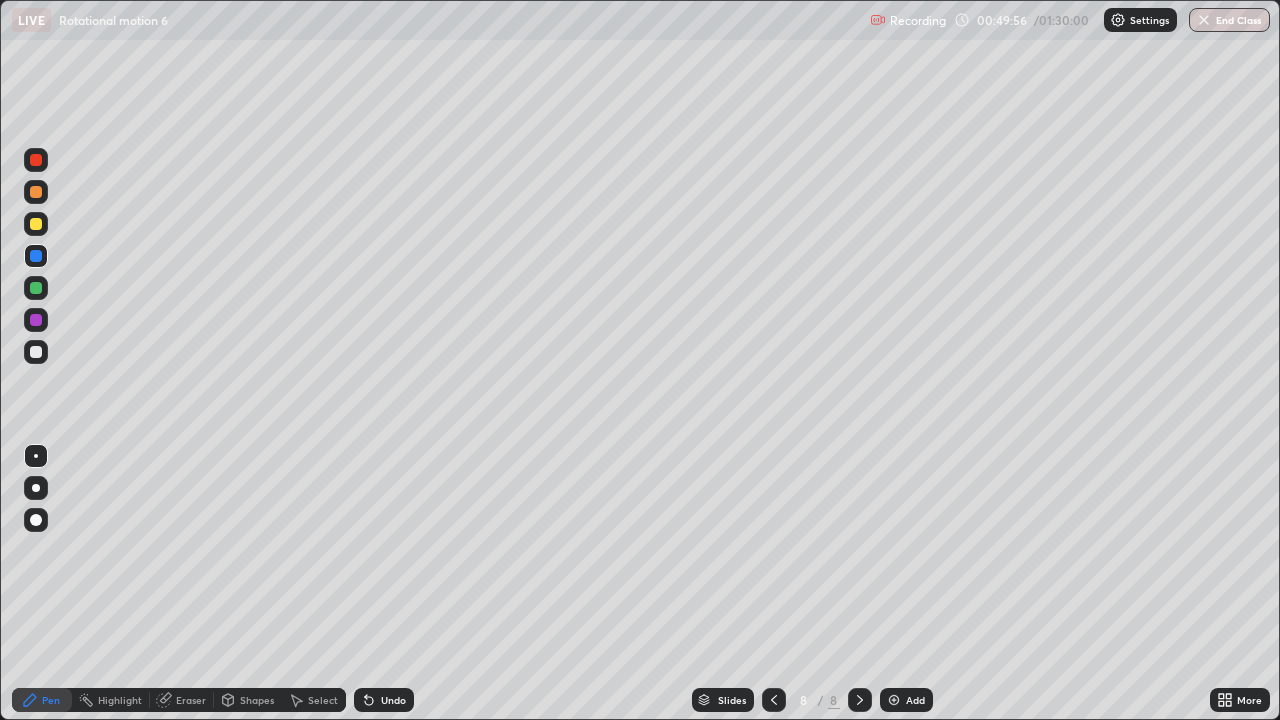 click on "Shapes" at bounding box center (257, 700) 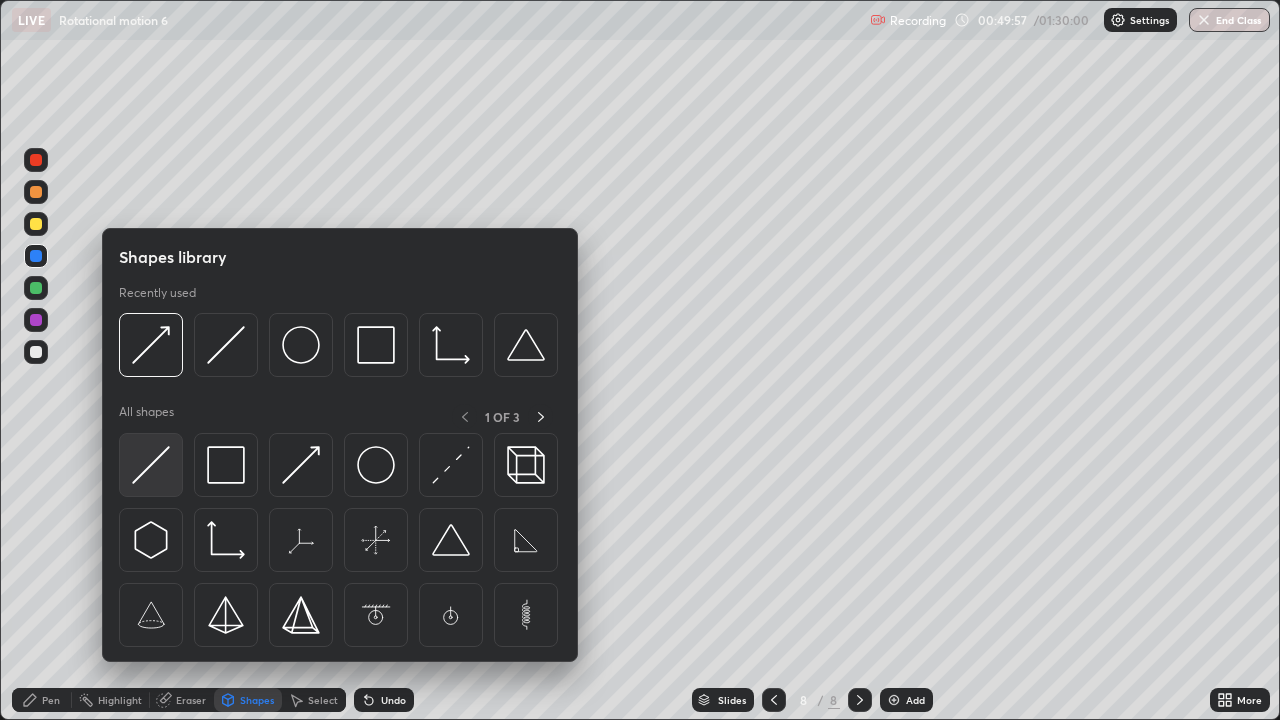 click at bounding box center [151, 465] 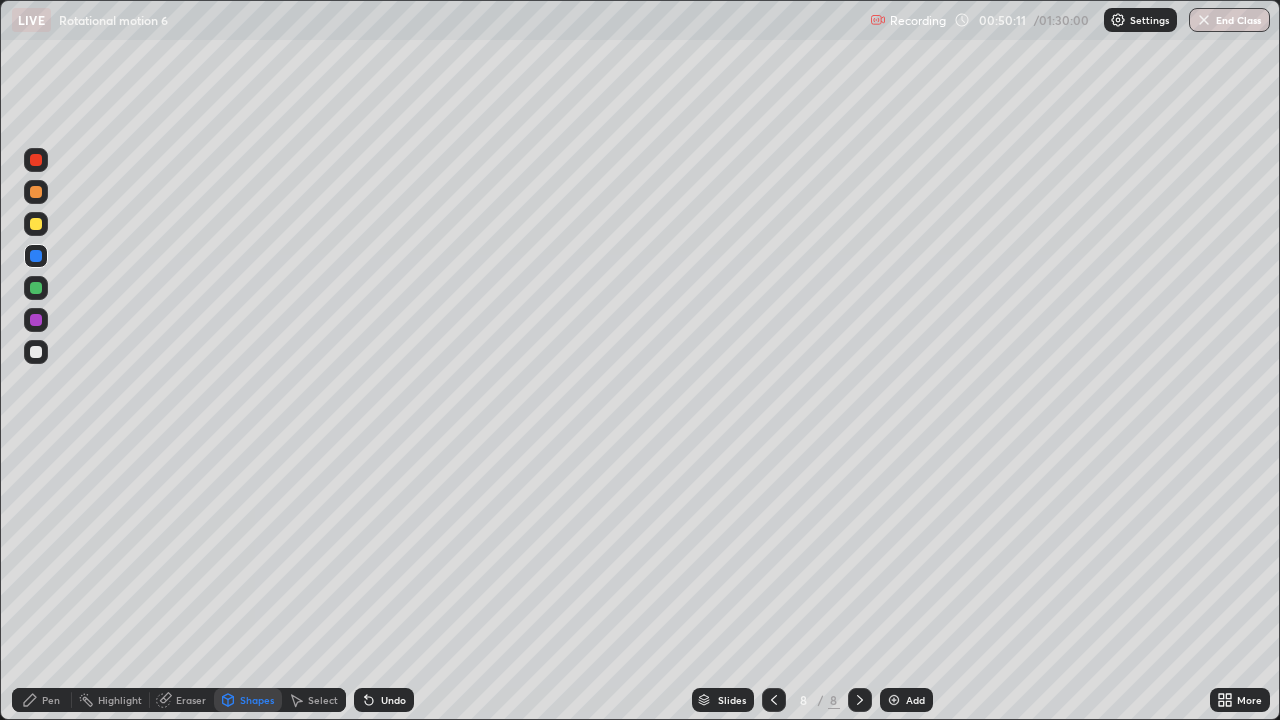 click on "Pen" at bounding box center [51, 700] 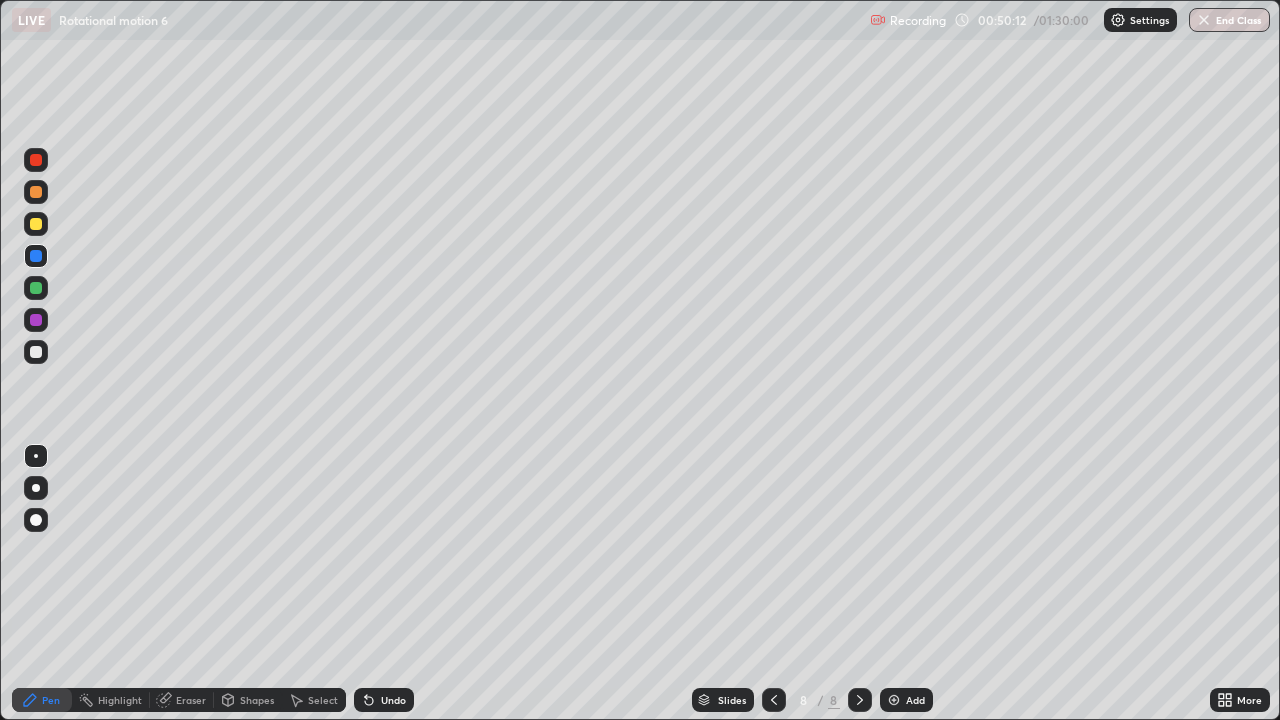click on "Shapes" at bounding box center (248, 700) 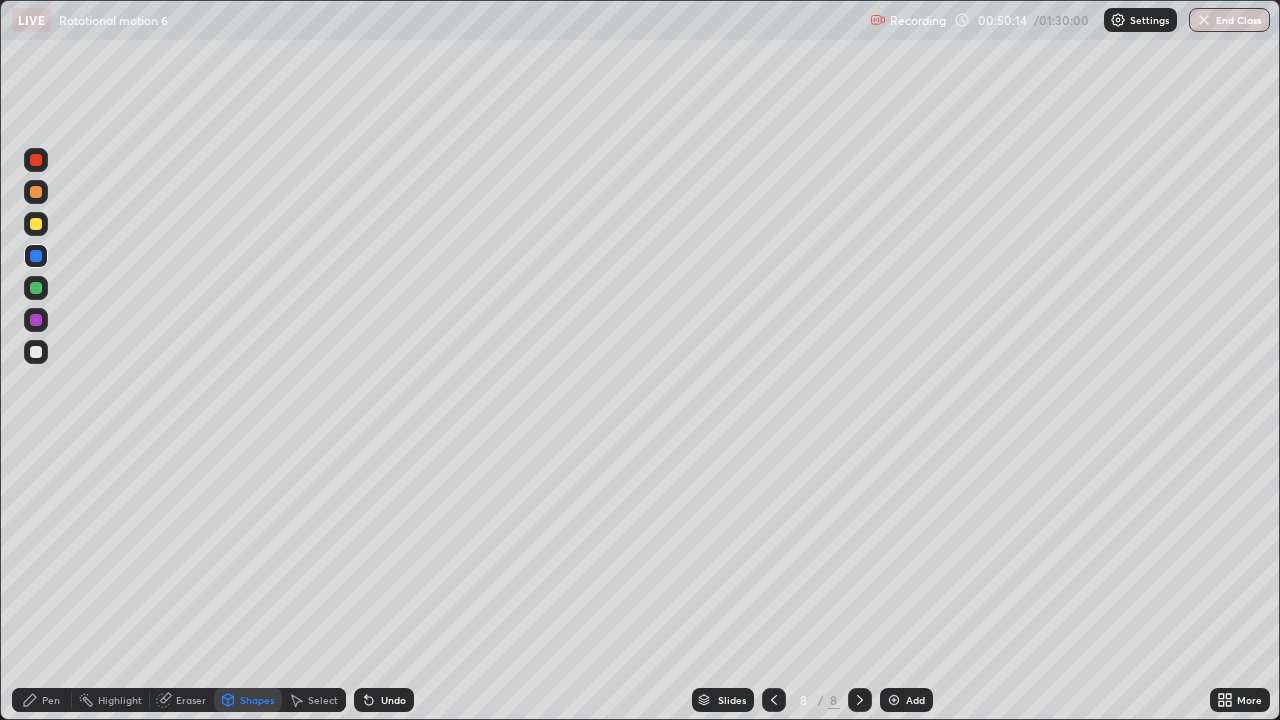 click on "Eraser" at bounding box center [191, 700] 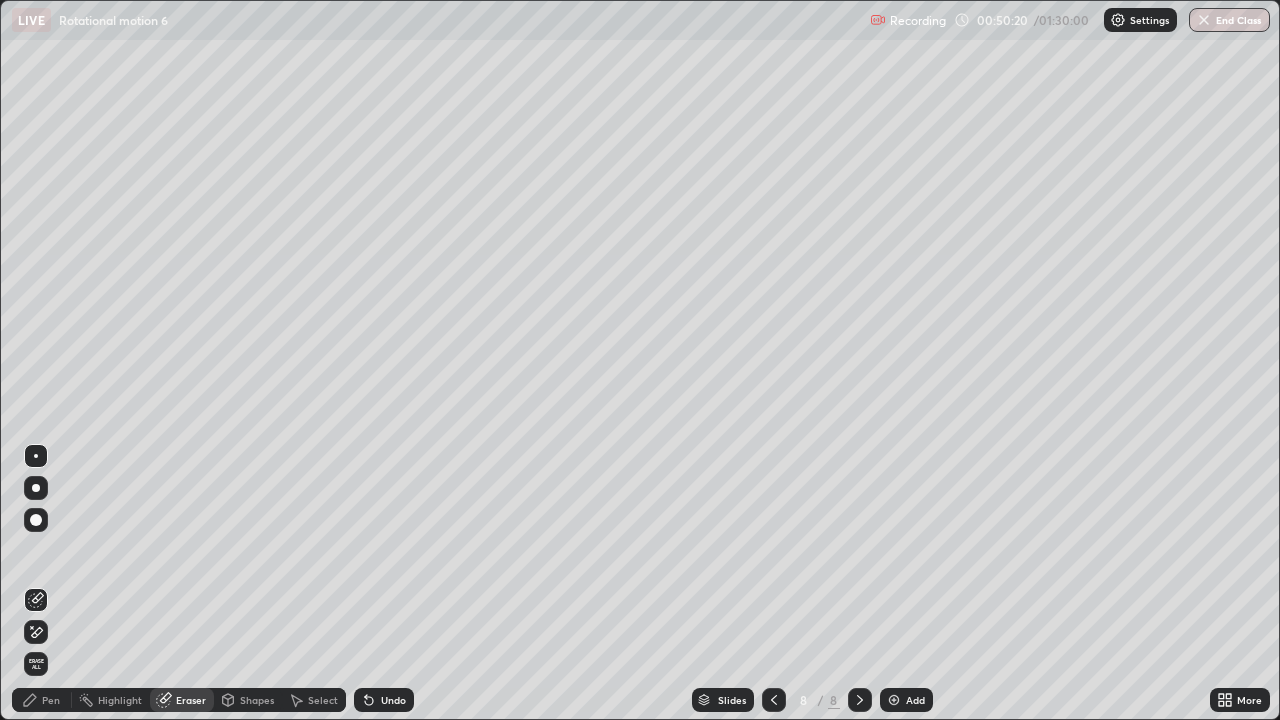 click on "Pen" at bounding box center [42, 700] 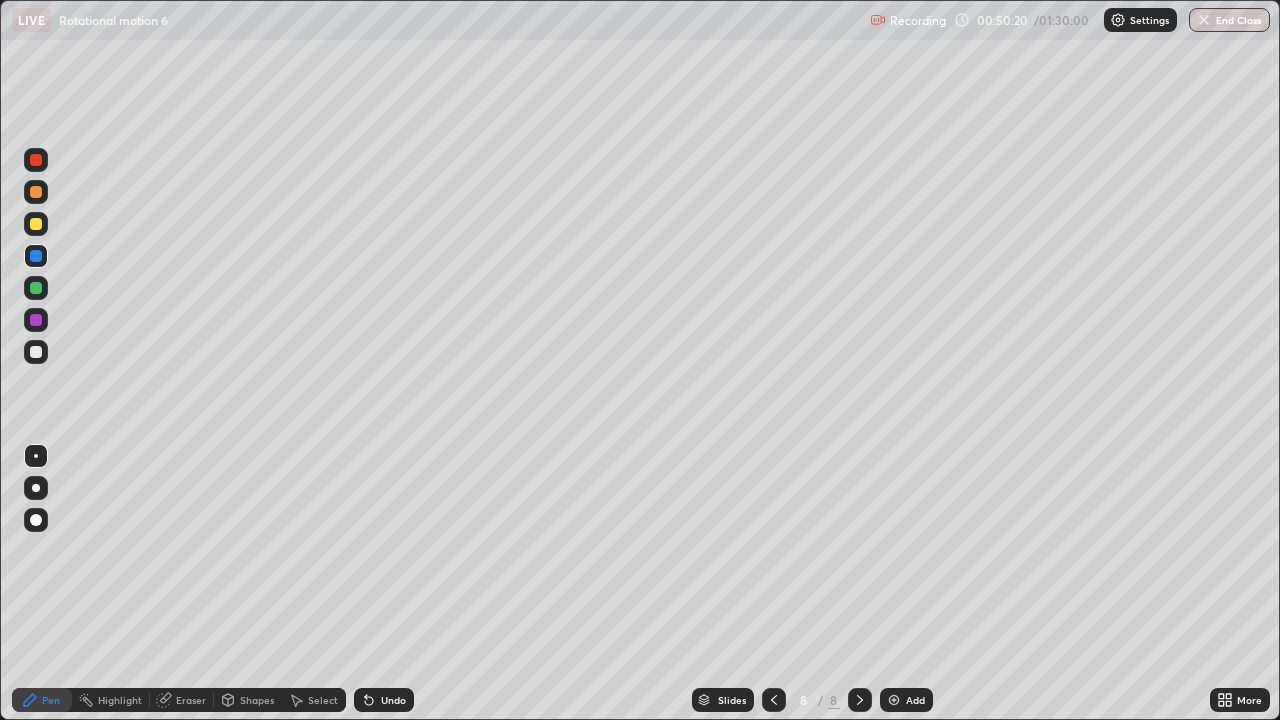 click at bounding box center [36, 256] 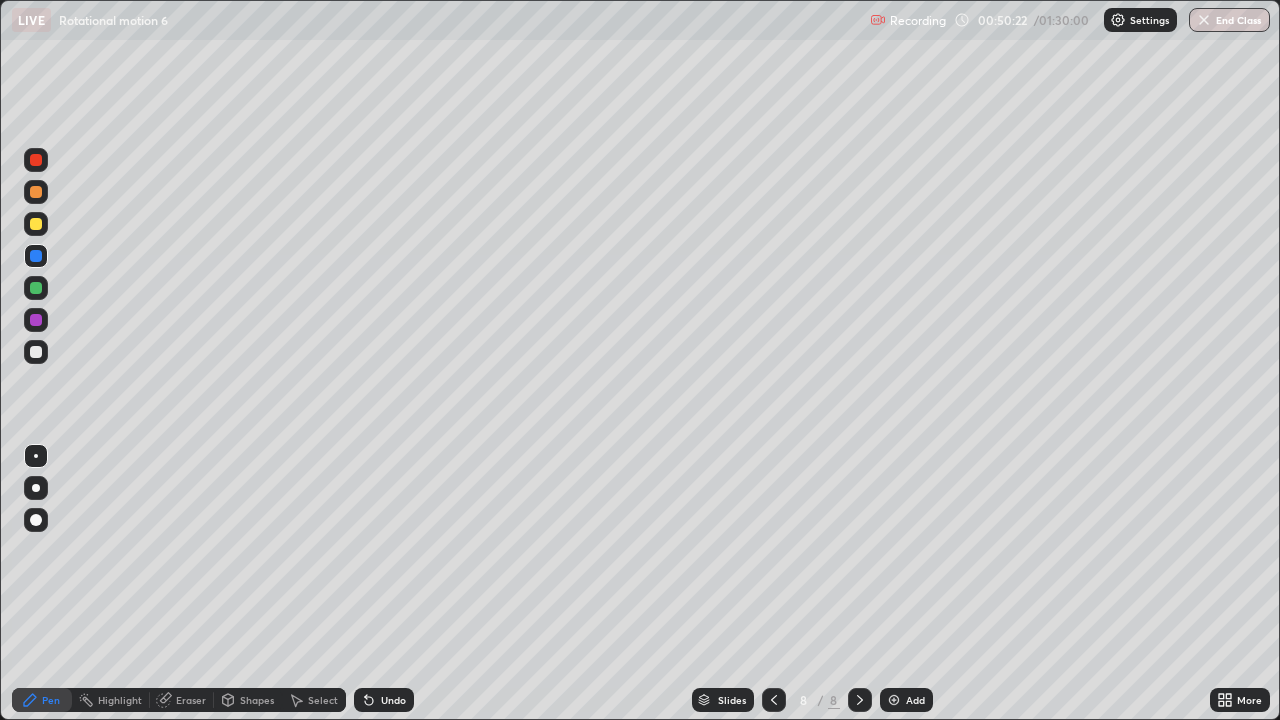 click on "Shapes" at bounding box center (257, 700) 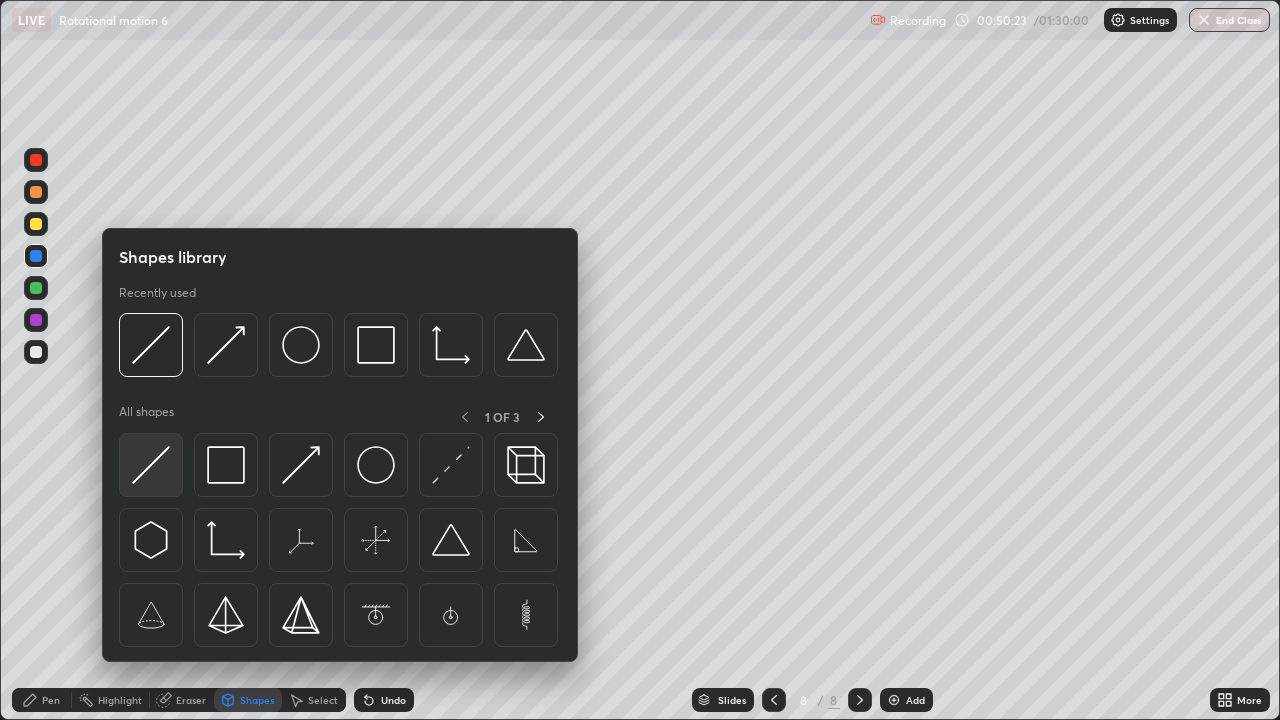 click at bounding box center (151, 465) 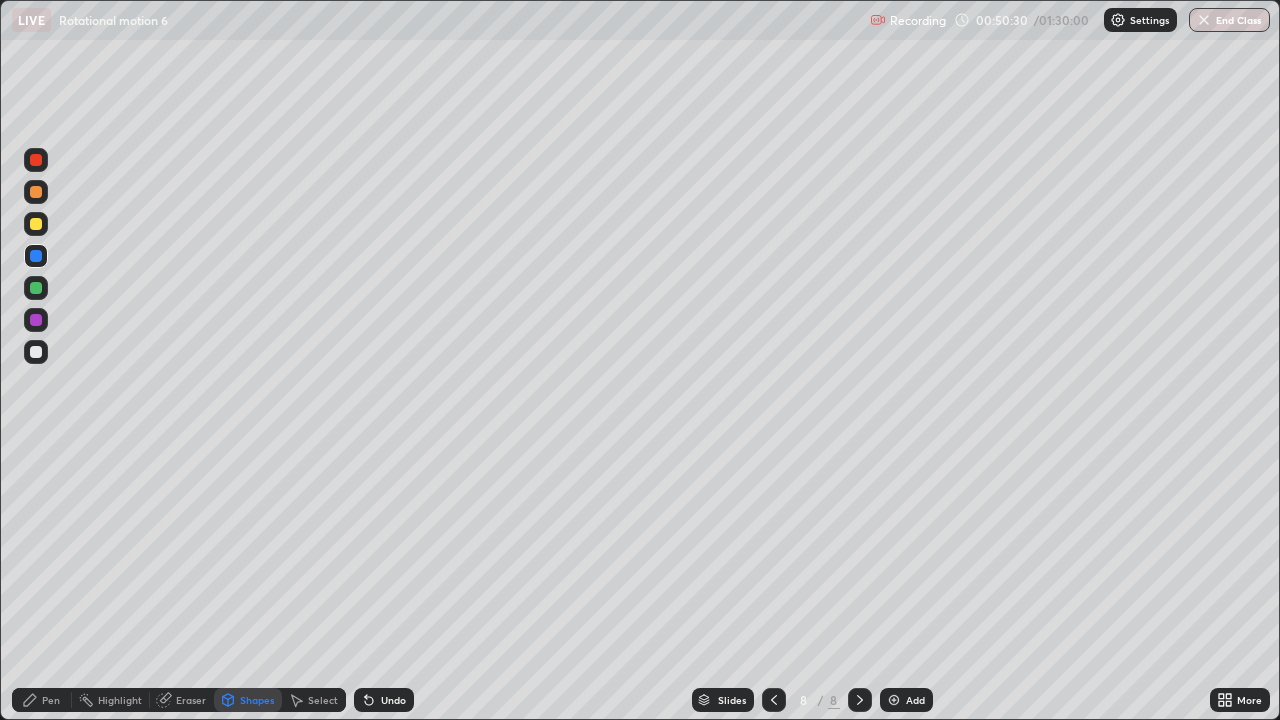 click on "Pen" at bounding box center (51, 700) 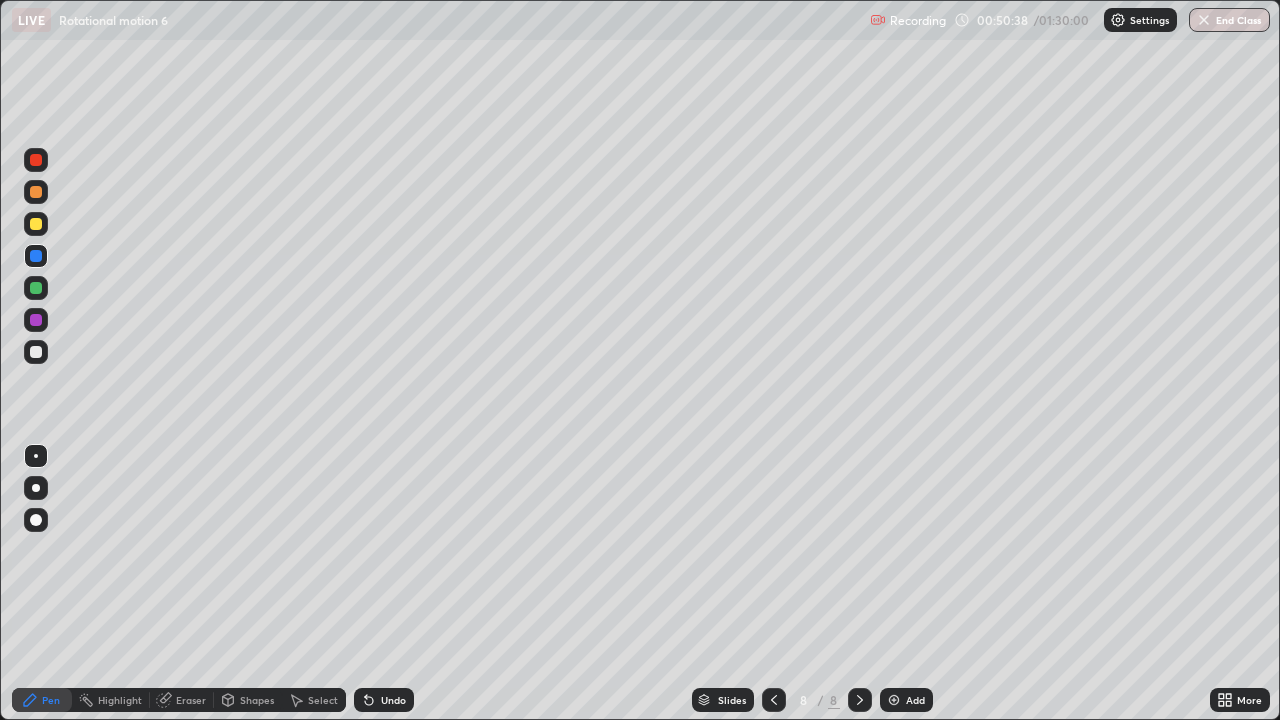 click on "Pen" at bounding box center (51, 700) 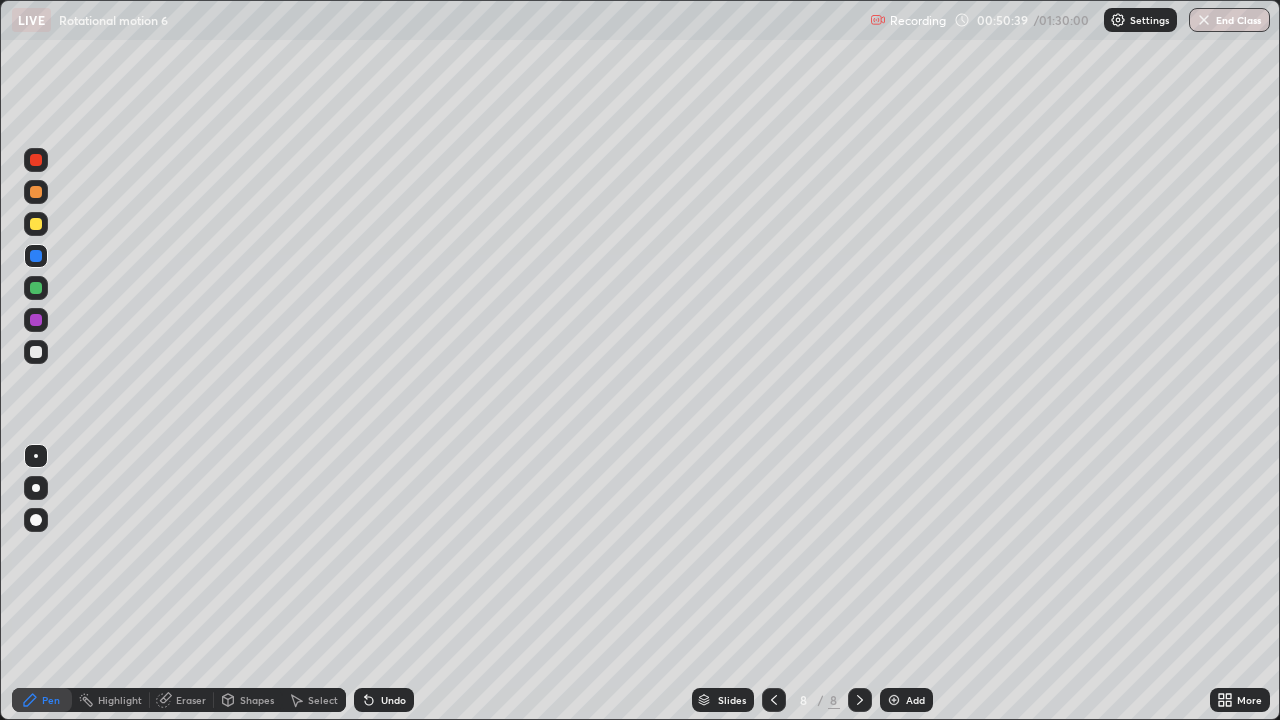 click at bounding box center (36, 352) 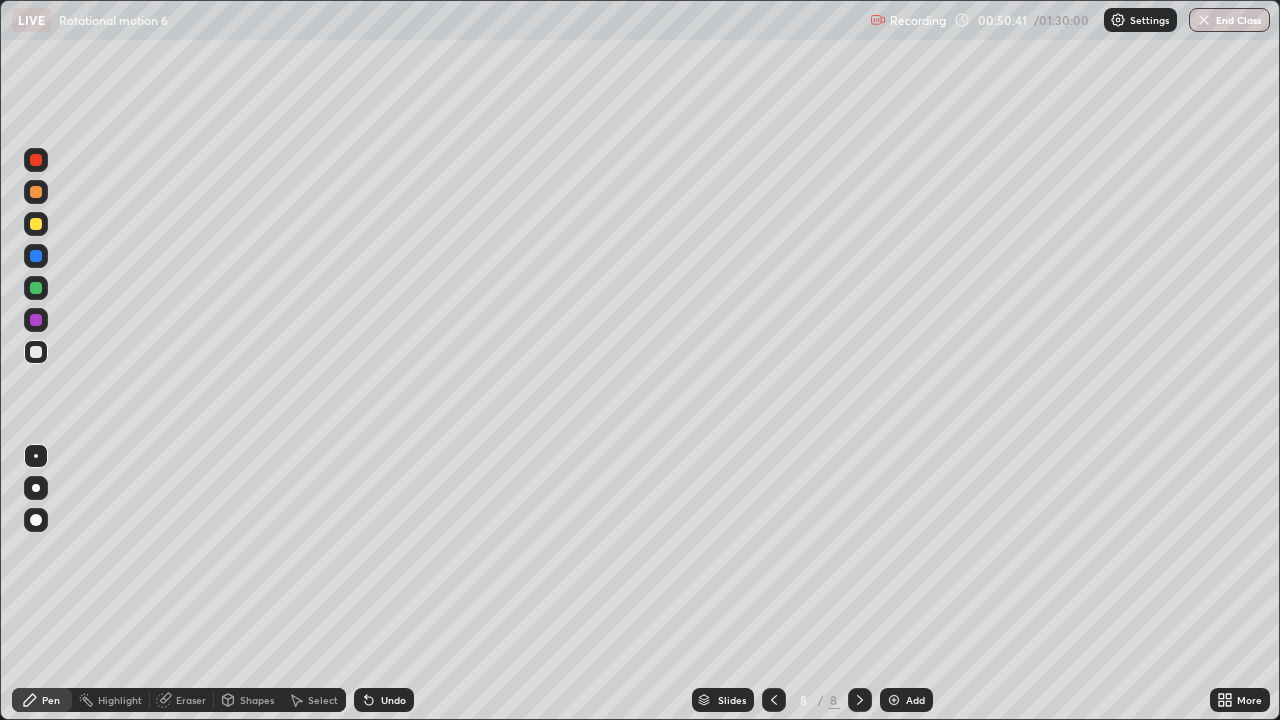 click on "Shapes" at bounding box center (257, 700) 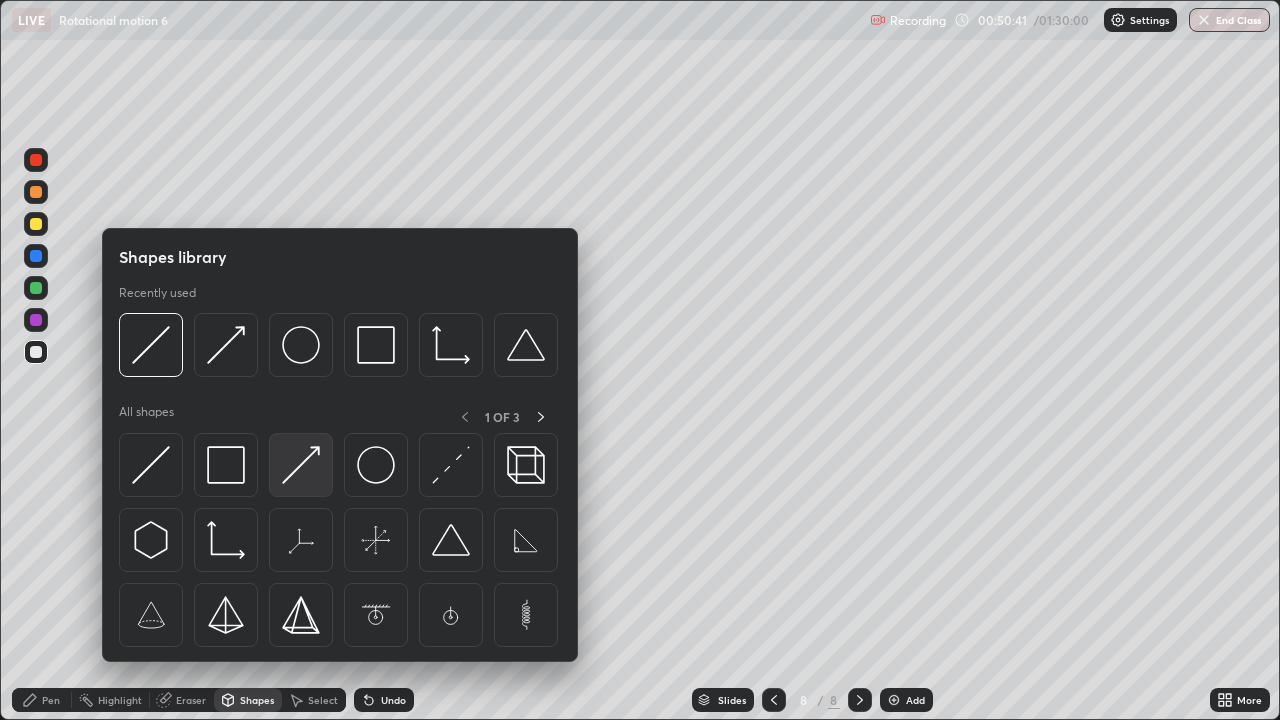 click at bounding box center (301, 465) 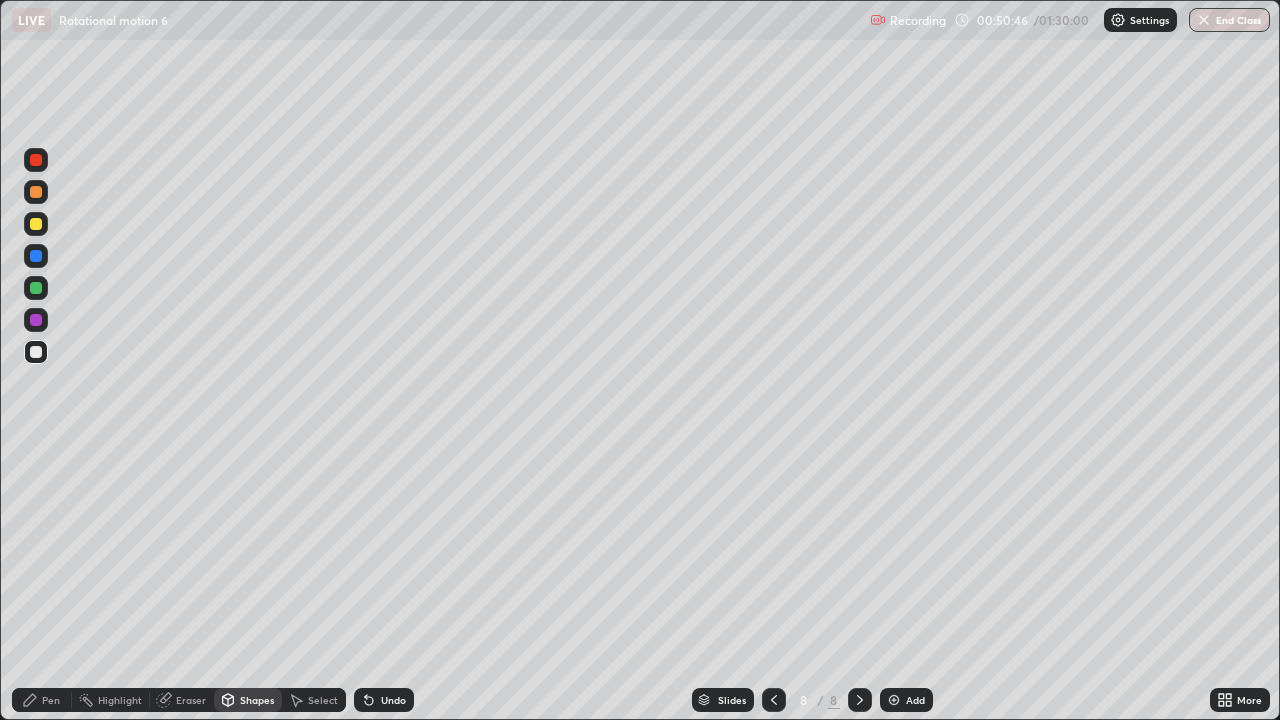 click on "Pen" at bounding box center (51, 700) 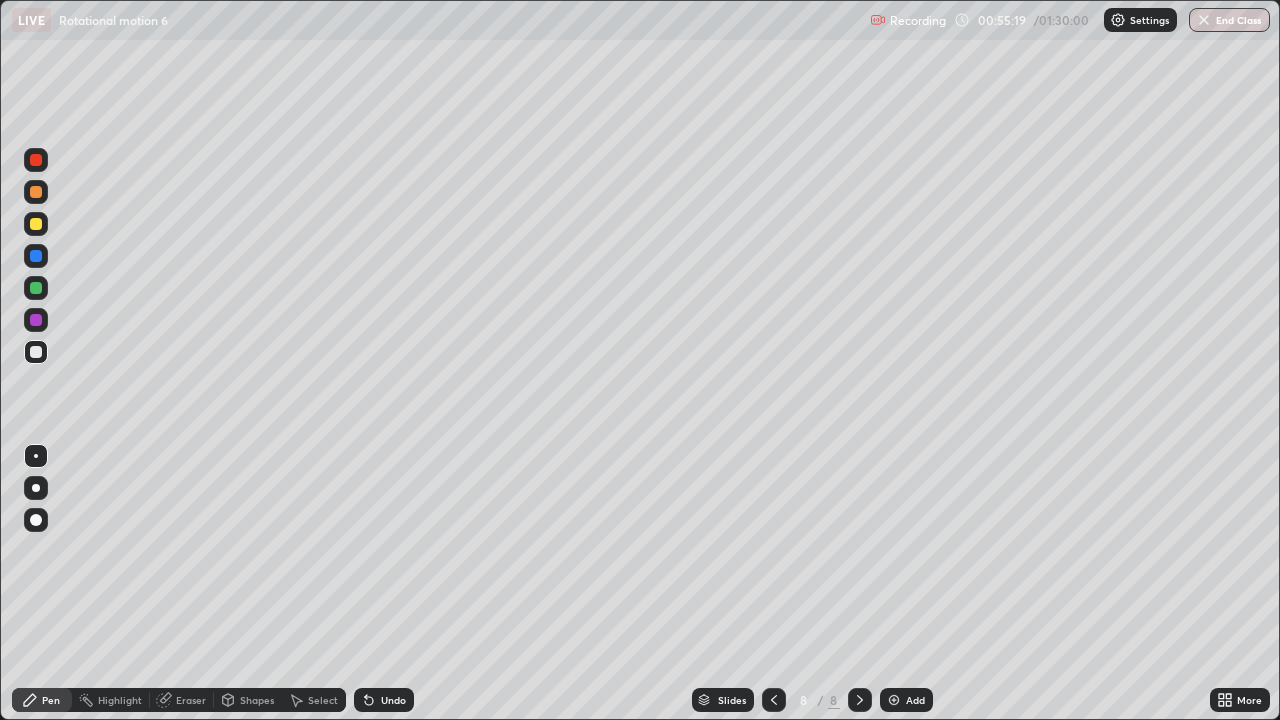 click at bounding box center [36, 192] 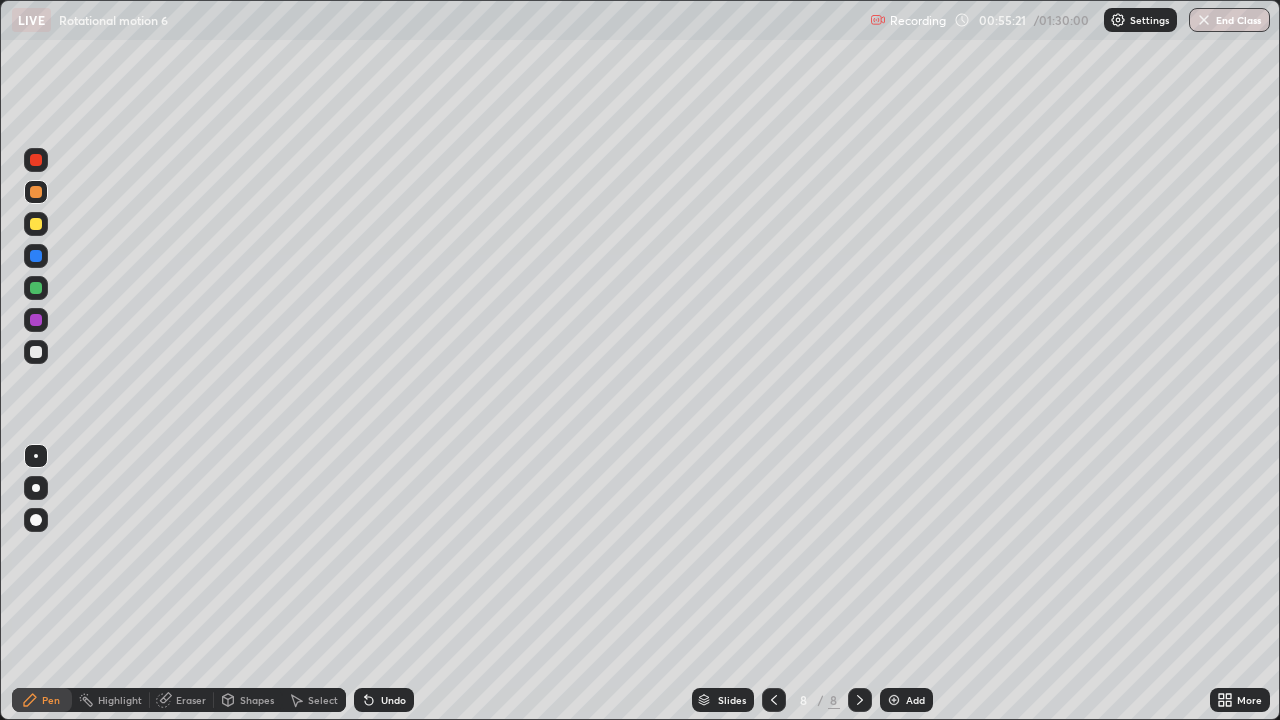 click on "Shapes" at bounding box center [257, 700] 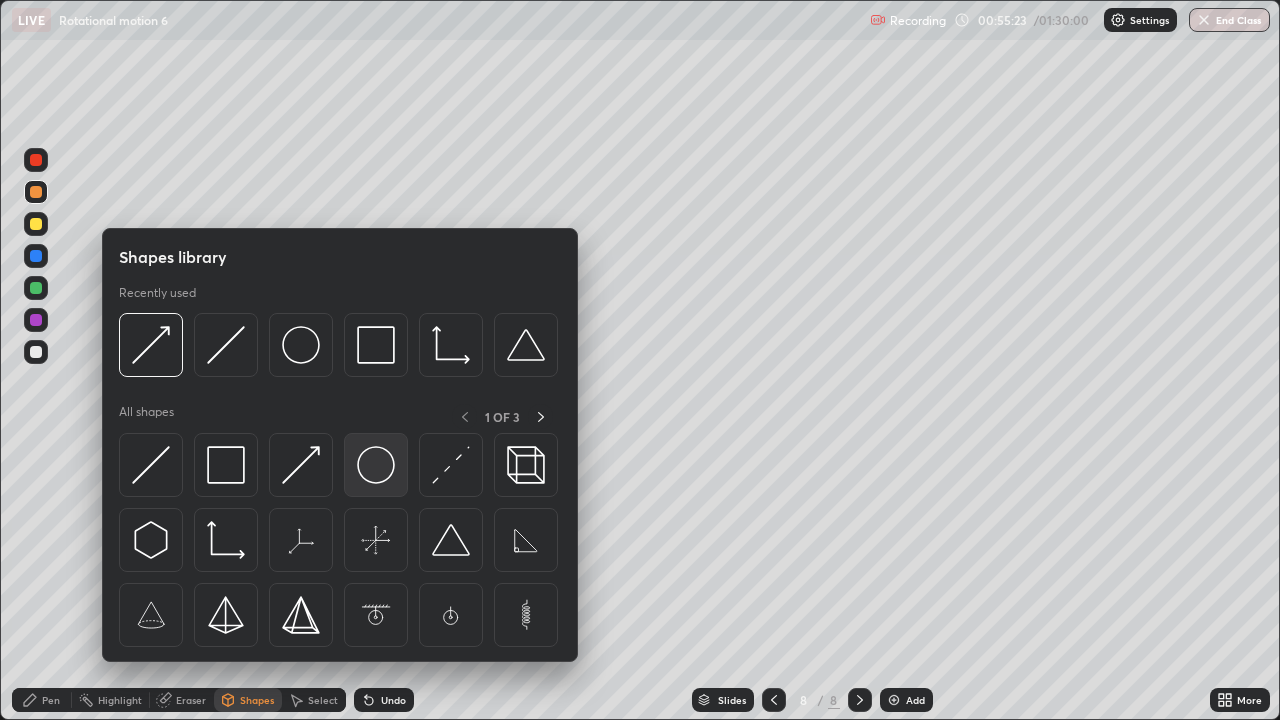 click at bounding box center [376, 465] 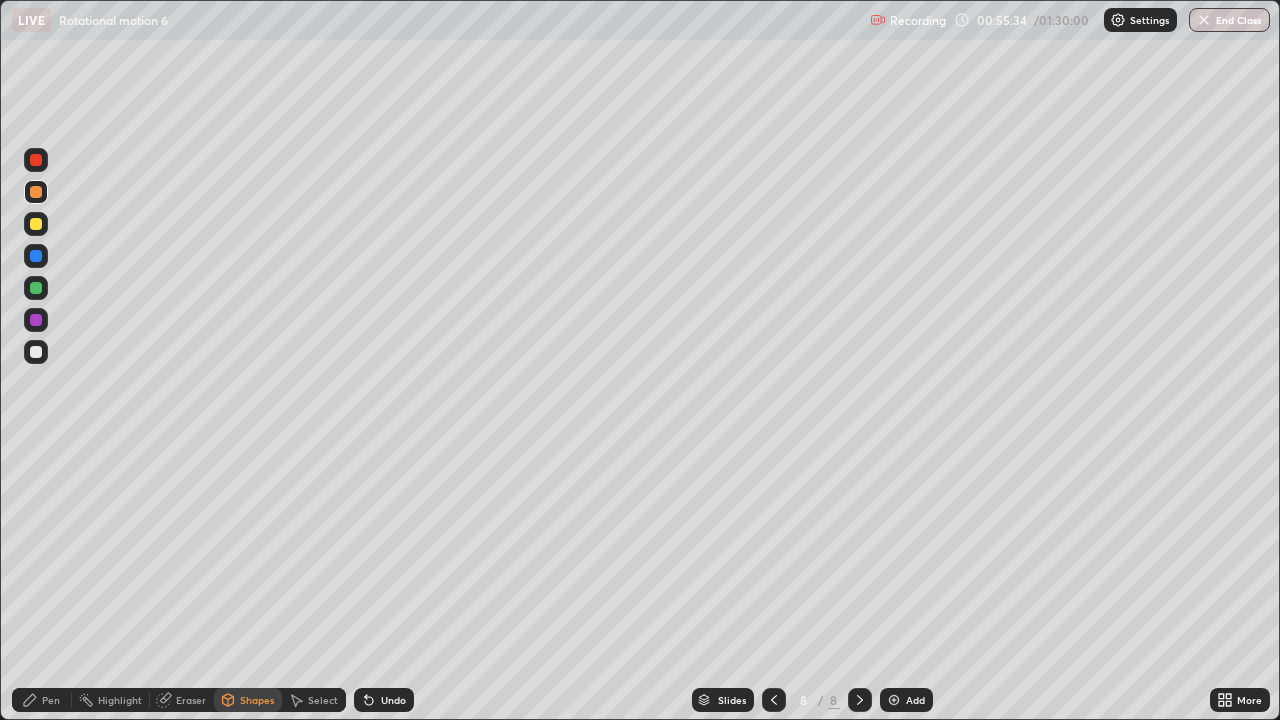 click at bounding box center (36, 352) 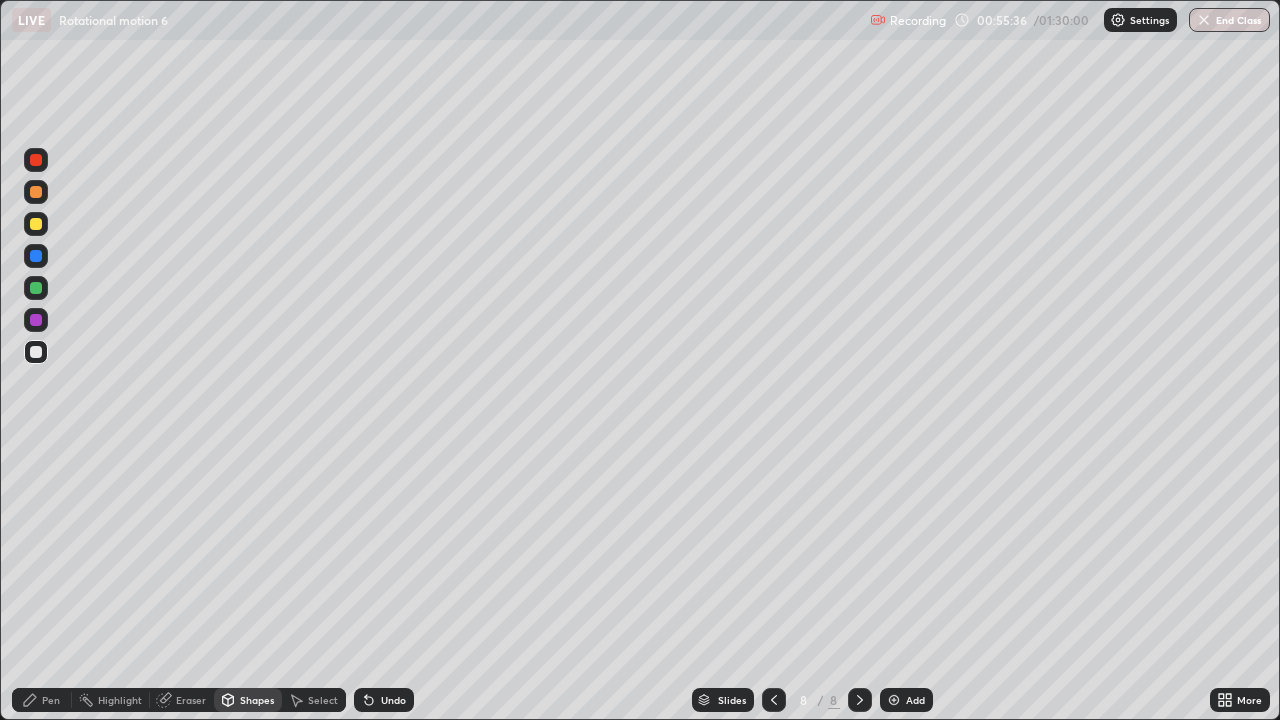 click on "Shapes" at bounding box center (257, 700) 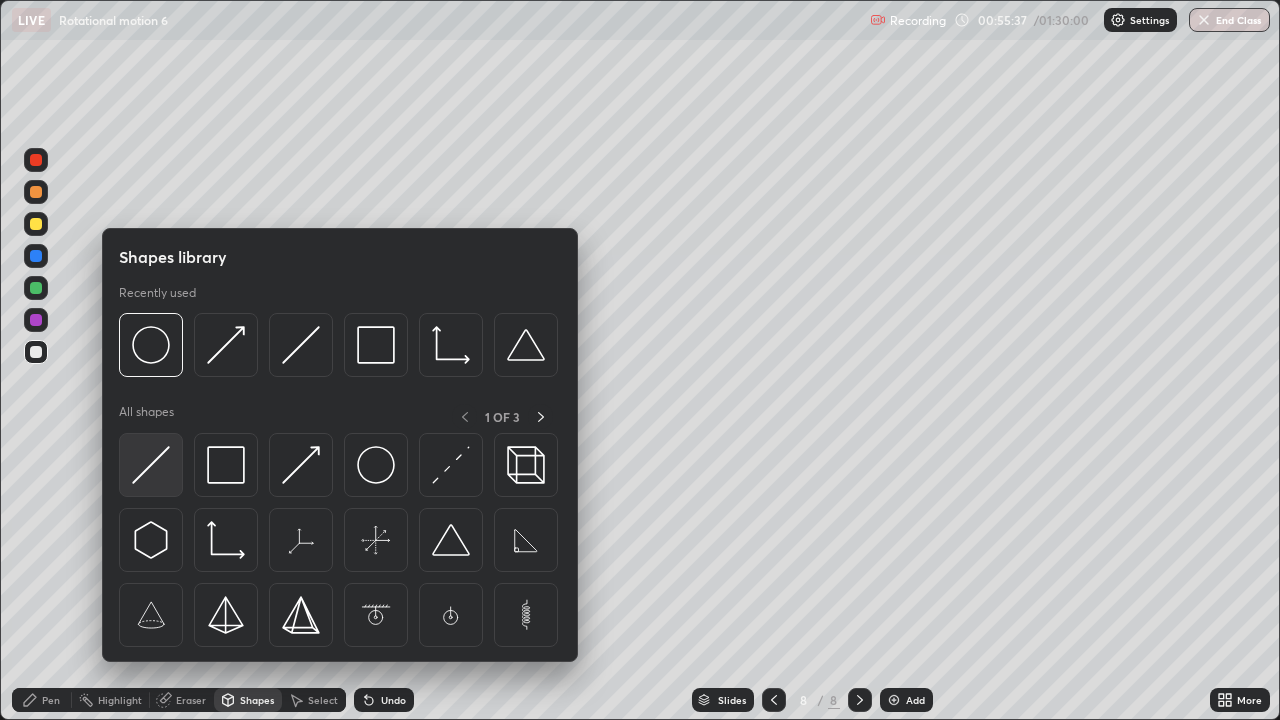 click at bounding box center [151, 465] 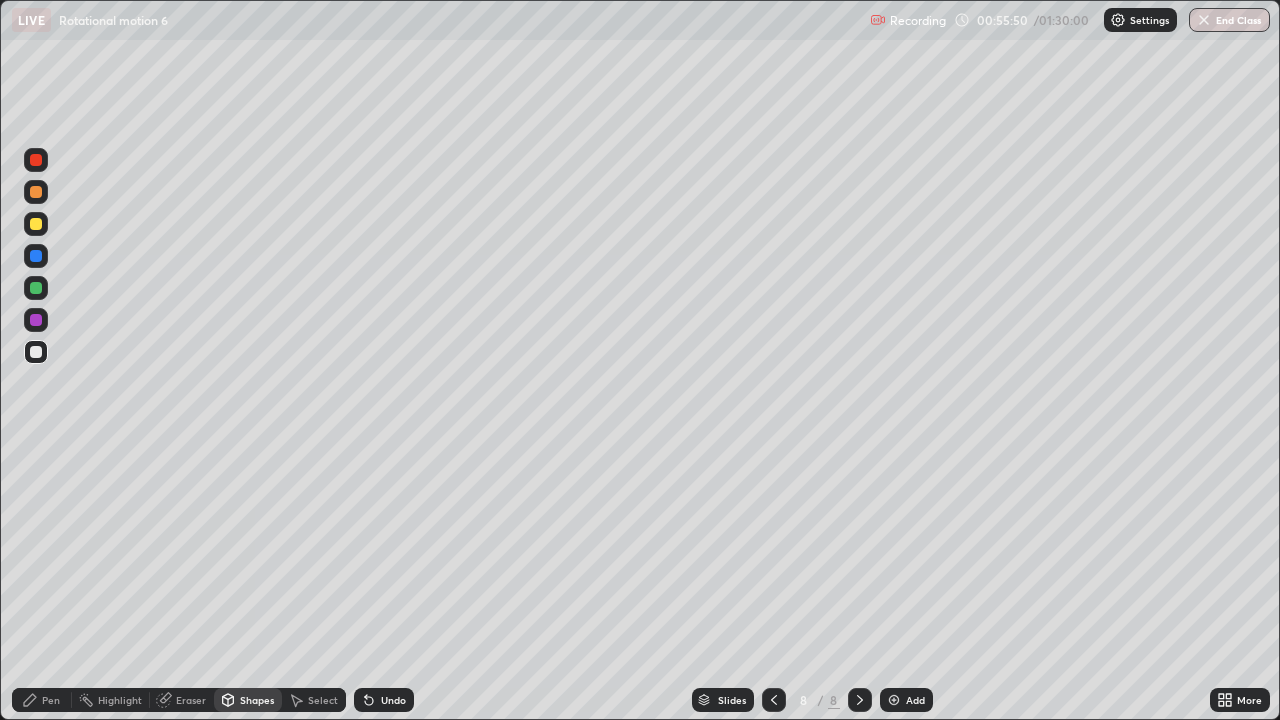 click on "Eraser" at bounding box center [182, 700] 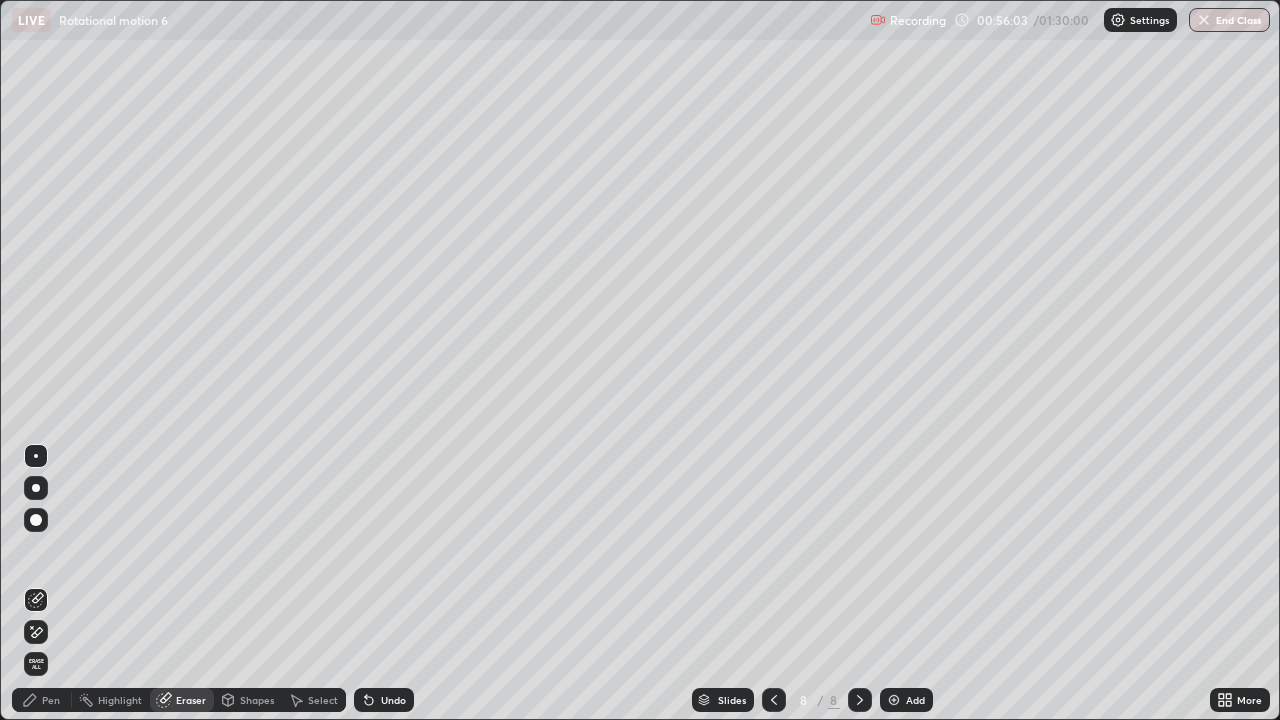 click on "Highlight" at bounding box center [120, 700] 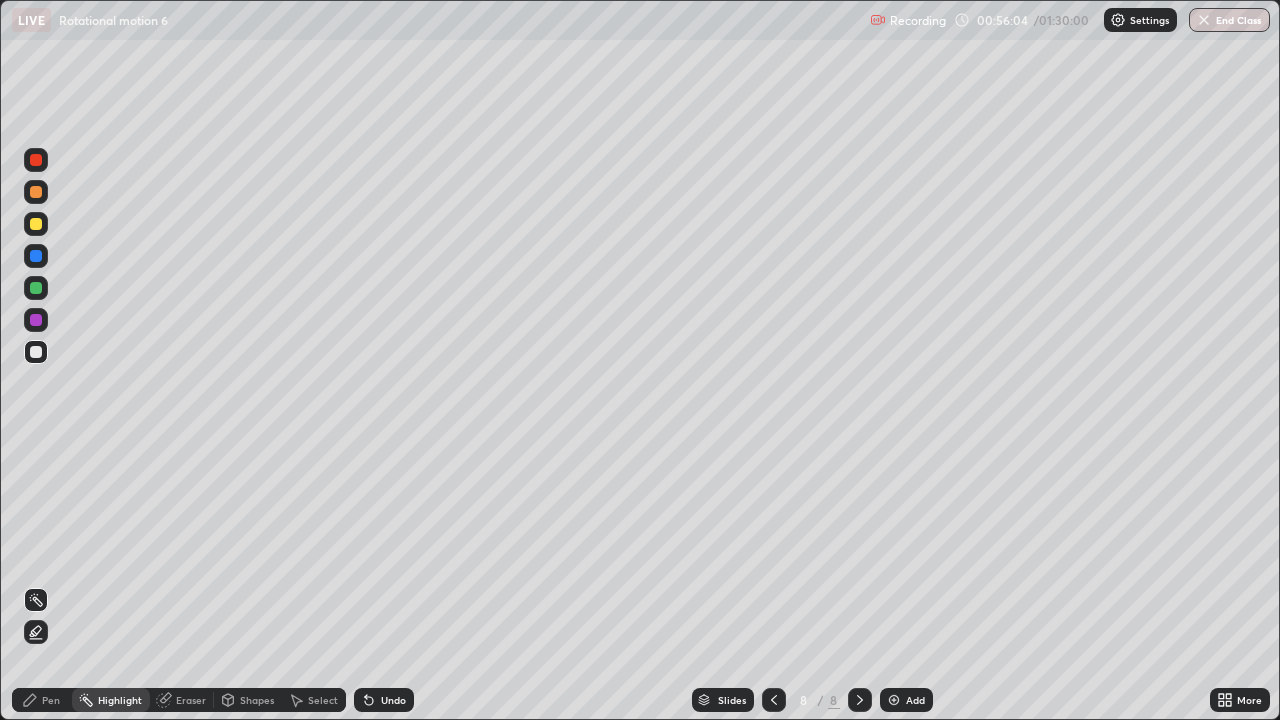 click at bounding box center [36, 256] 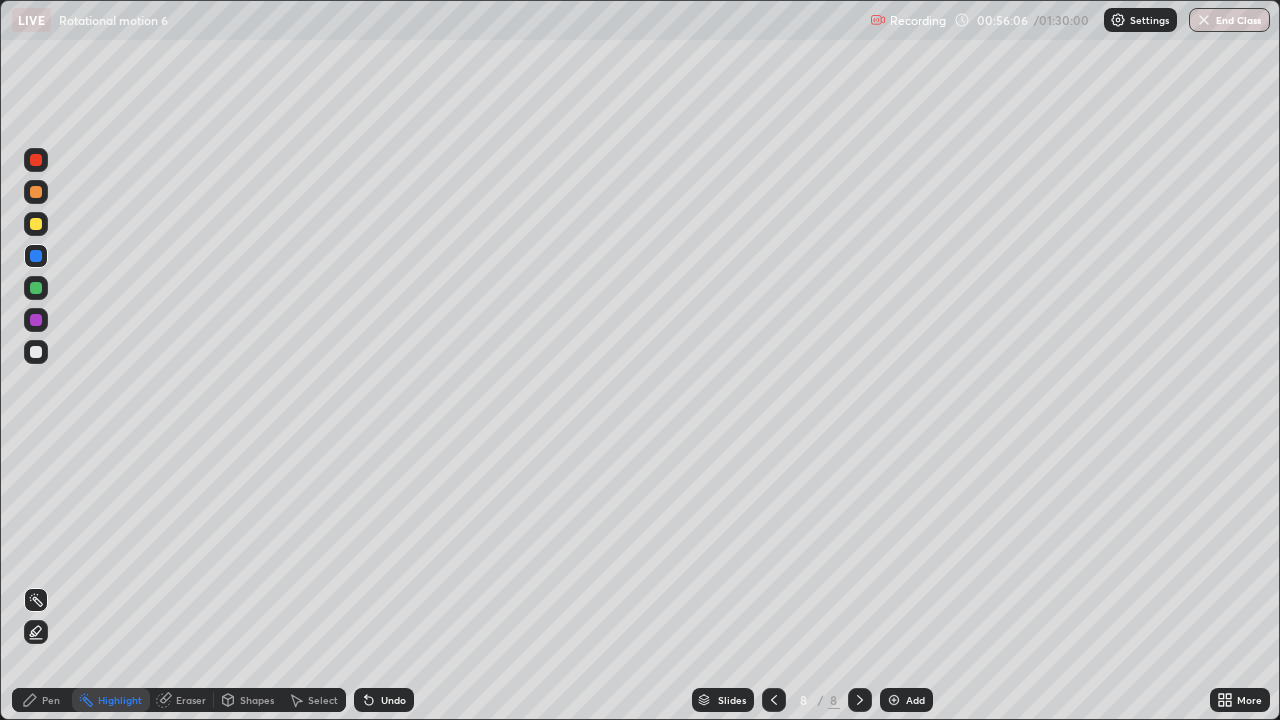 click on "Shapes" at bounding box center [257, 700] 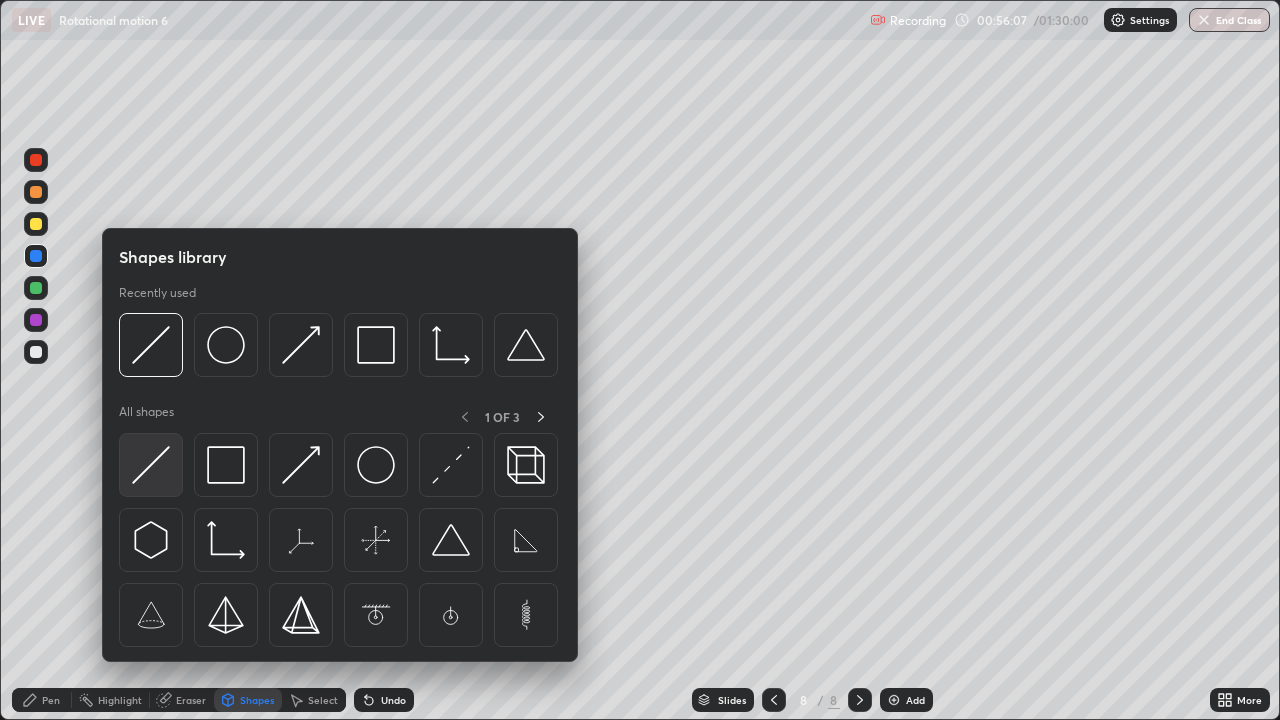 click at bounding box center [151, 465] 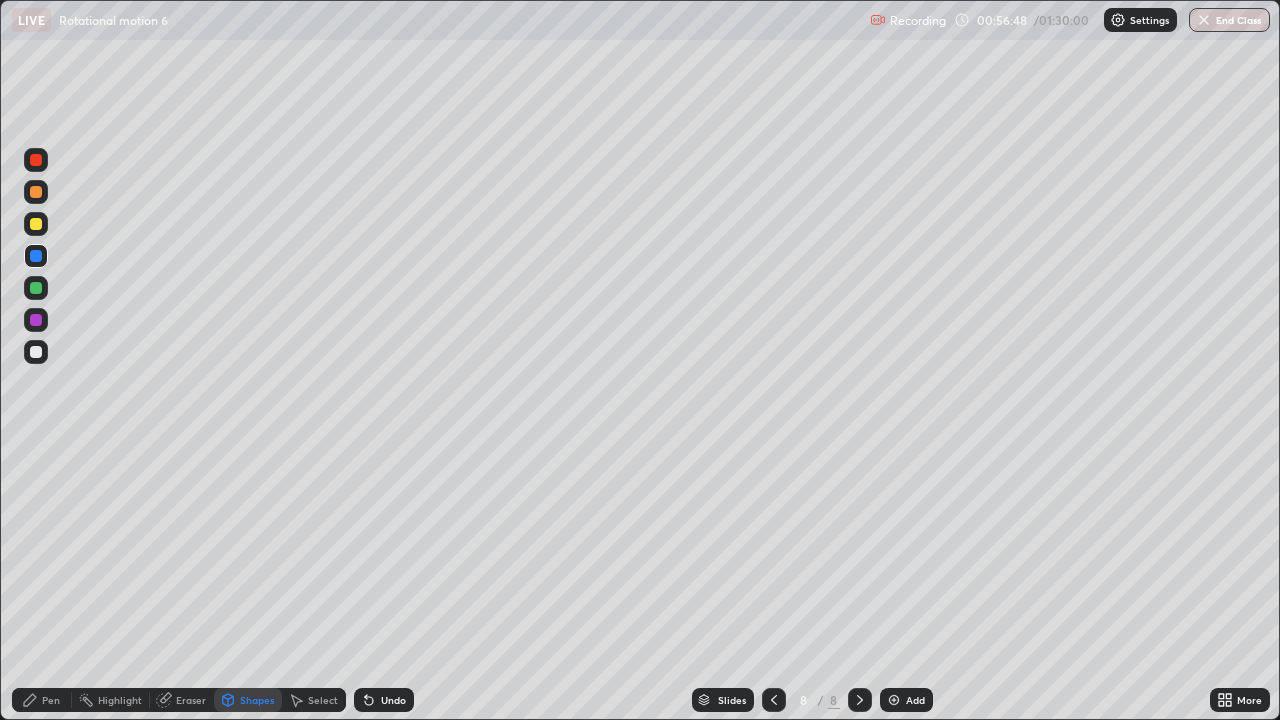 click on "Pen" at bounding box center [42, 700] 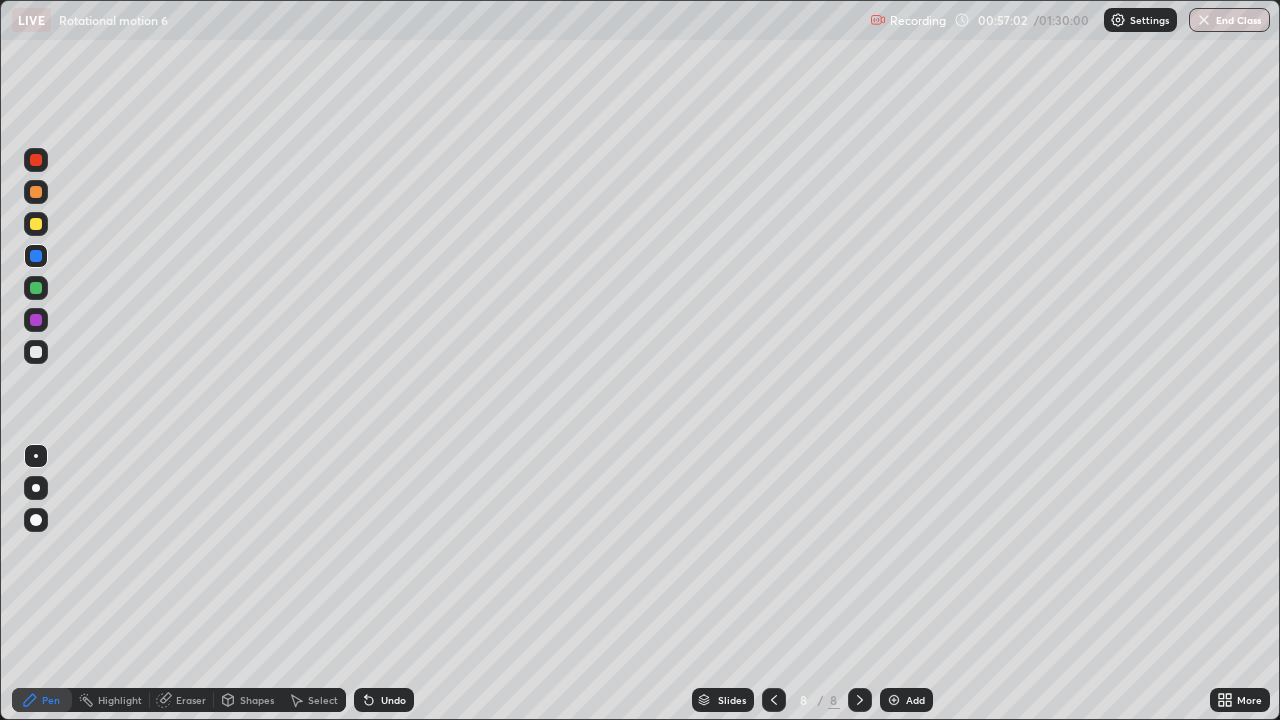 click on "Eraser" at bounding box center (191, 700) 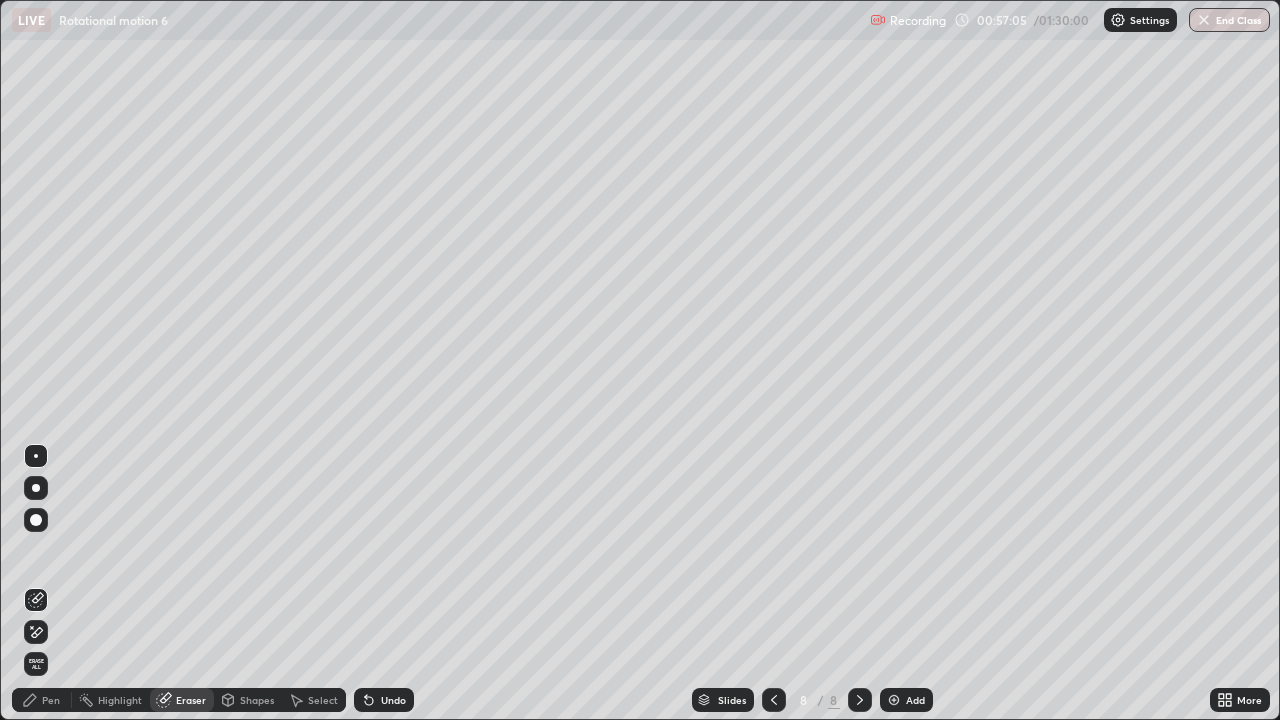click on "Pen" at bounding box center (42, 700) 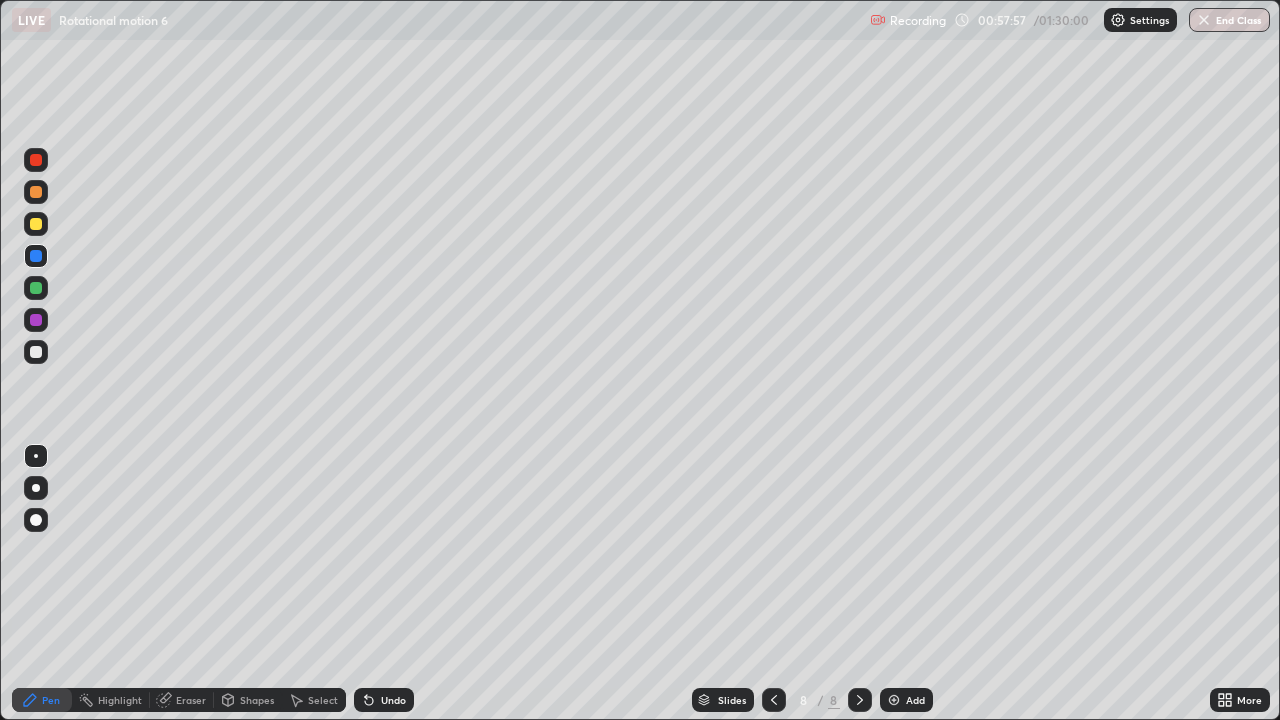 click at bounding box center [36, 320] 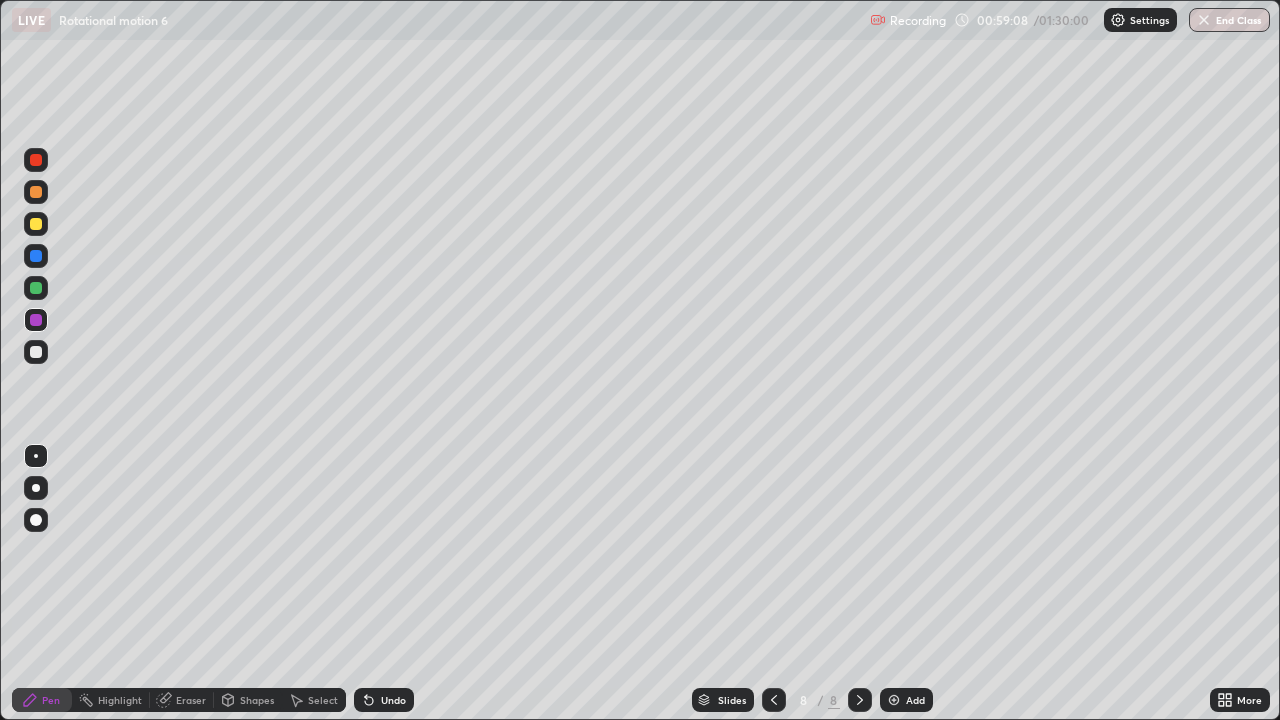 click on "Eraser" at bounding box center (191, 700) 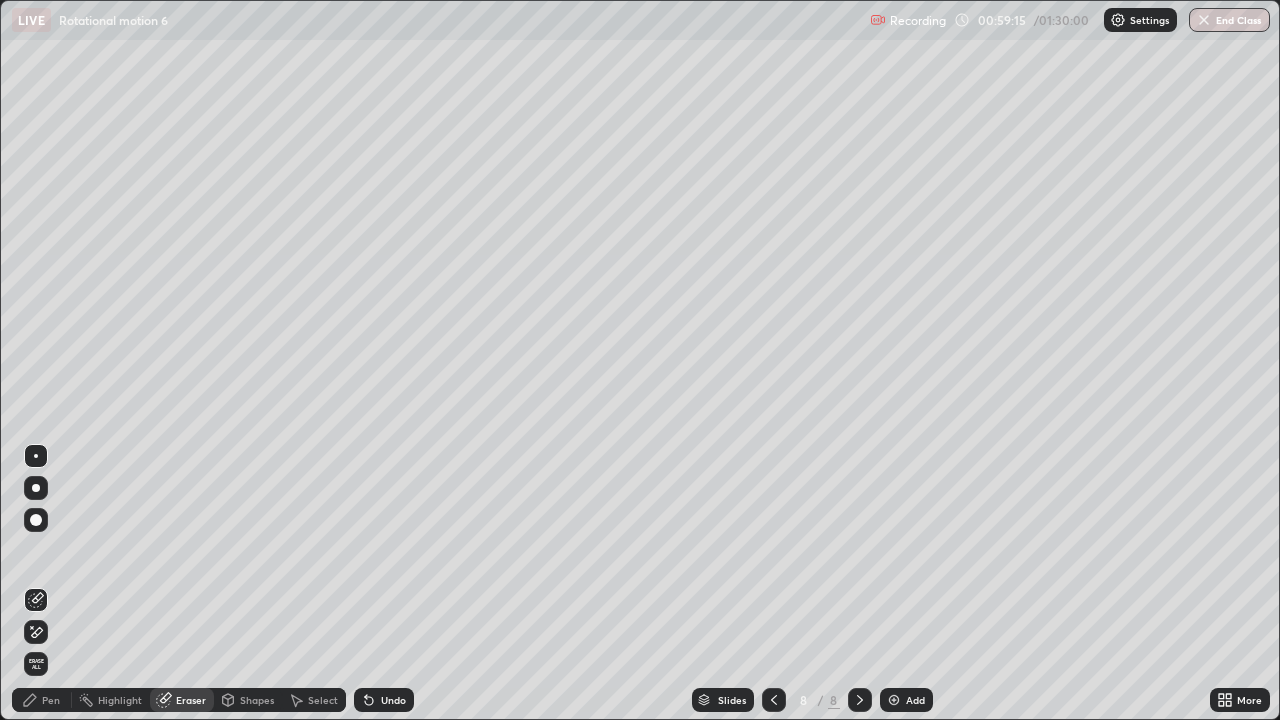 click on "Pen" at bounding box center (51, 700) 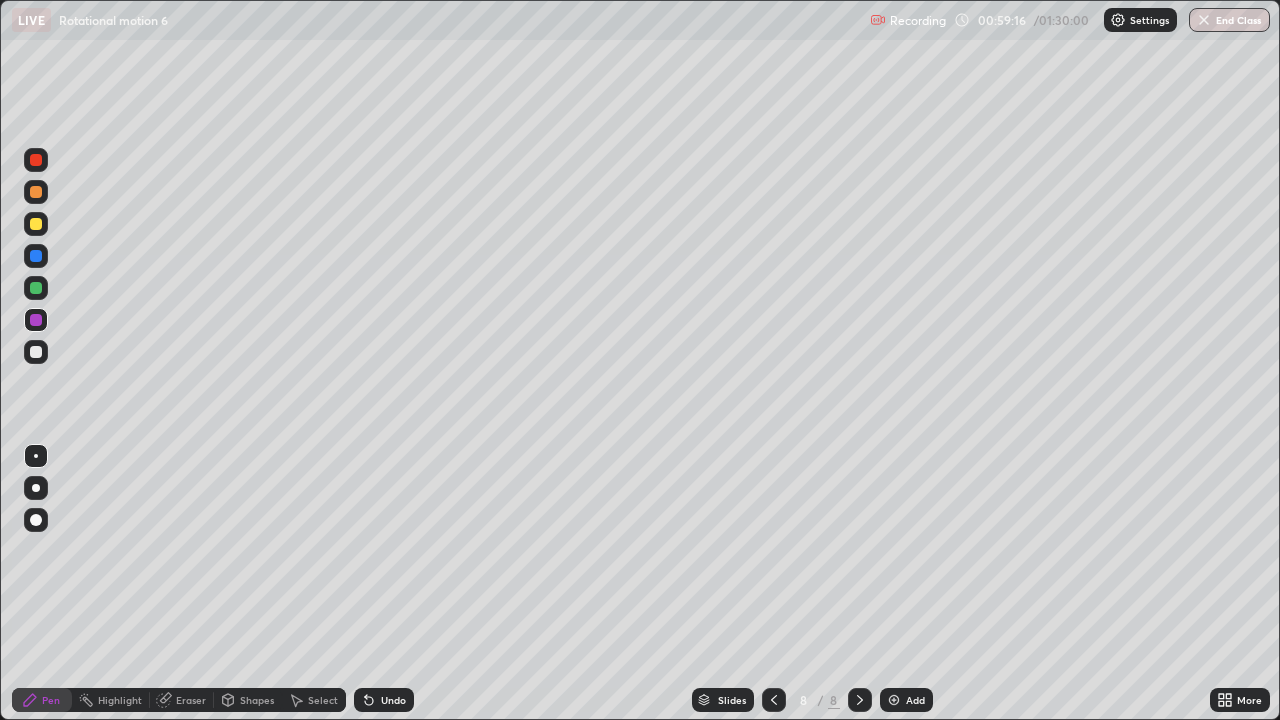 click at bounding box center (36, 256) 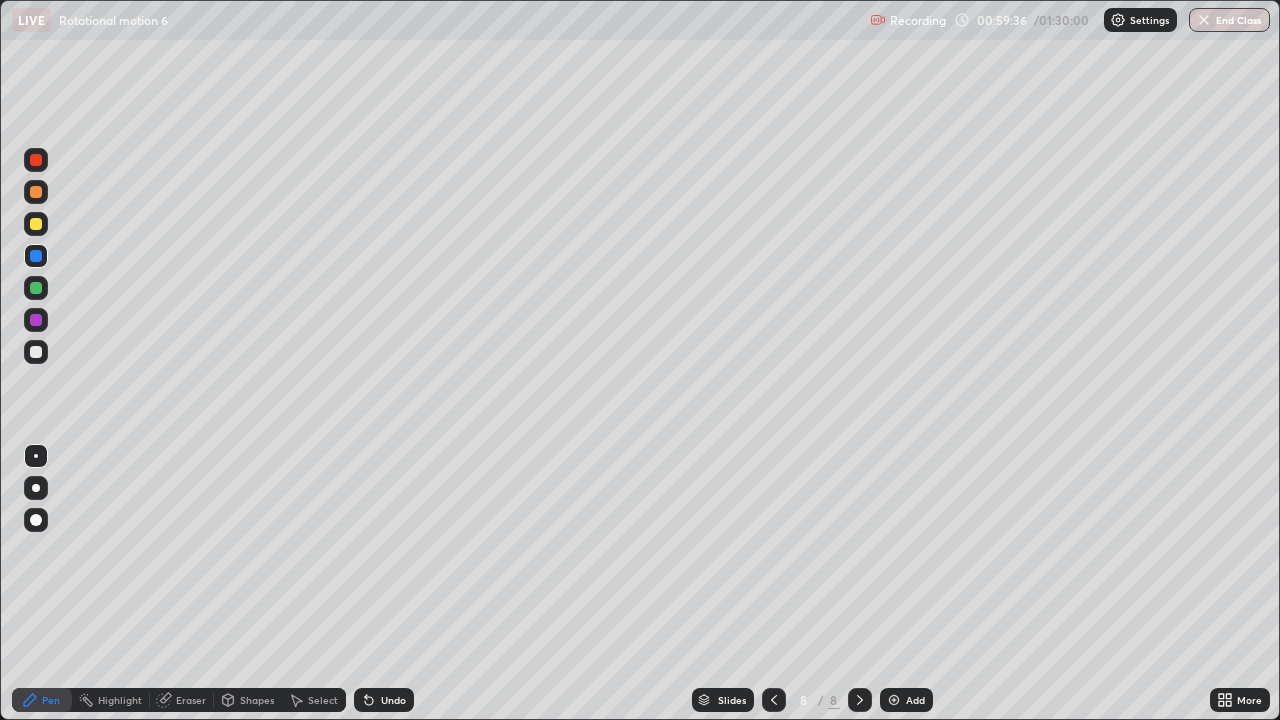 click at bounding box center (36, 224) 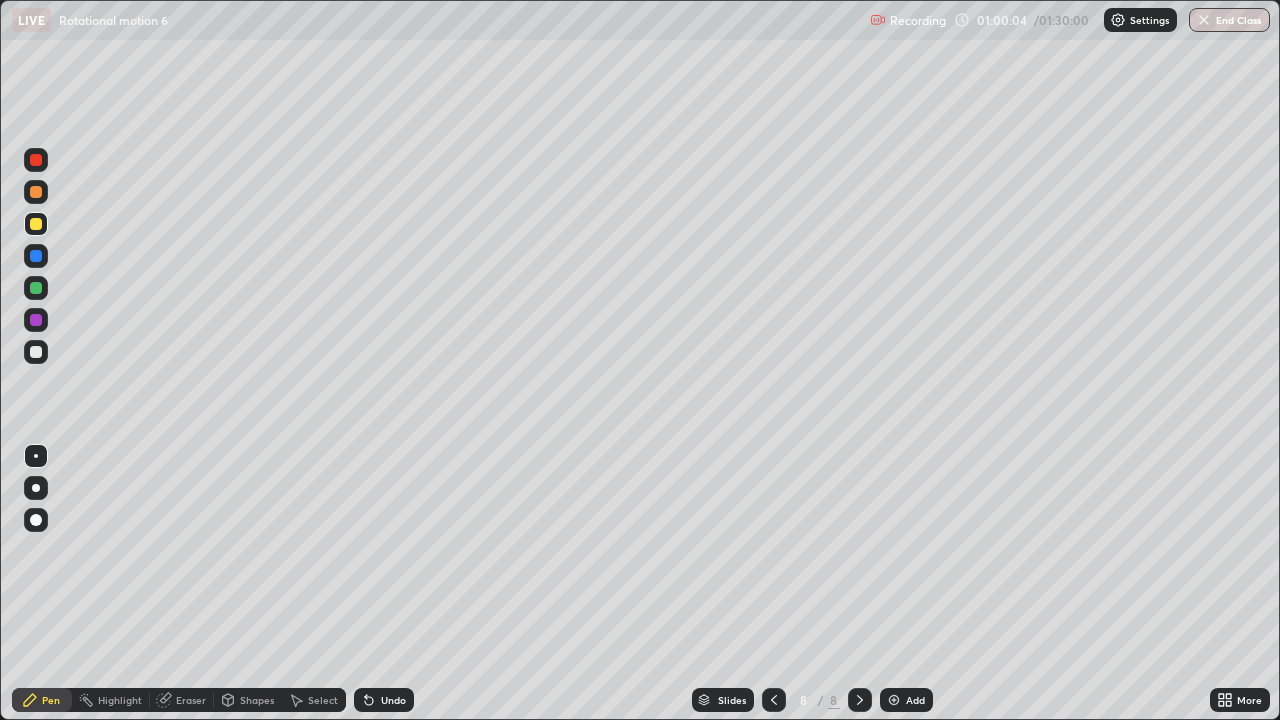 click at bounding box center [36, 160] 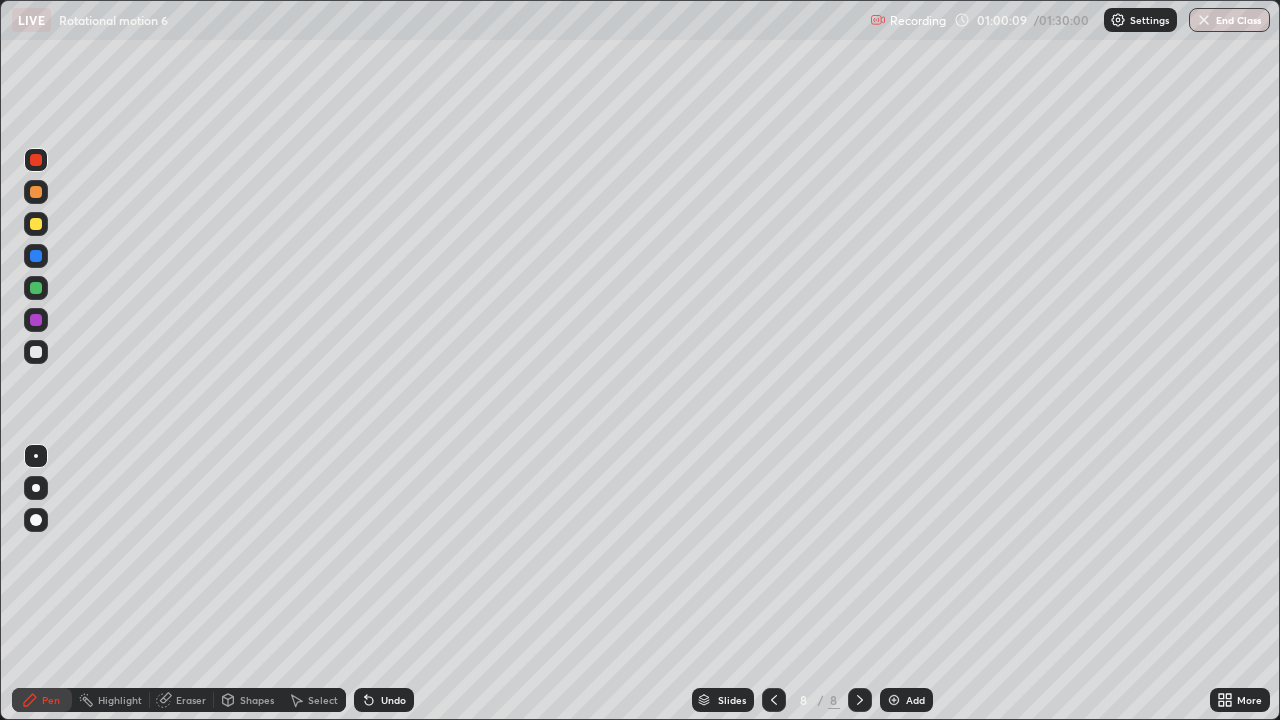 click on "Shapes" at bounding box center [257, 700] 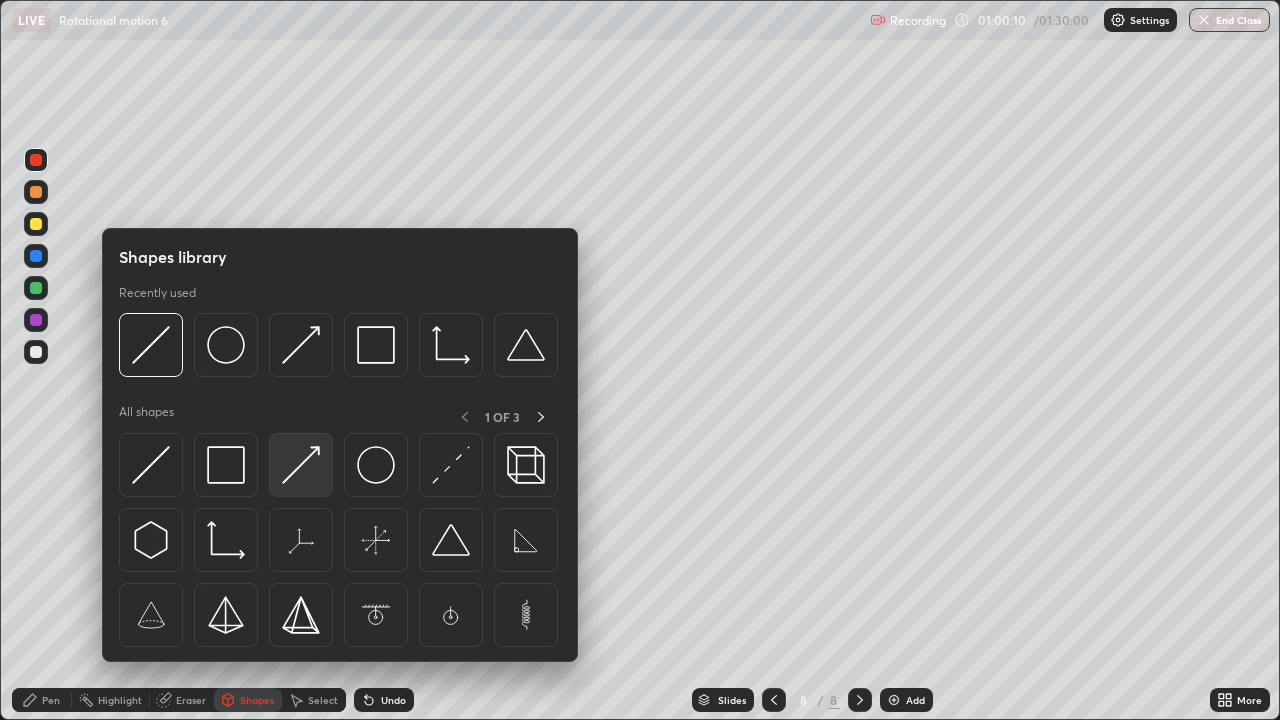 click at bounding box center (301, 465) 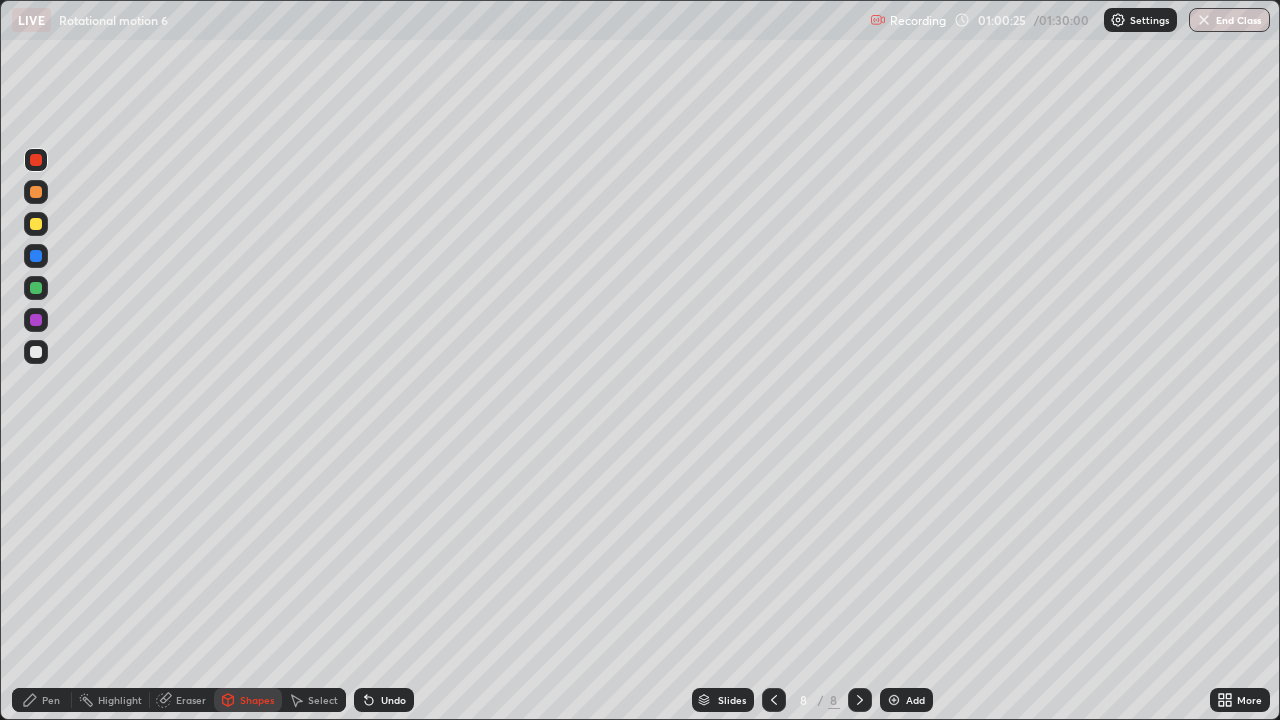 click on "Pen" at bounding box center [42, 700] 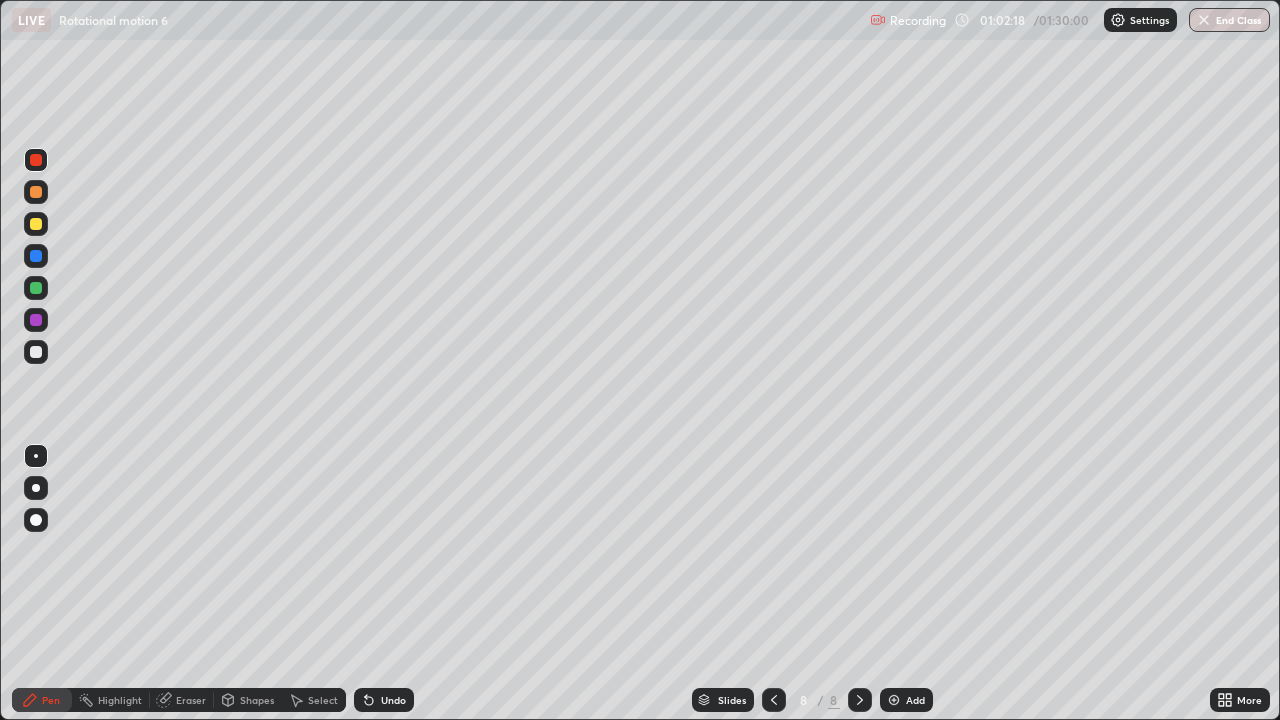 click on "Eraser" at bounding box center [191, 700] 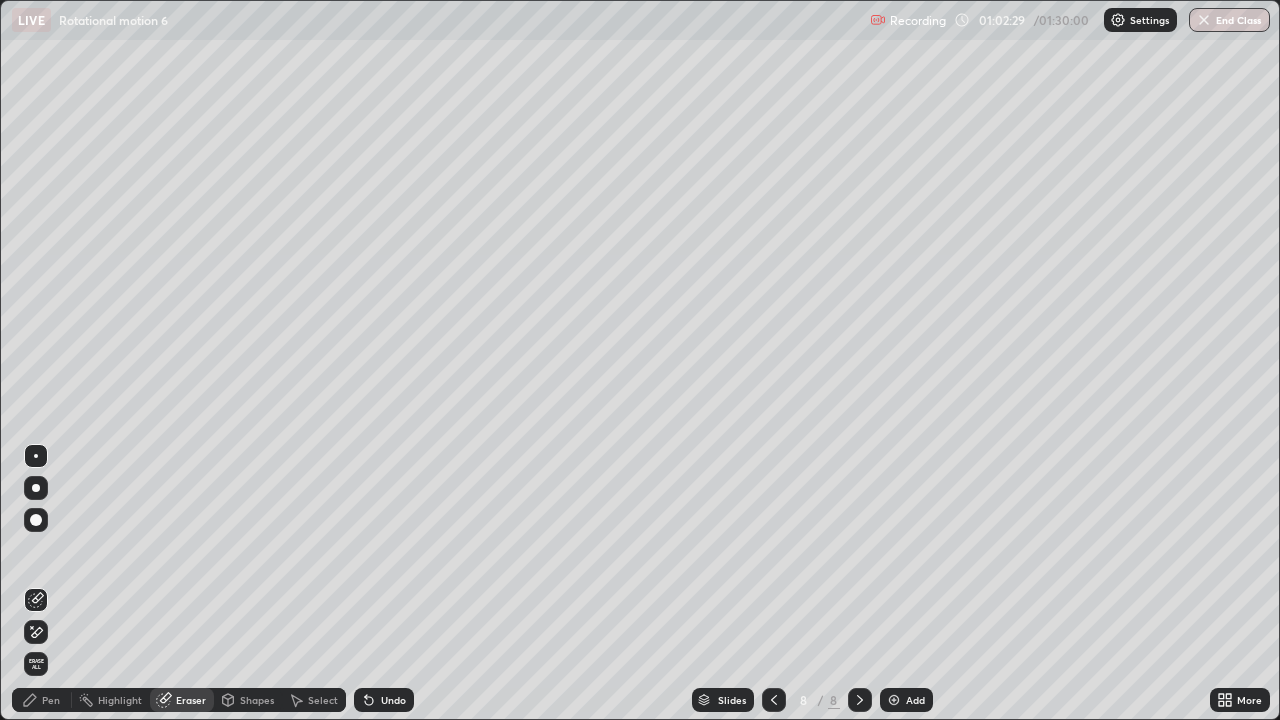 click on "Pen" at bounding box center (51, 700) 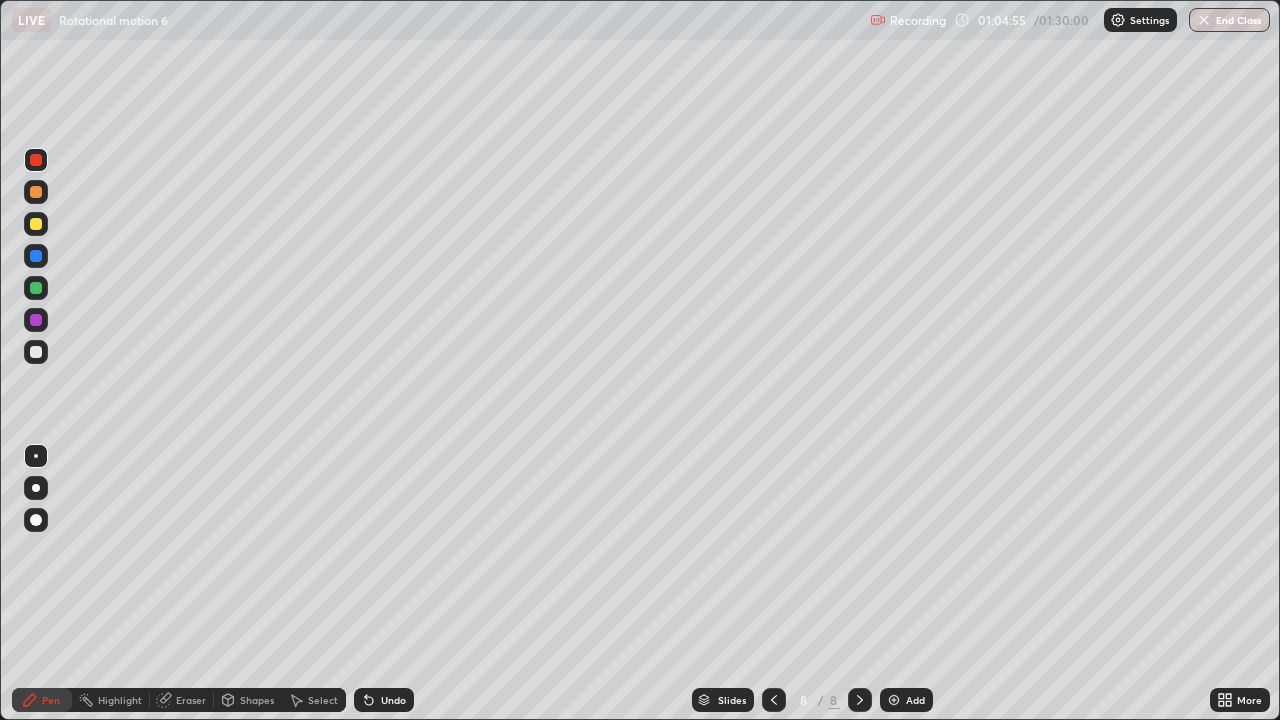 click on "Eraser" at bounding box center (191, 700) 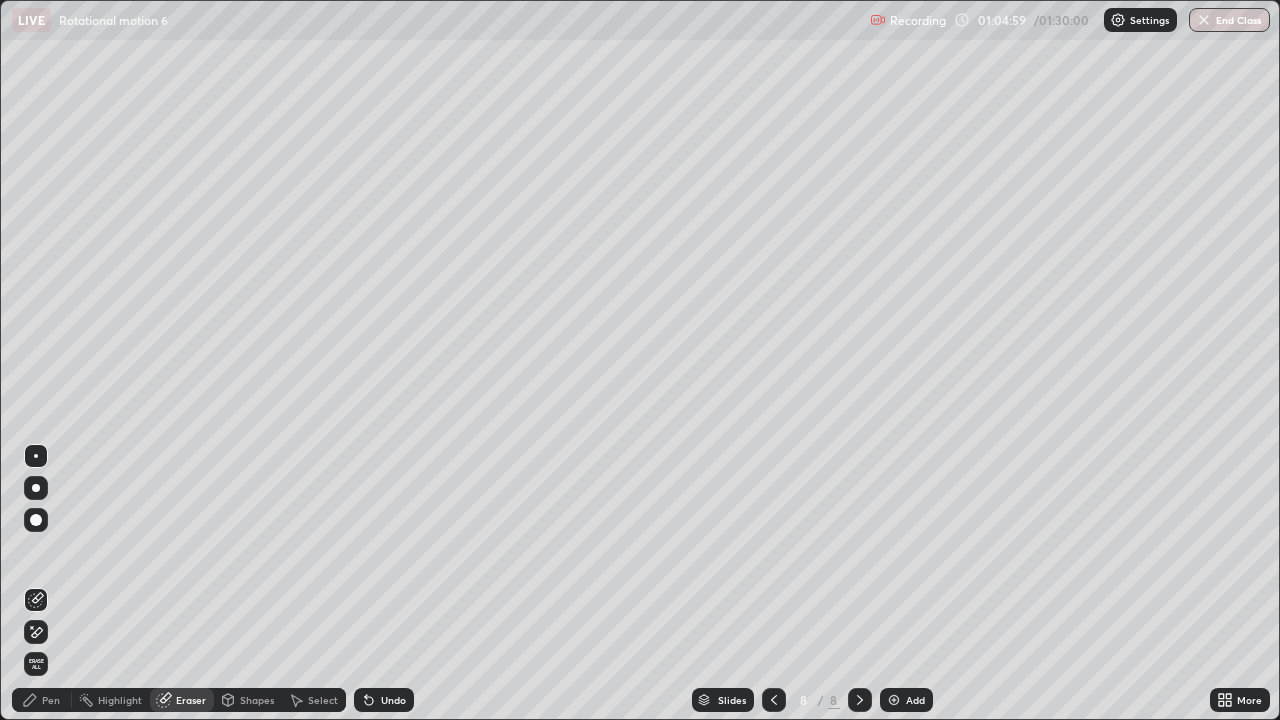 click on "Pen" at bounding box center (51, 700) 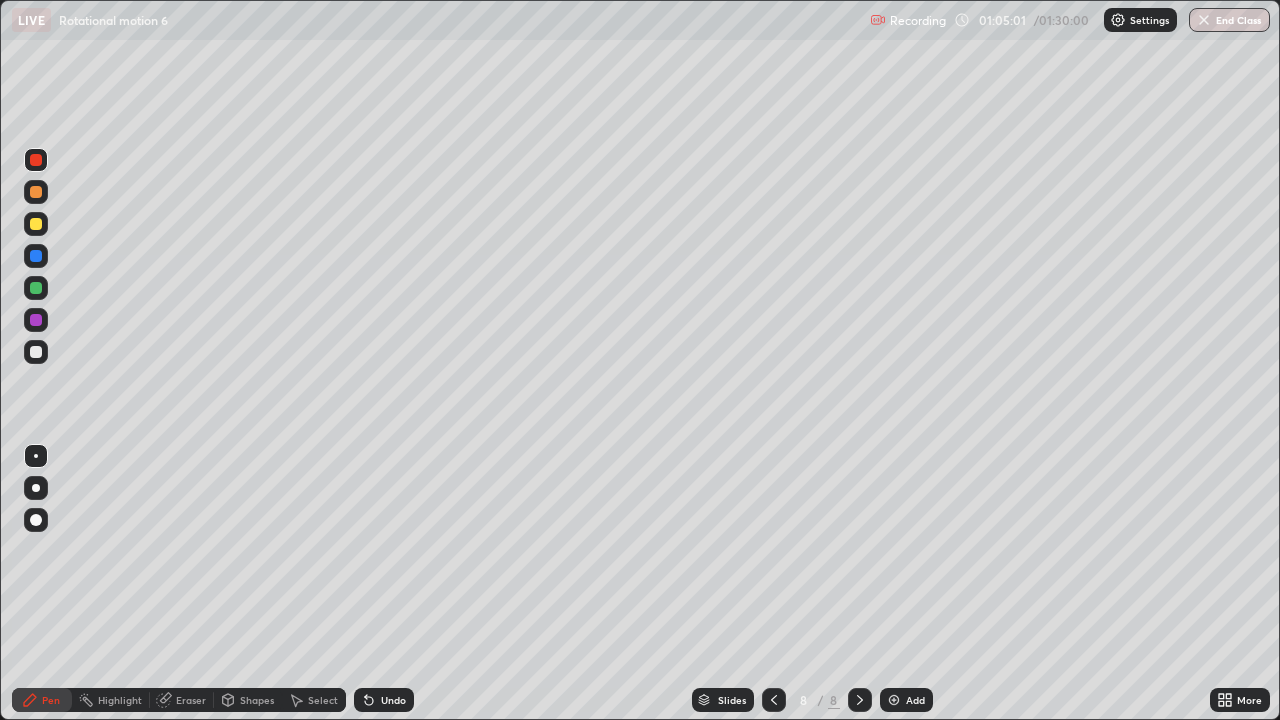 click at bounding box center (36, 160) 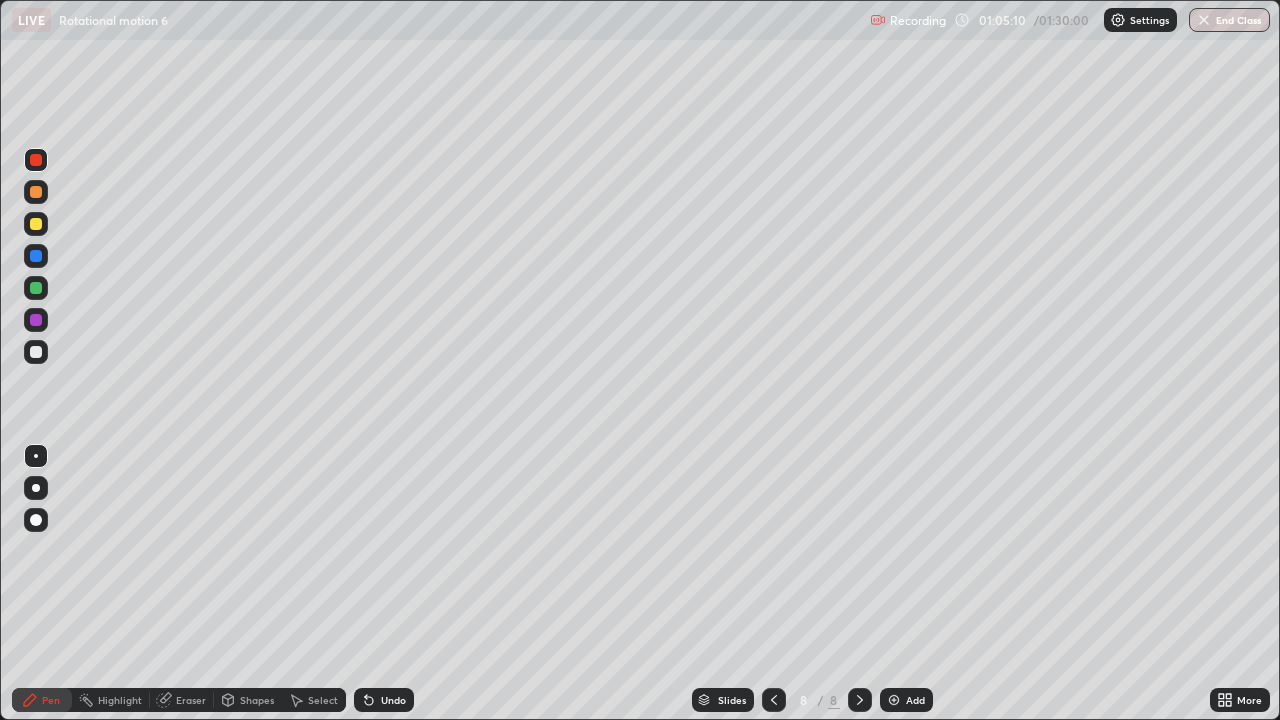 click on "Eraser" at bounding box center (191, 700) 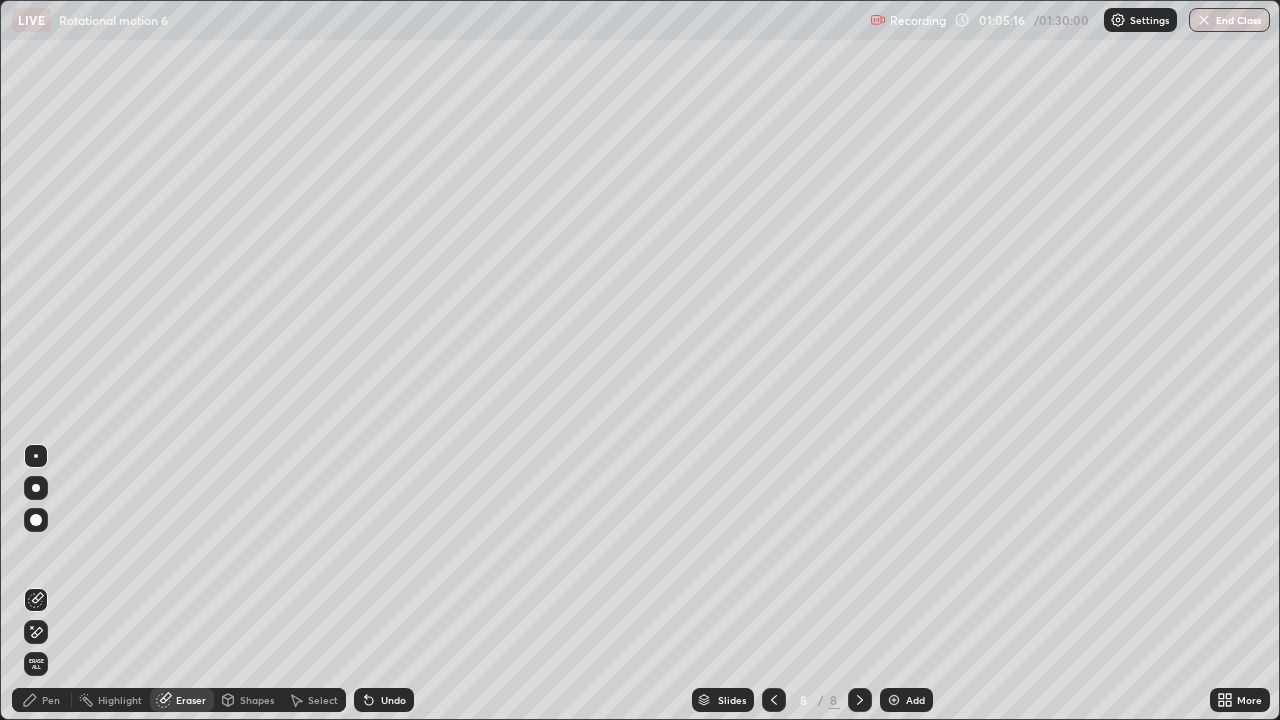 click on "Pen" at bounding box center [42, 700] 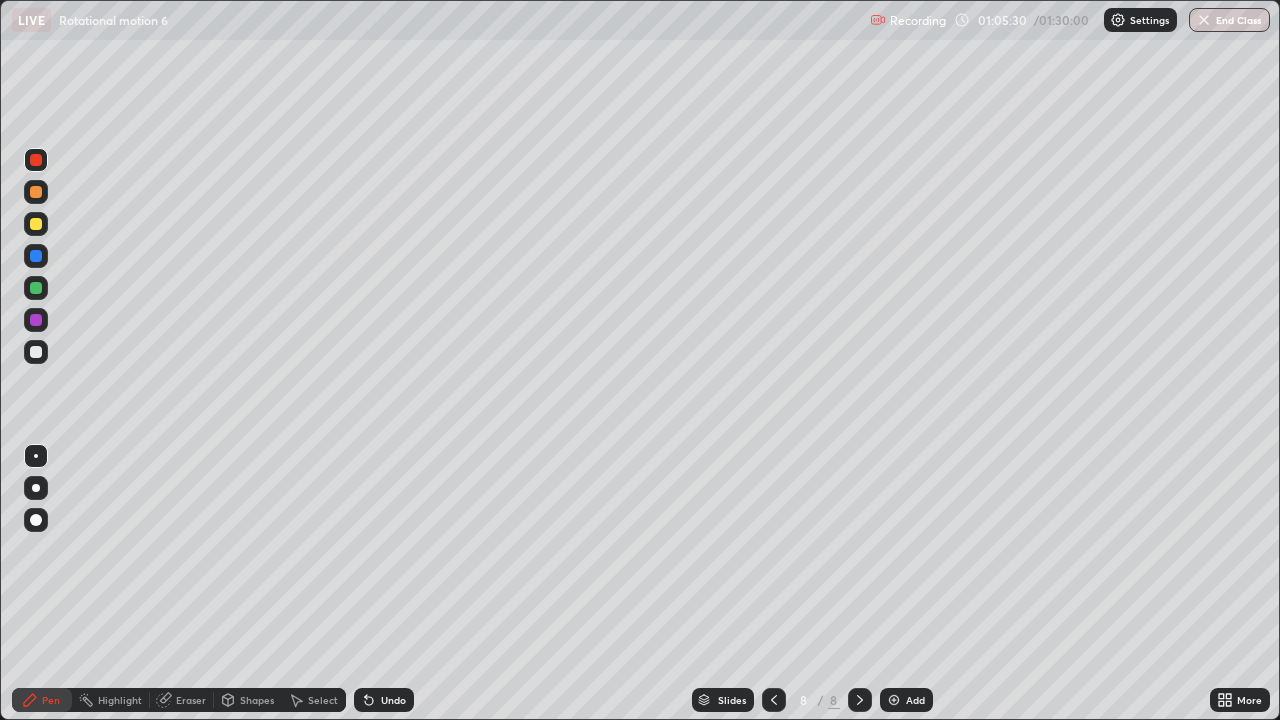 click at bounding box center [36, 352] 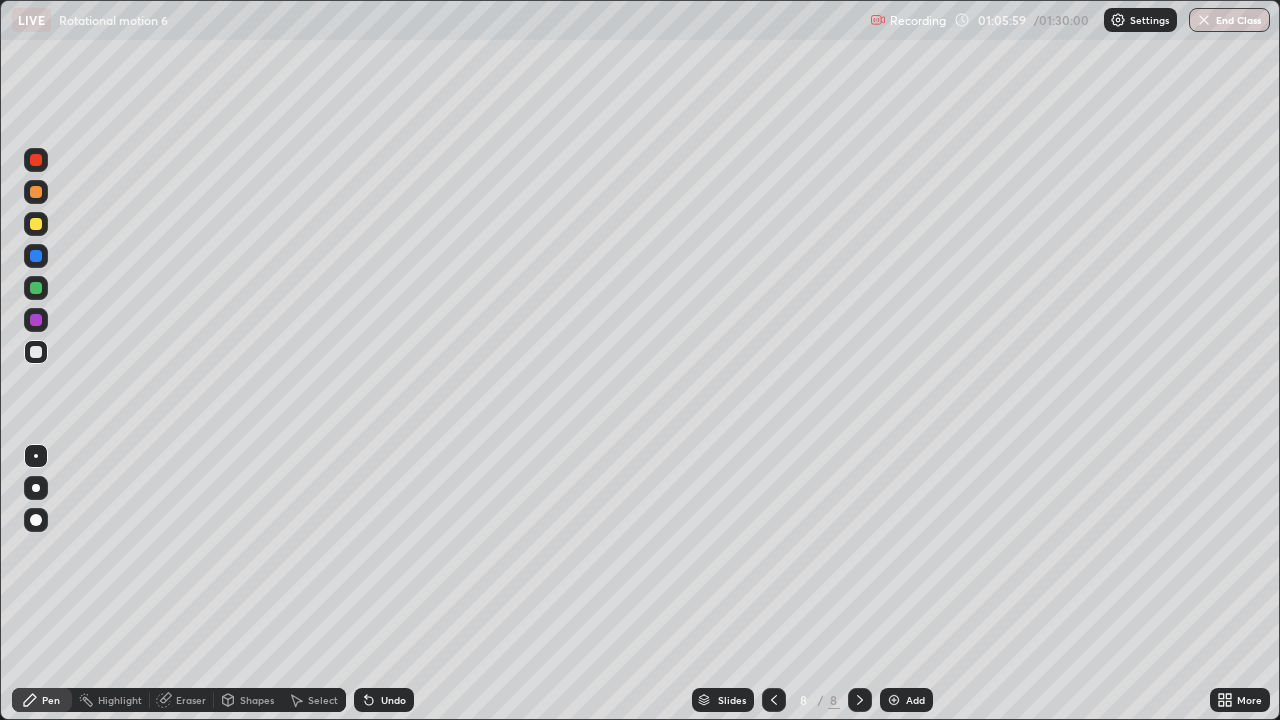 click on "Eraser" at bounding box center [191, 700] 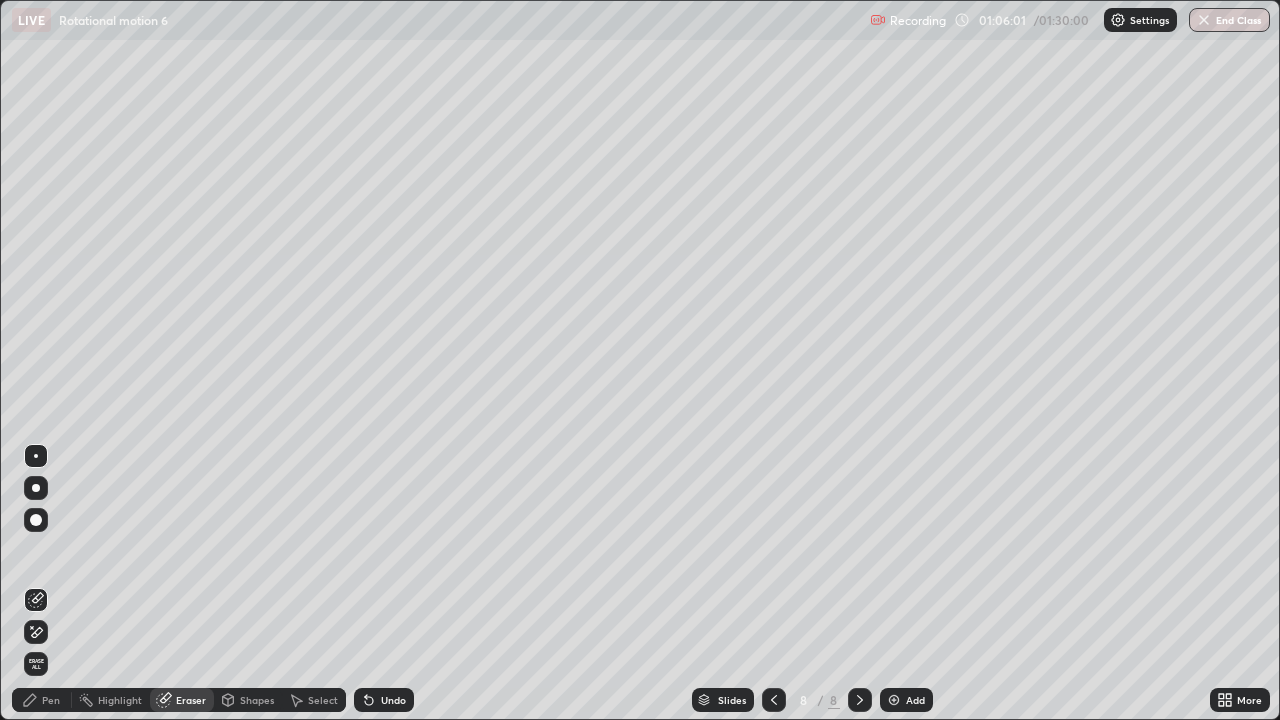click on "Pen" at bounding box center (51, 700) 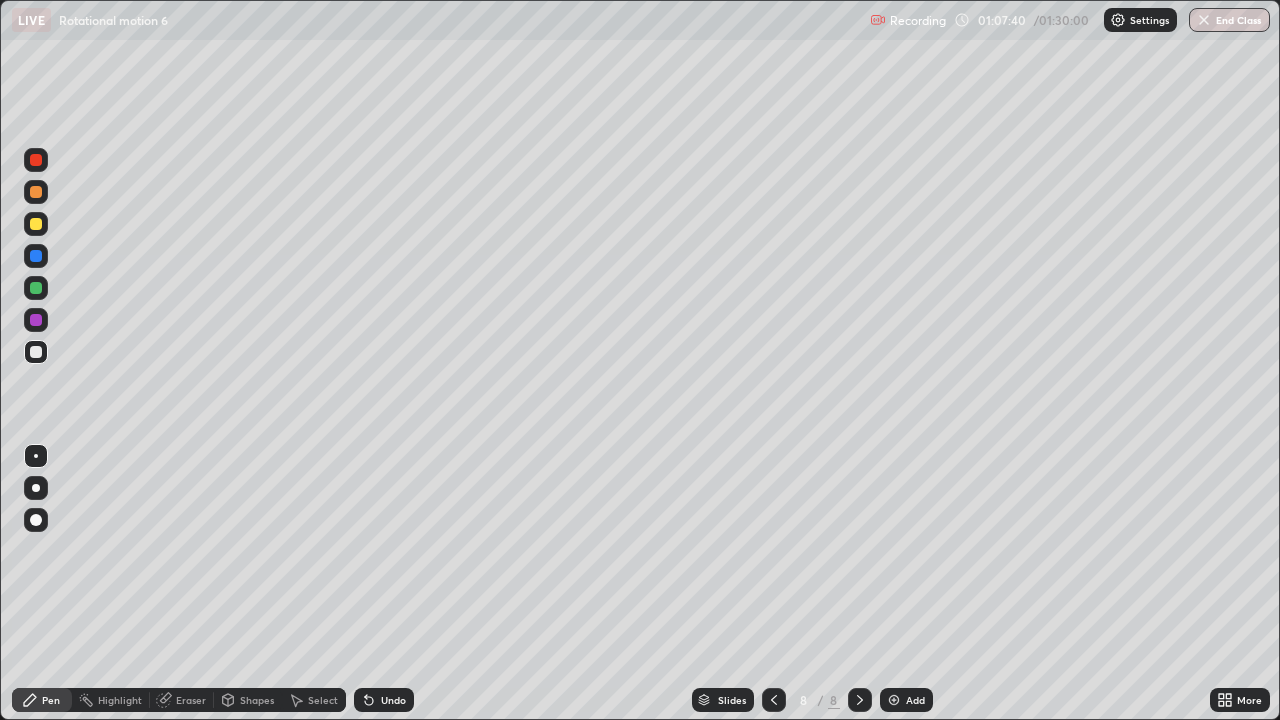 click at bounding box center (894, 700) 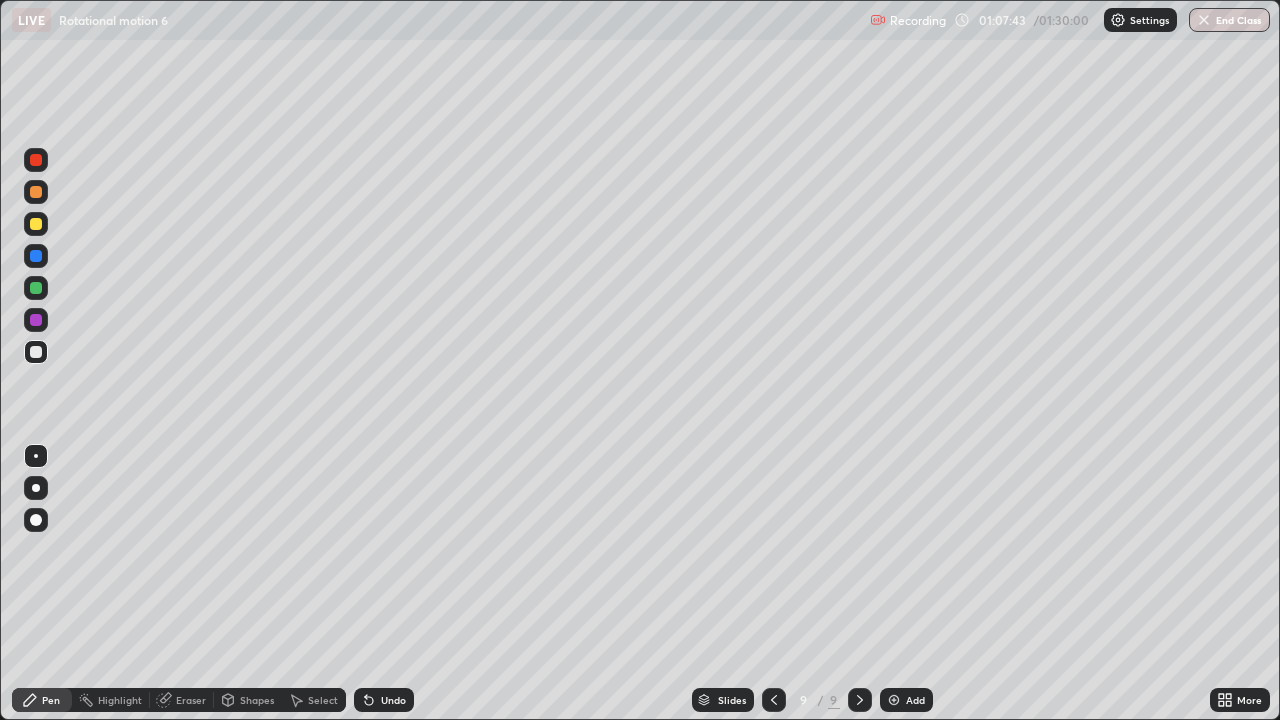 click at bounding box center [36, 192] 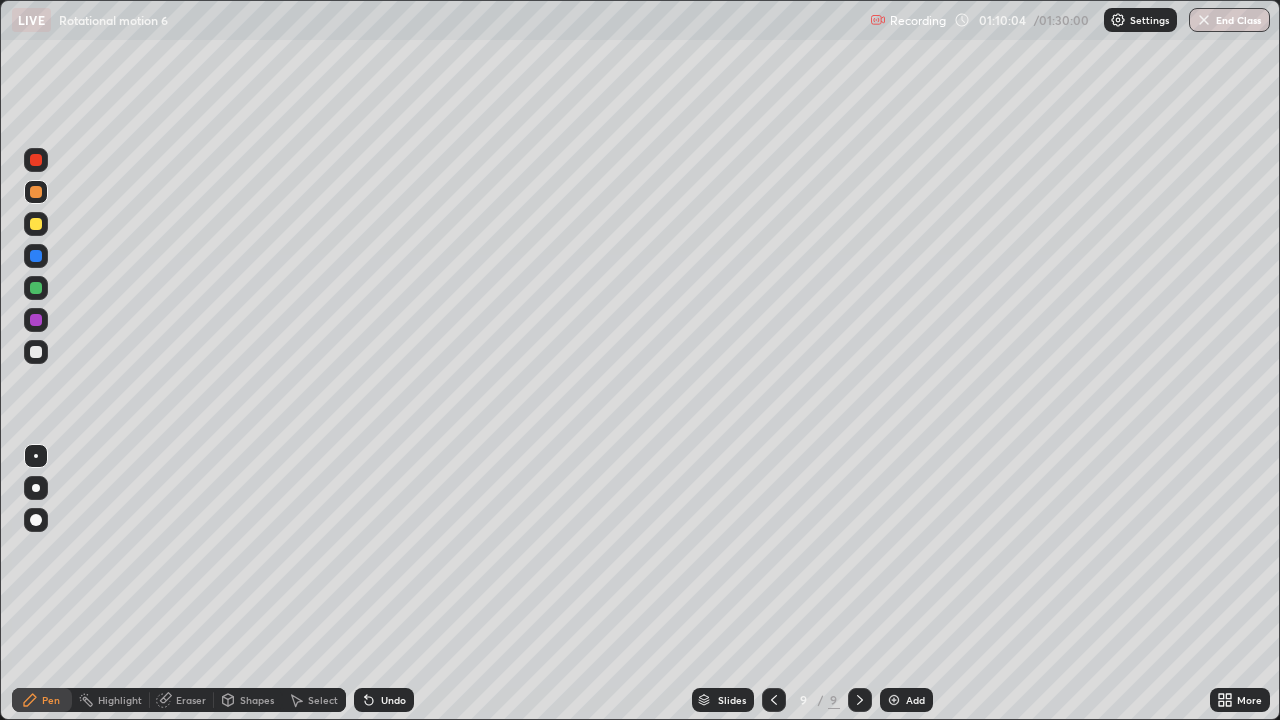 click at bounding box center (36, 352) 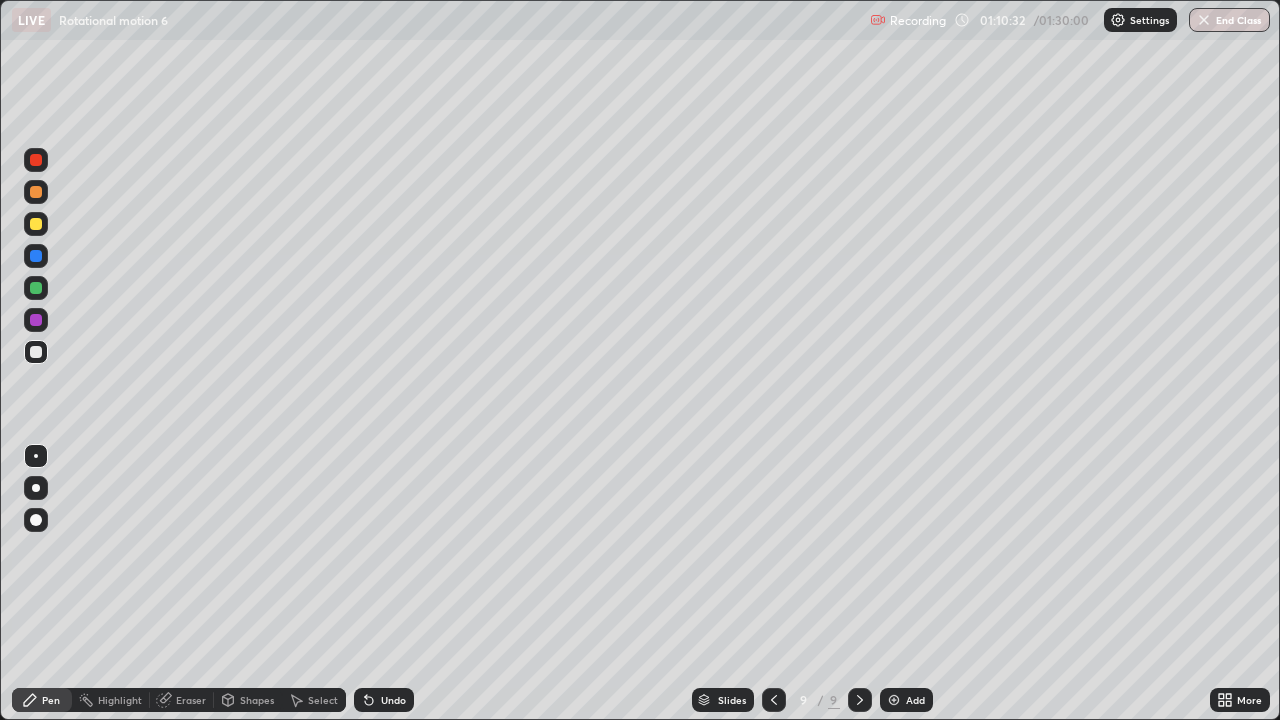 click on "Shapes" at bounding box center (257, 700) 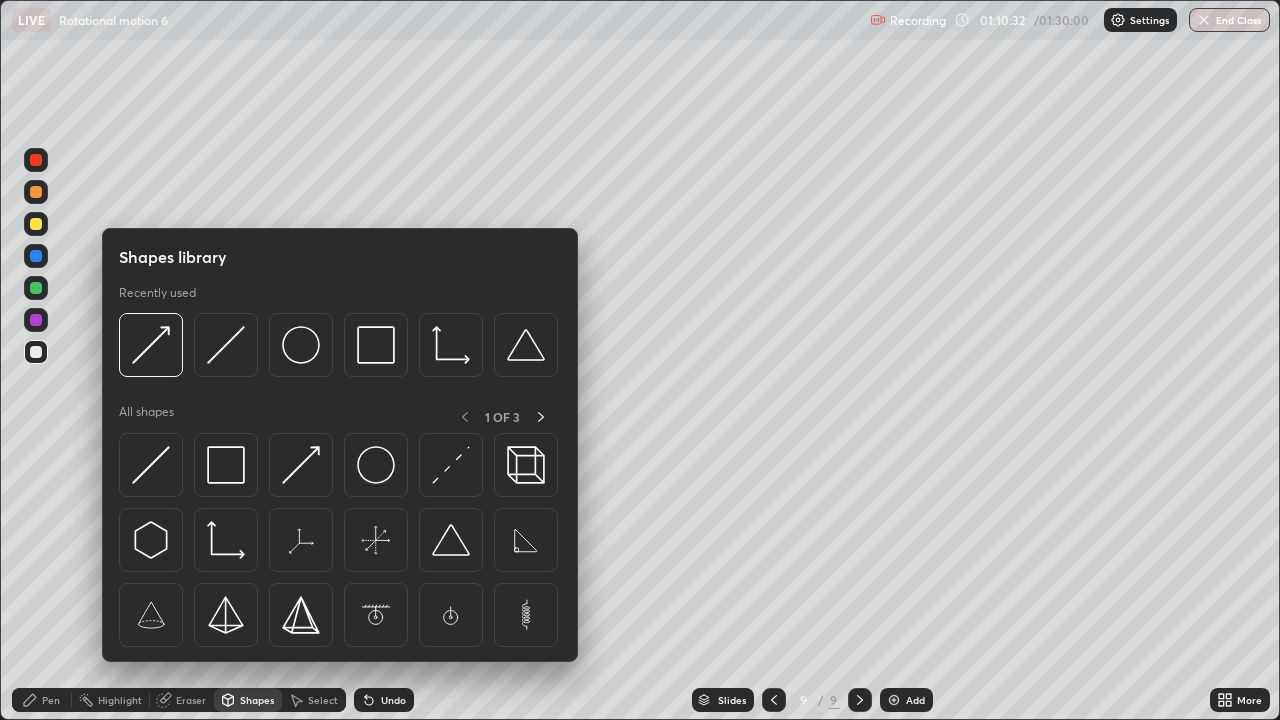 click on "Eraser" at bounding box center (191, 700) 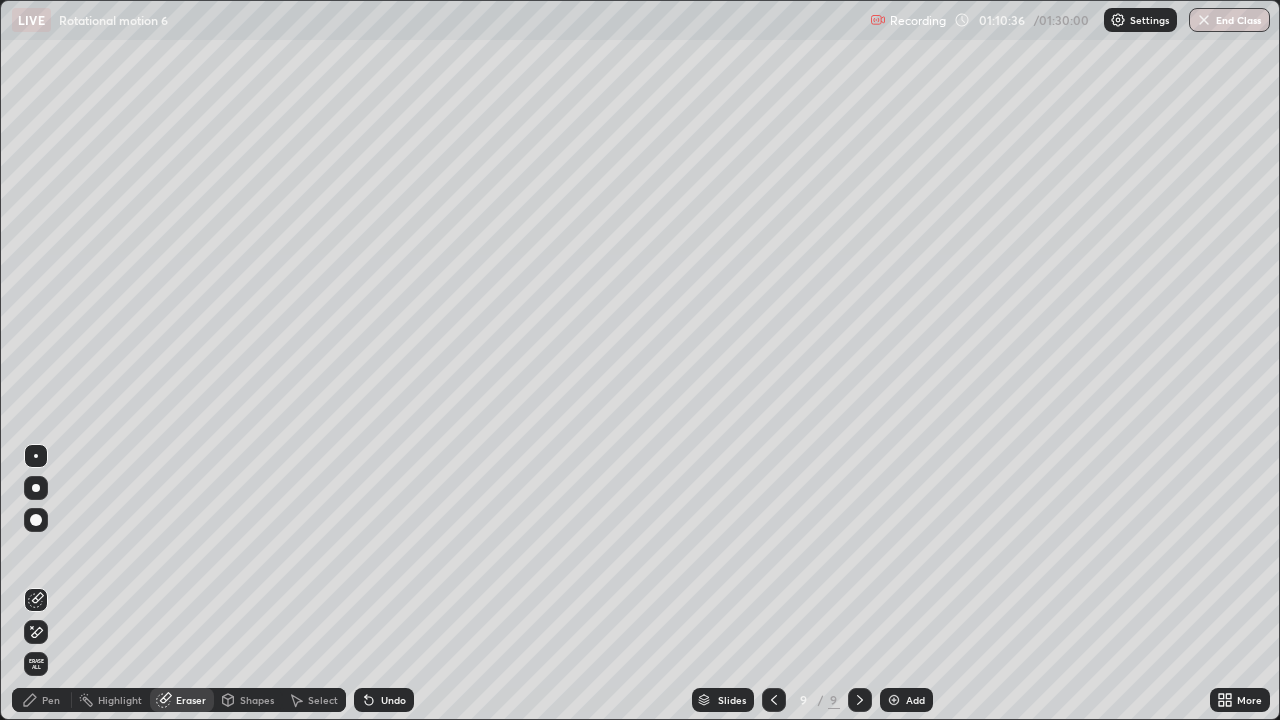 click on "Pen" at bounding box center (51, 700) 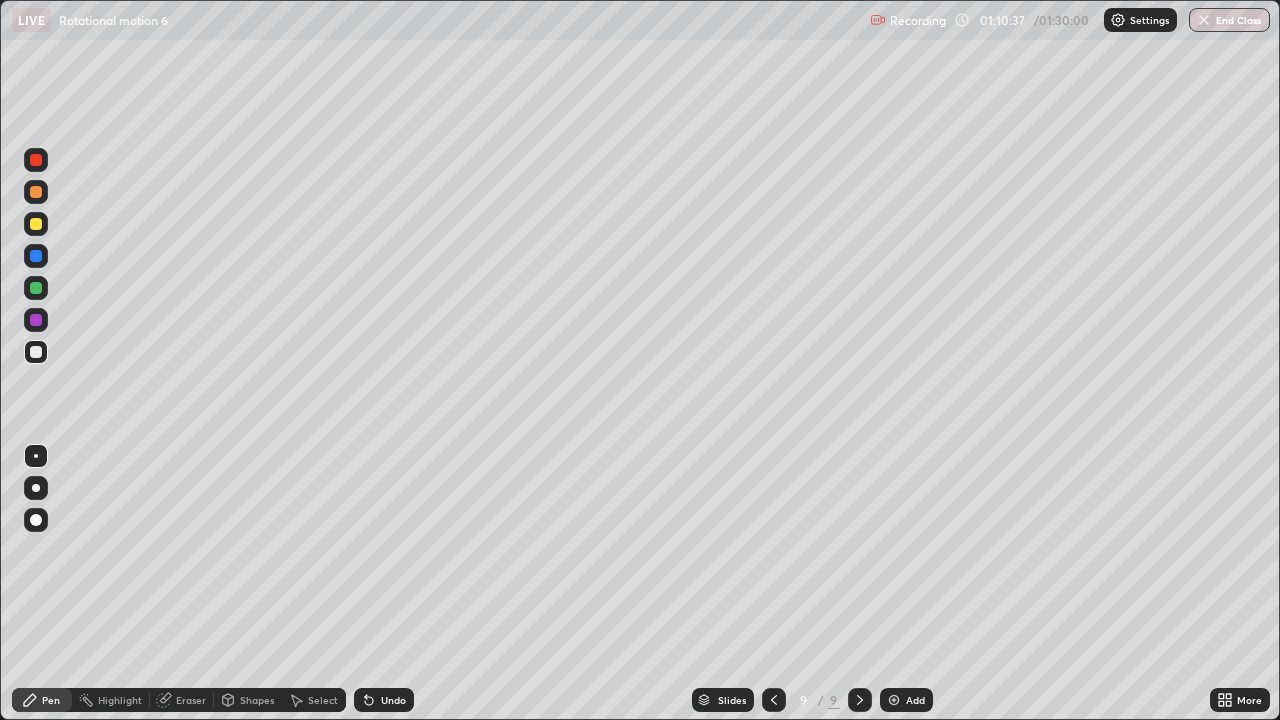 click at bounding box center (36, 288) 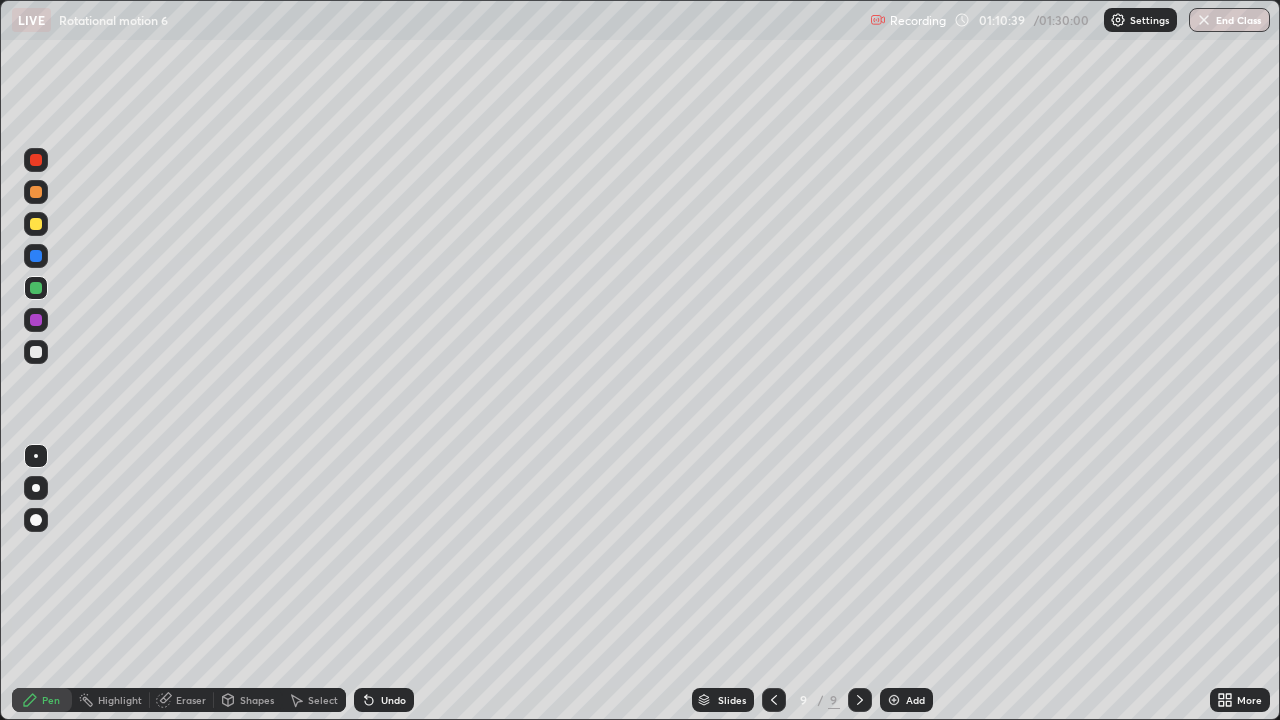 click on "Shapes" at bounding box center (257, 700) 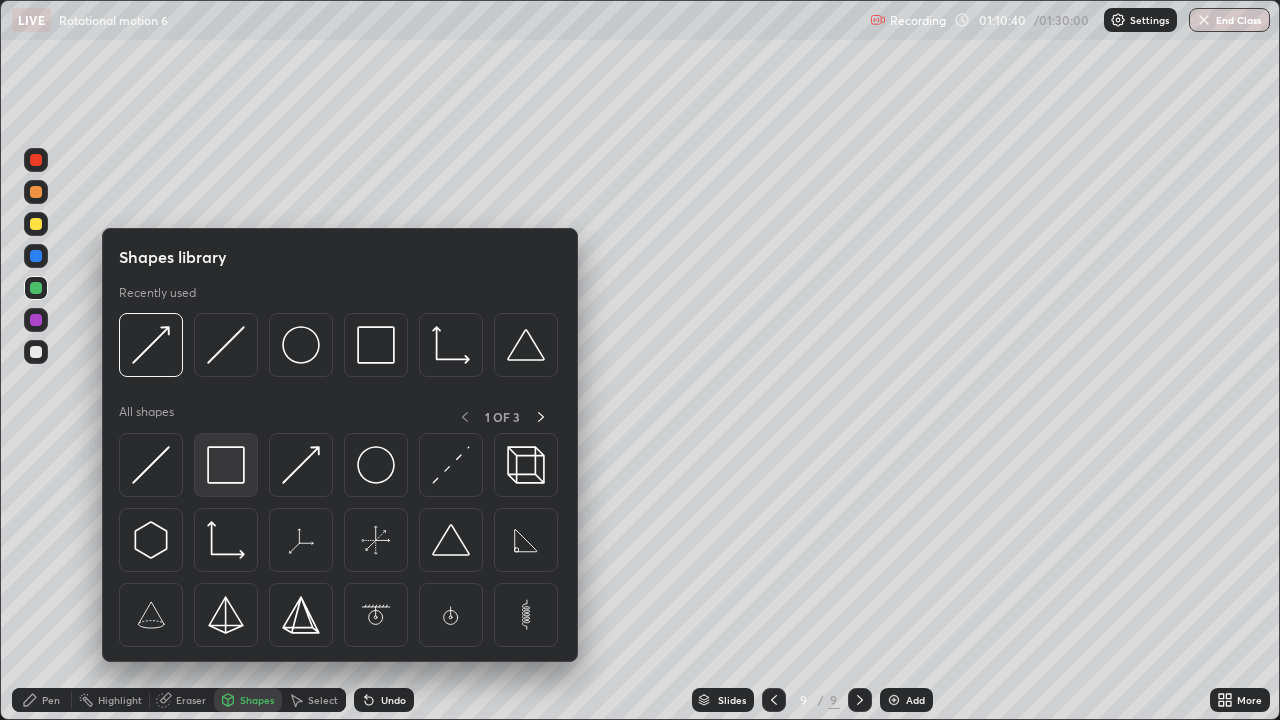 click at bounding box center [226, 465] 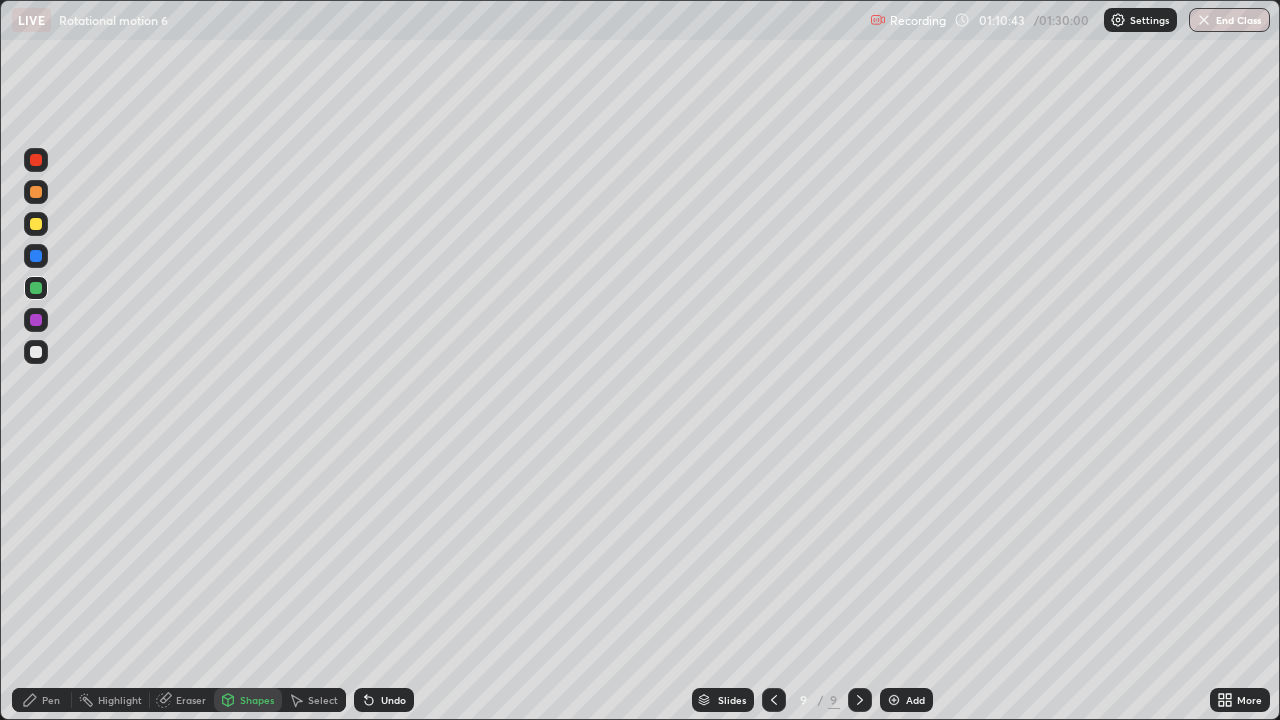 click on "Pen" at bounding box center (51, 700) 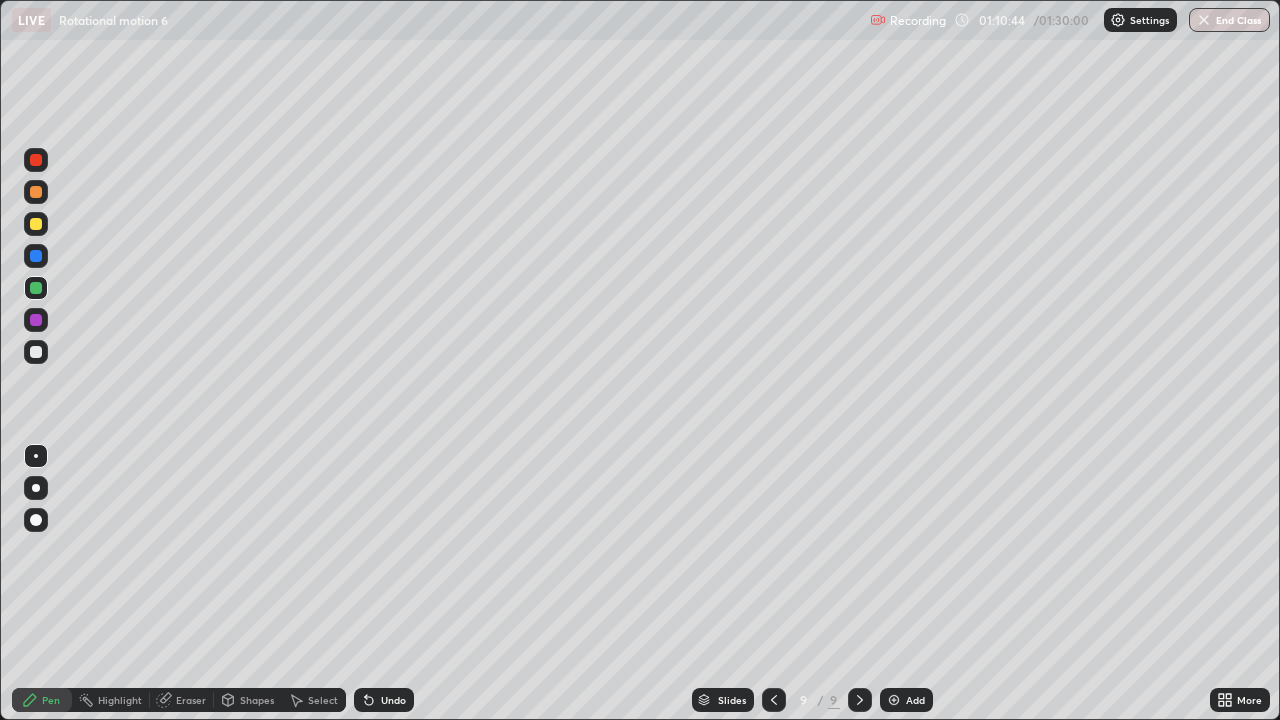 click at bounding box center (36, 224) 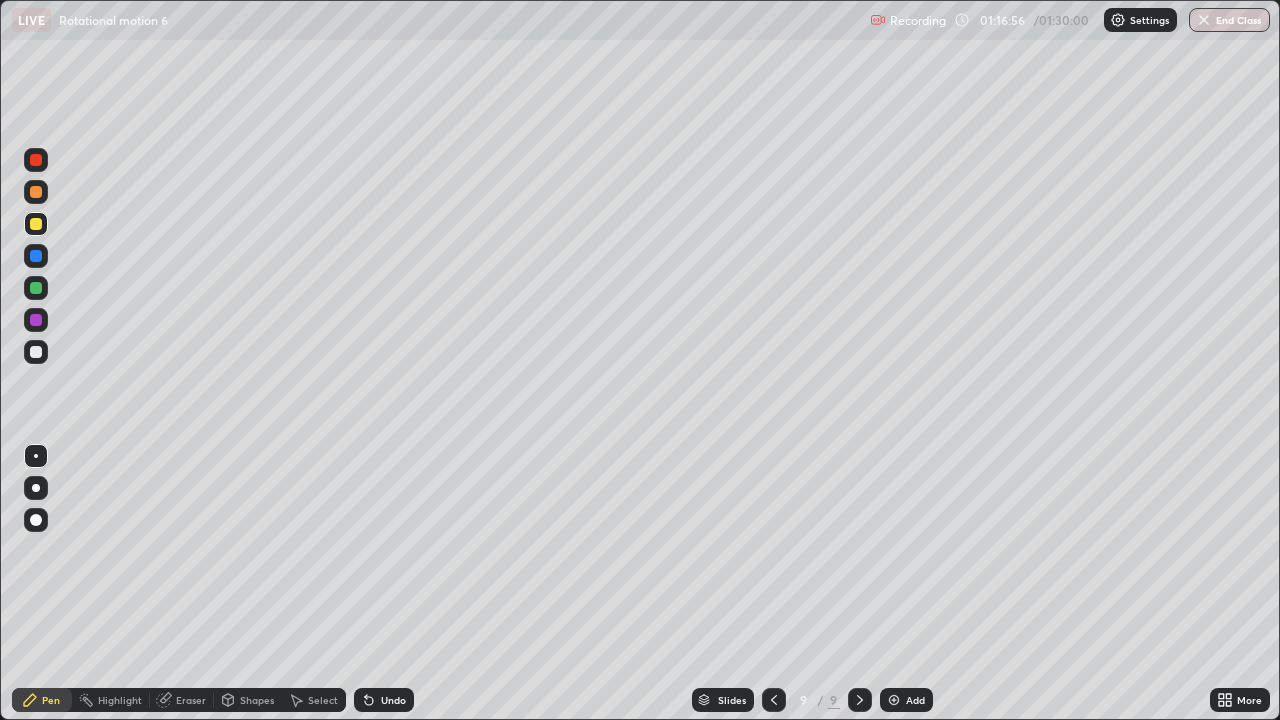 click at bounding box center (894, 700) 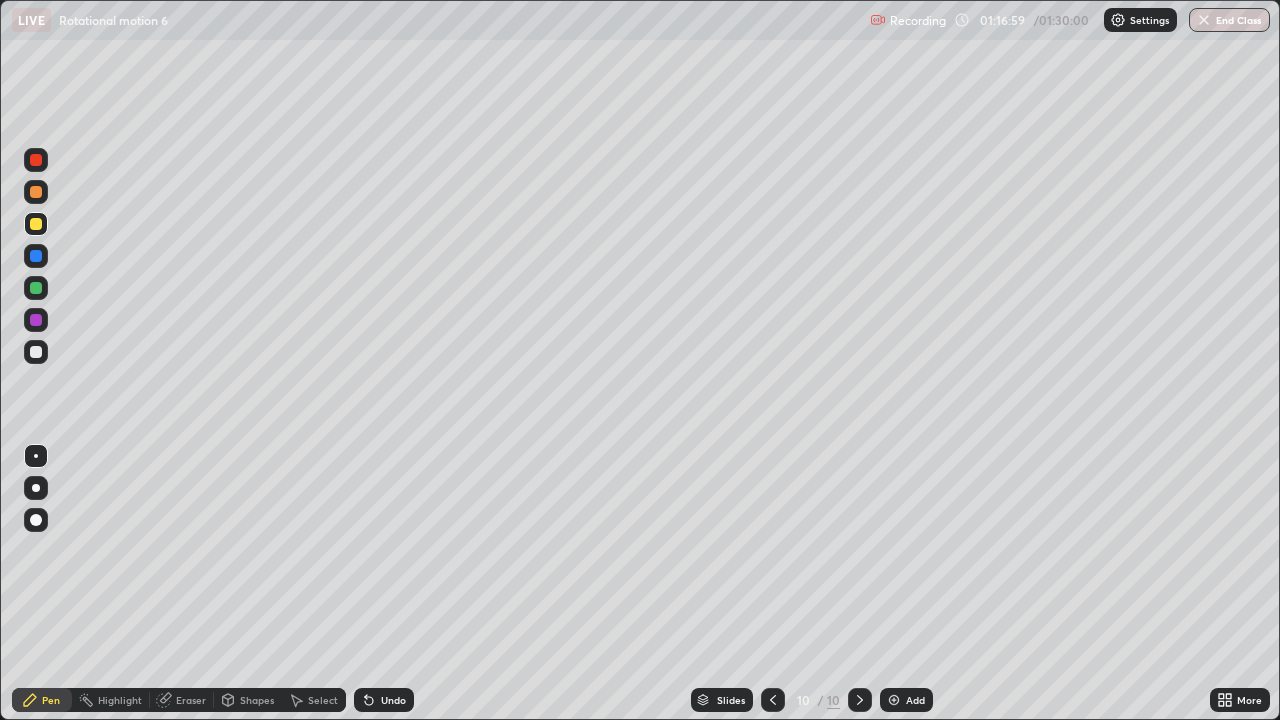 click at bounding box center [36, 256] 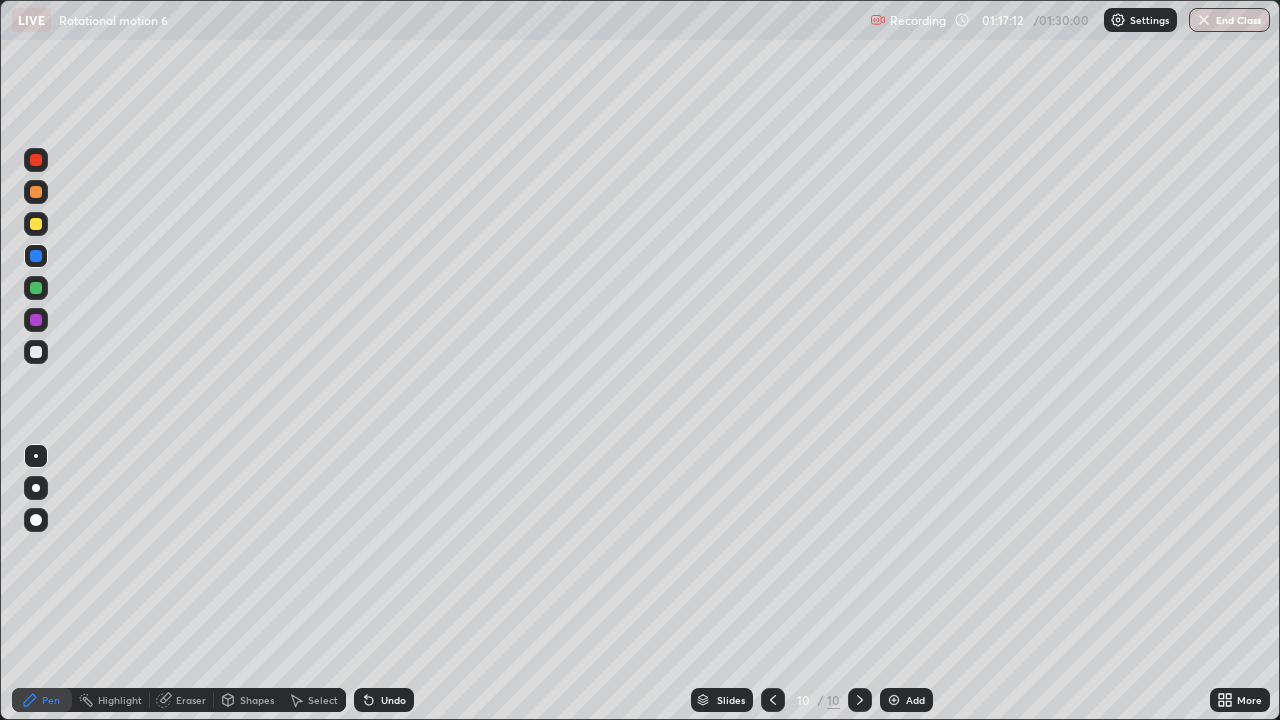 click at bounding box center [36, 352] 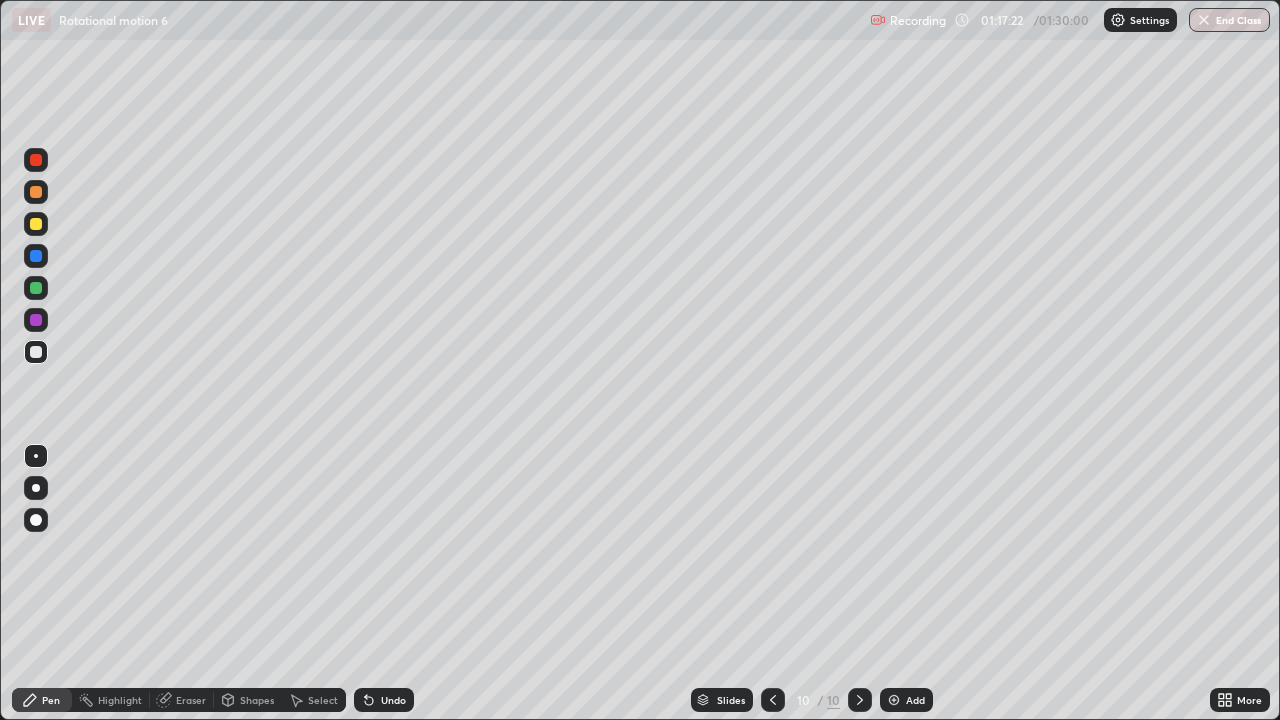 click at bounding box center (36, 192) 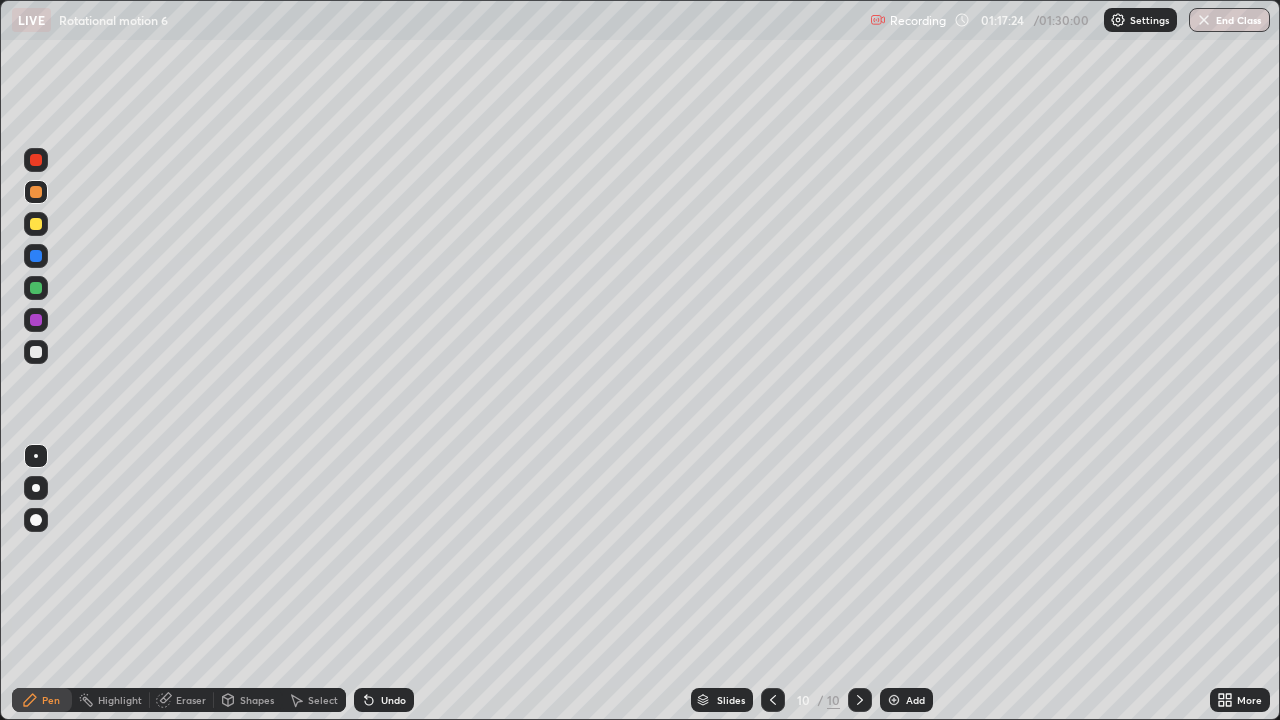 click on "Shapes" at bounding box center (257, 700) 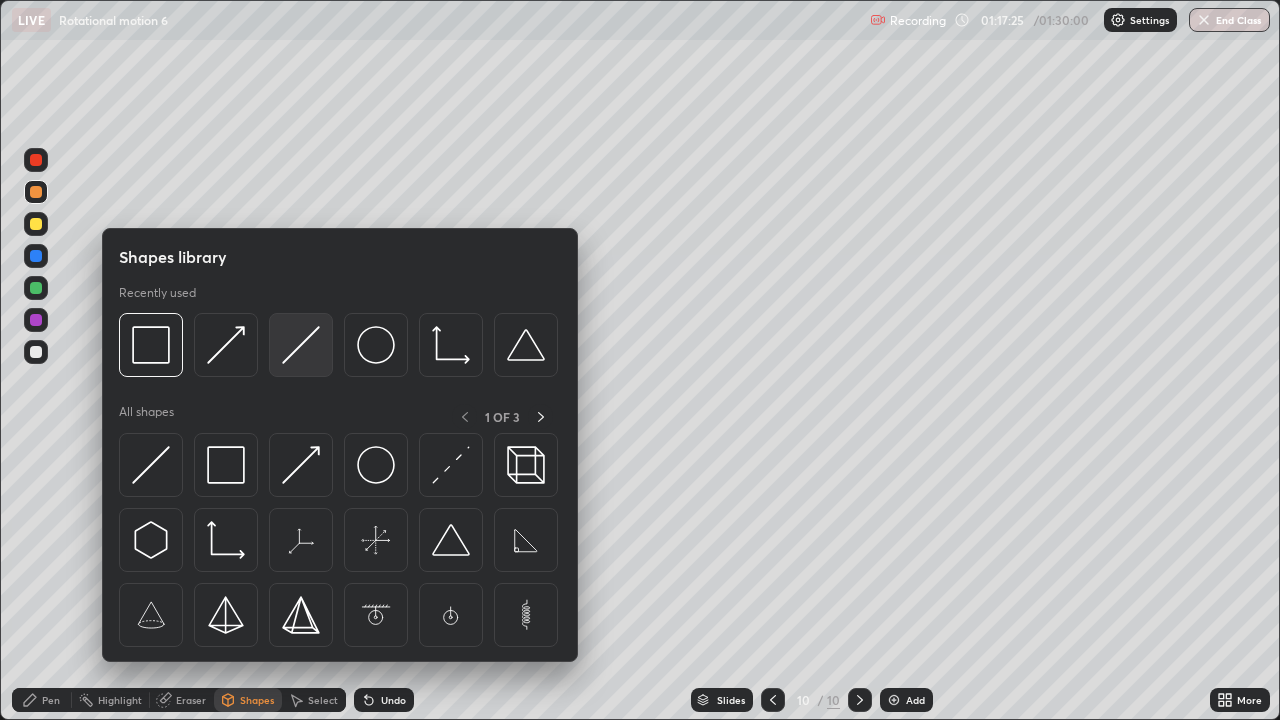click at bounding box center (301, 345) 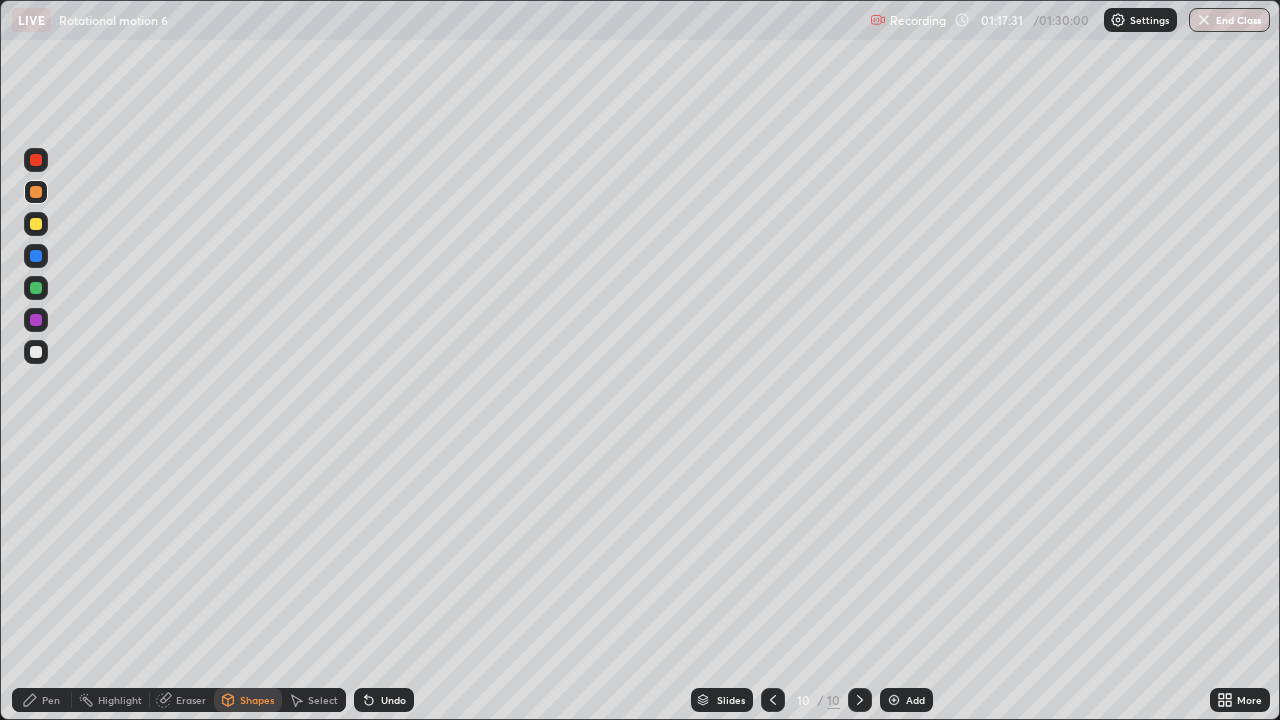 click on "Pen" at bounding box center [42, 700] 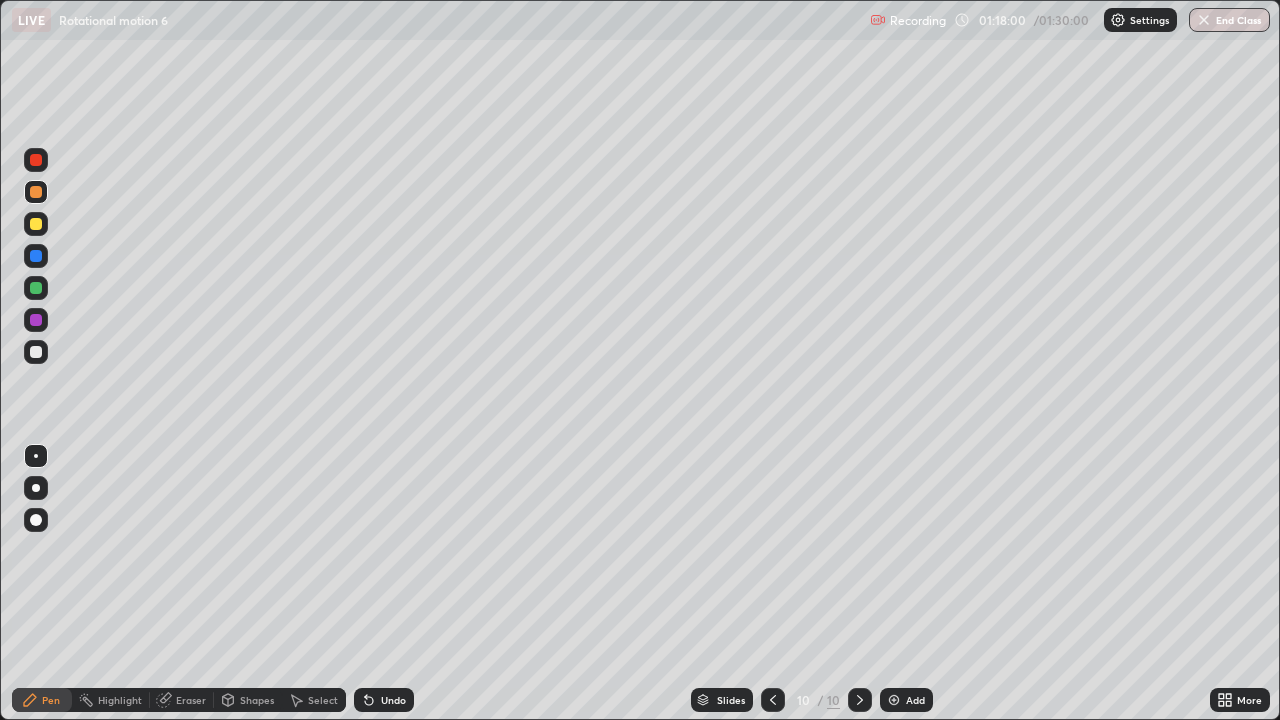click at bounding box center [36, 256] 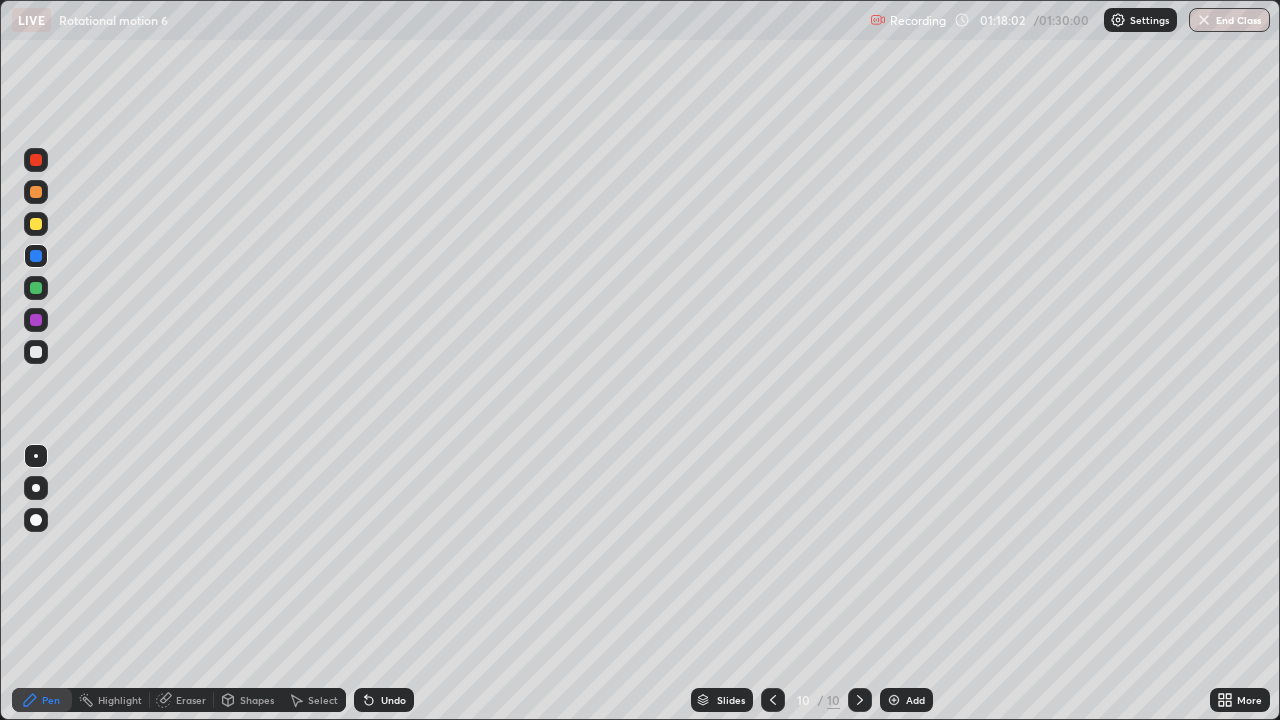 click at bounding box center [36, 192] 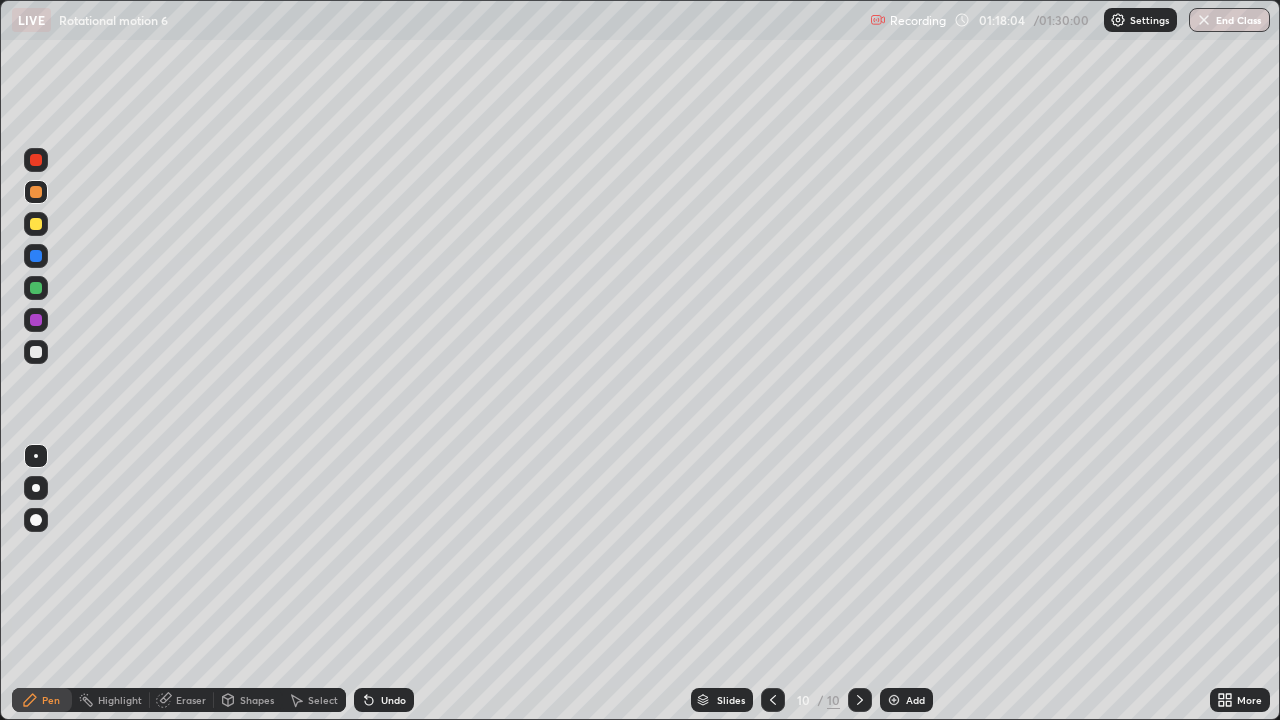 click on "Shapes" at bounding box center (257, 700) 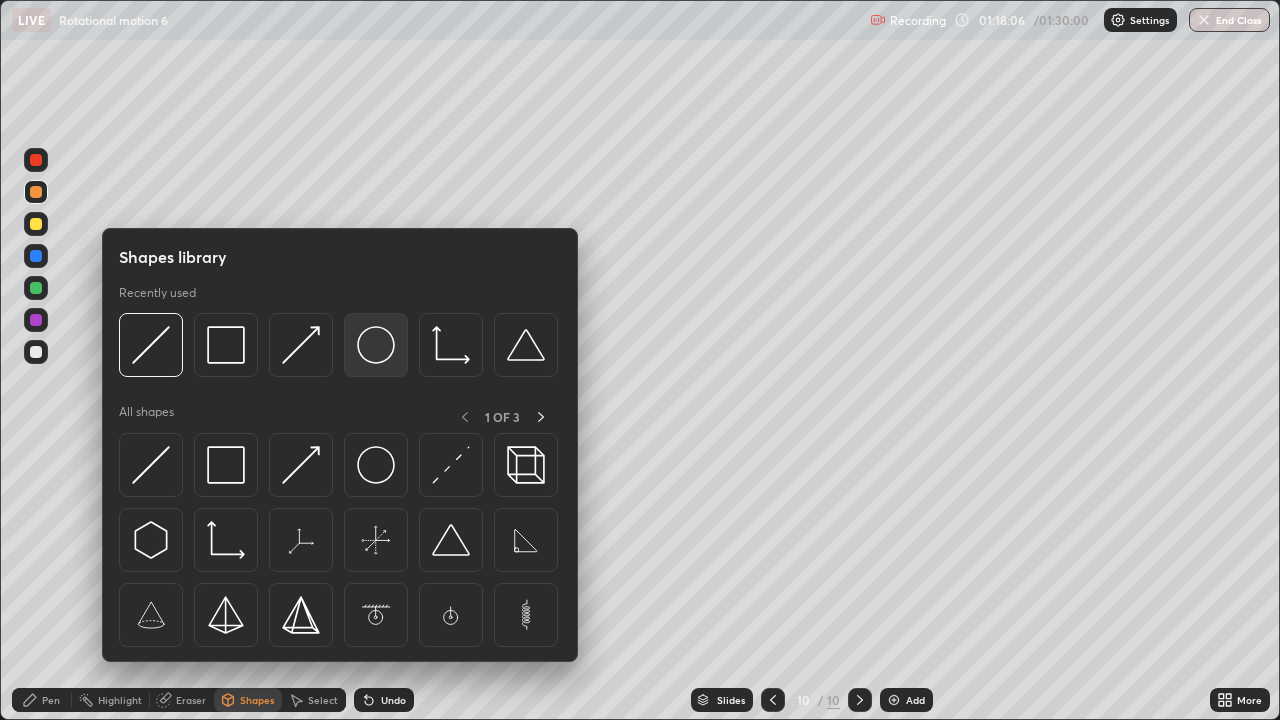click at bounding box center [376, 345] 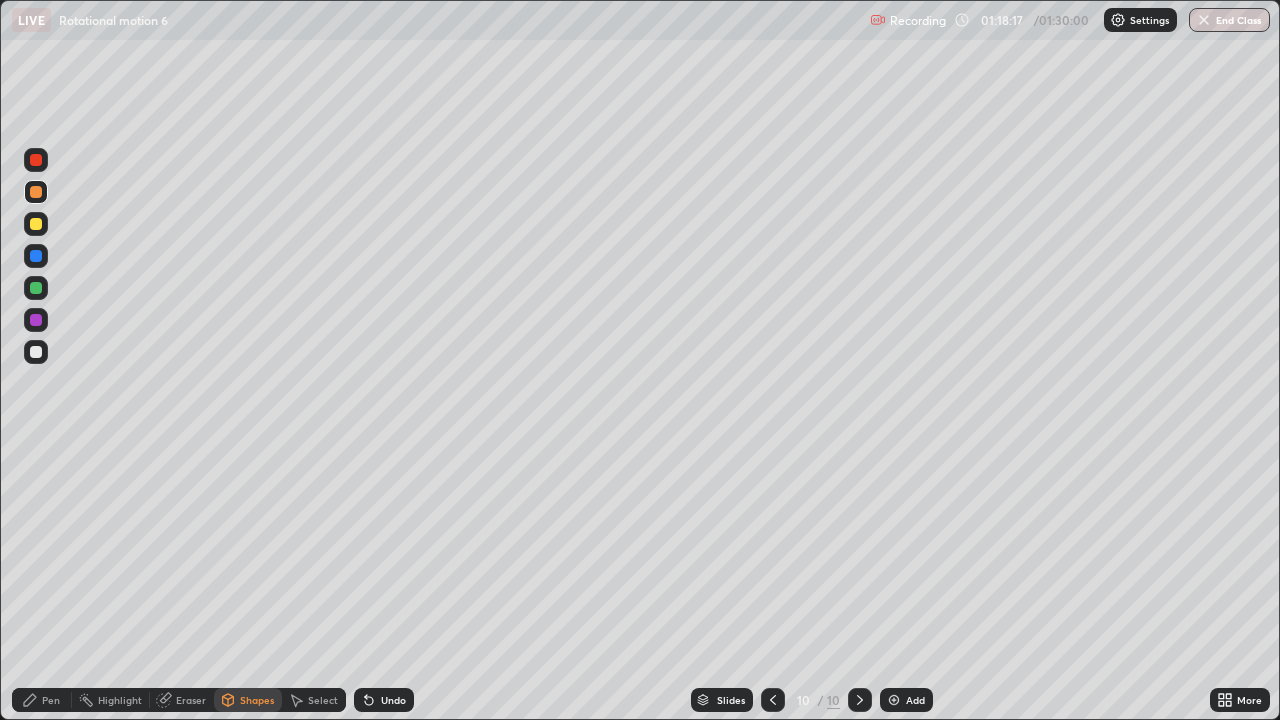 click on "Eraser" at bounding box center [191, 700] 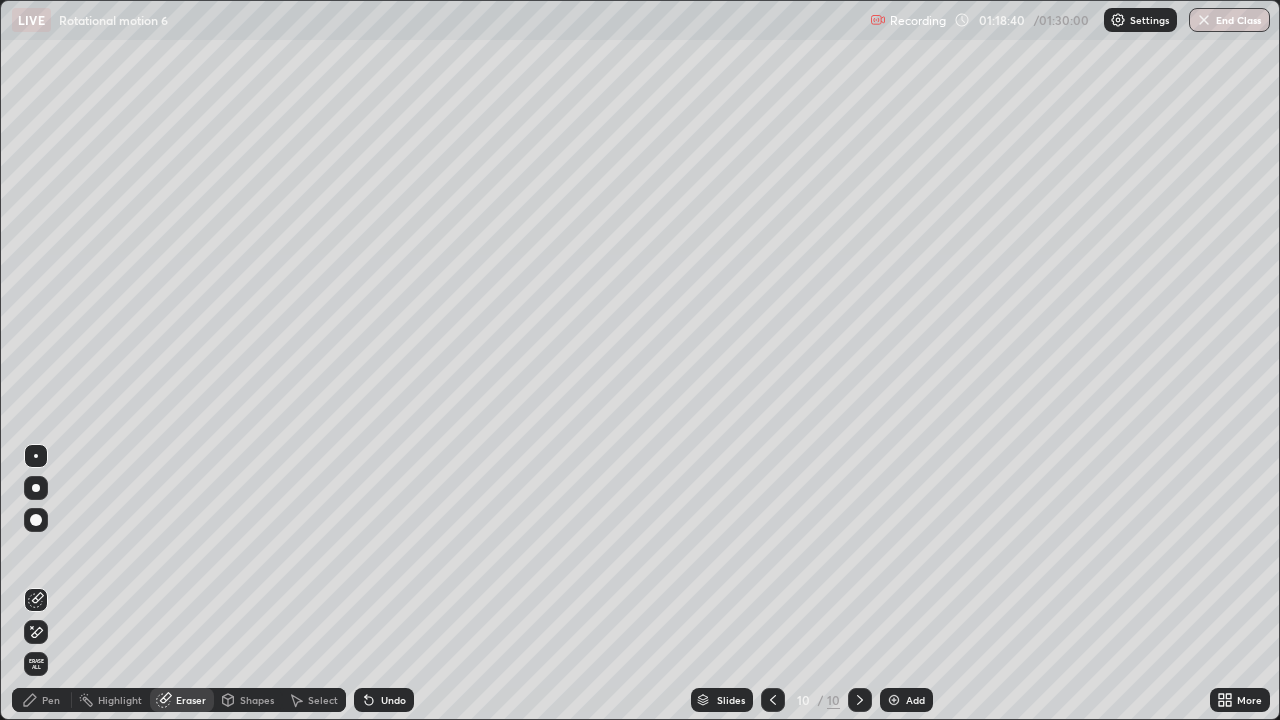 click on "Pen" at bounding box center (42, 700) 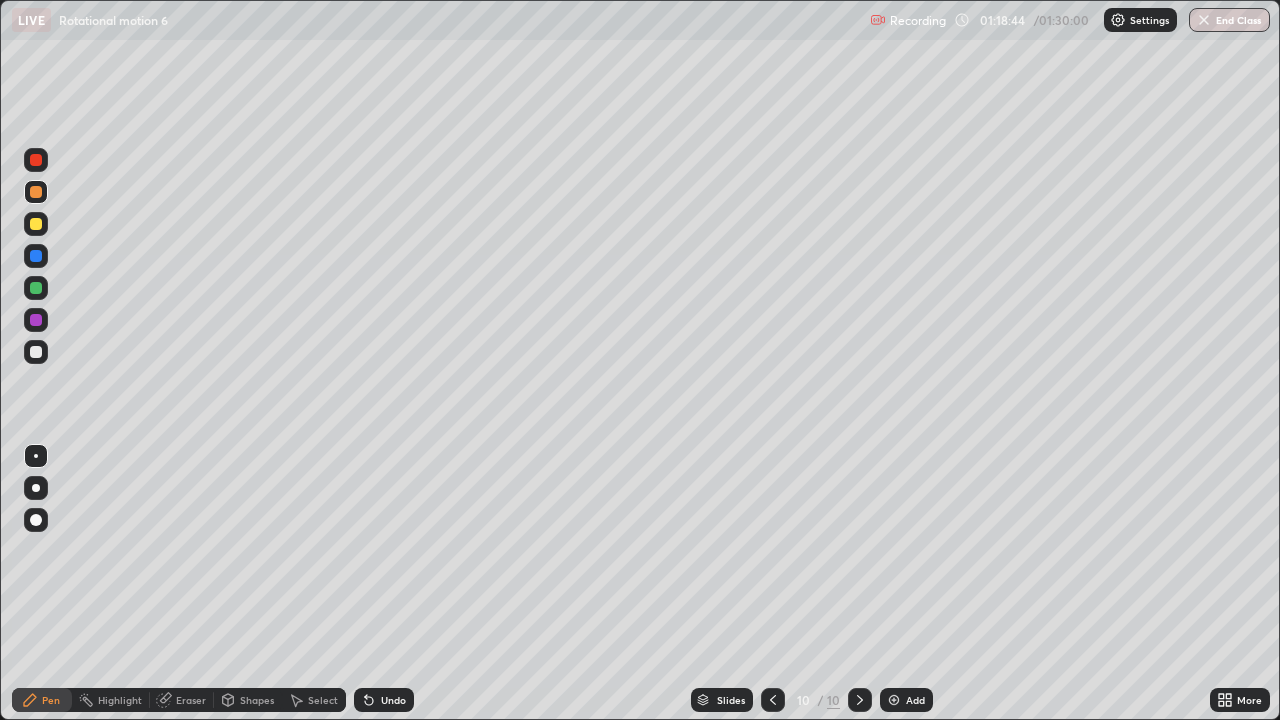 click at bounding box center (36, 224) 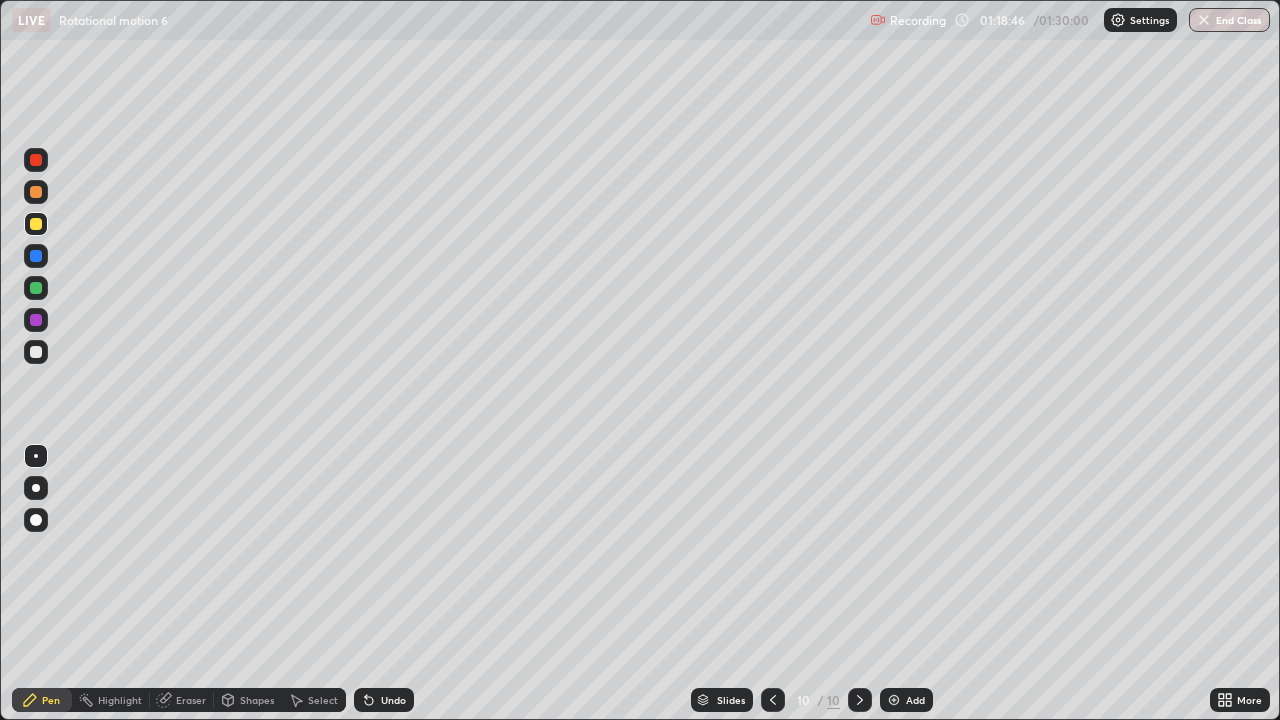 click on "Shapes" at bounding box center [257, 700] 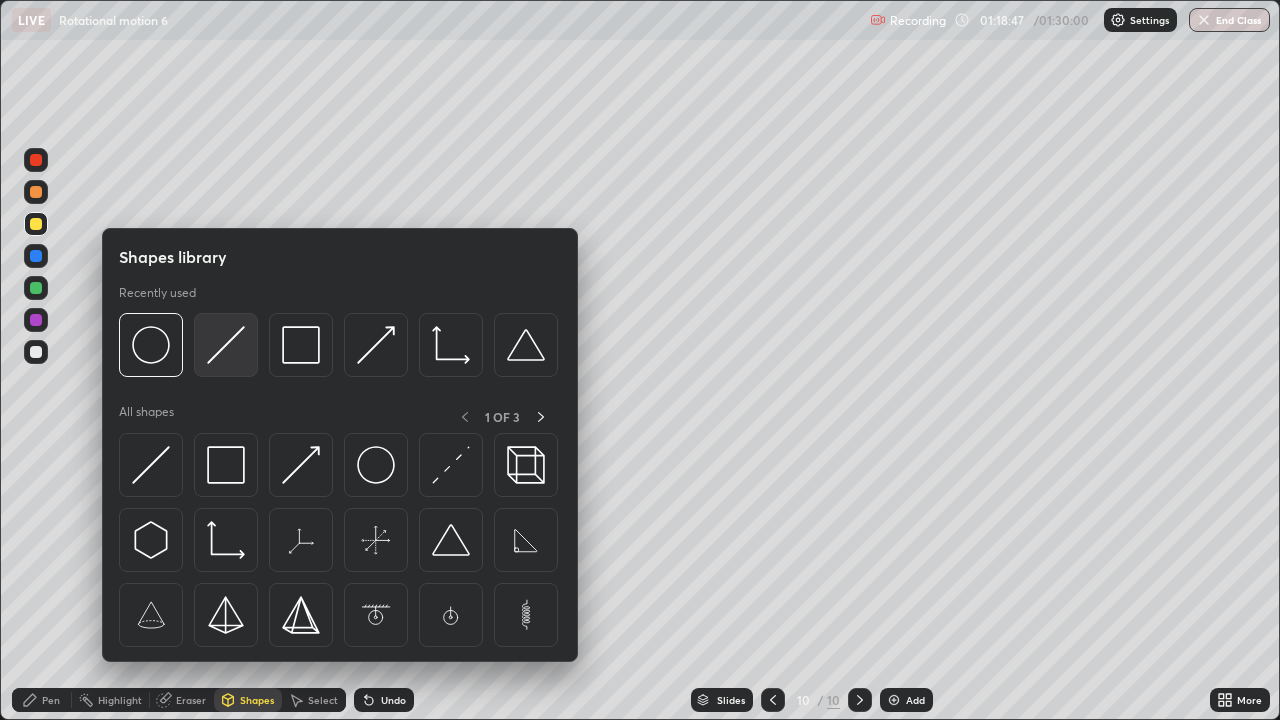 click at bounding box center (226, 345) 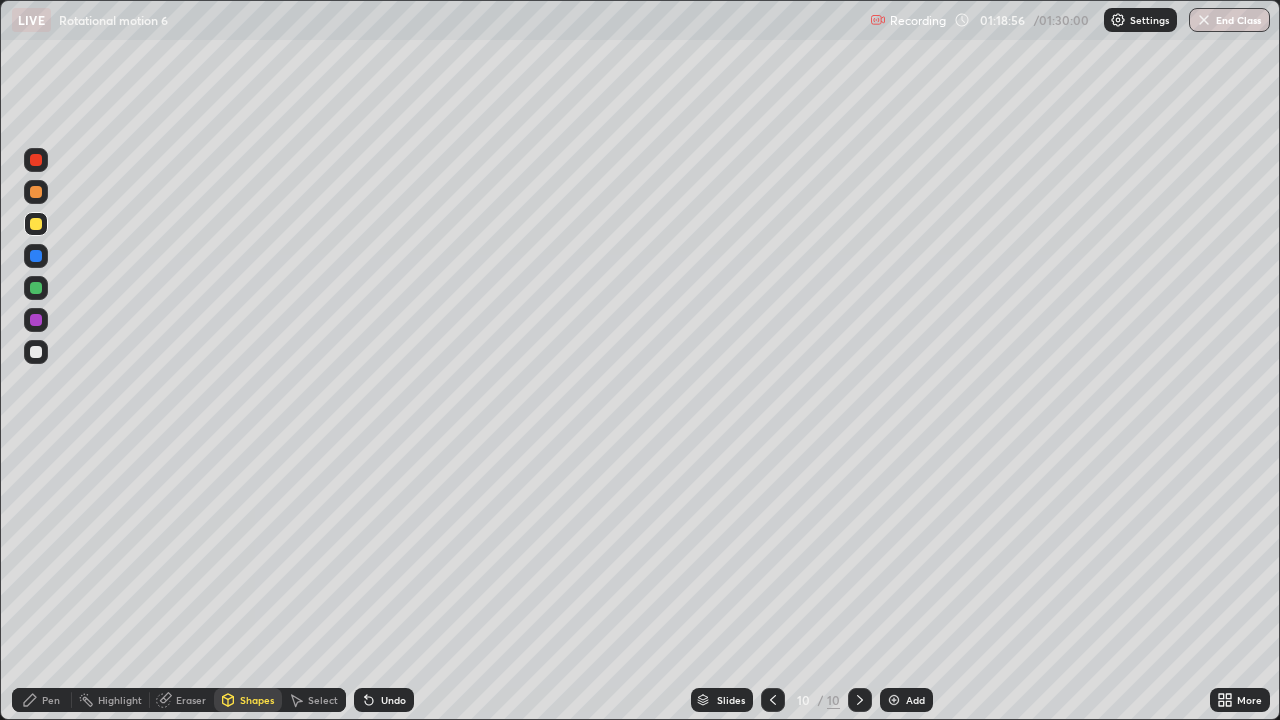 click on "Pen" at bounding box center [51, 700] 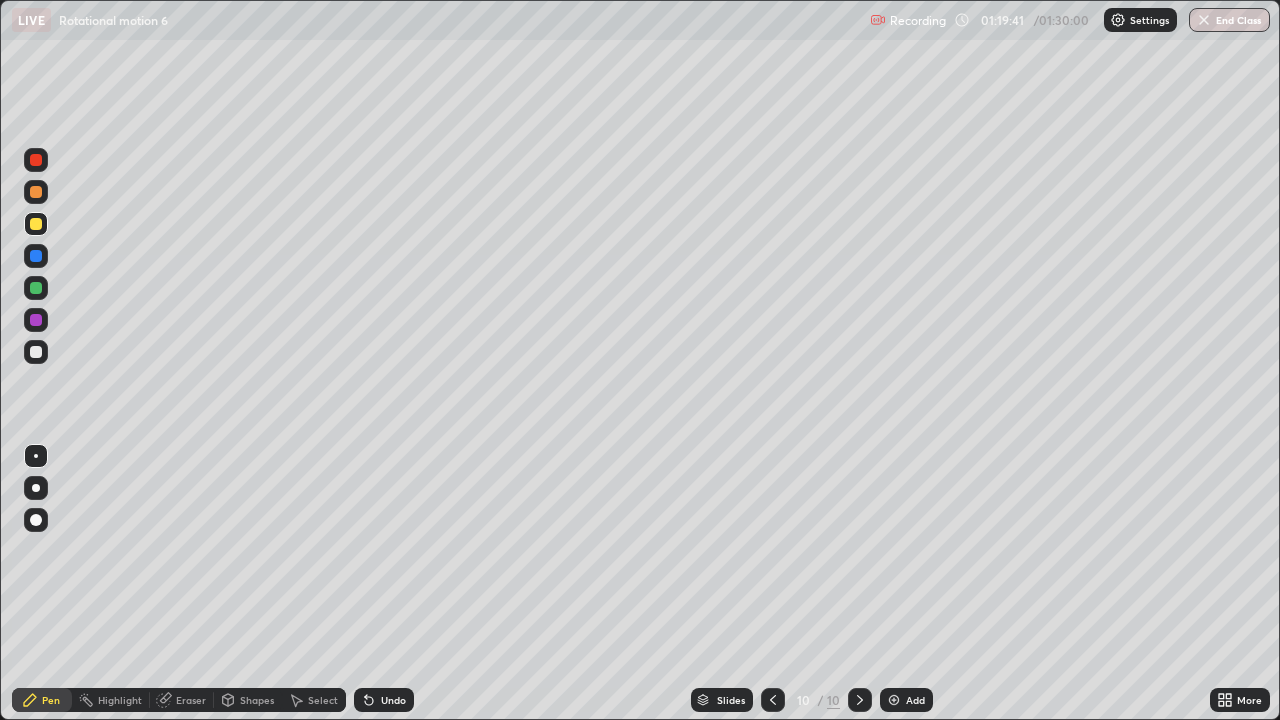 click at bounding box center (36, 288) 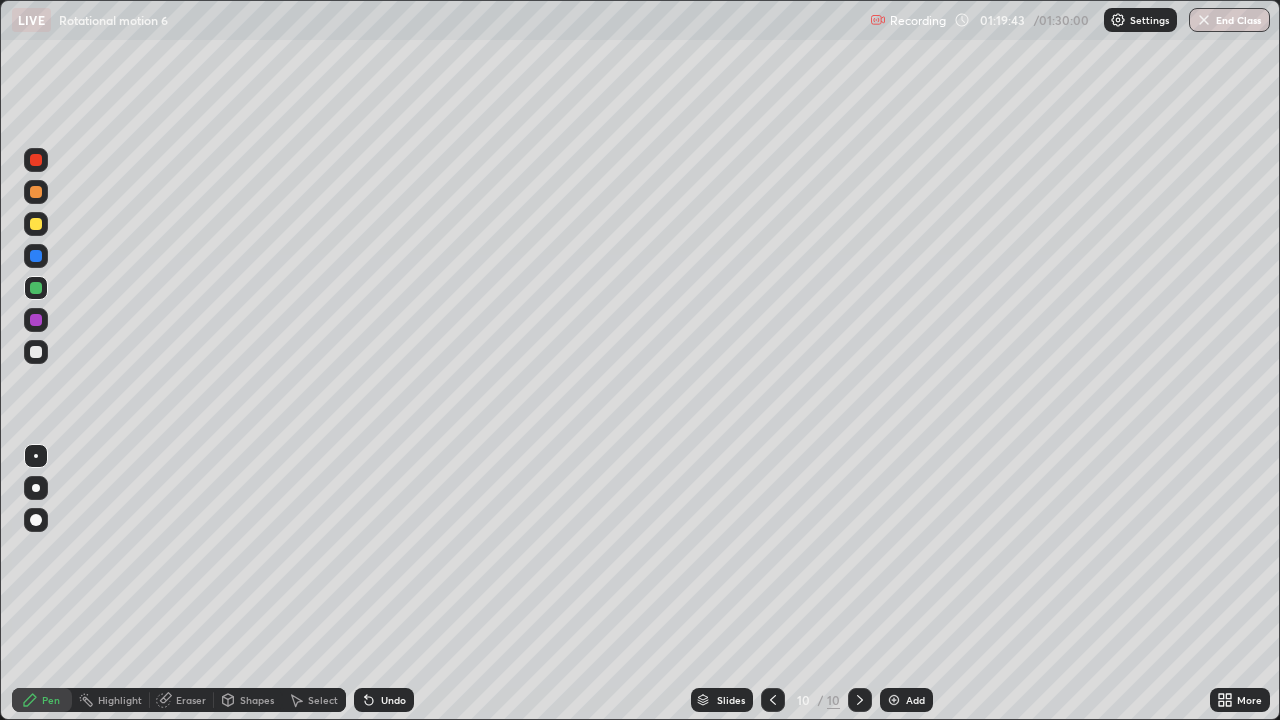 click on "Shapes" at bounding box center (257, 700) 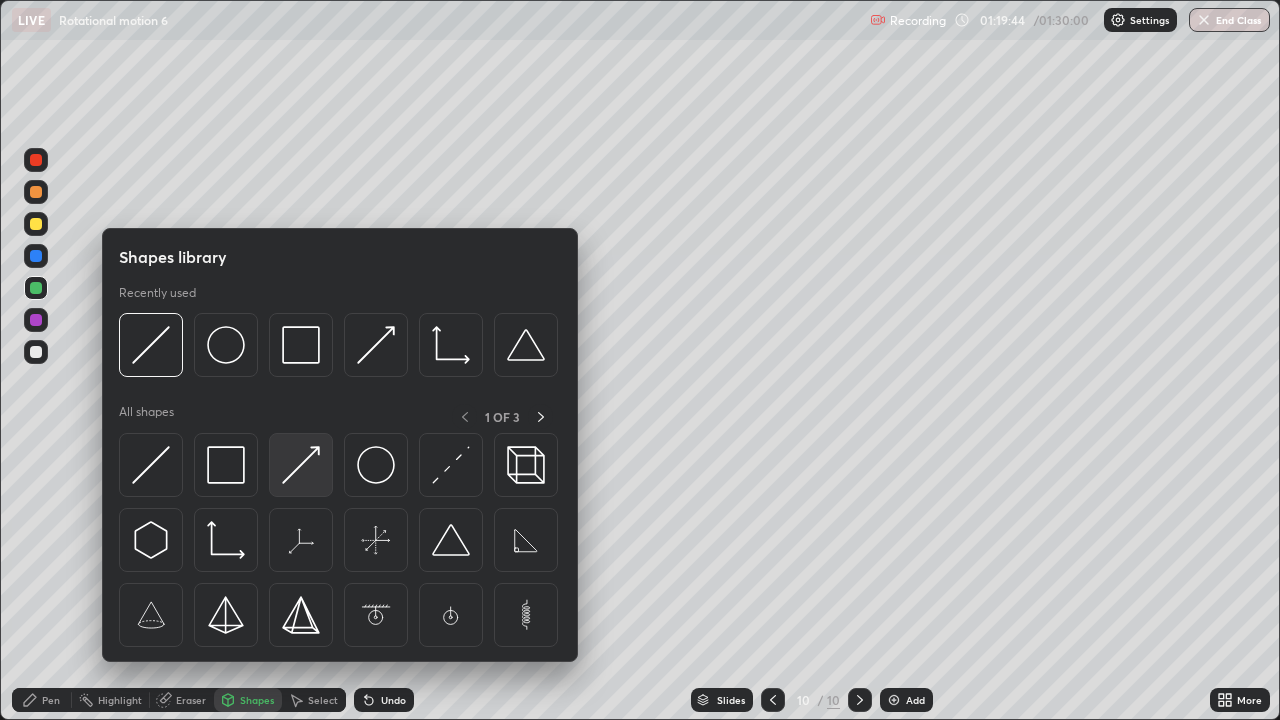 click at bounding box center (301, 465) 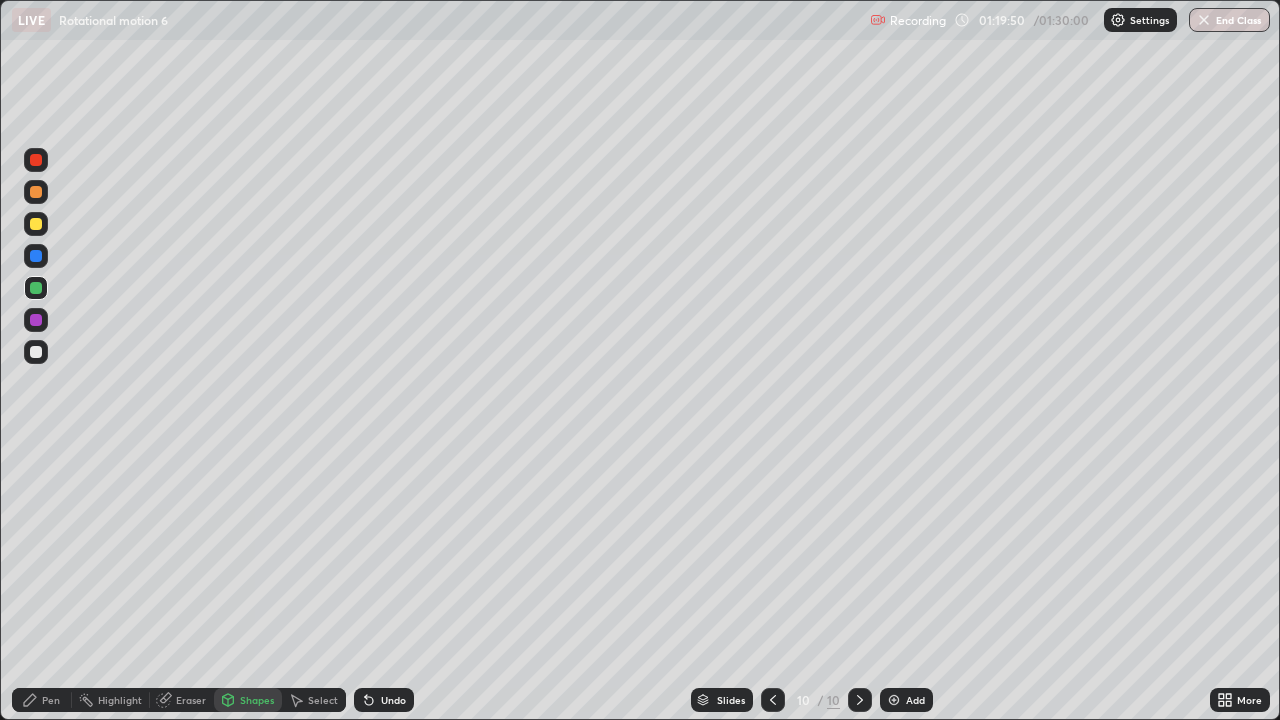 click on "Pen" at bounding box center (51, 700) 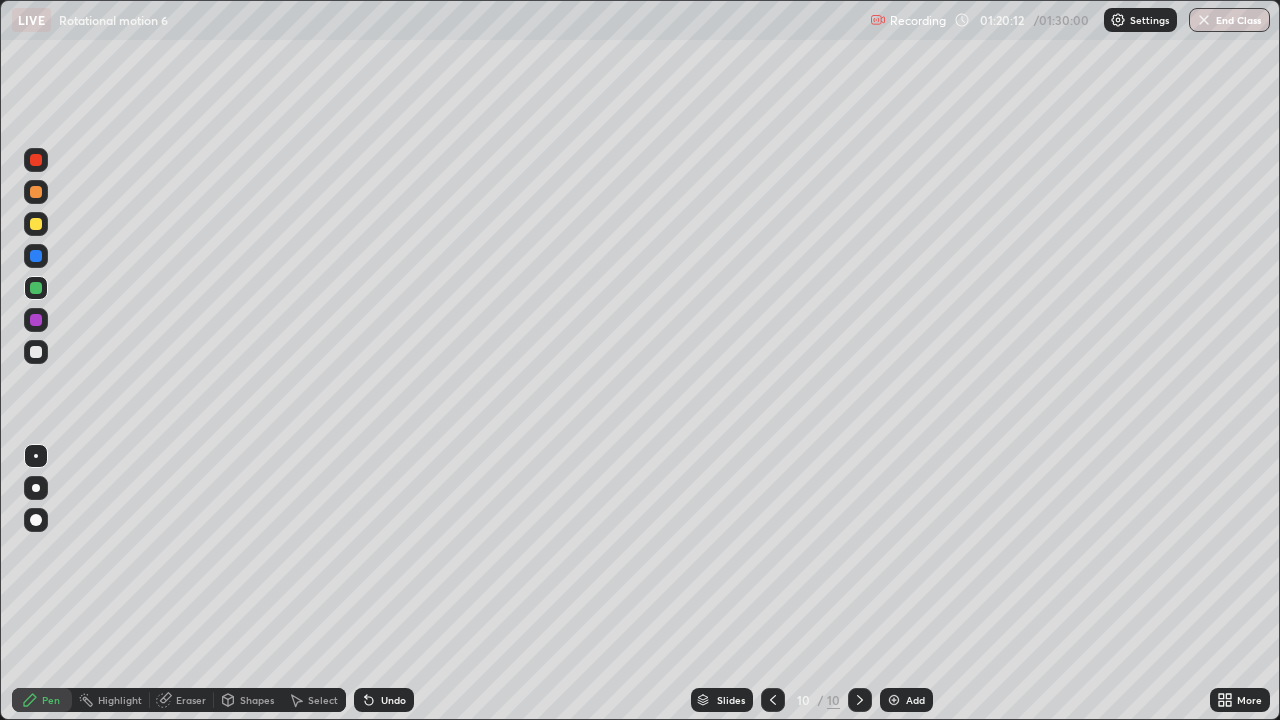click on "Eraser" at bounding box center [191, 700] 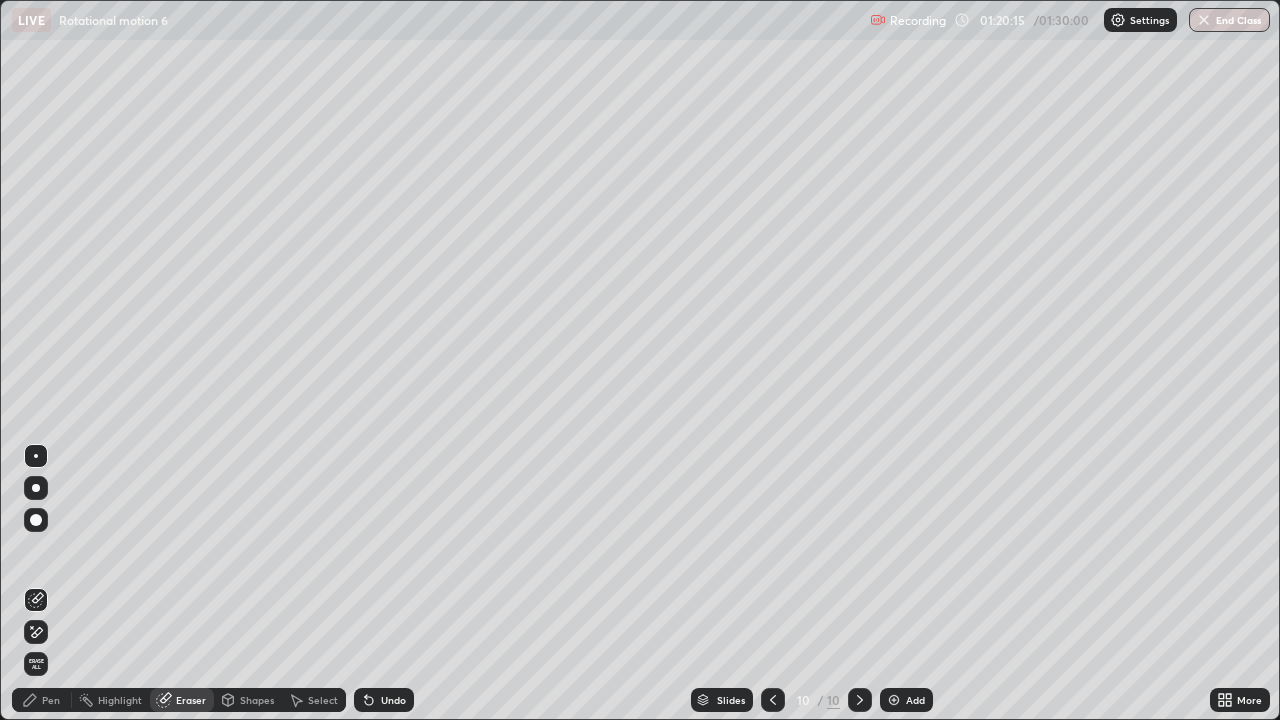 click on "Pen" at bounding box center [51, 700] 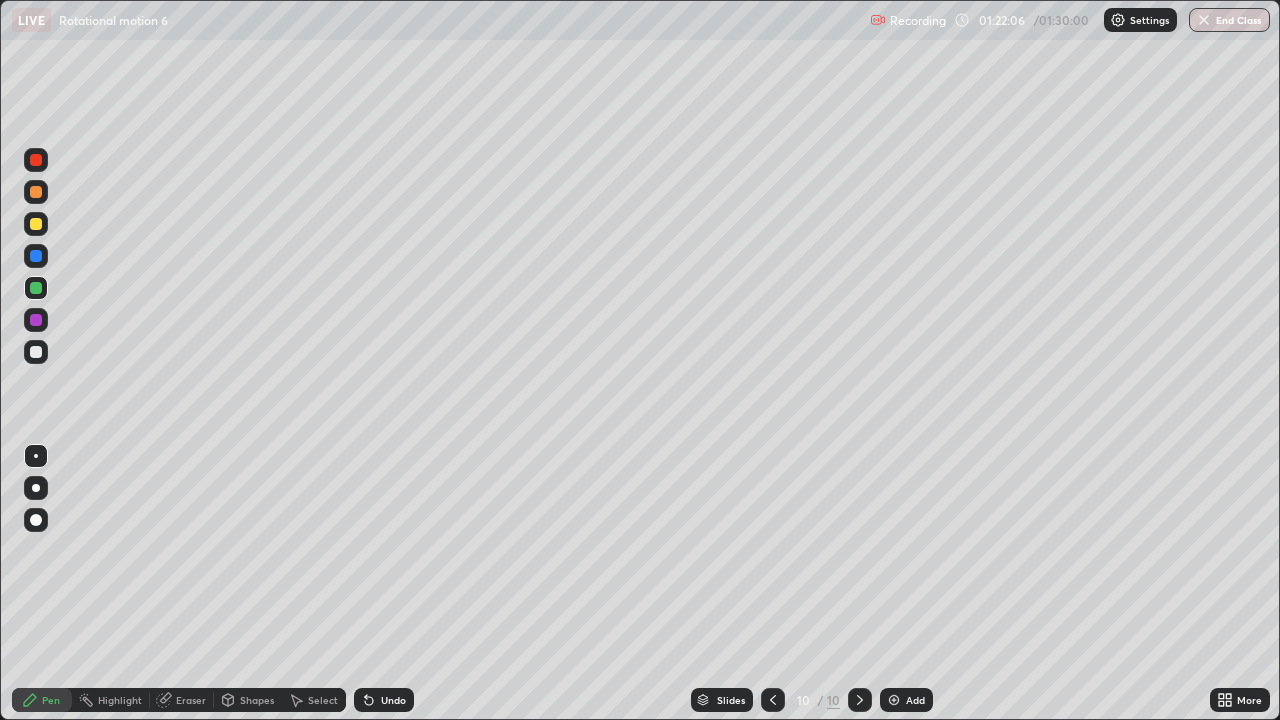 click at bounding box center (36, 160) 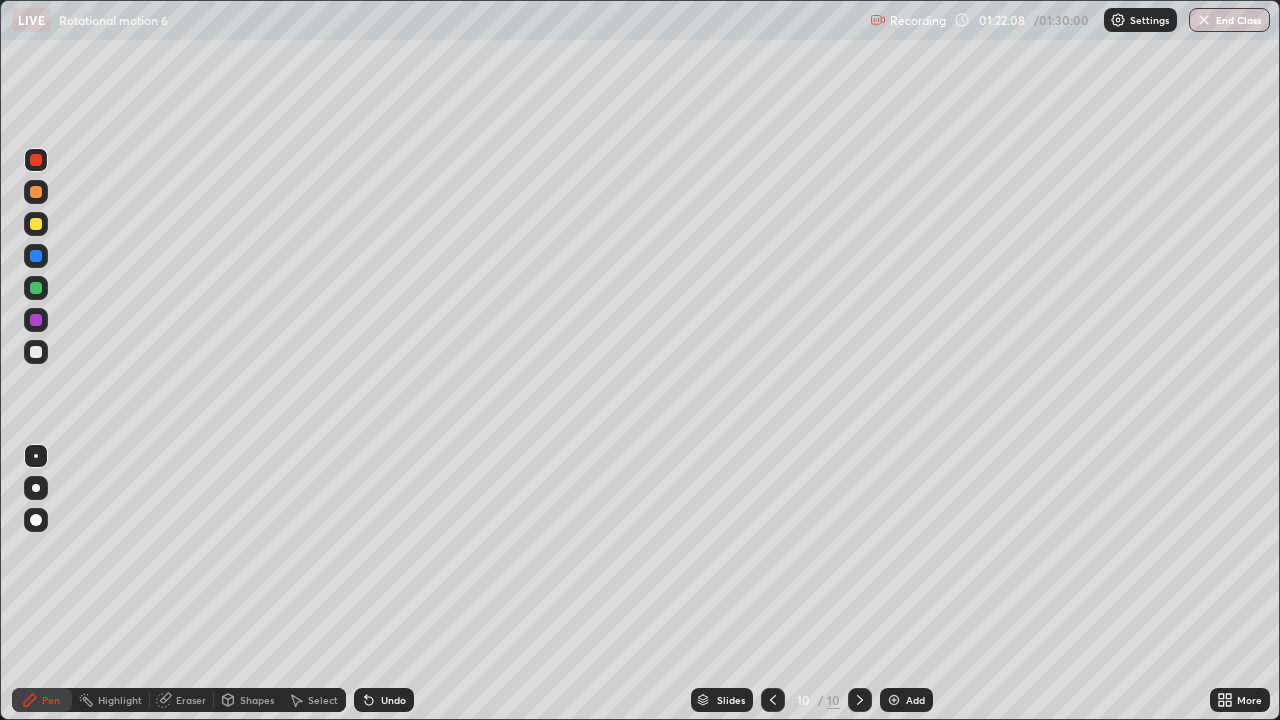 click on "Shapes" at bounding box center [257, 700] 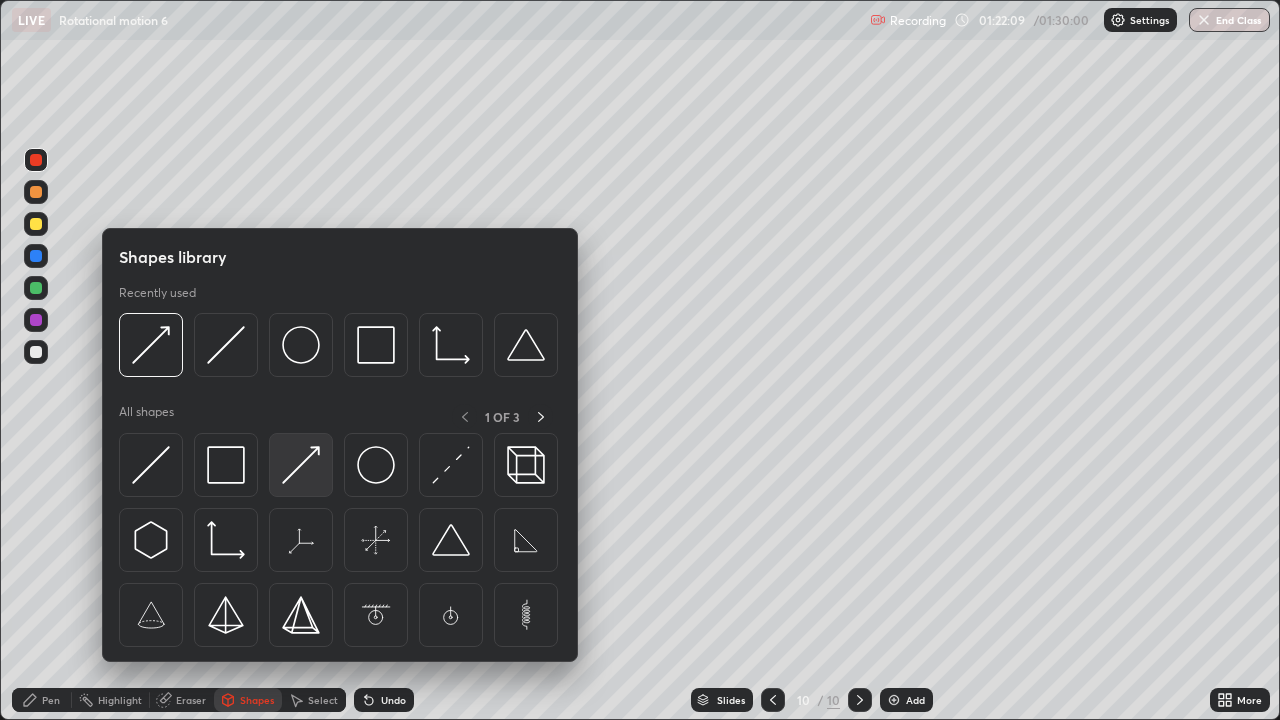 click at bounding box center [301, 465] 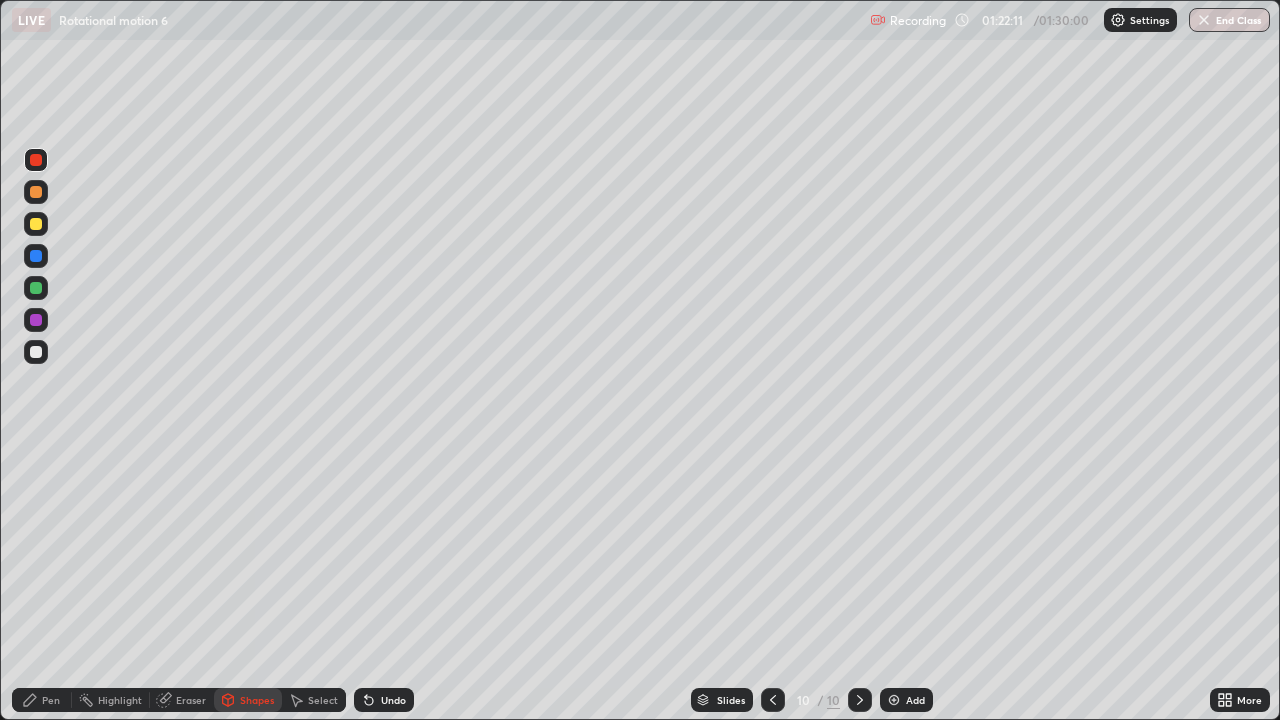 click on "Pen" at bounding box center (51, 700) 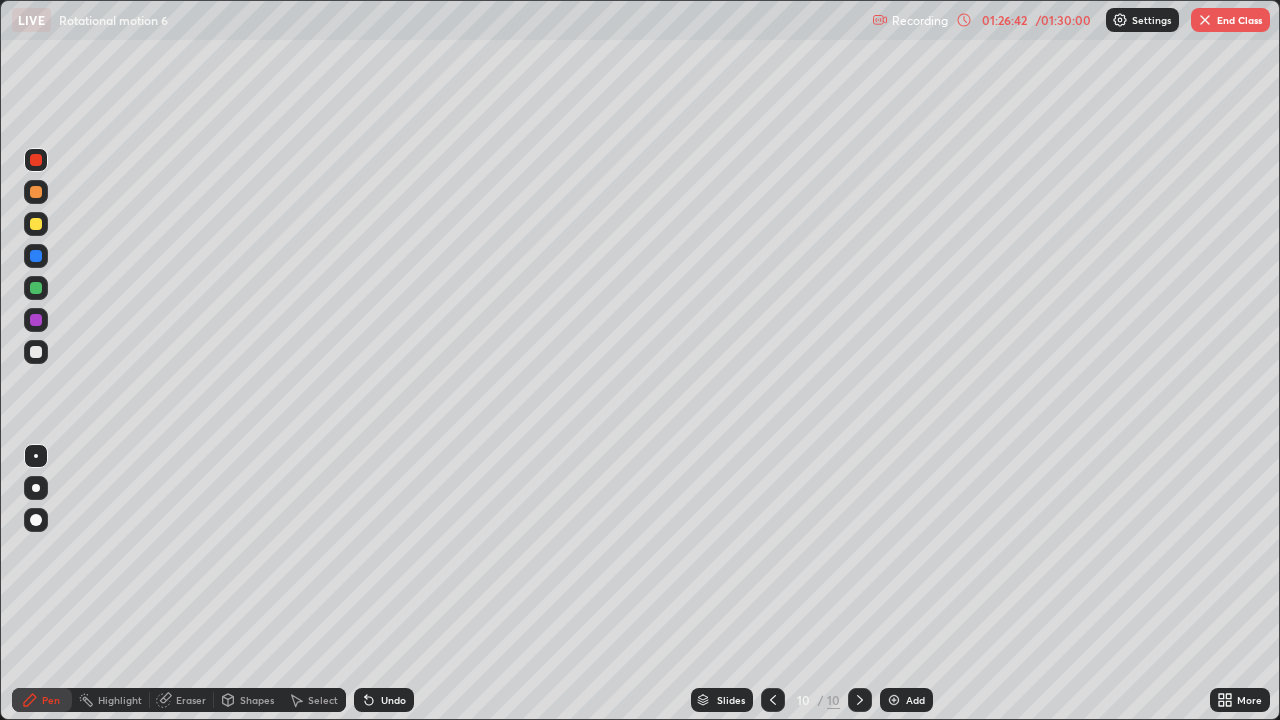 click at bounding box center (894, 700) 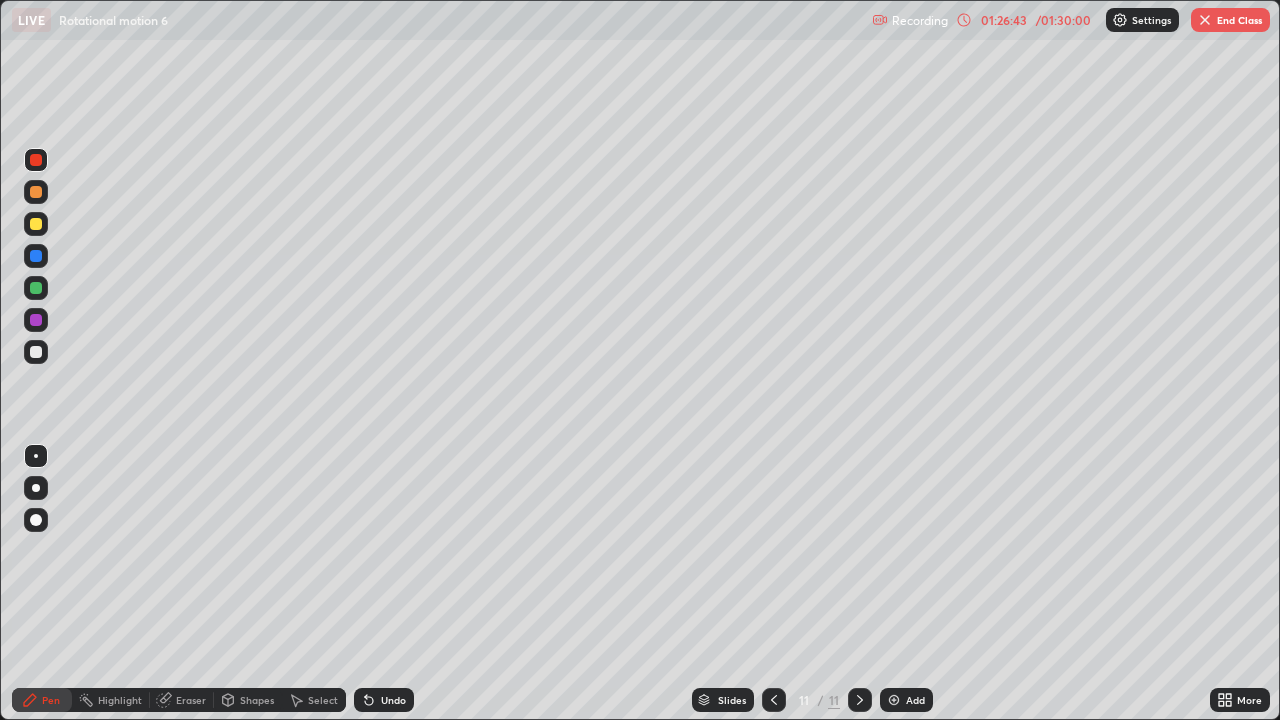 click at bounding box center [36, 224] 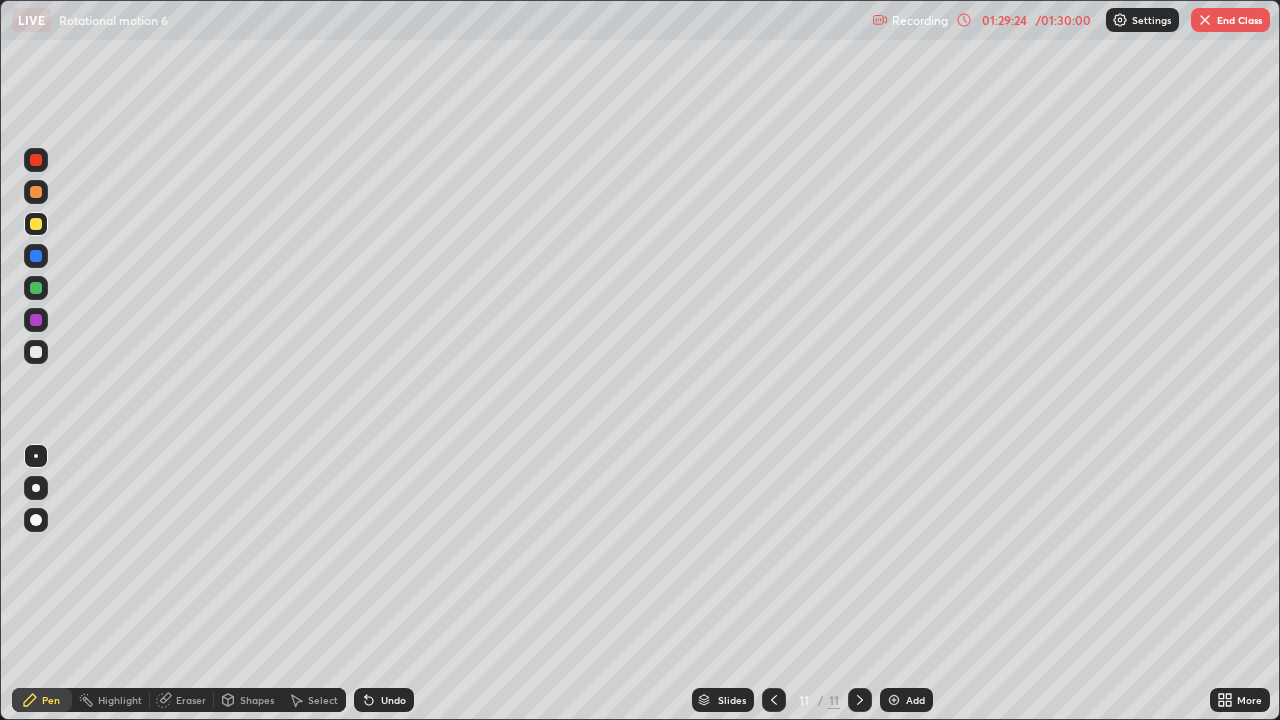 click at bounding box center (36, 352) 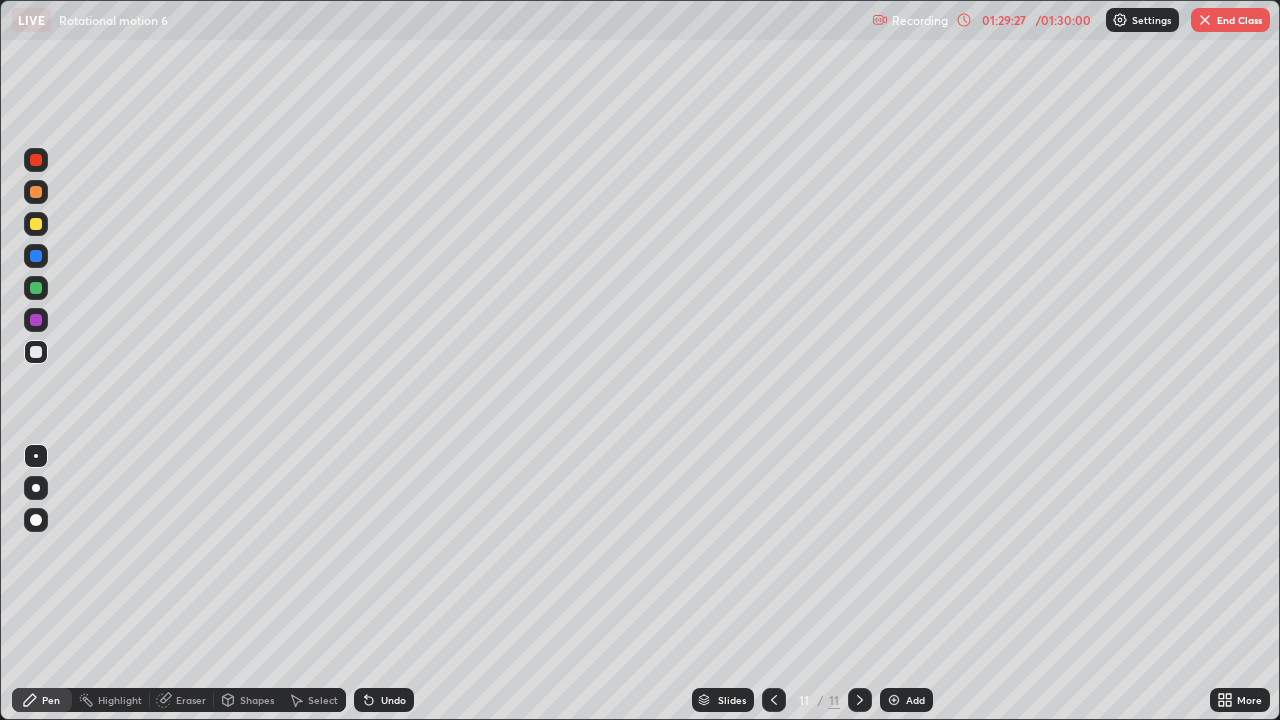click on "Shapes" at bounding box center [257, 700] 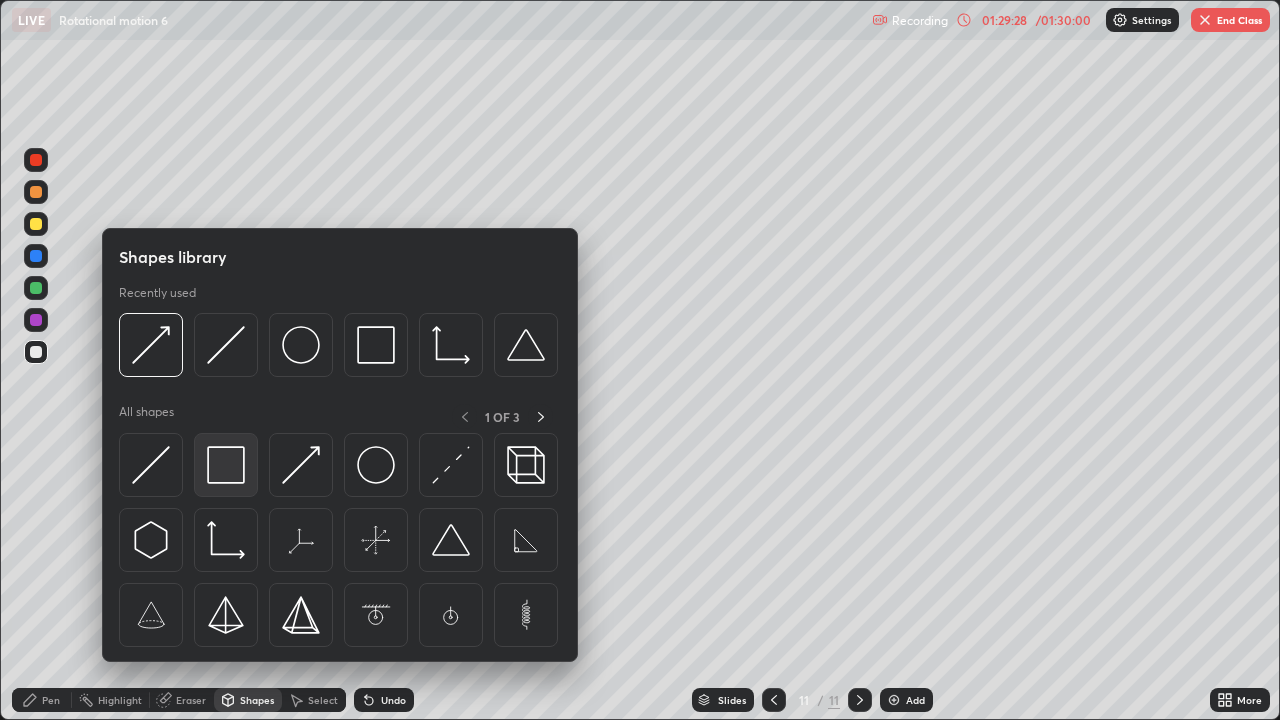 click at bounding box center (226, 465) 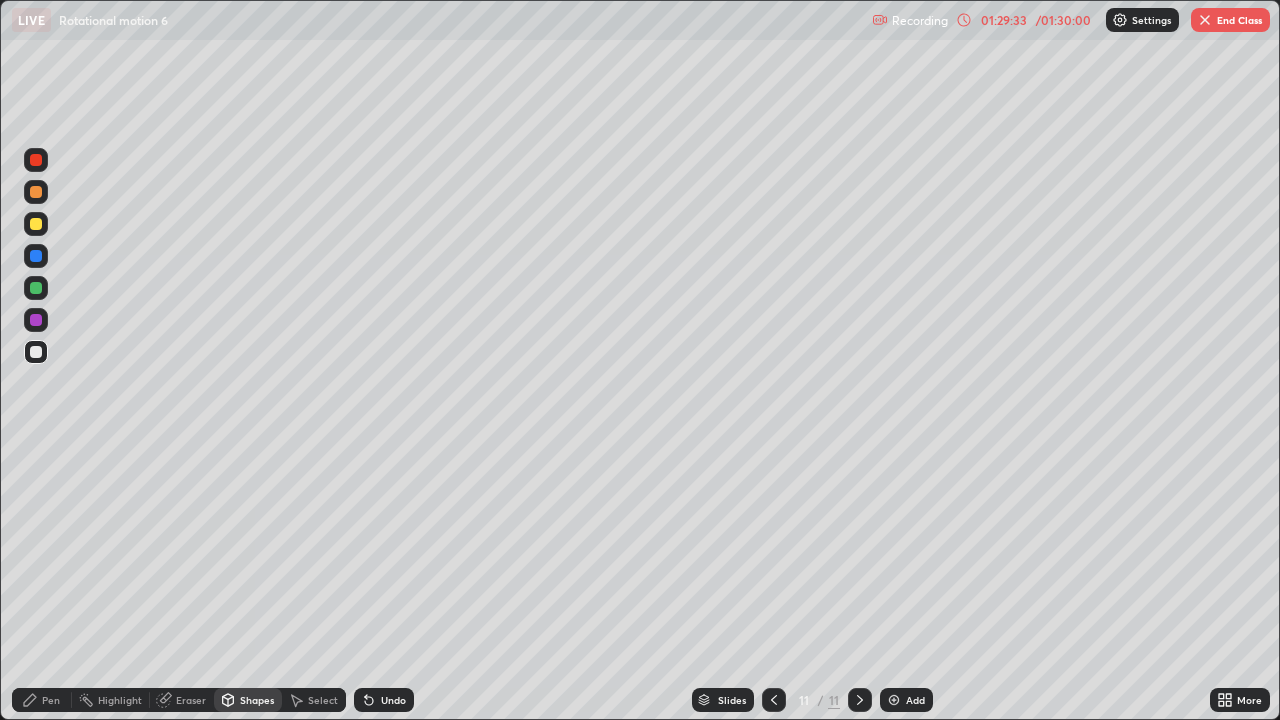 click on "Pen" at bounding box center (51, 700) 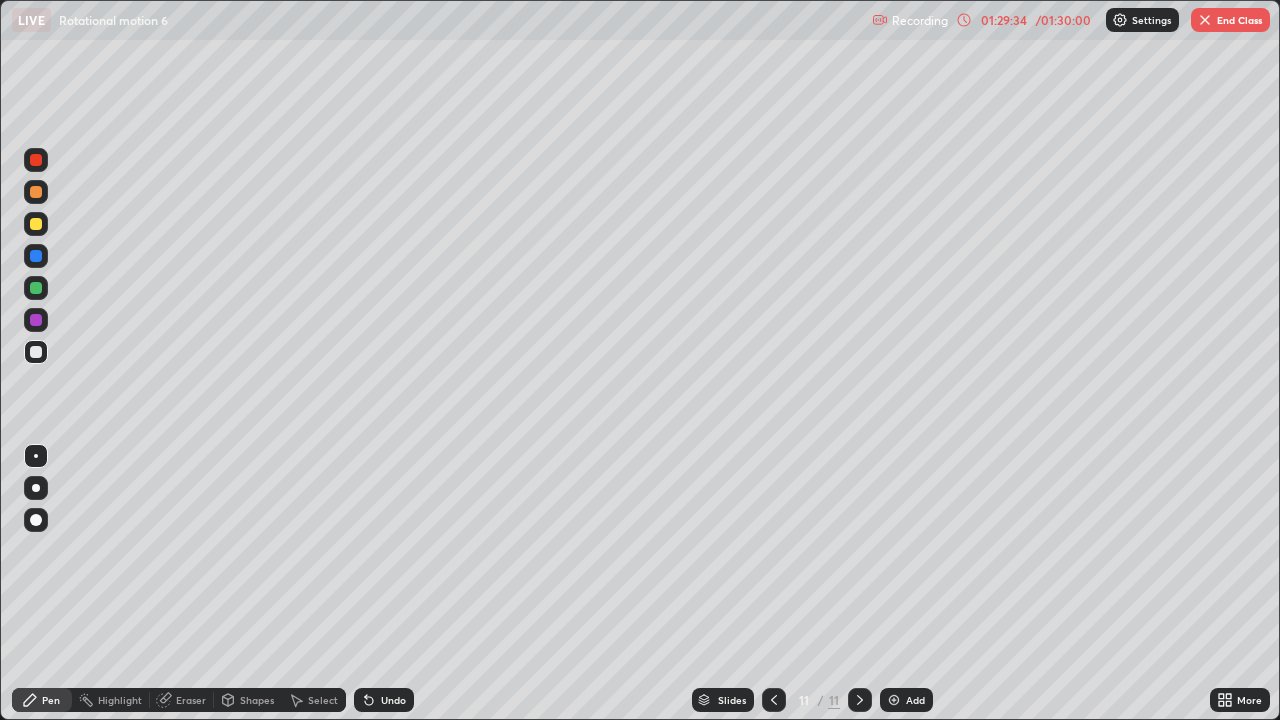 click at bounding box center [36, 288] 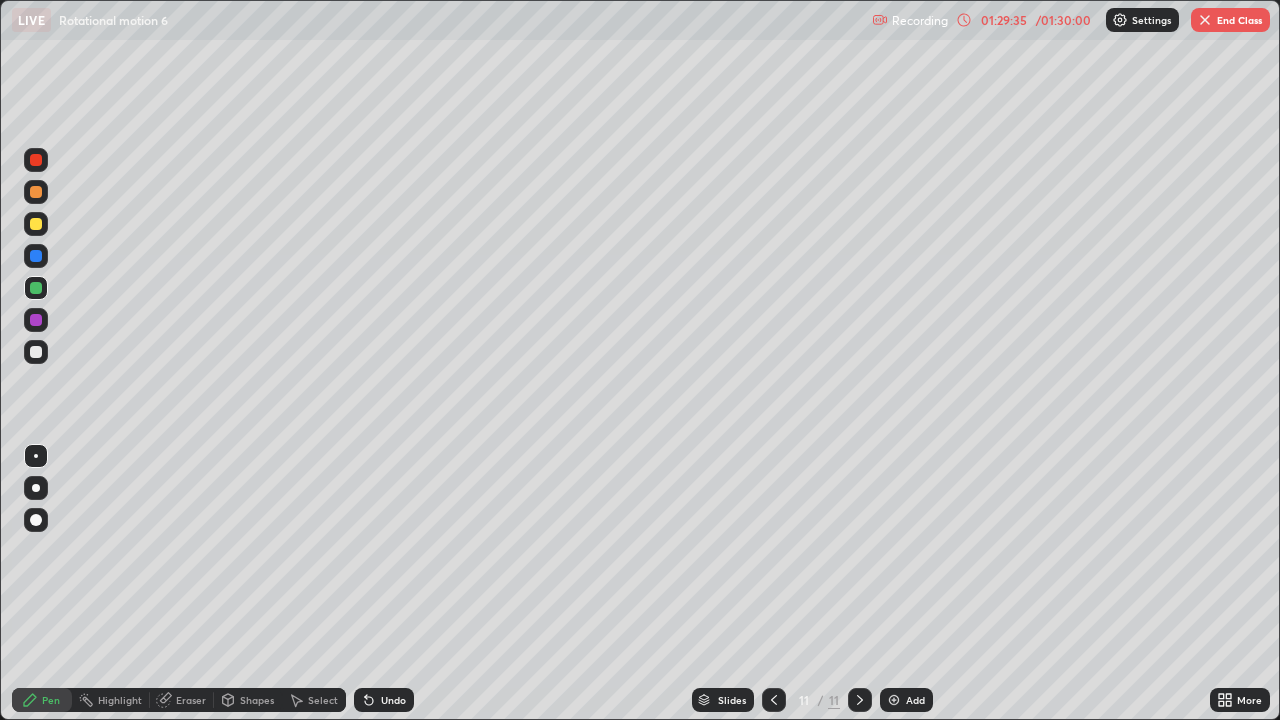 click on "Shapes" at bounding box center [257, 700] 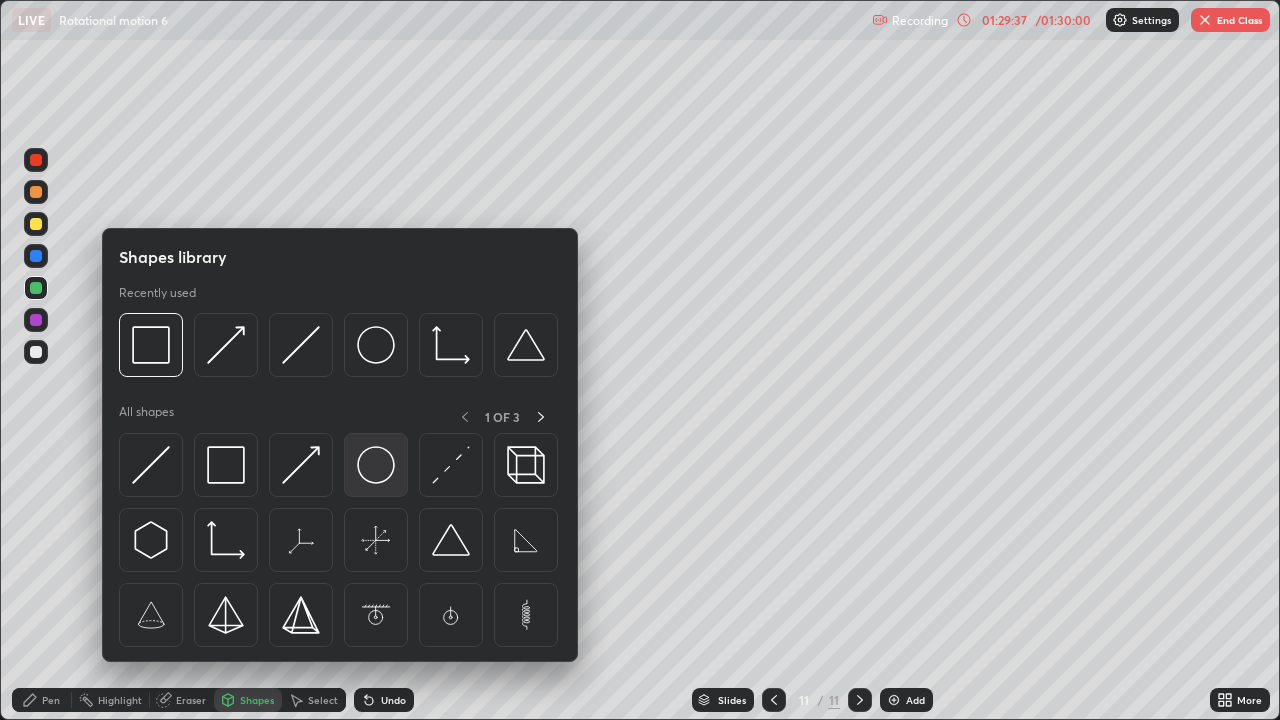 click at bounding box center (376, 465) 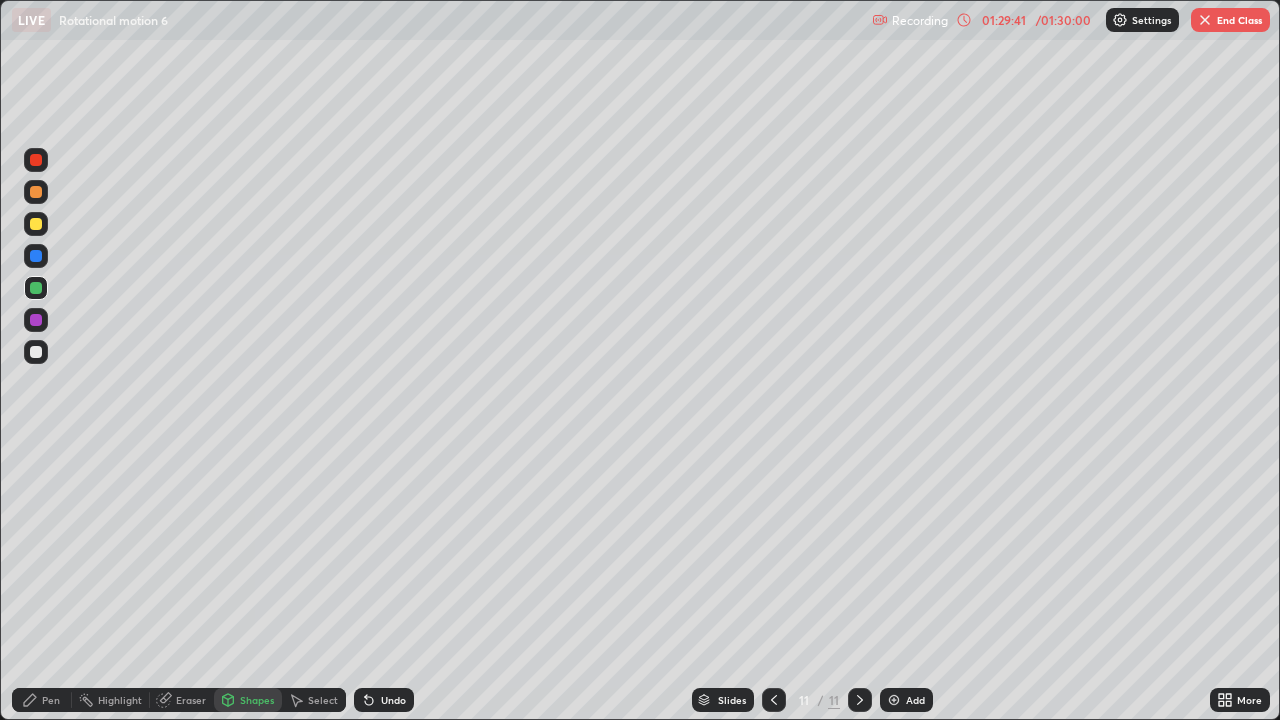 click on "Pen" at bounding box center (42, 700) 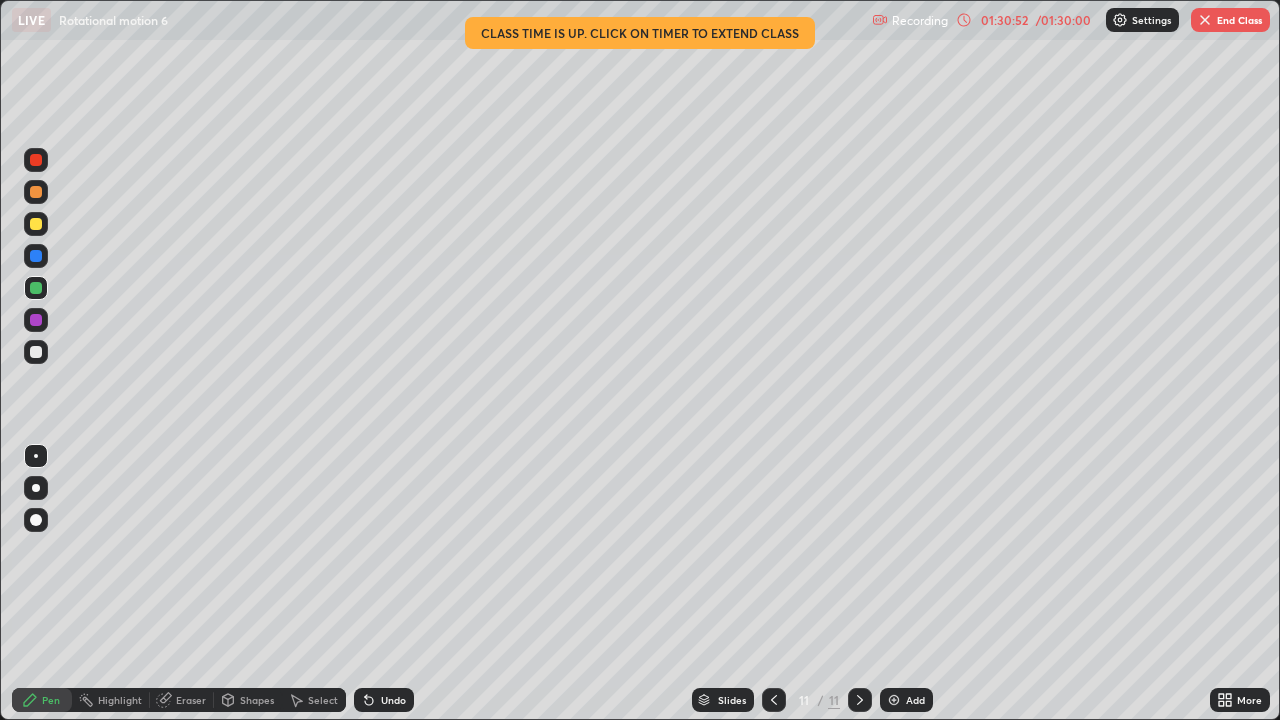 click at bounding box center [1205, 20] 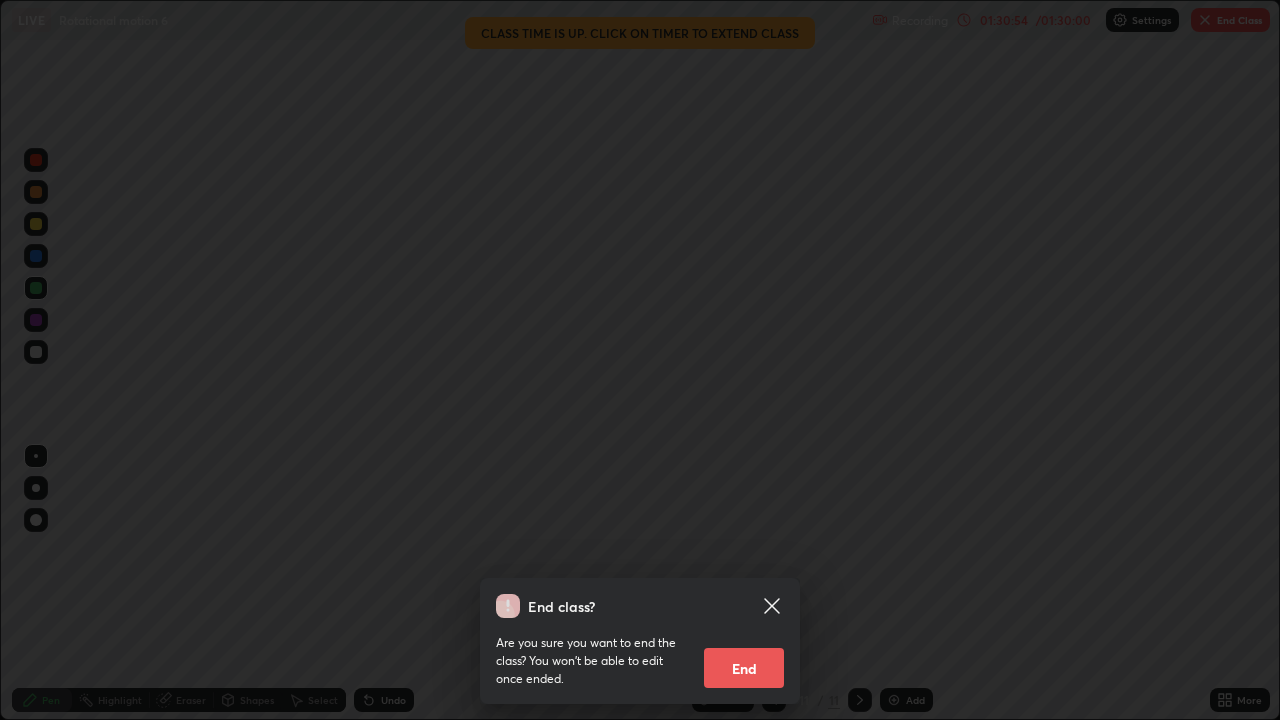 click on "End" at bounding box center [744, 668] 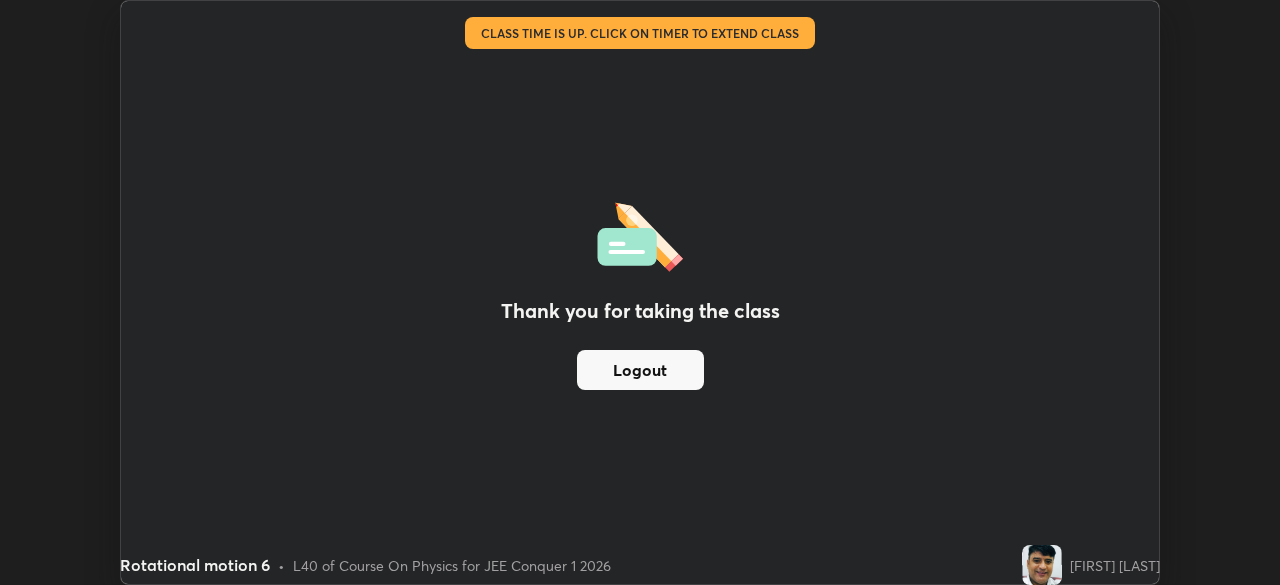 scroll, scrollTop: 585, scrollLeft: 1280, axis: both 